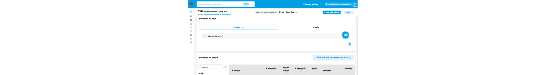 scroll, scrollTop: 222, scrollLeft: 0, axis: vertical 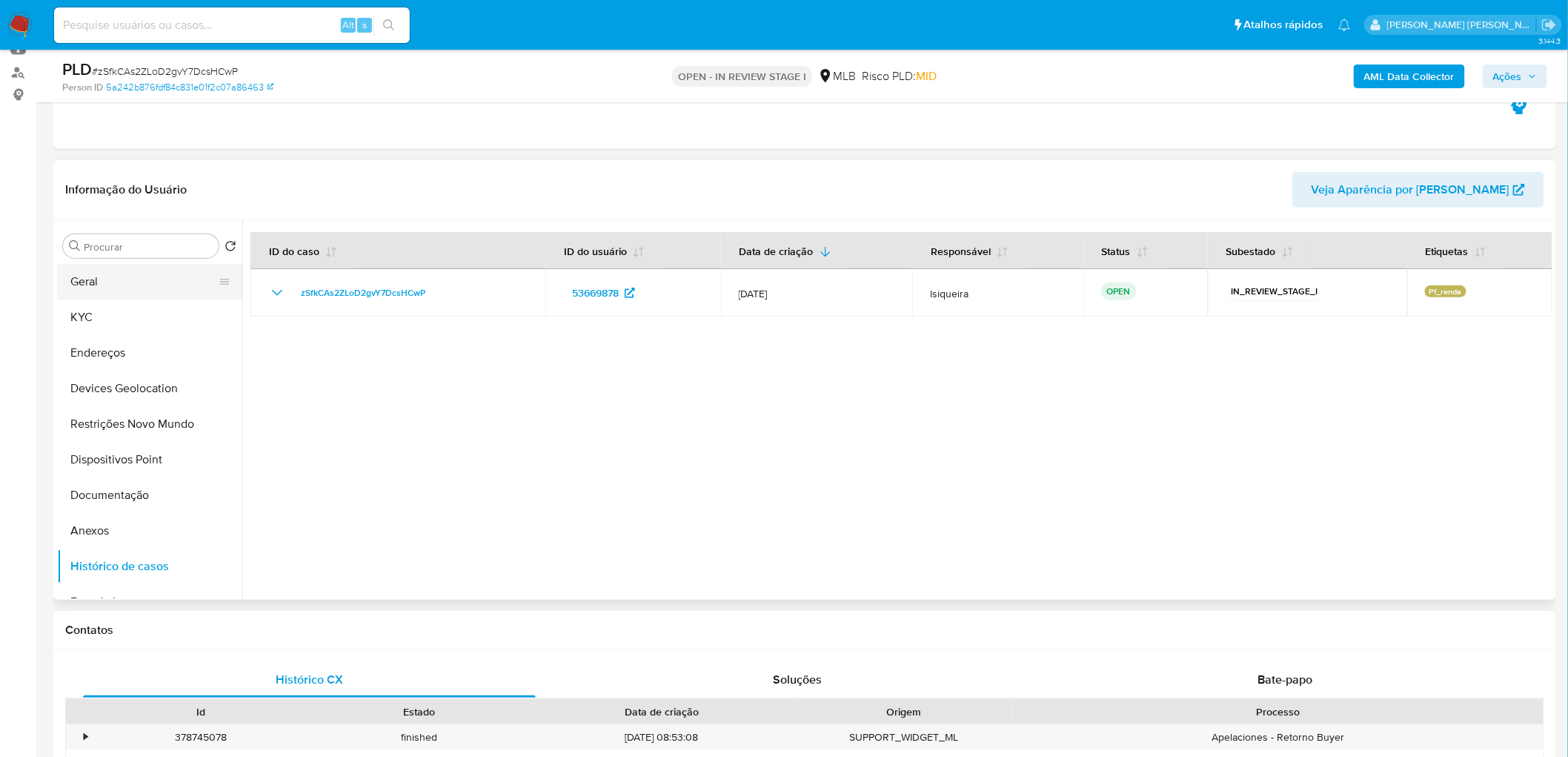 click on "Geral" at bounding box center (144, 282) 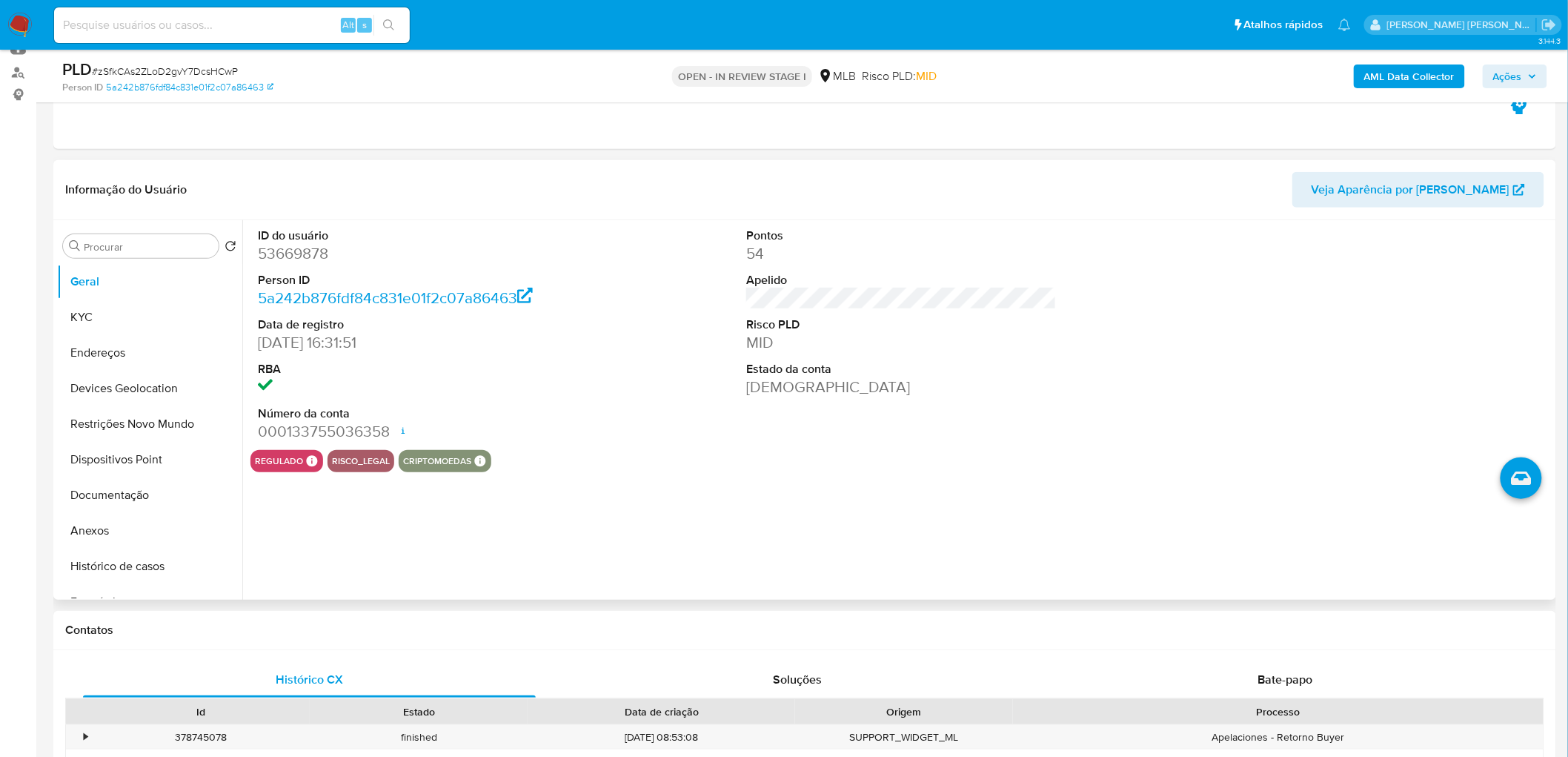 click on "ID do usuário 53669878 Person ID 5a242b876fdf84c831e01f2c07a86463 Data de registro 24/08/2008 16:31:51 RBA Número da conta 000133755036358   Data de abertura 27/03/2020 11:49 Status ACTIVE Pontos 54 Apelido Risco PLD MID Estado da conta Ativa regulado   Regulado MLB BACEN COMPLIES LEGACY Mark Id MLB_BACEN Compliant is_compliant Created At 2022-06-10T14:20:02Z risco_legal criptomoedas   Criptomoedas Paxos Coins Id BTC,ETH,LTC,LINK,USDP,UNI" at bounding box center [897, 410] 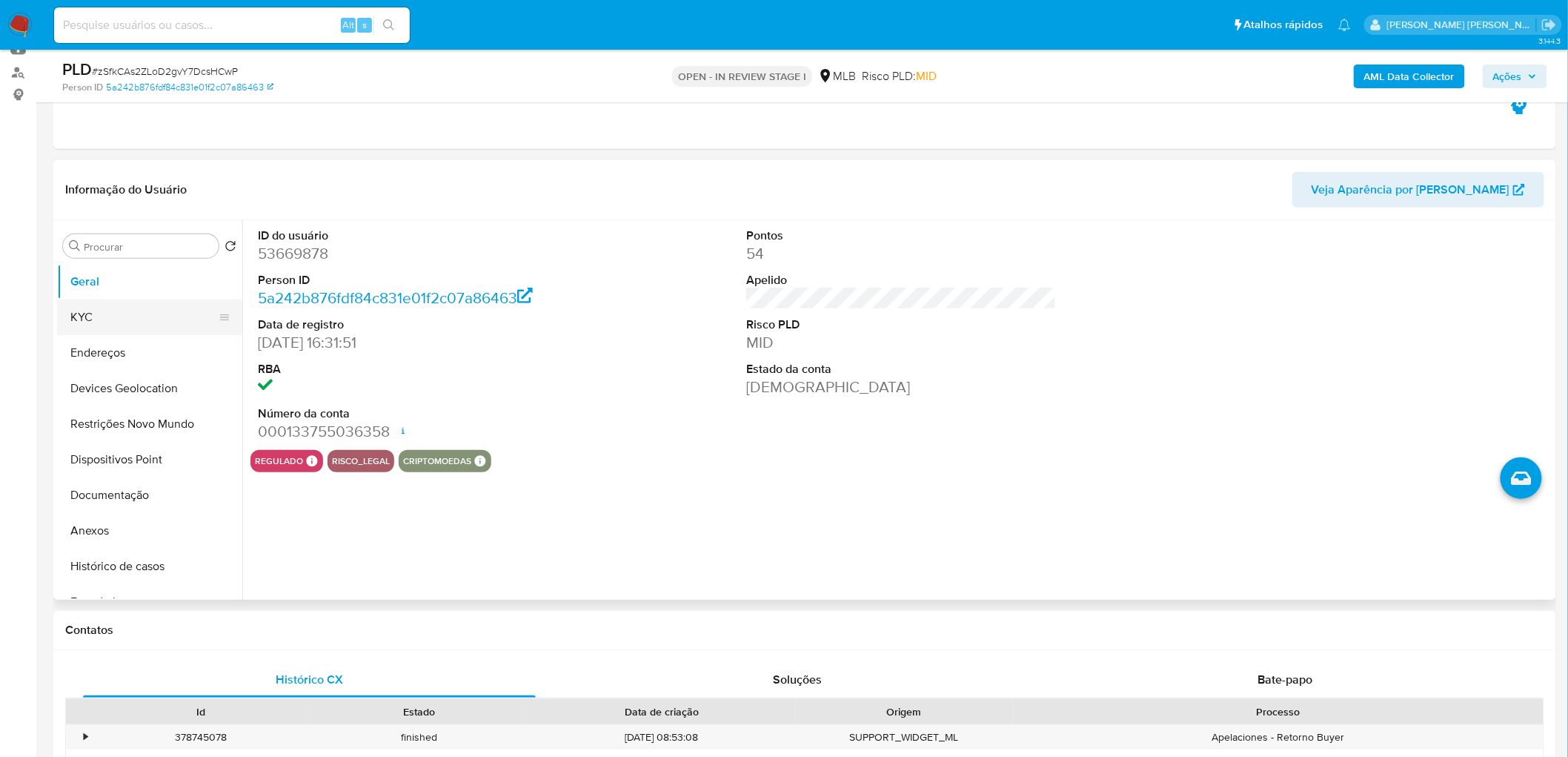 click on "KYC" at bounding box center (144, 317) 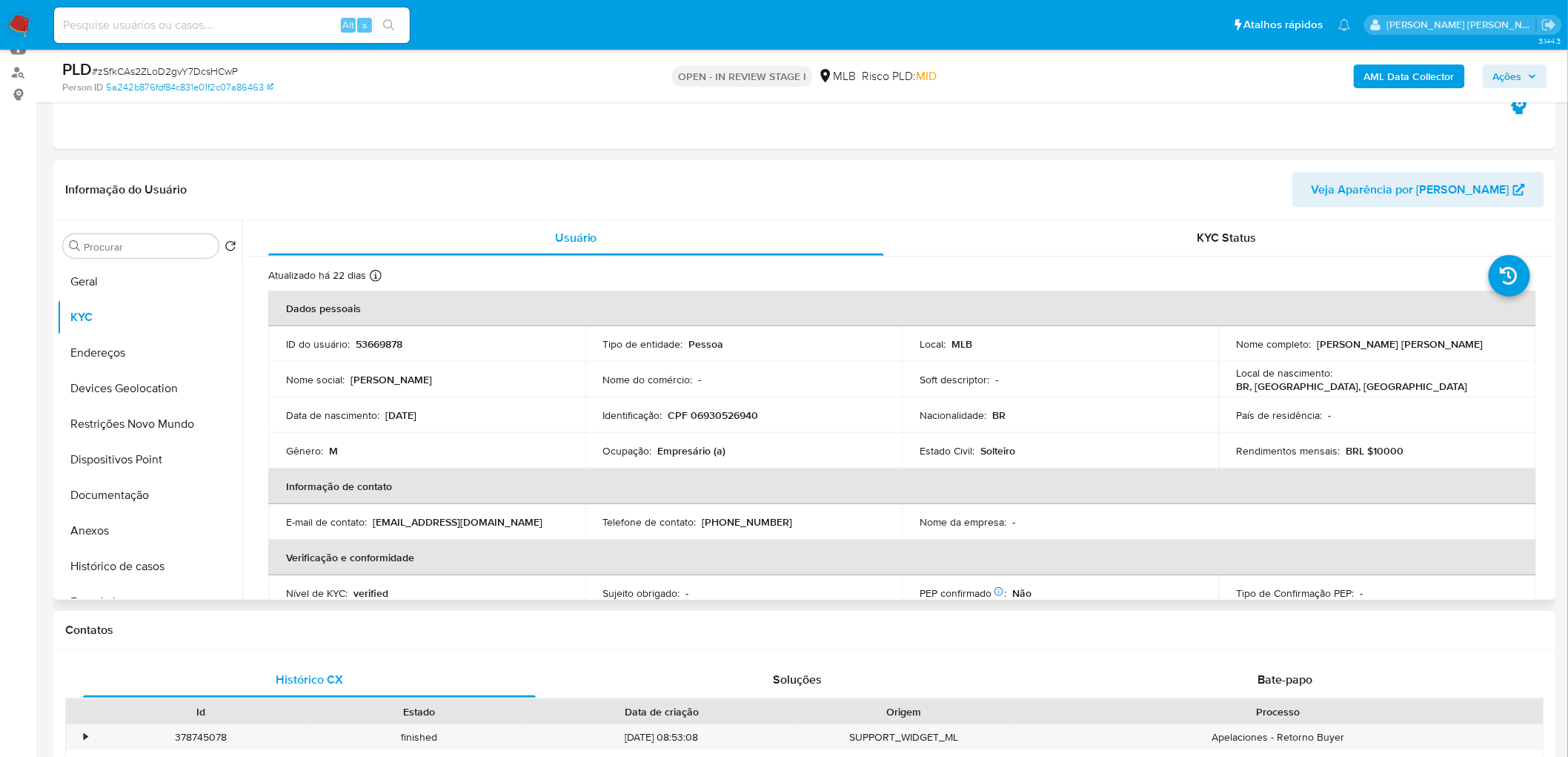 type 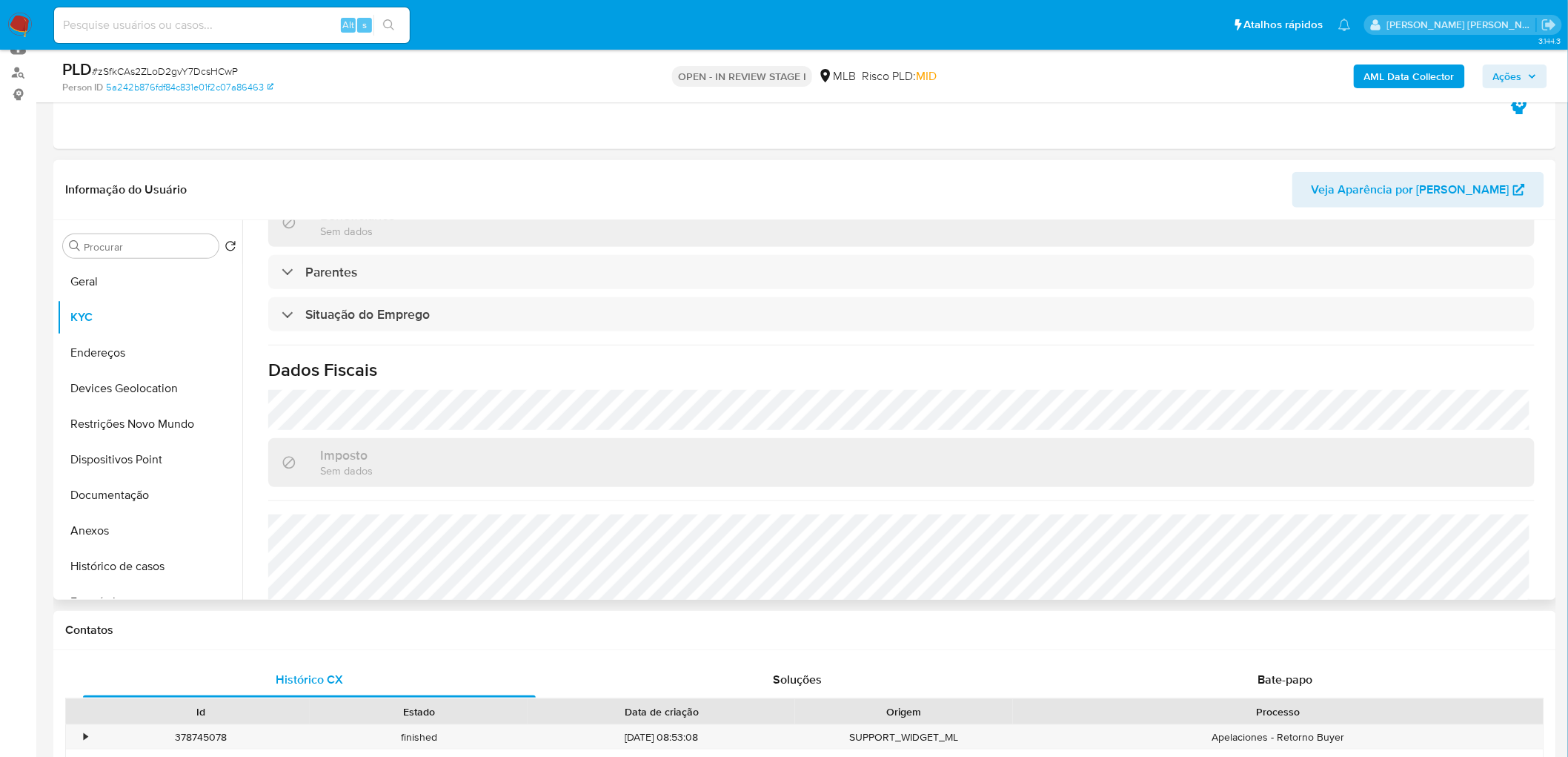 scroll, scrollTop: 576, scrollLeft: 0, axis: vertical 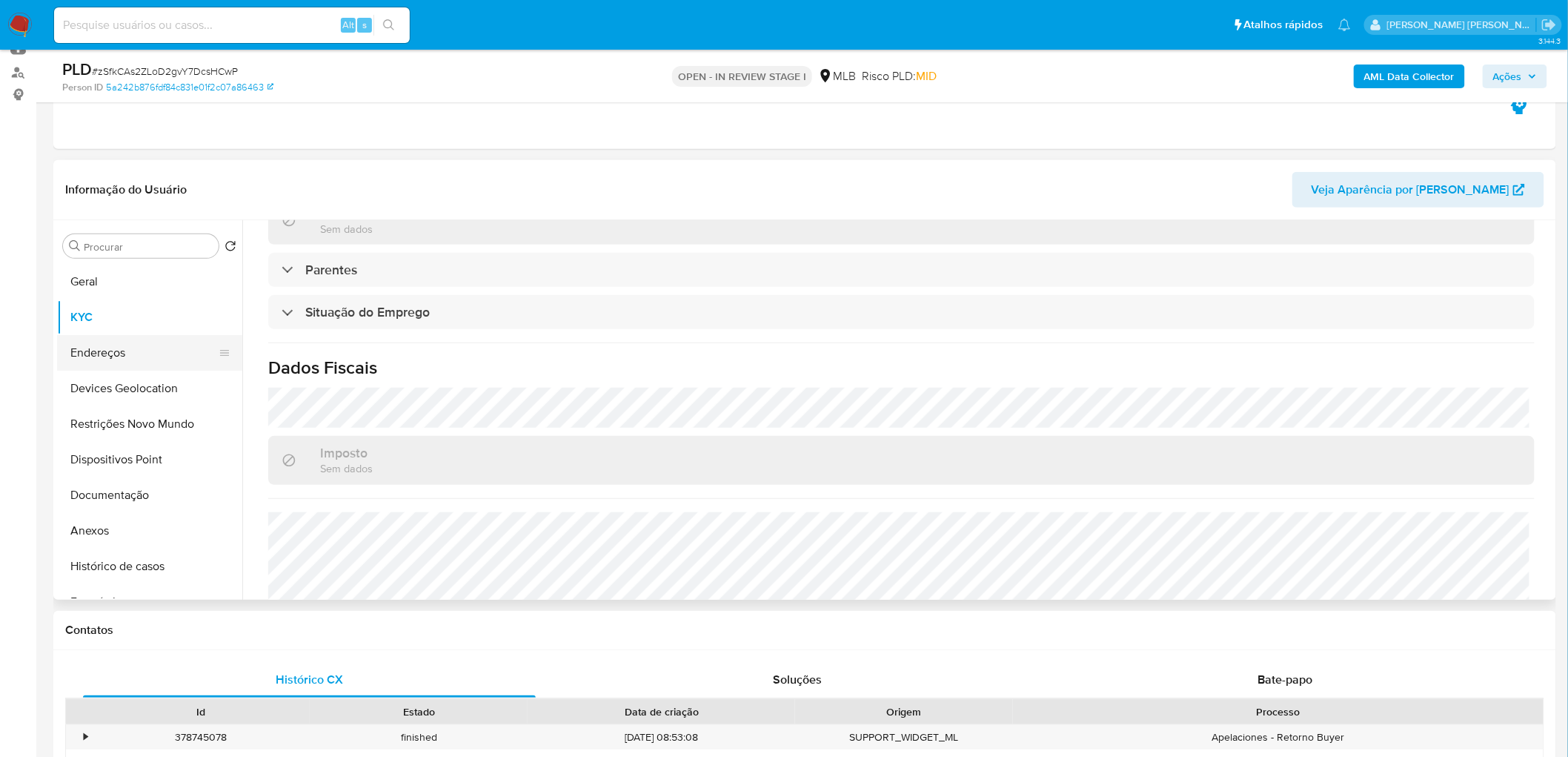 click on "Endereços" at bounding box center [144, 353] 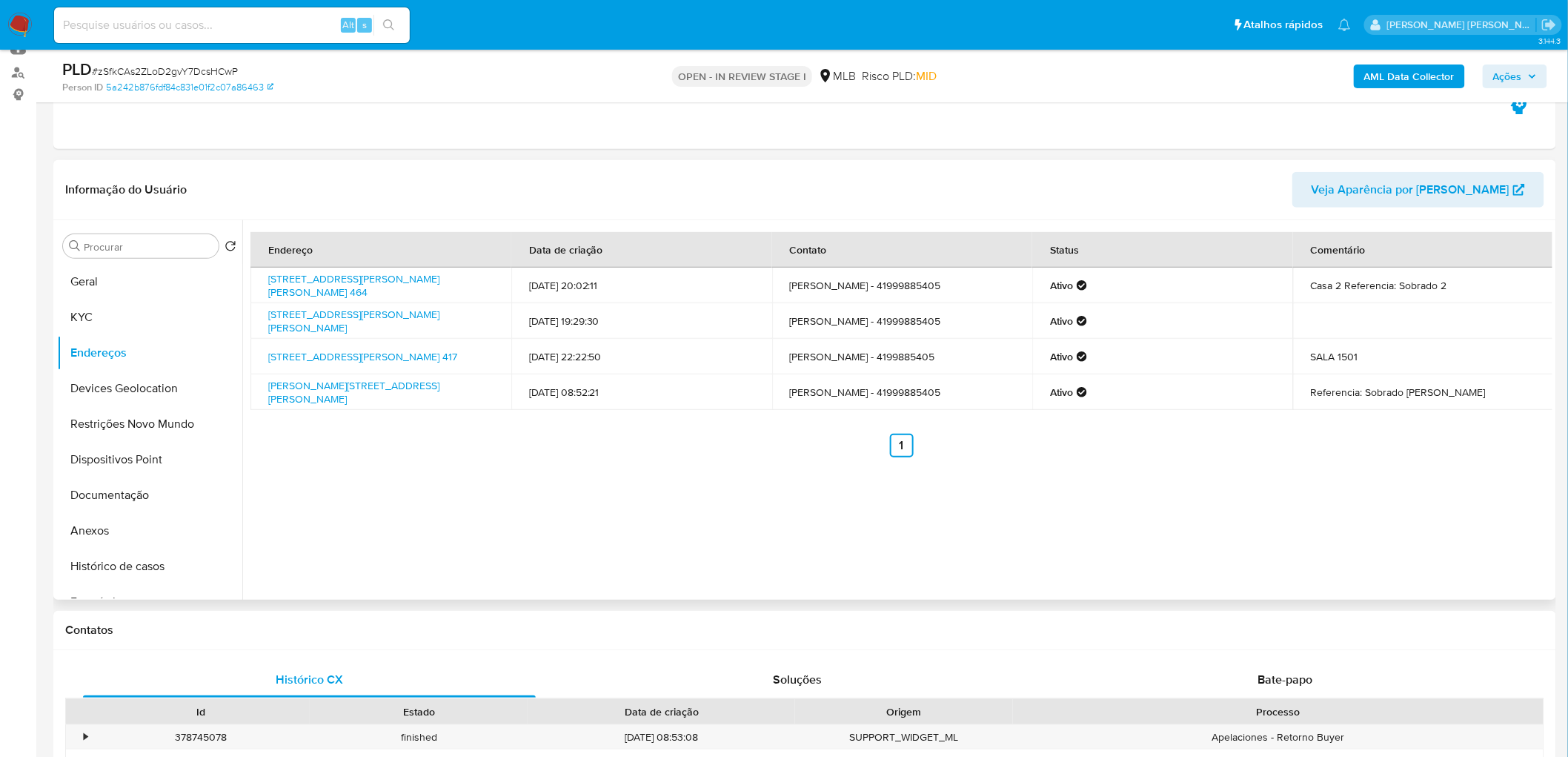 type 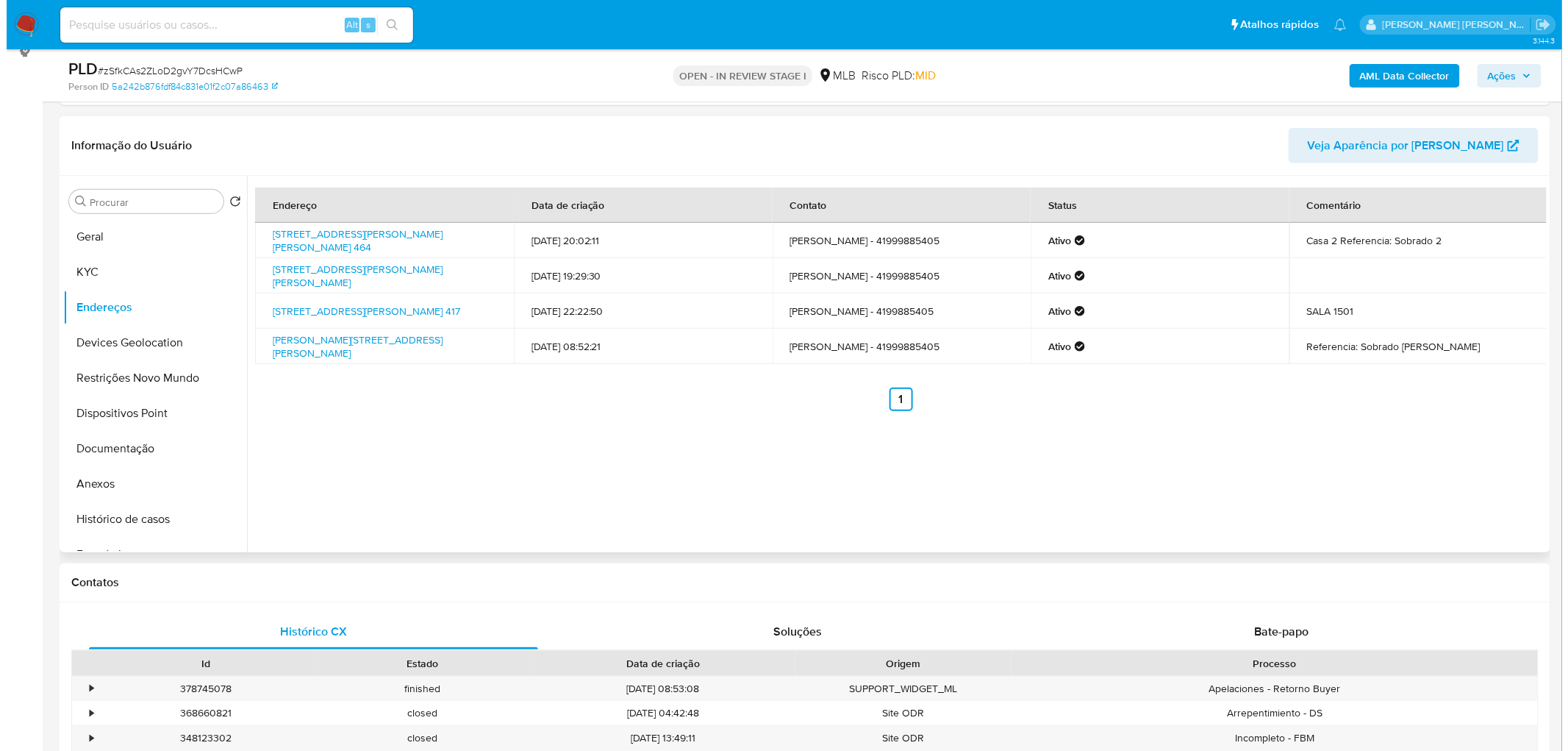 scroll, scrollTop: 245, scrollLeft: 0, axis: vertical 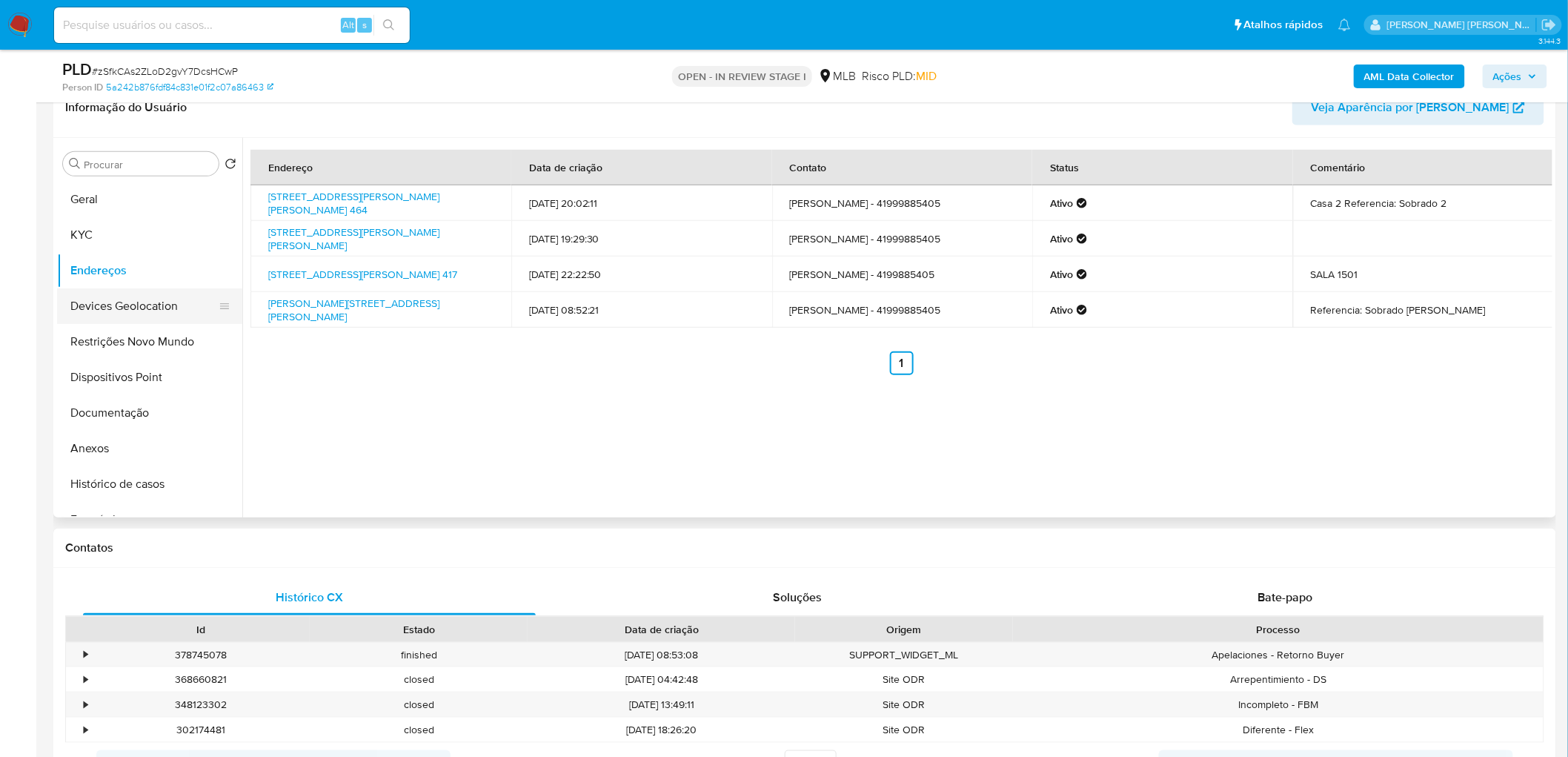 click on "Devices Geolocation" at bounding box center (144, 306) 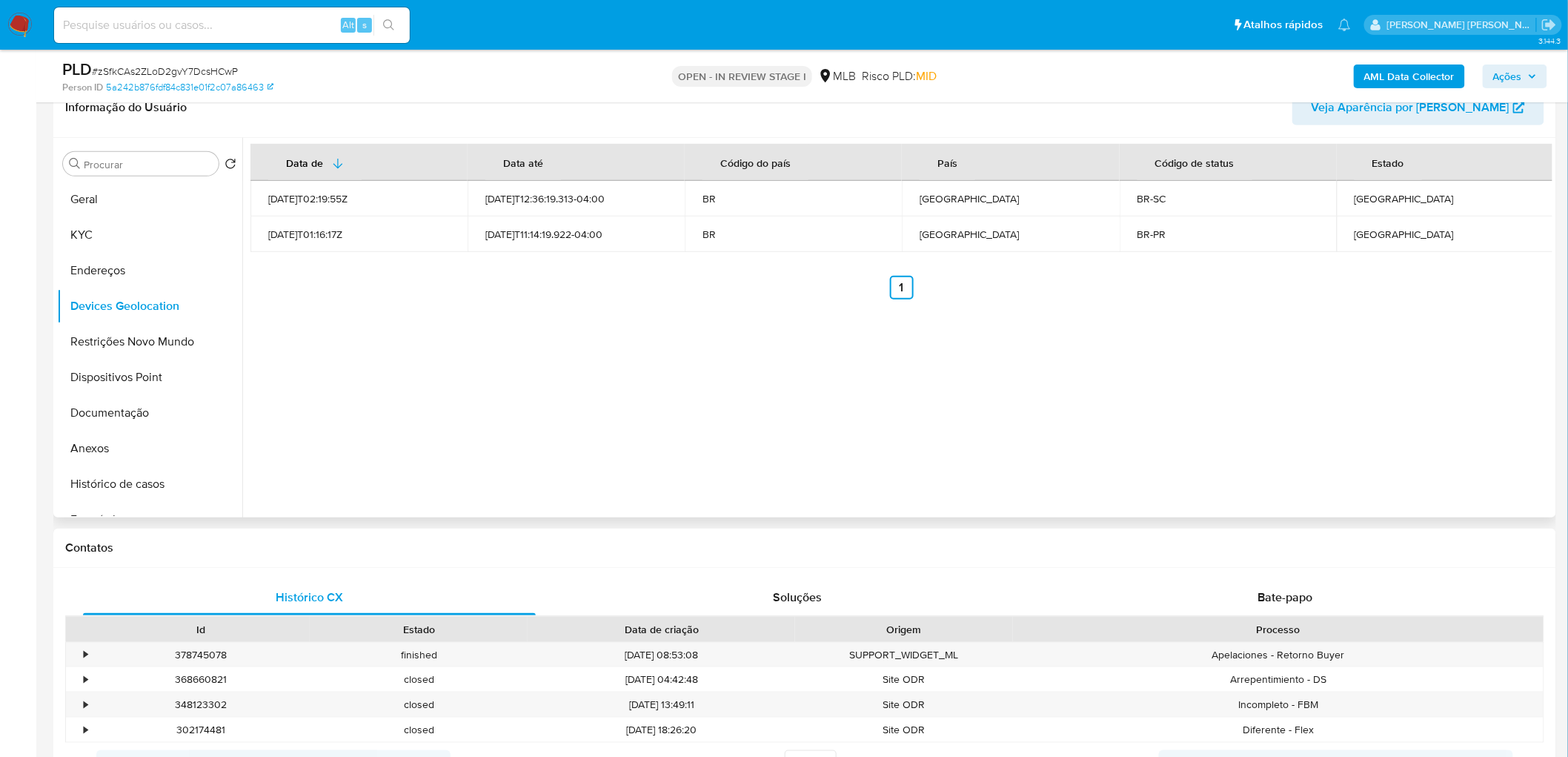 type 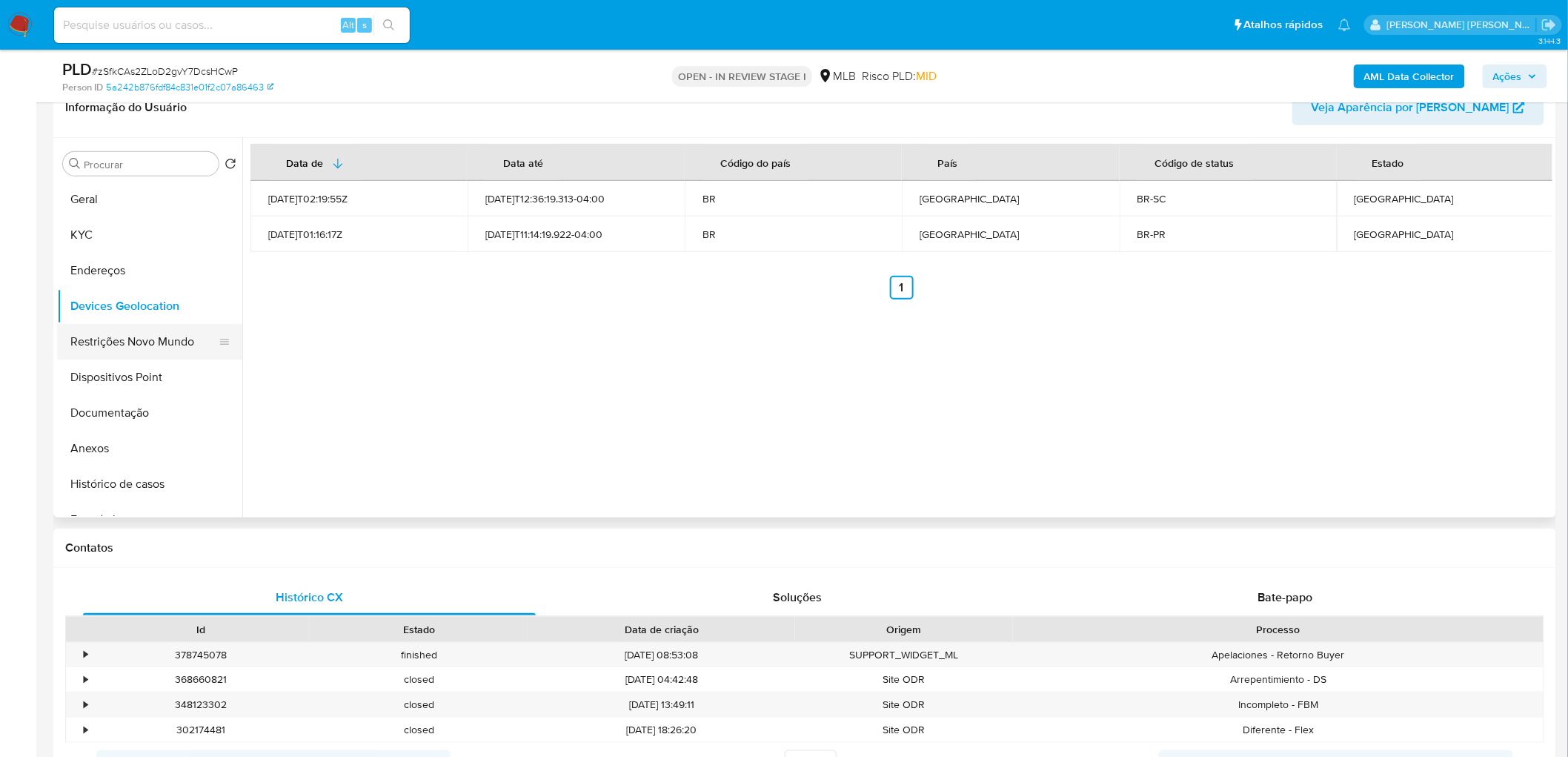 click on "Restrições Novo Mundo" at bounding box center [144, 342] 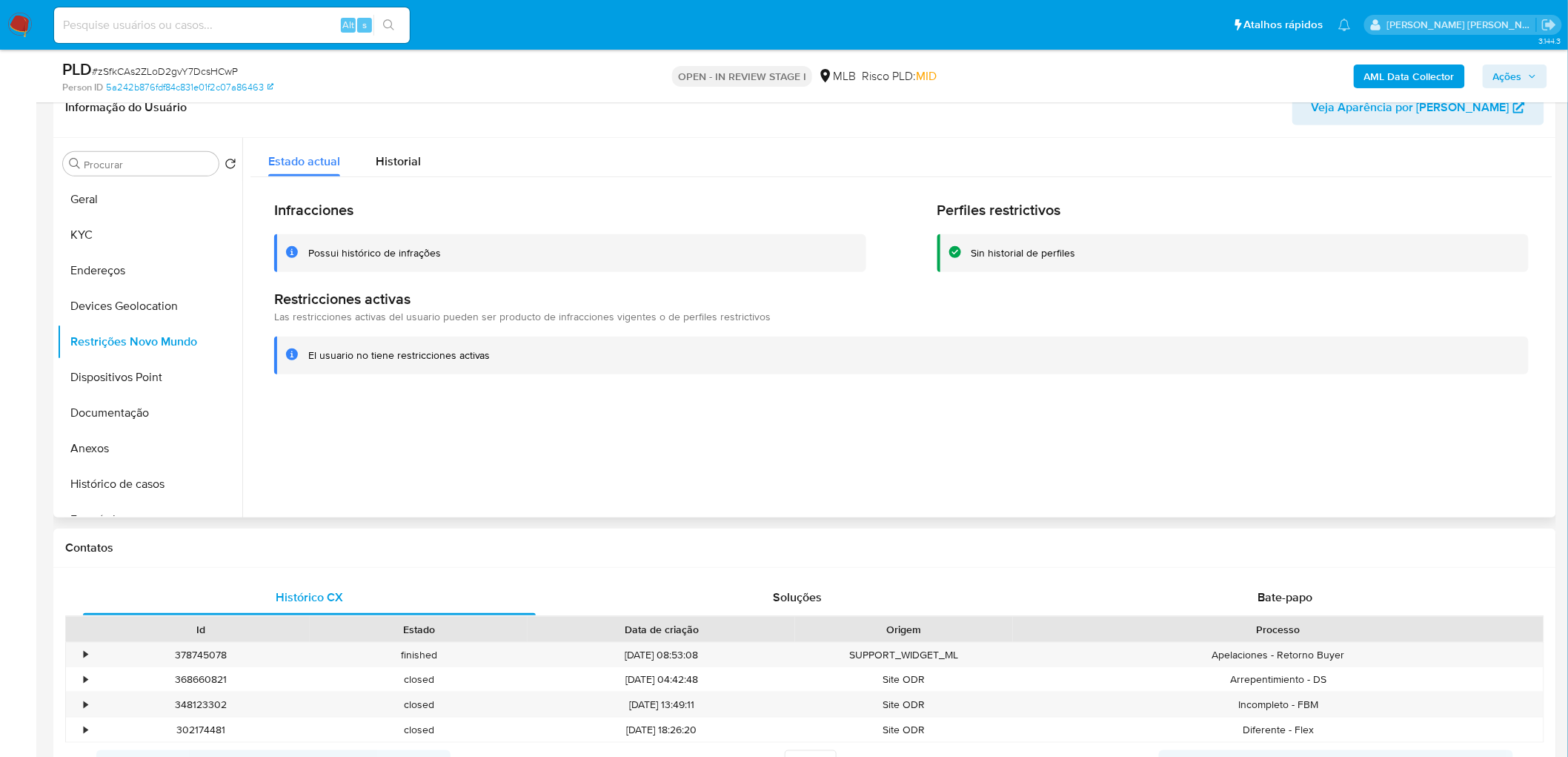 type 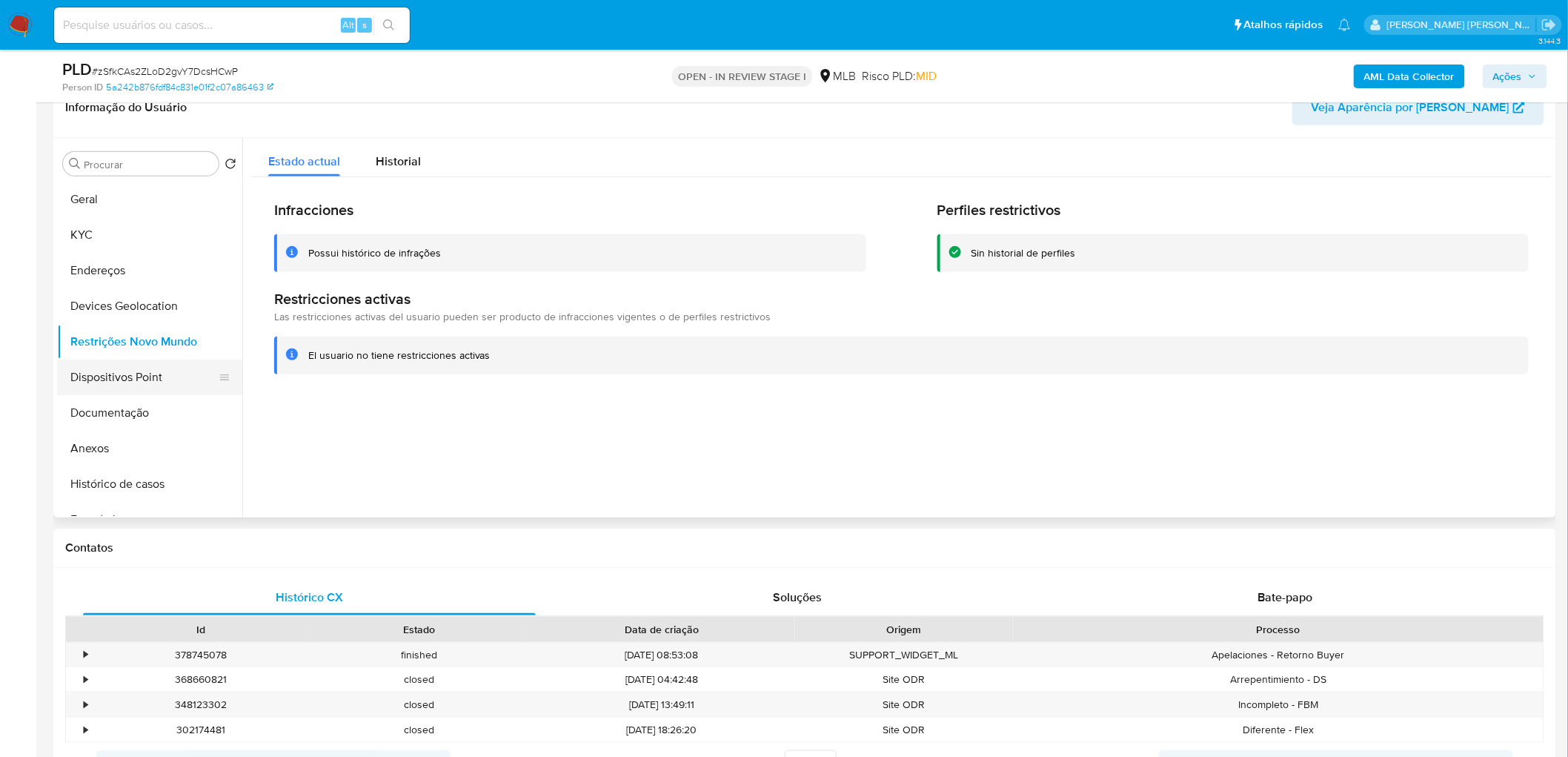 click on "Dispositivos Point" at bounding box center (144, 377) 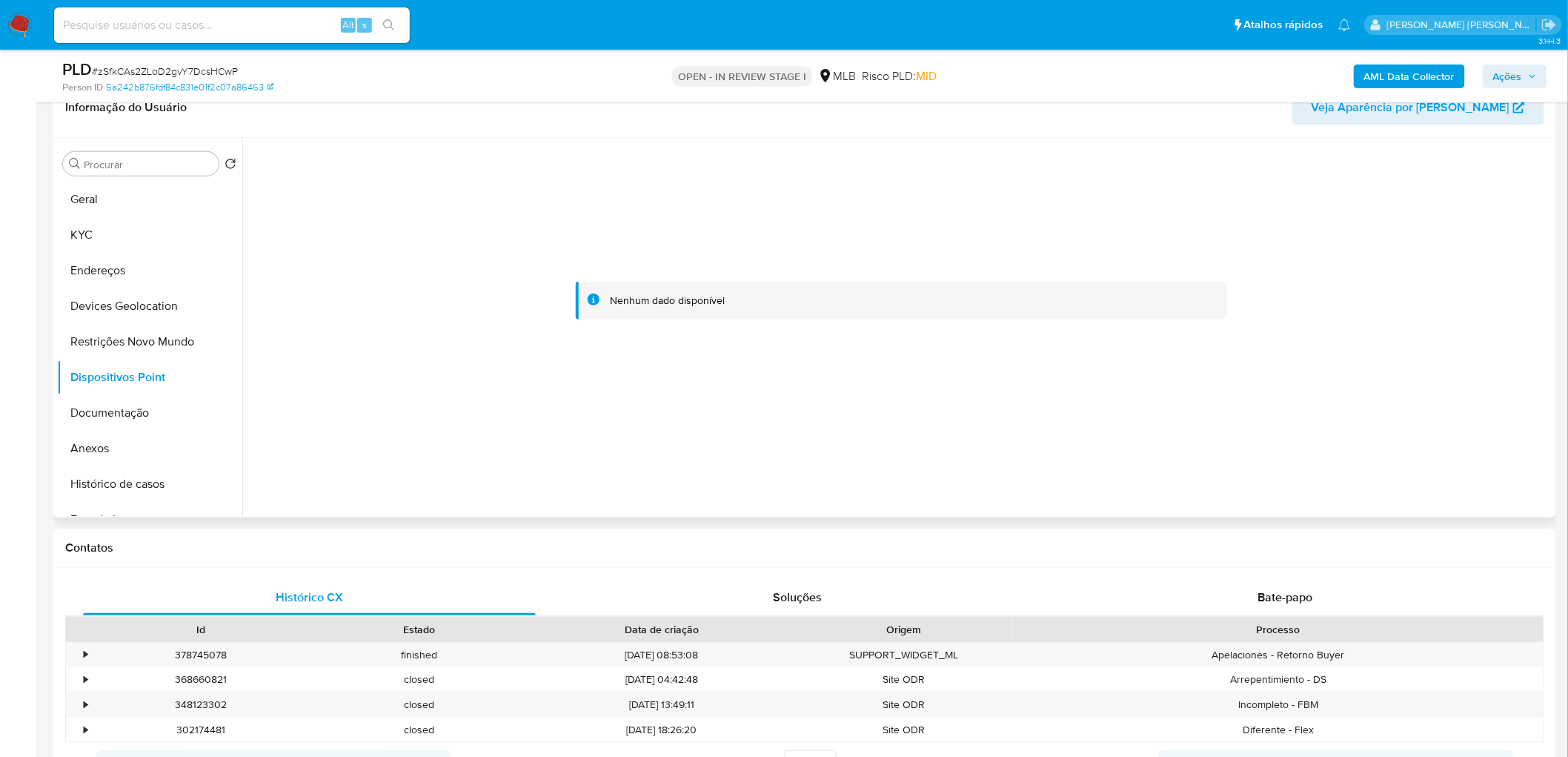type 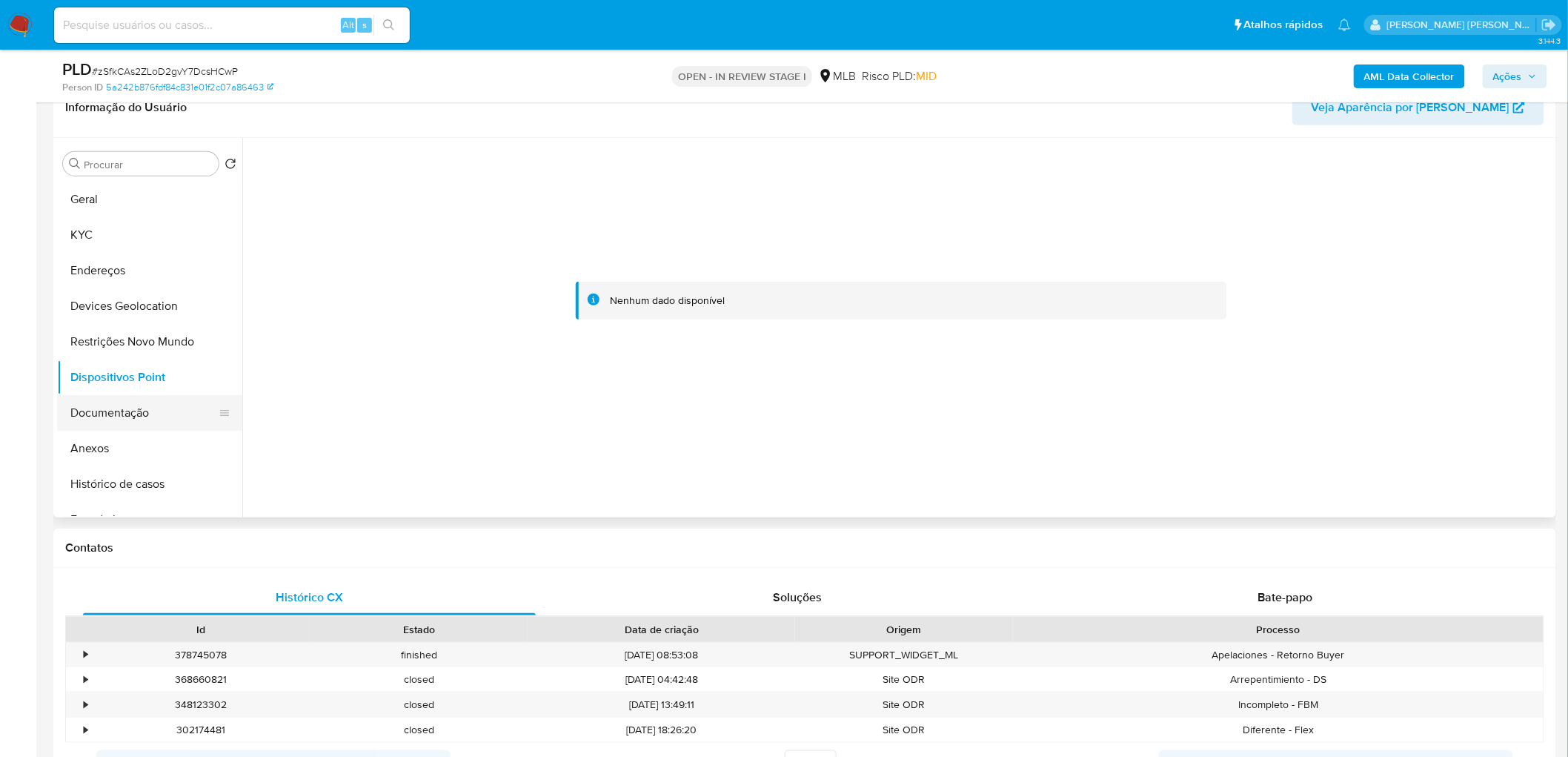 click on "Documentação" at bounding box center [144, 413] 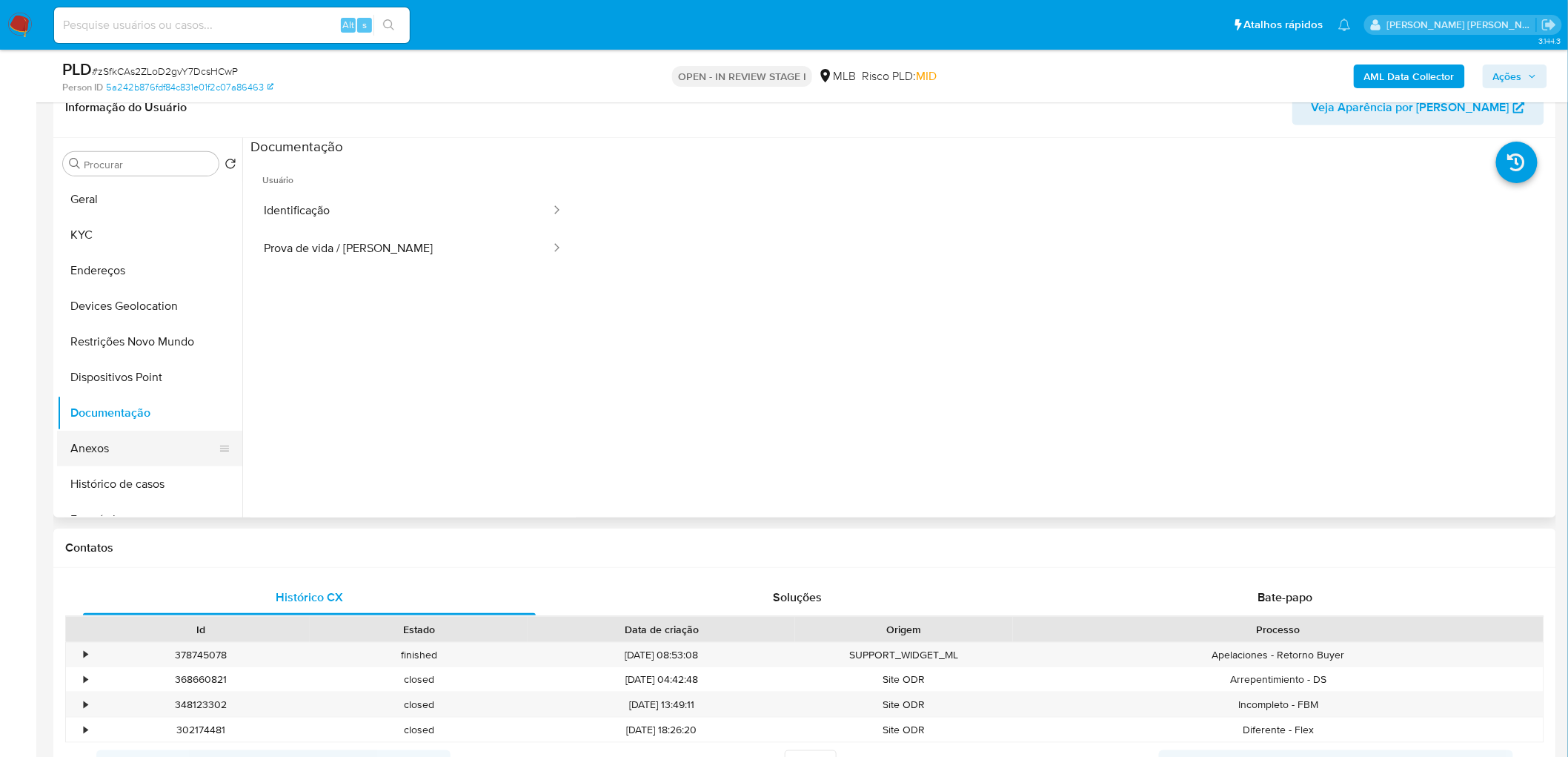 click on "Anexos" at bounding box center [144, 449] 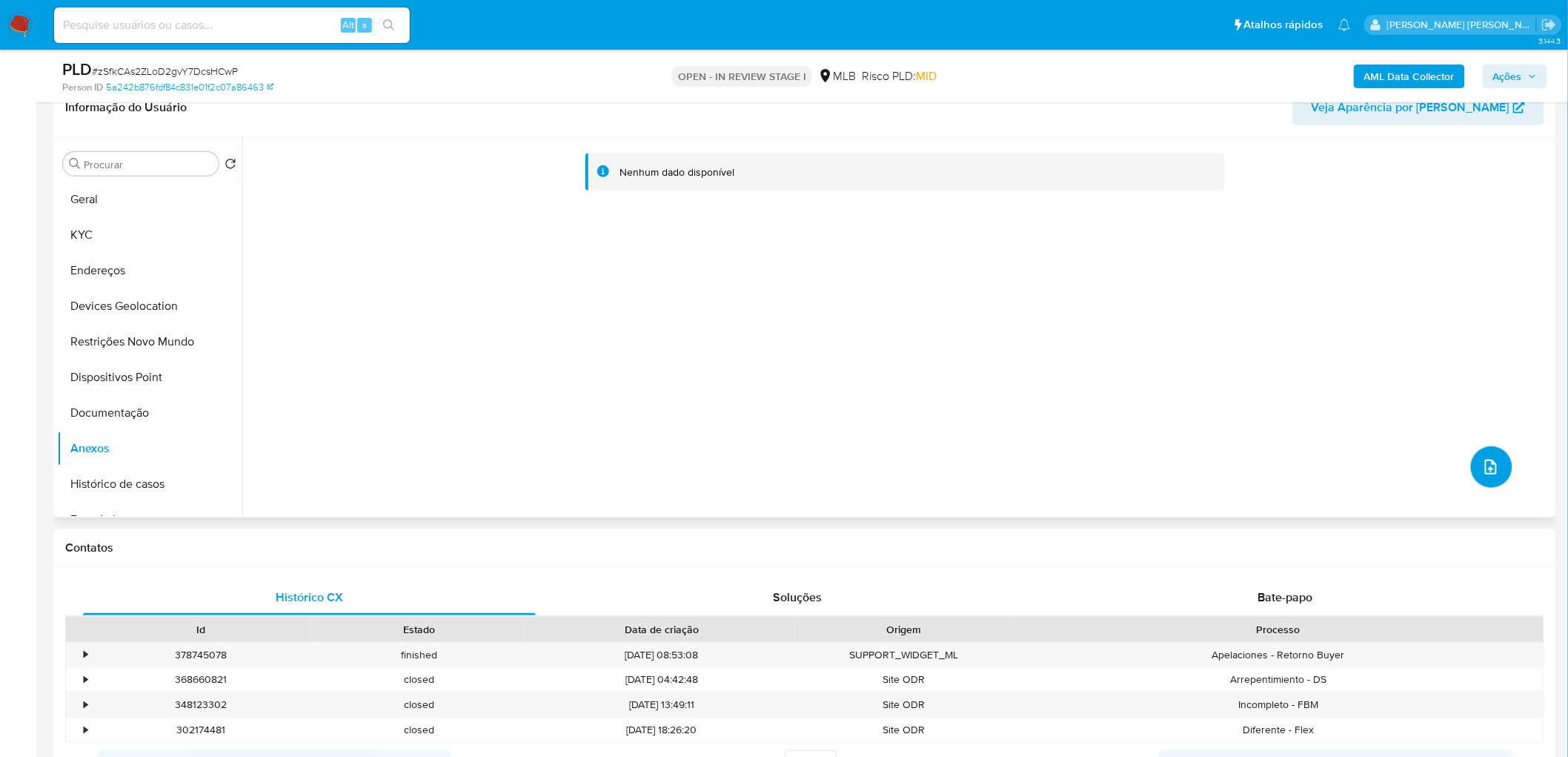 click 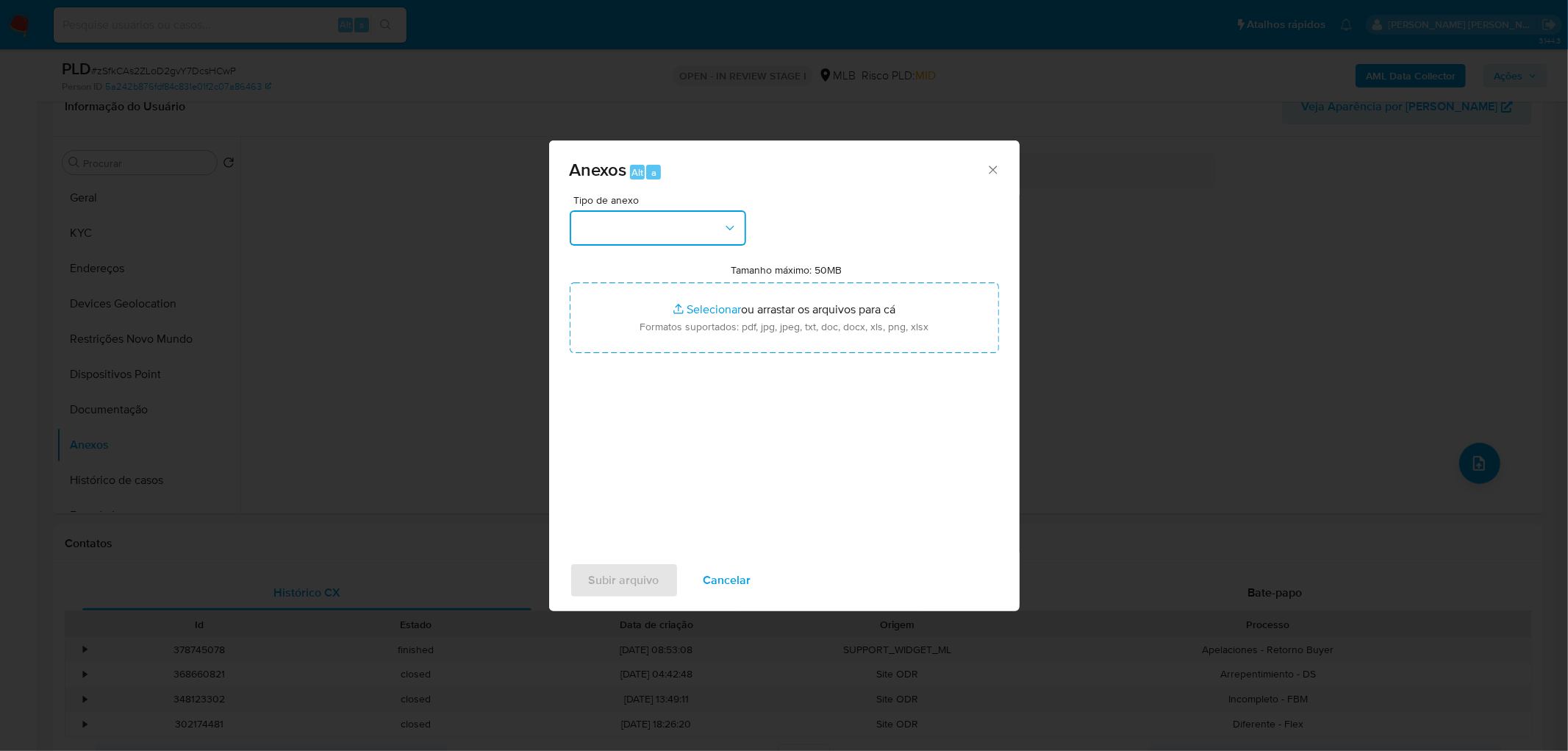 click at bounding box center (658, 228) 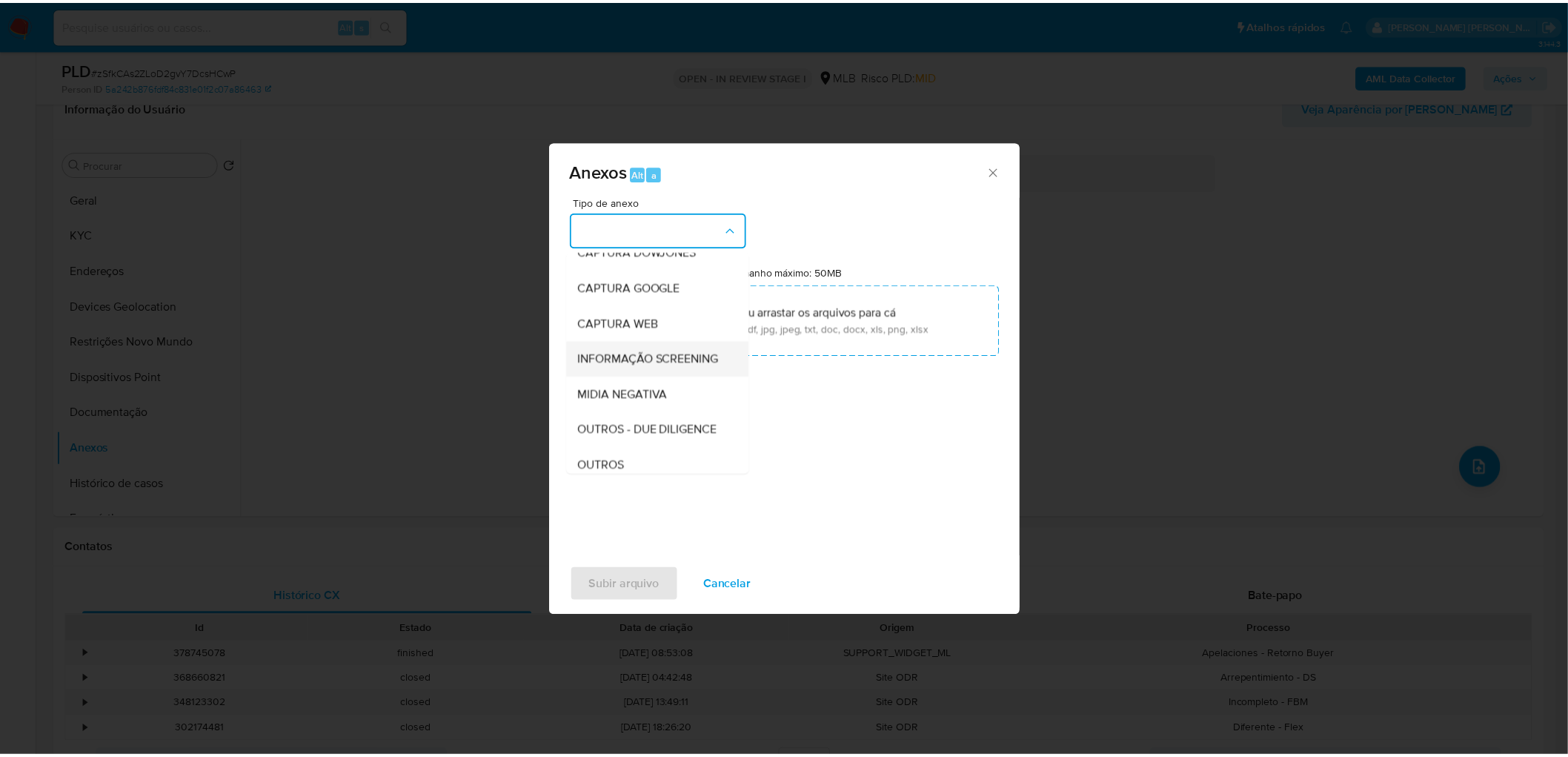 scroll, scrollTop: 165, scrollLeft: 0, axis: vertical 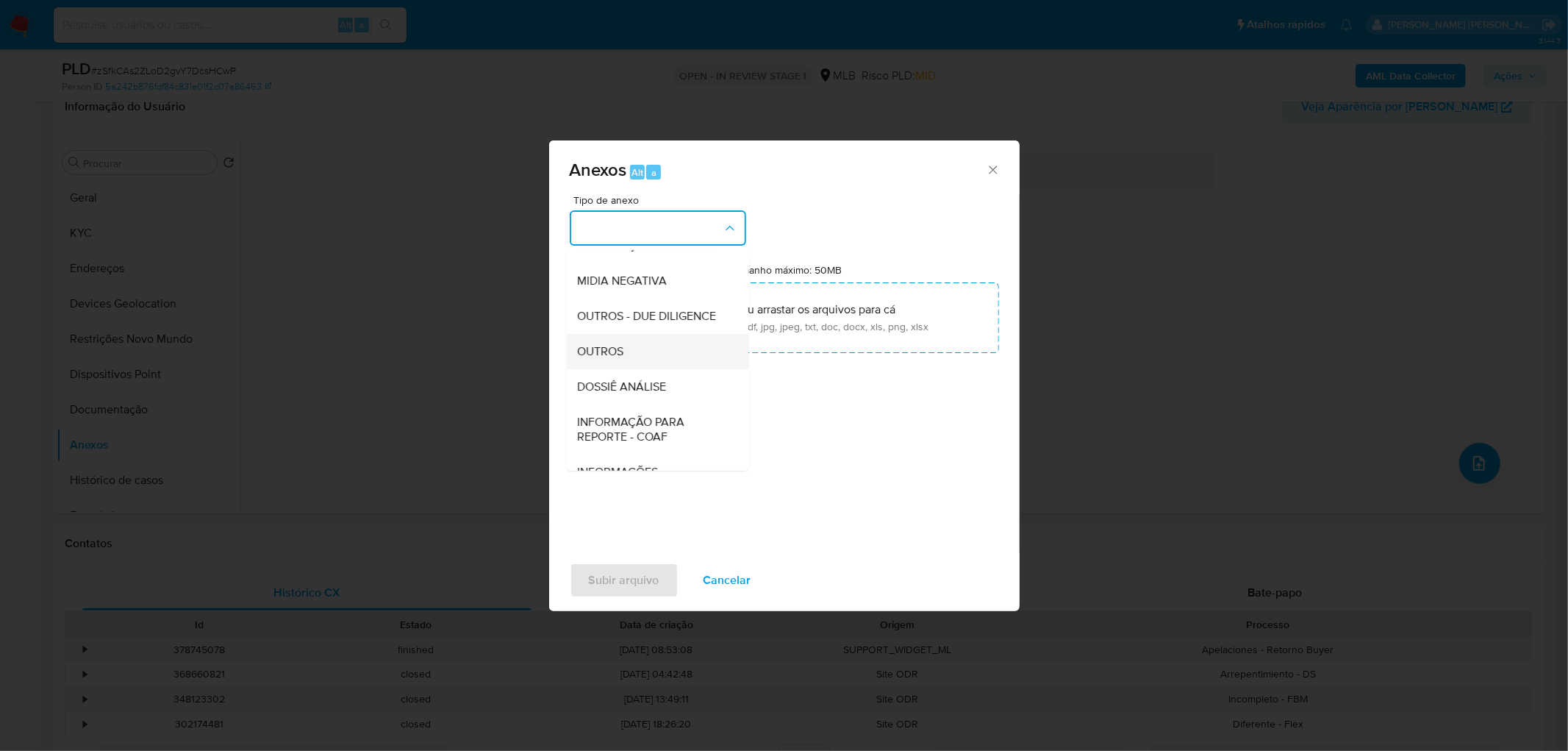 click on "OUTROS" at bounding box center [653, 352] 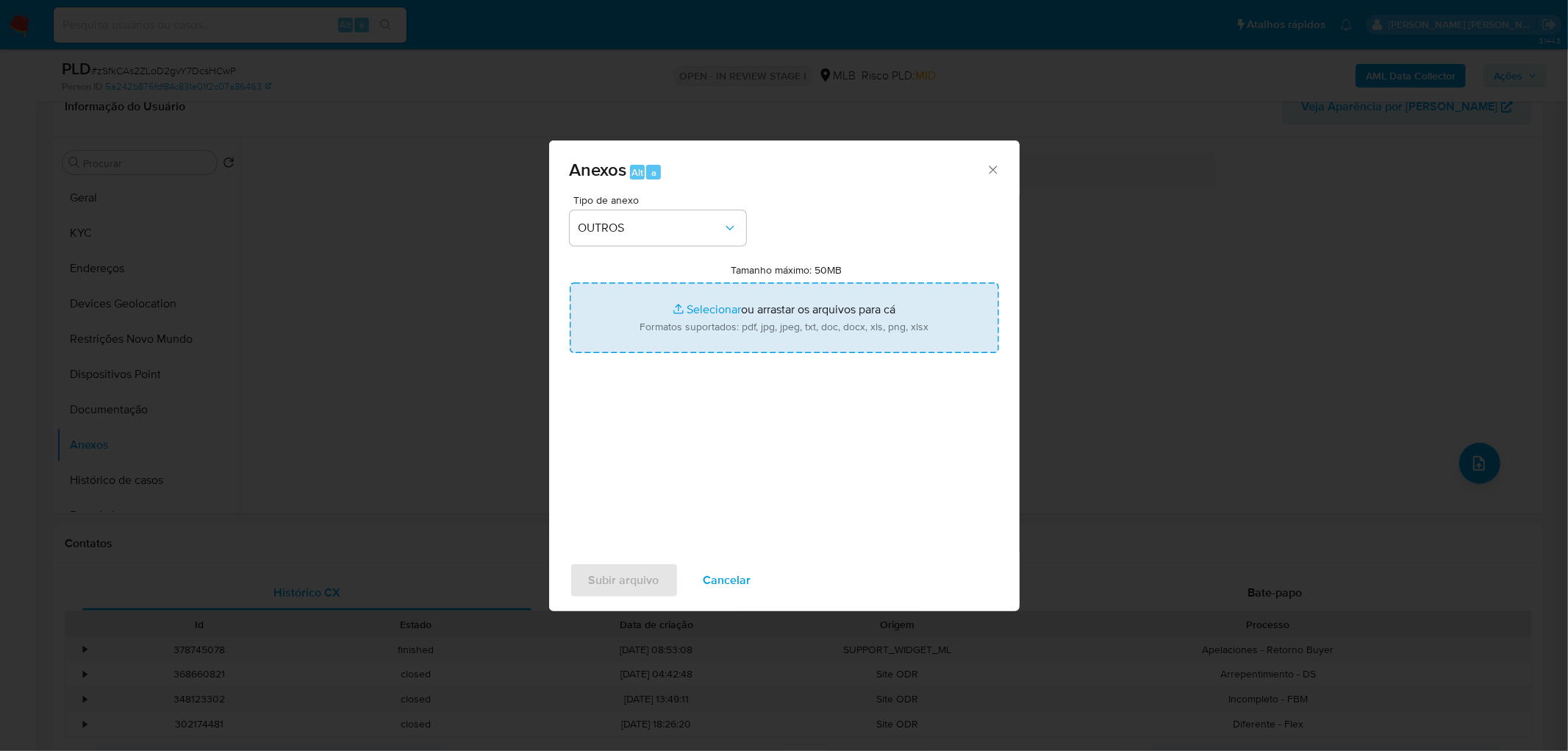 click on "Tamanho máximo: 50MB Selecionar arquivos" at bounding box center [784, 318] 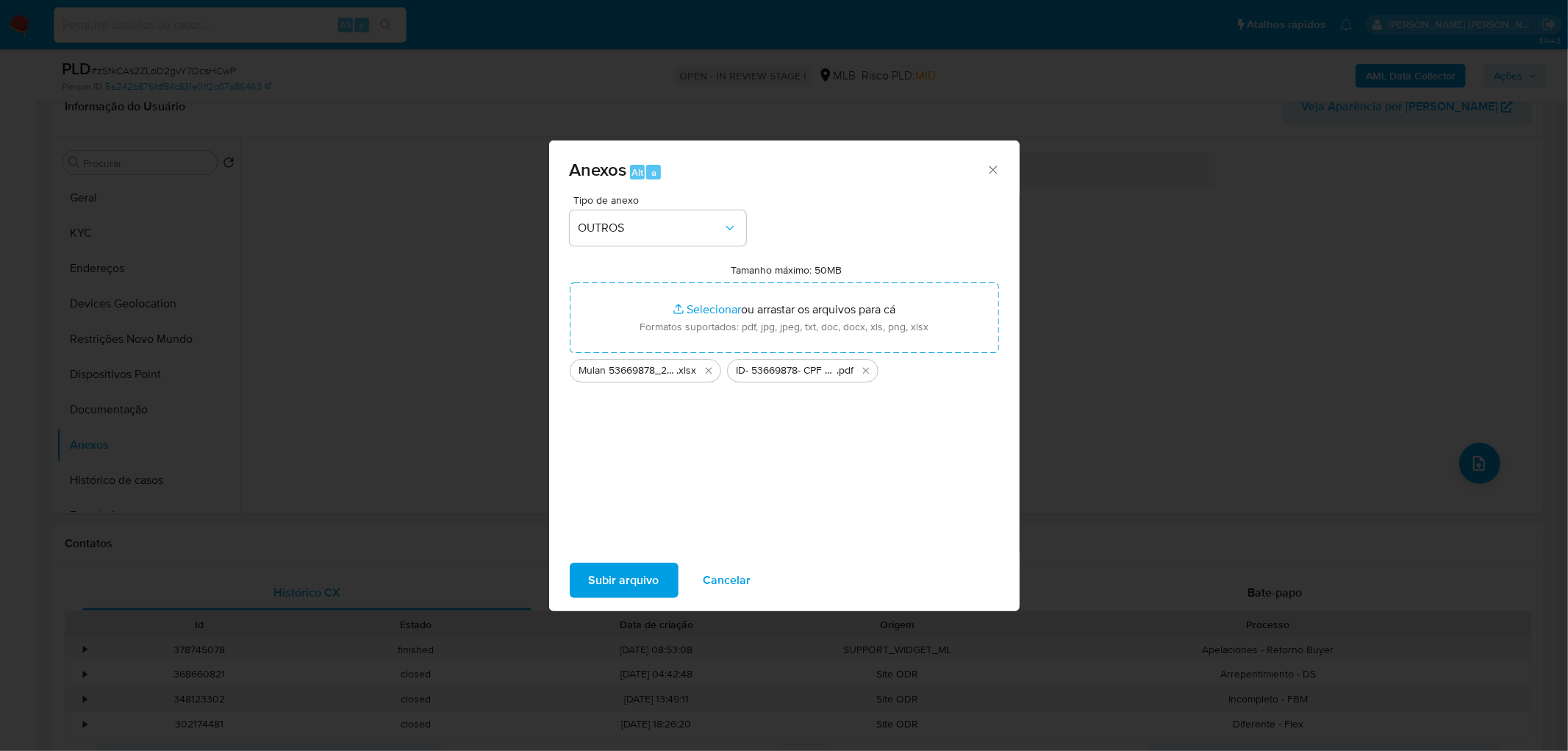 click on "Subir arquivo" at bounding box center [624, 580] 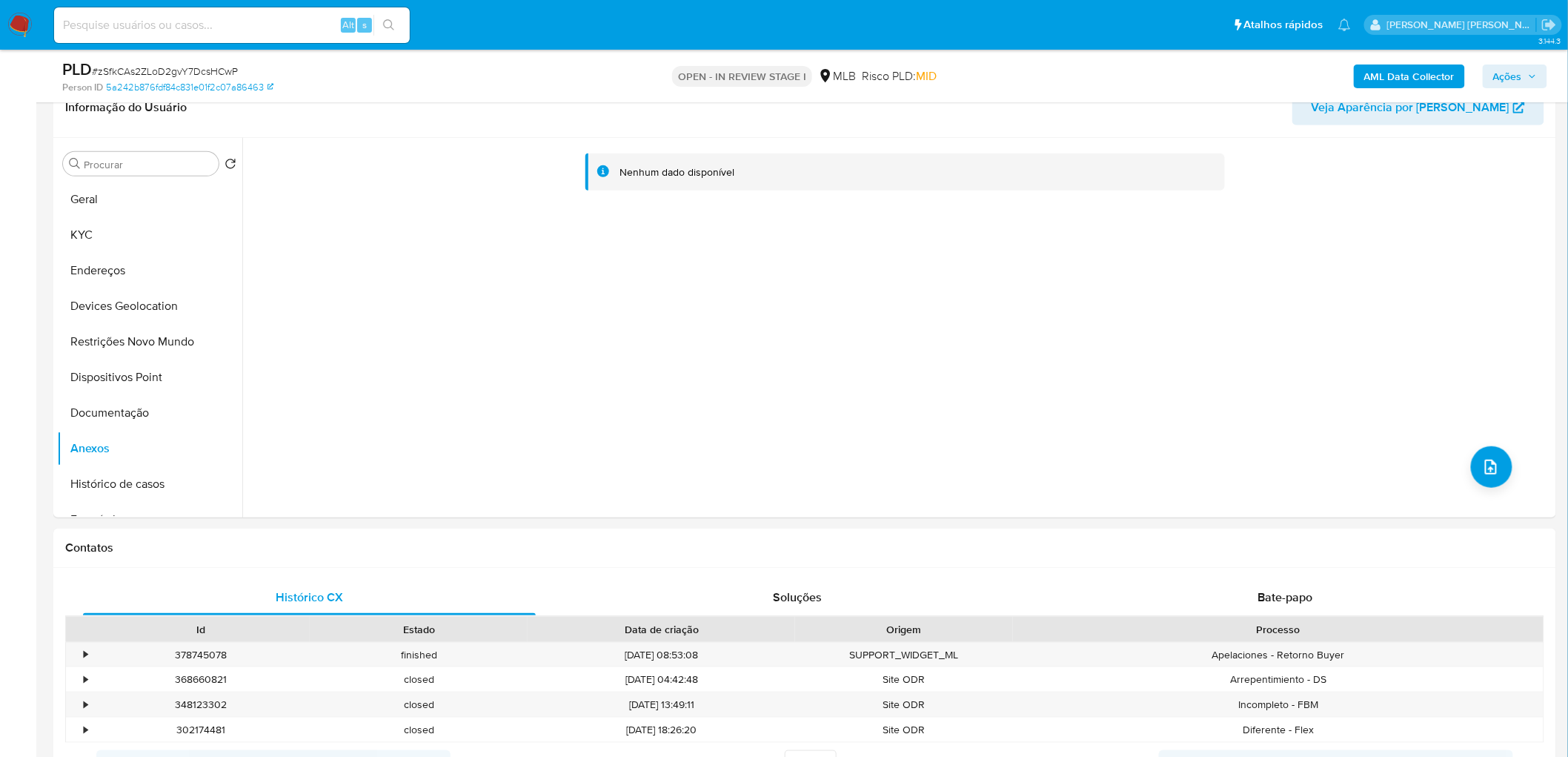 click on "Documentação" at bounding box center [150, 413] 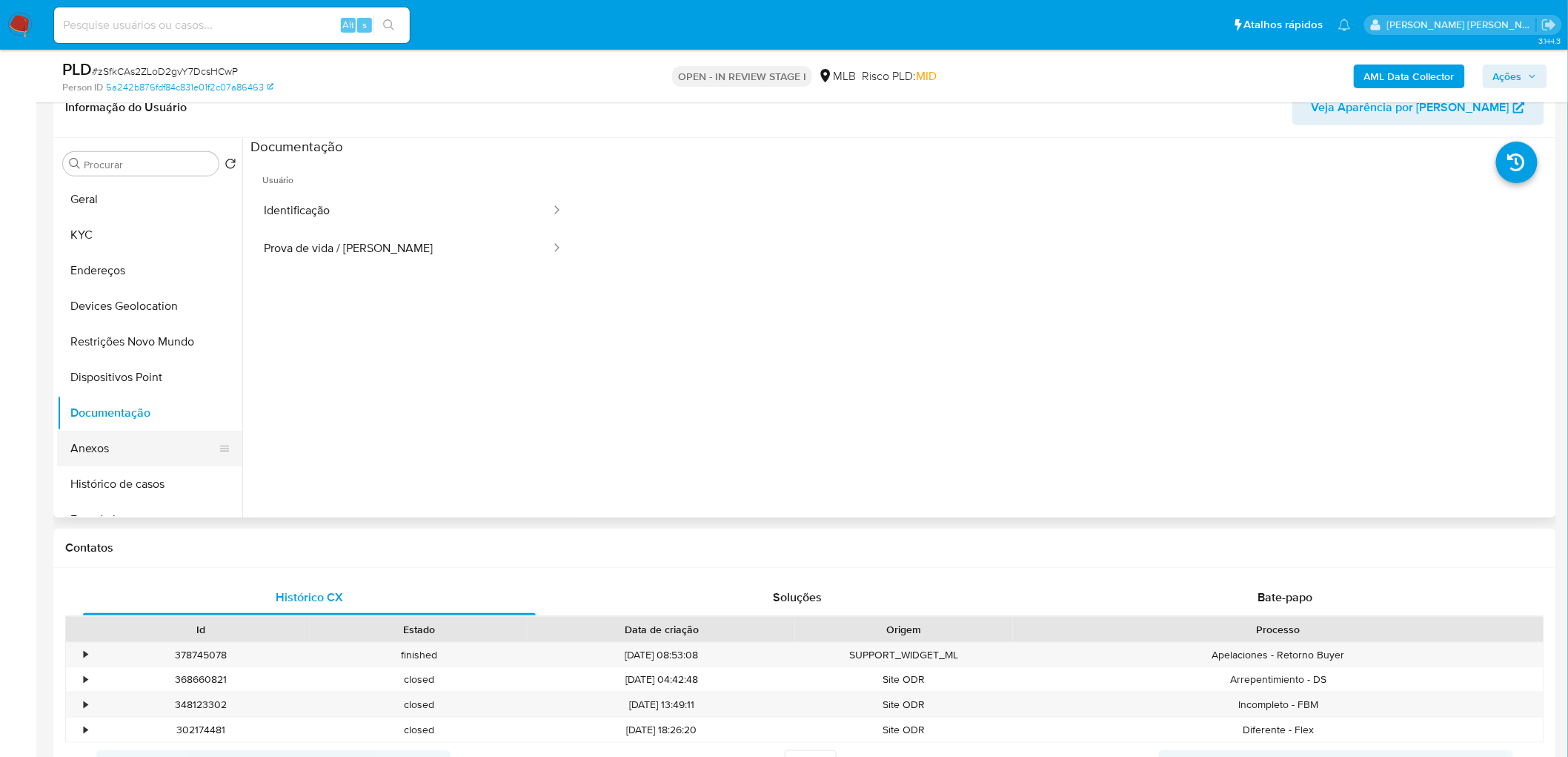 click on "Anexos" at bounding box center (144, 449) 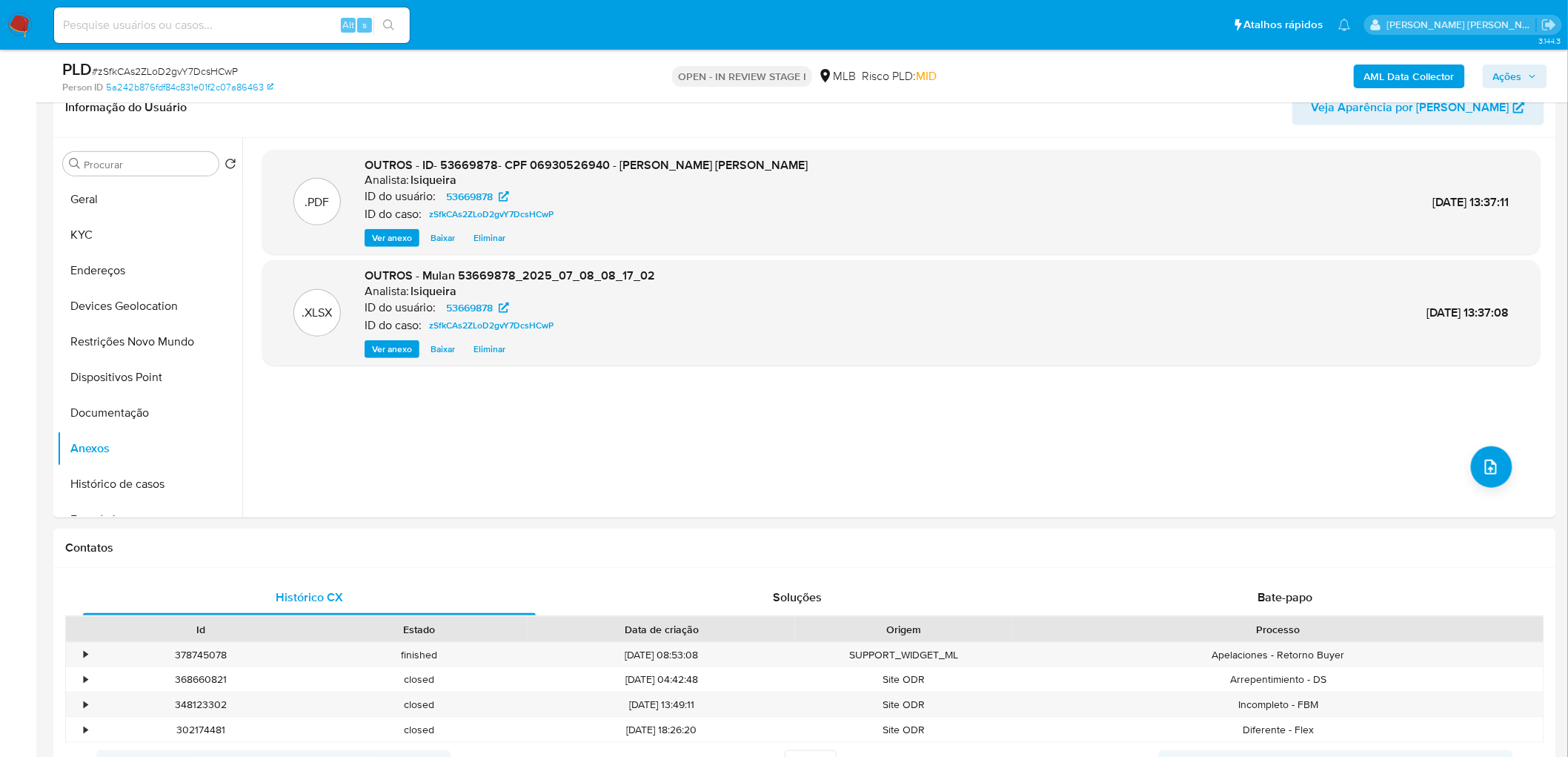 click on "Ações" at bounding box center [1507, 76] 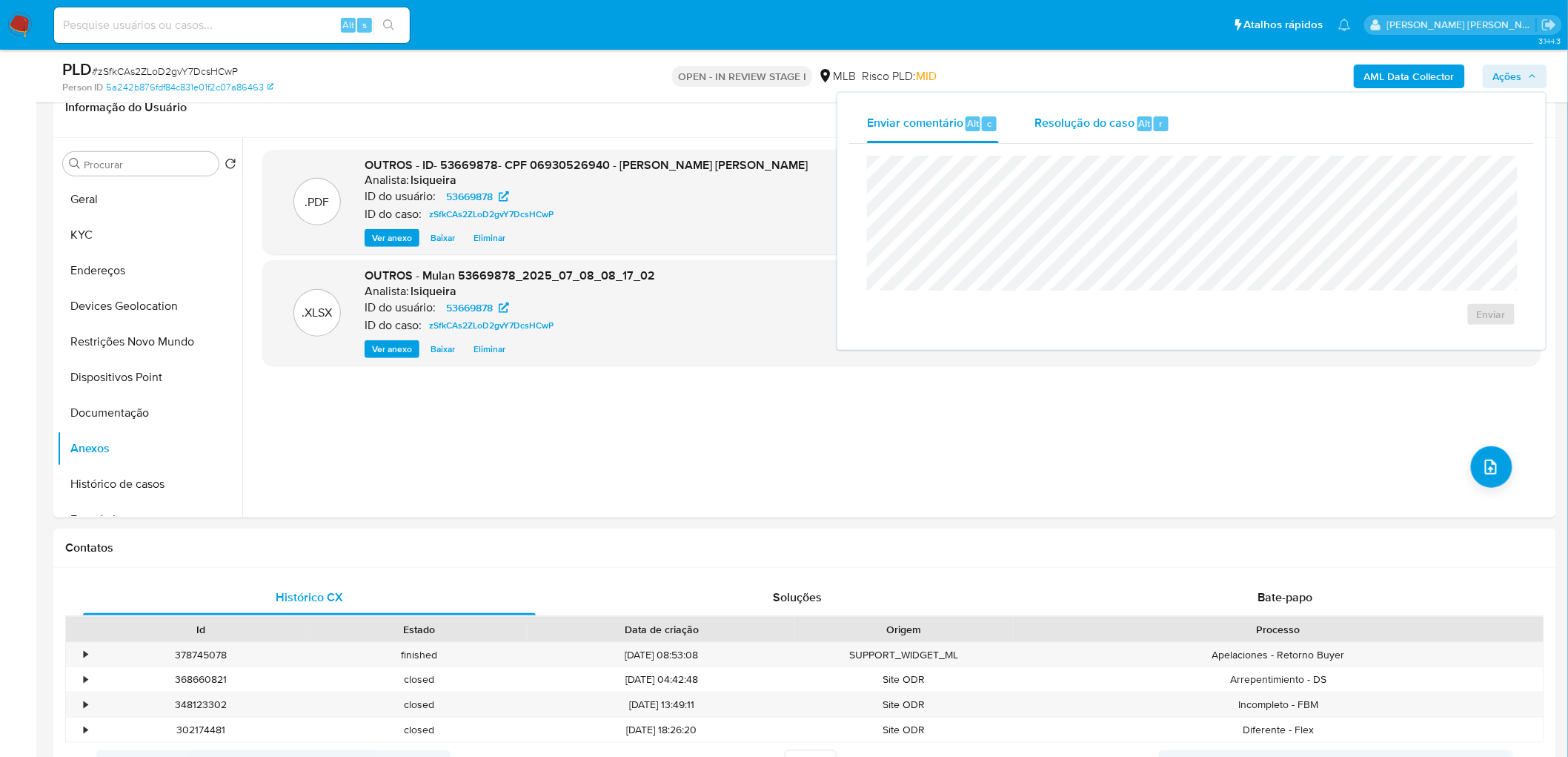 click on "Resolução do caso" at bounding box center [1084, 122] 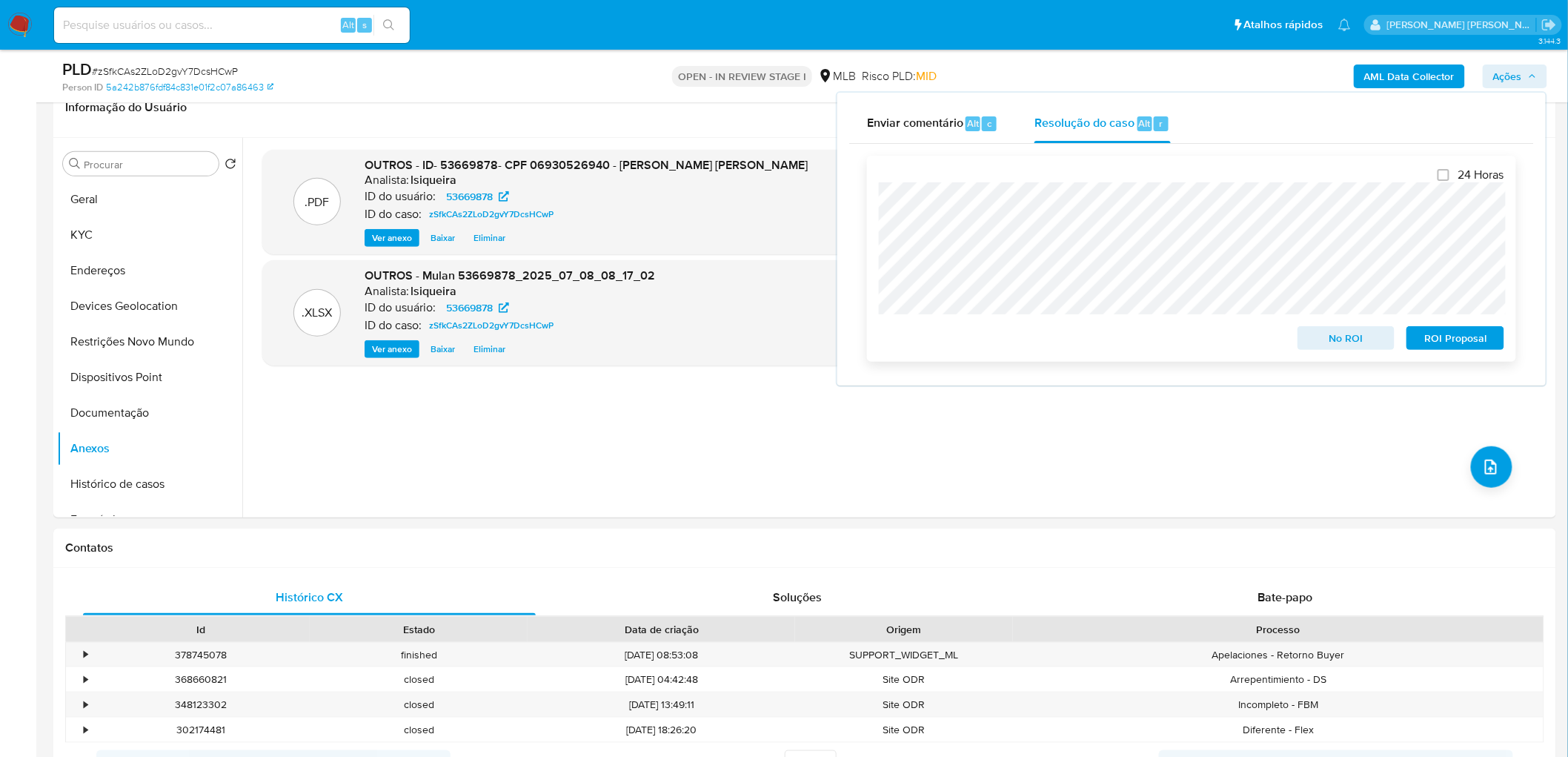 scroll, scrollTop: 165, scrollLeft: 0, axis: vertical 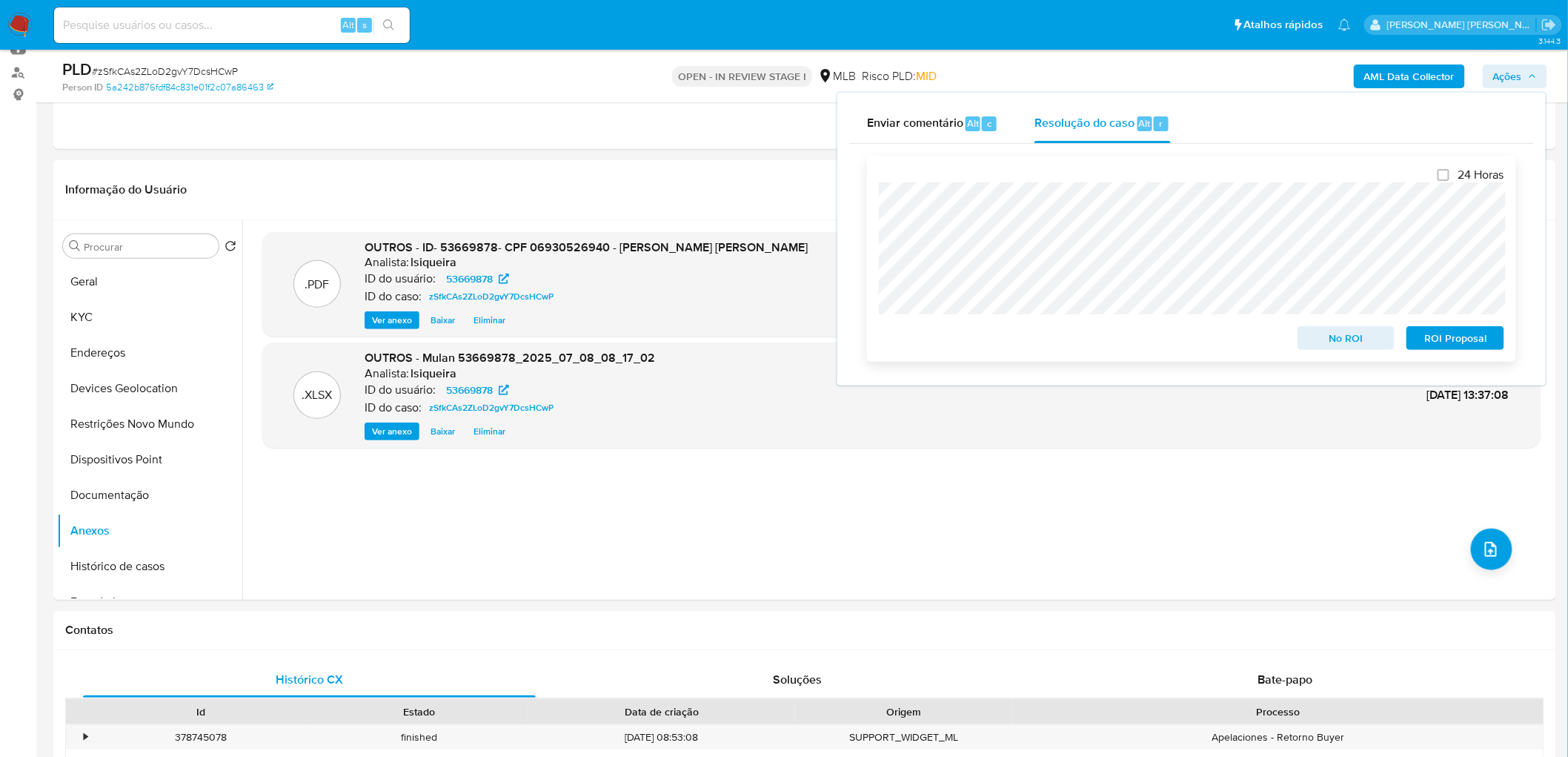 click on "No ROI" at bounding box center [1346, 338] 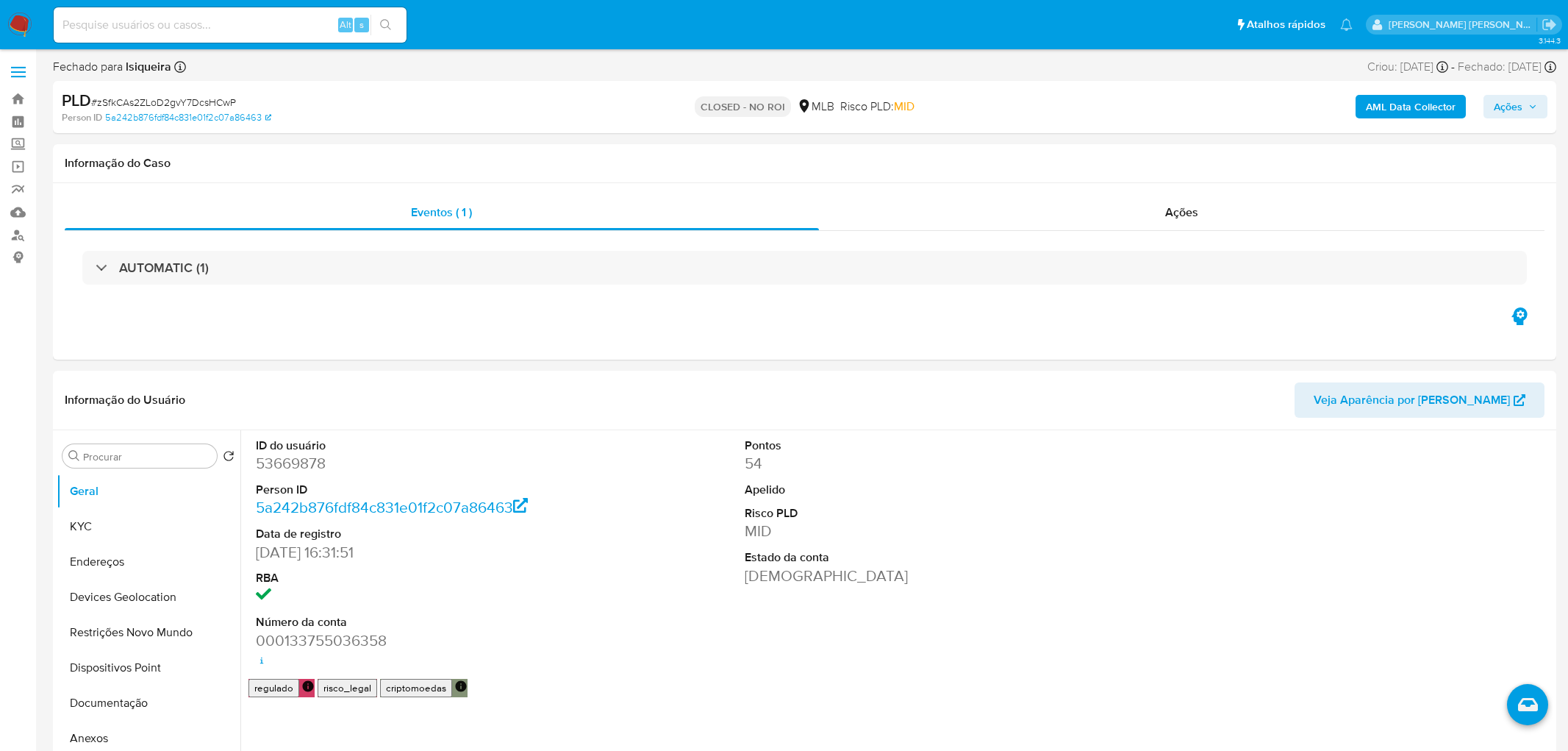 select on "10" 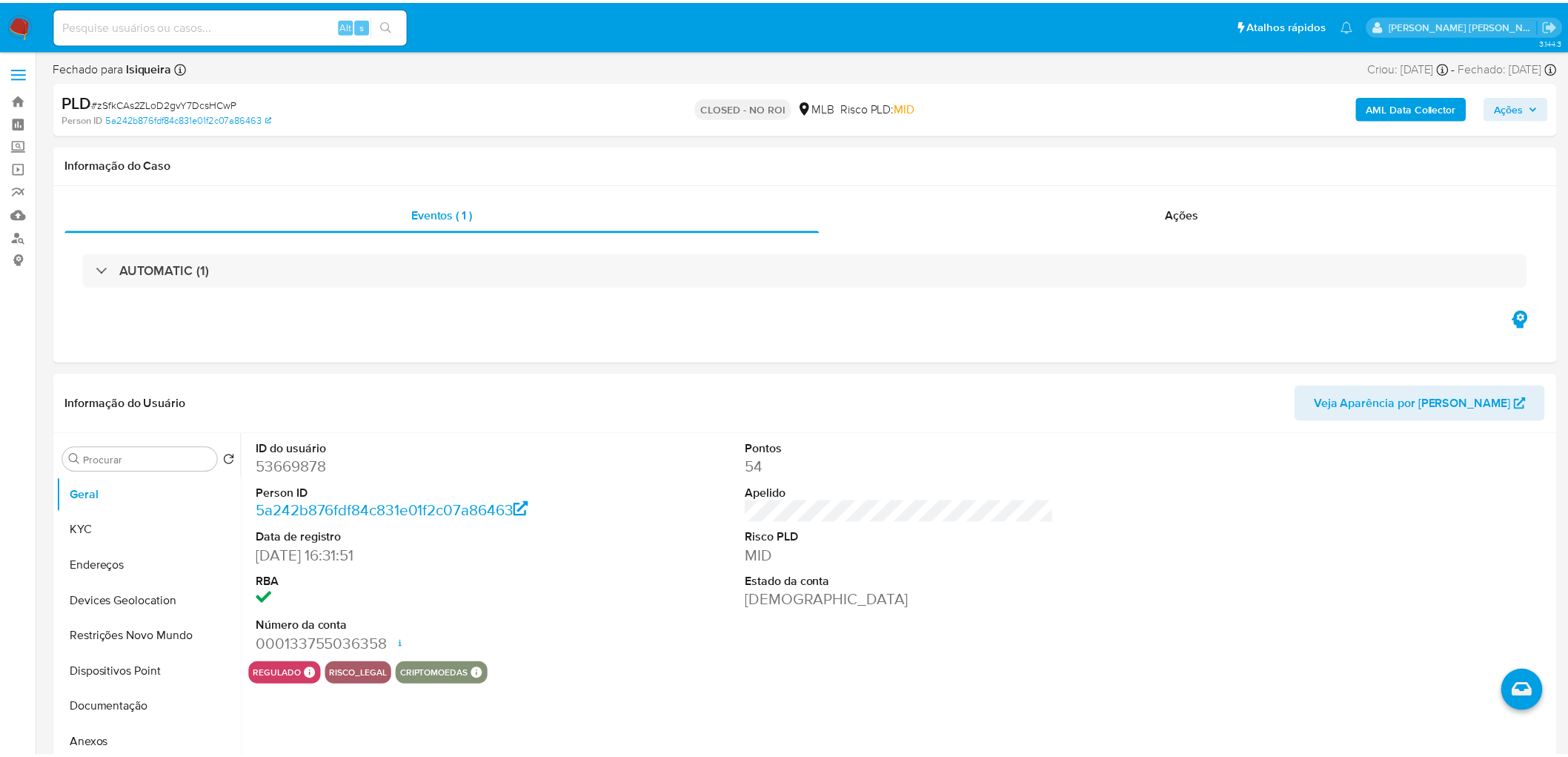 scroll, scrollTop: 0, scrollLeft: 0, axis: both 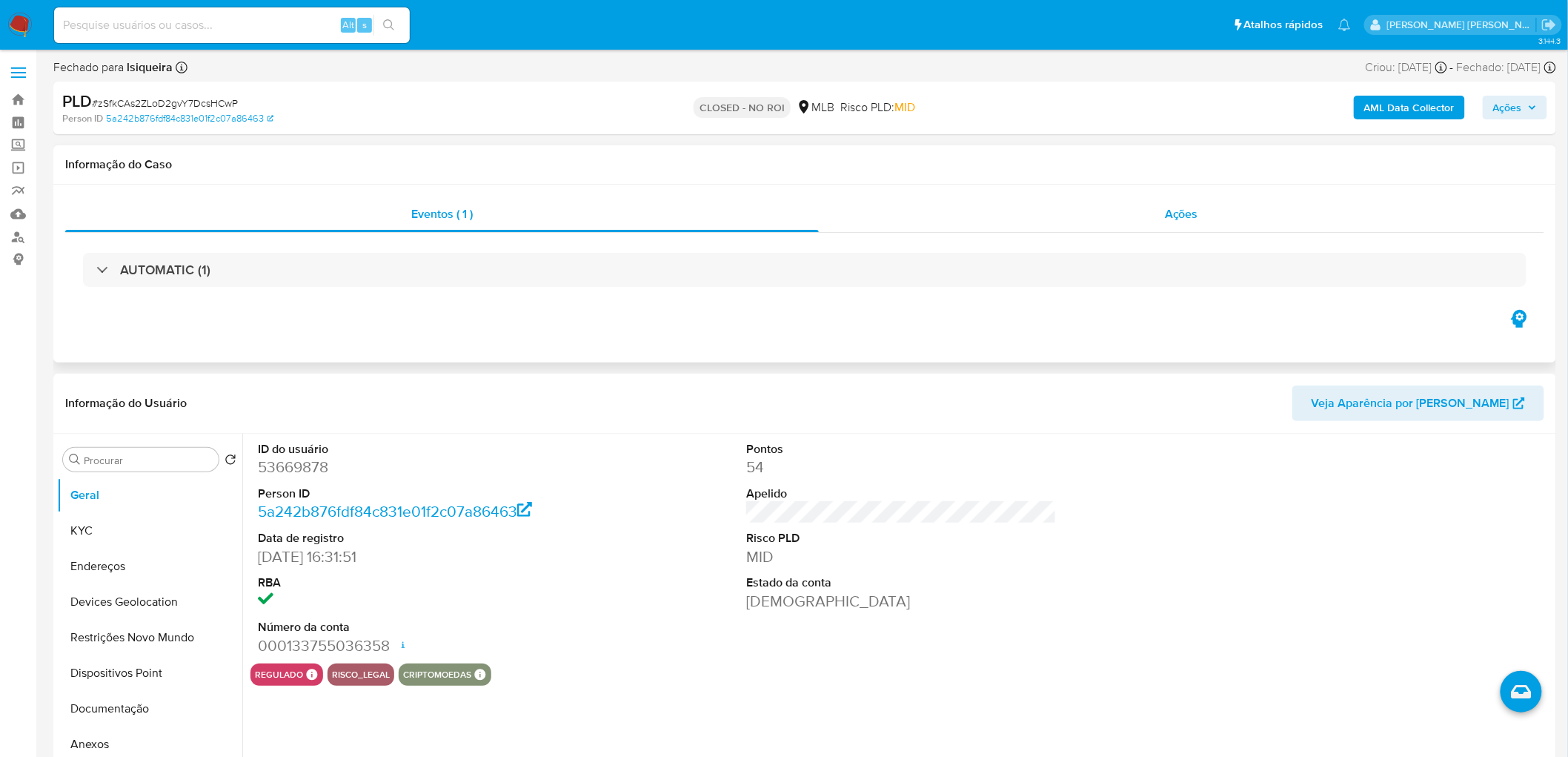 click on "Ações" at bounding box center [1181, 214] 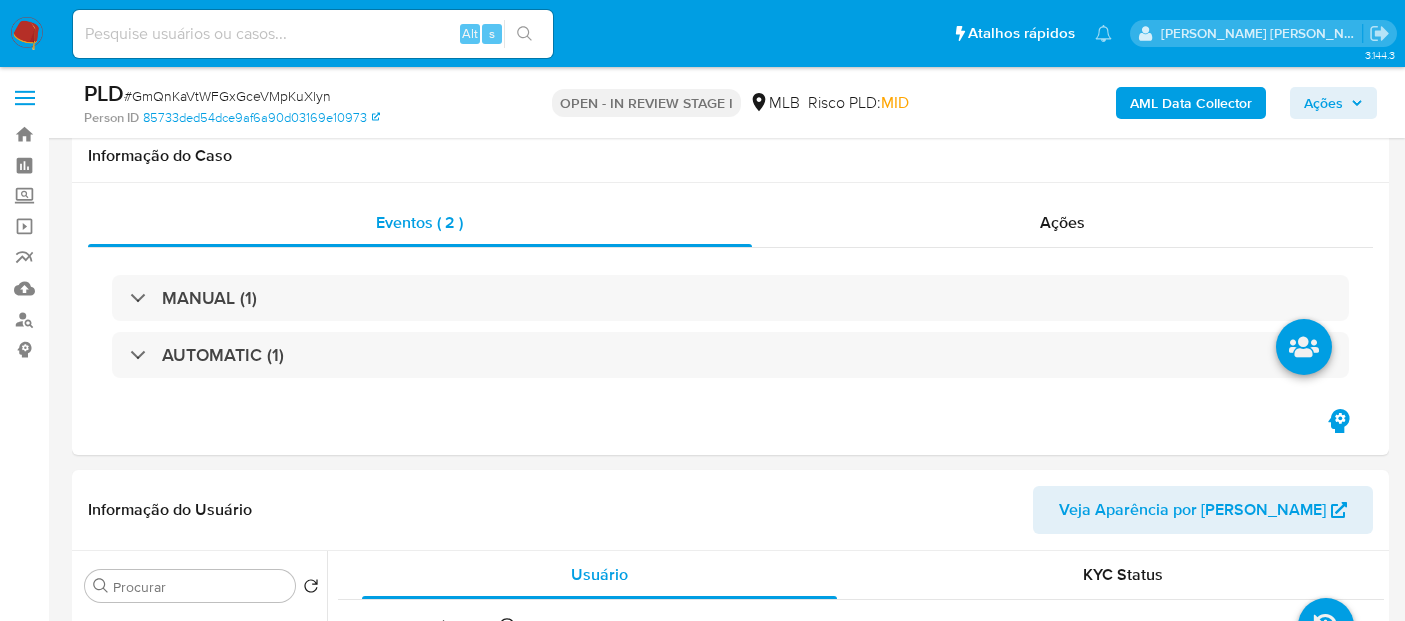 scroll, scrollTop: 2333, scrollLeft: 0, axis: vertical 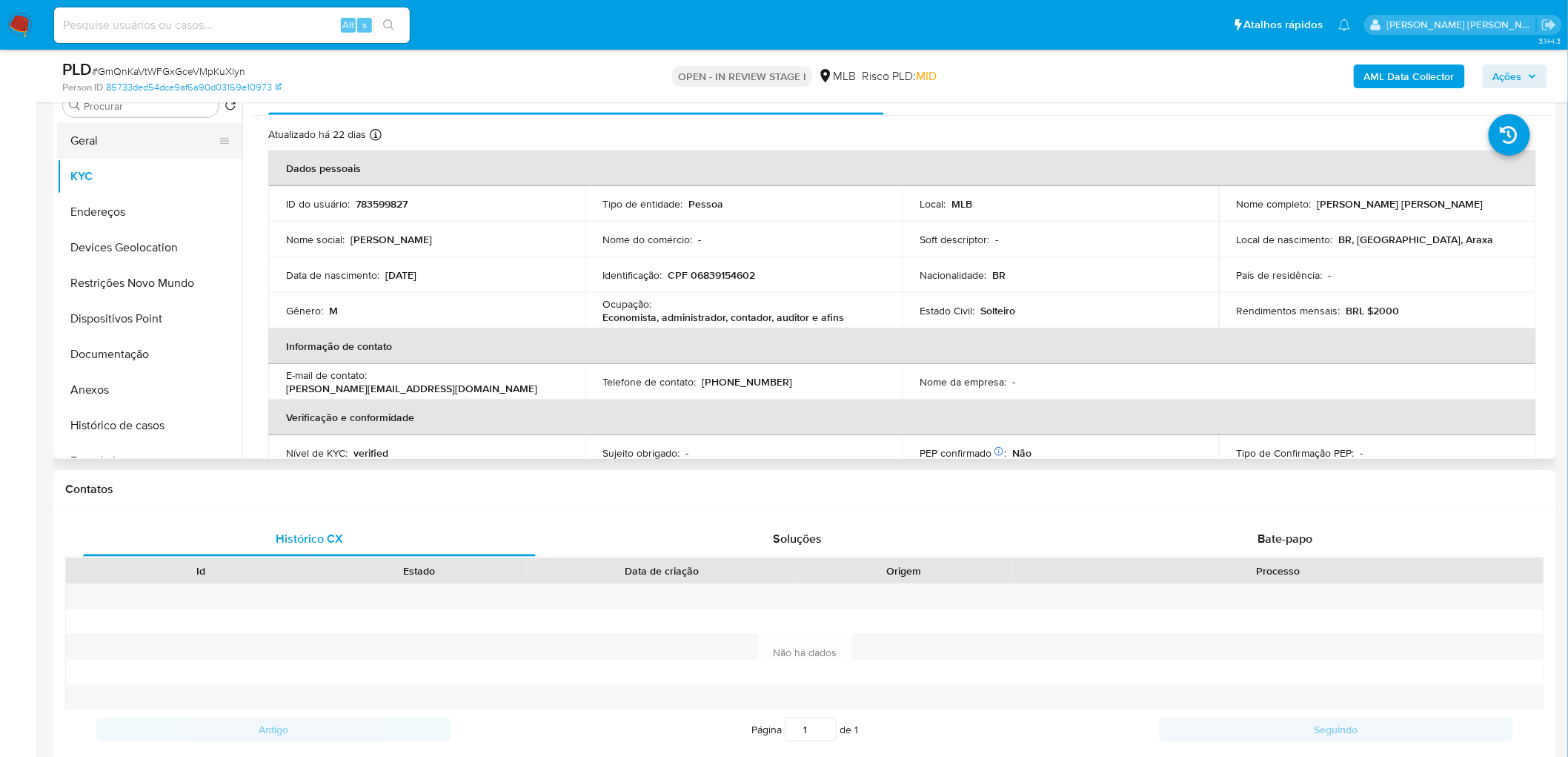 click on "Geral" at bounding box center [144, 141] 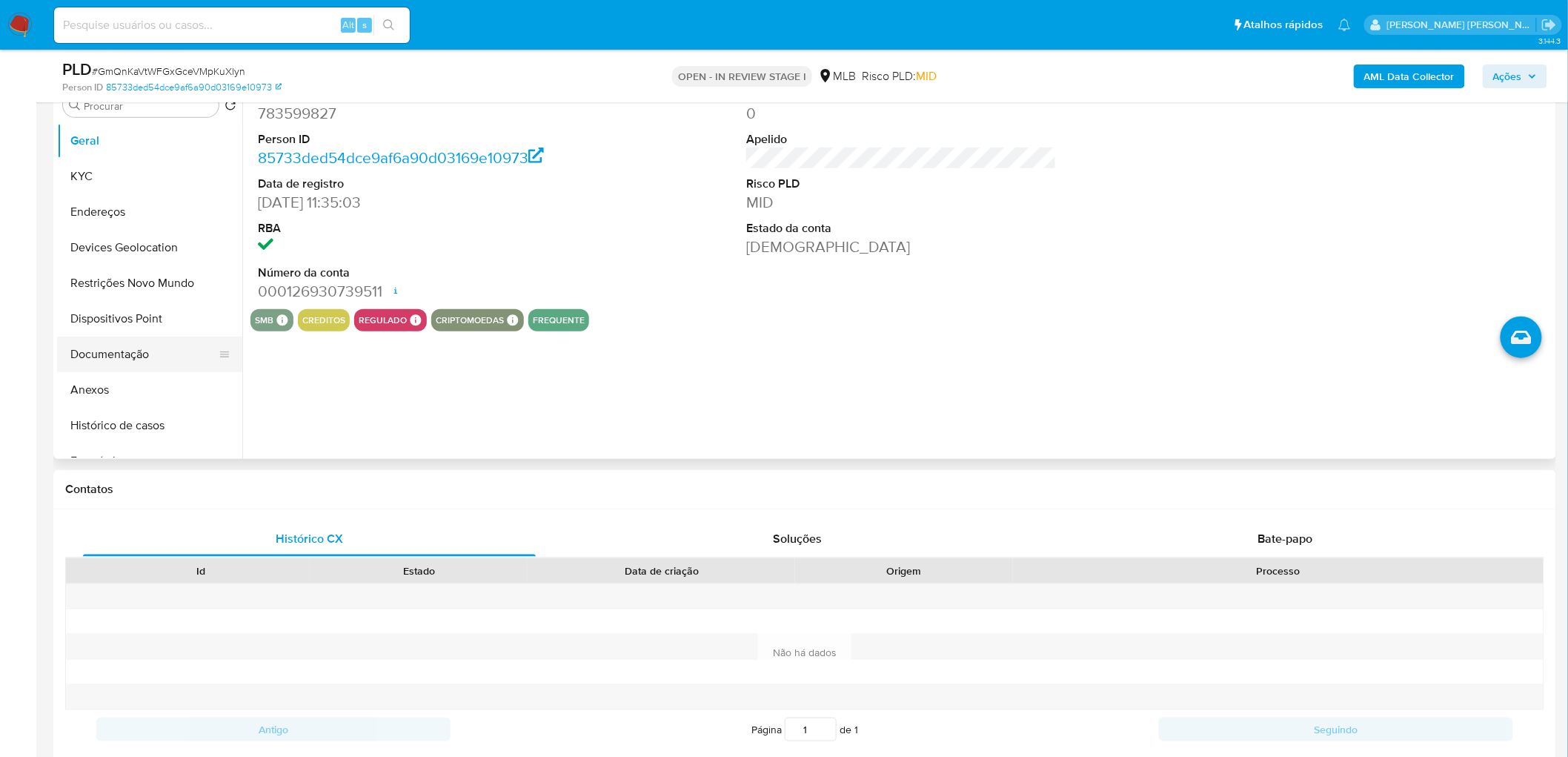 click on "Documentação" at bounding box center [144, 354] 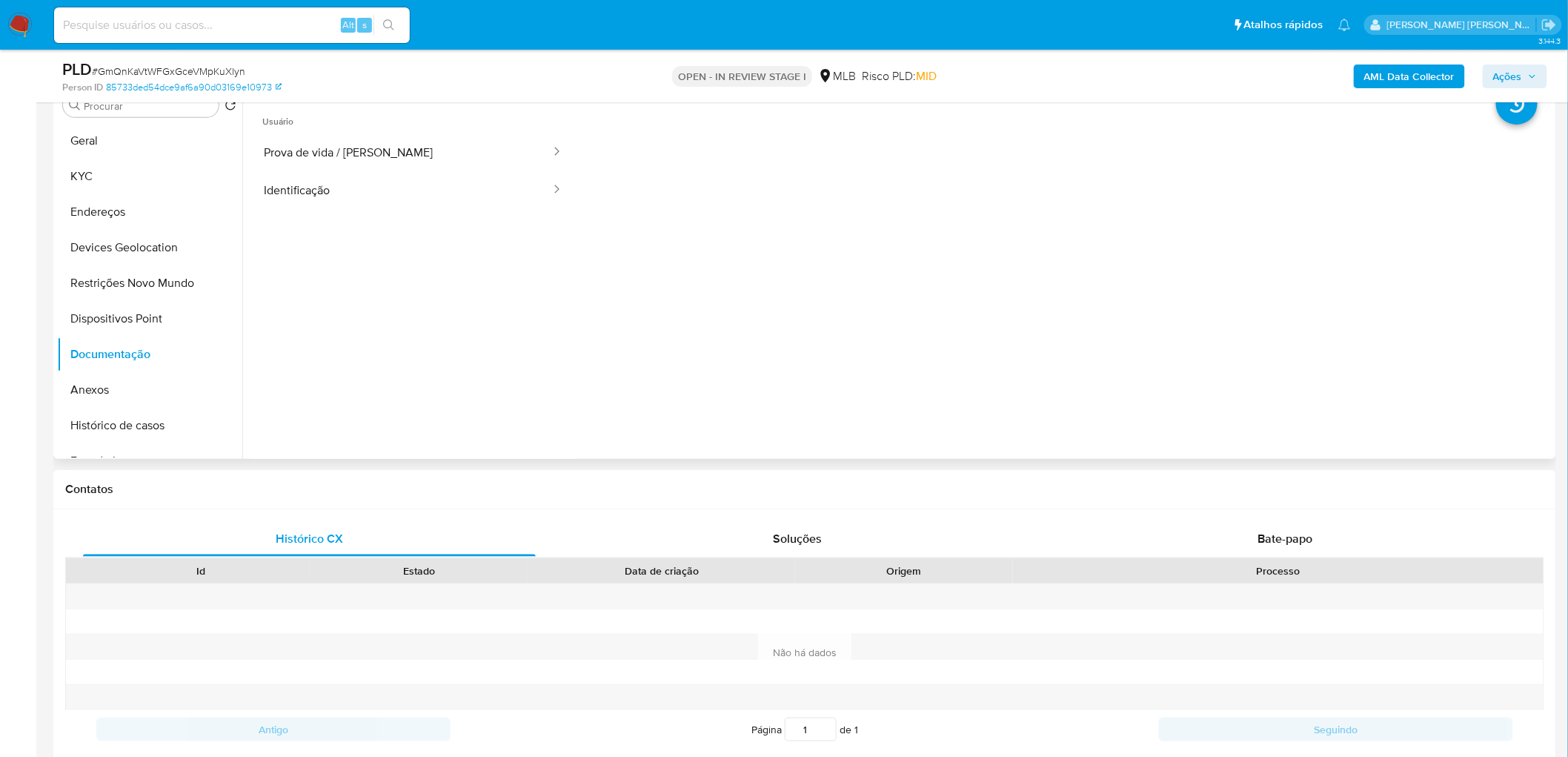 scroll, scrollTop: 165, scrollLeft: 0, axis: vertical 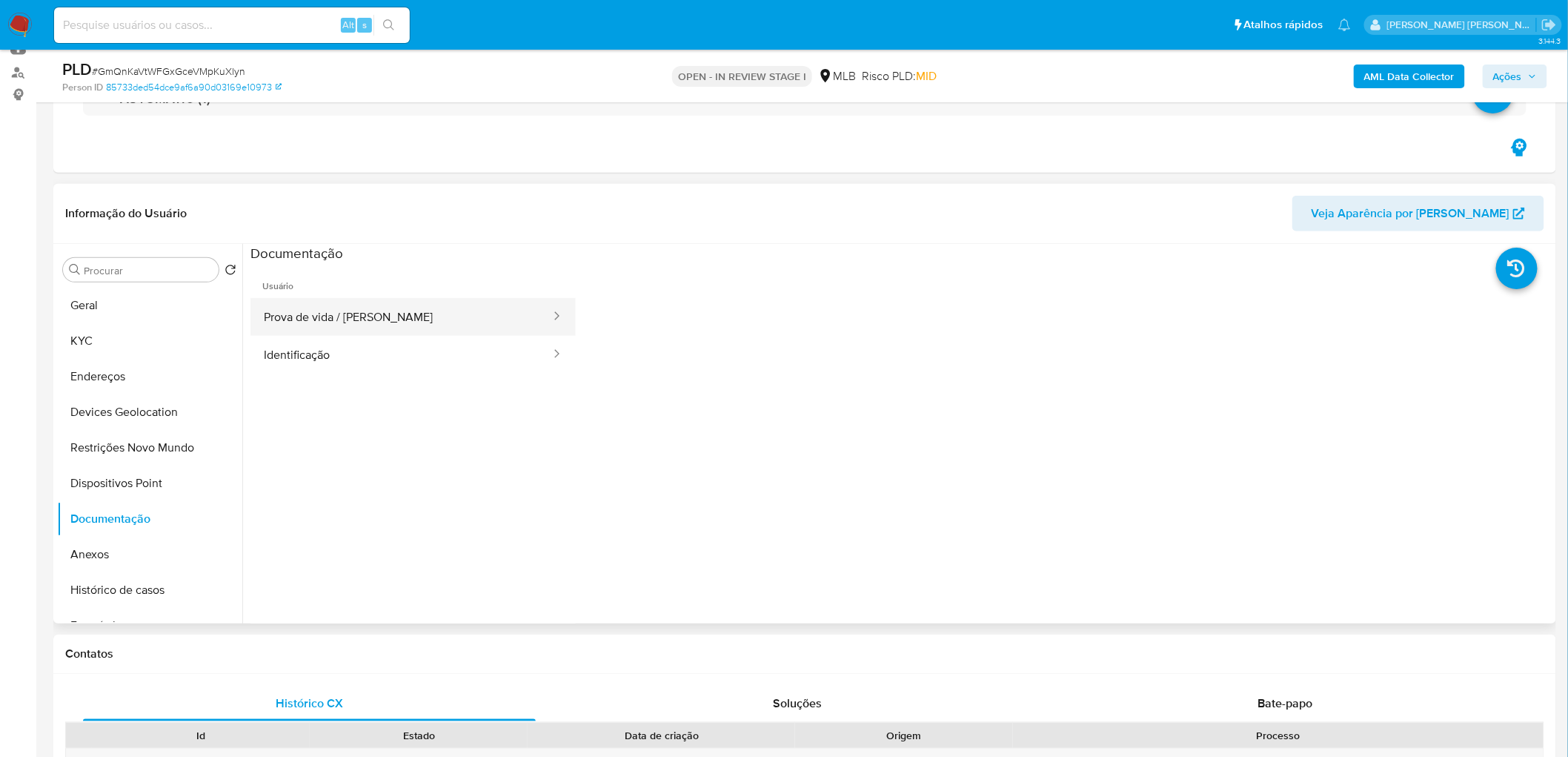 click on "Prova de vida / Selfie" at bounding box center [401, 317] 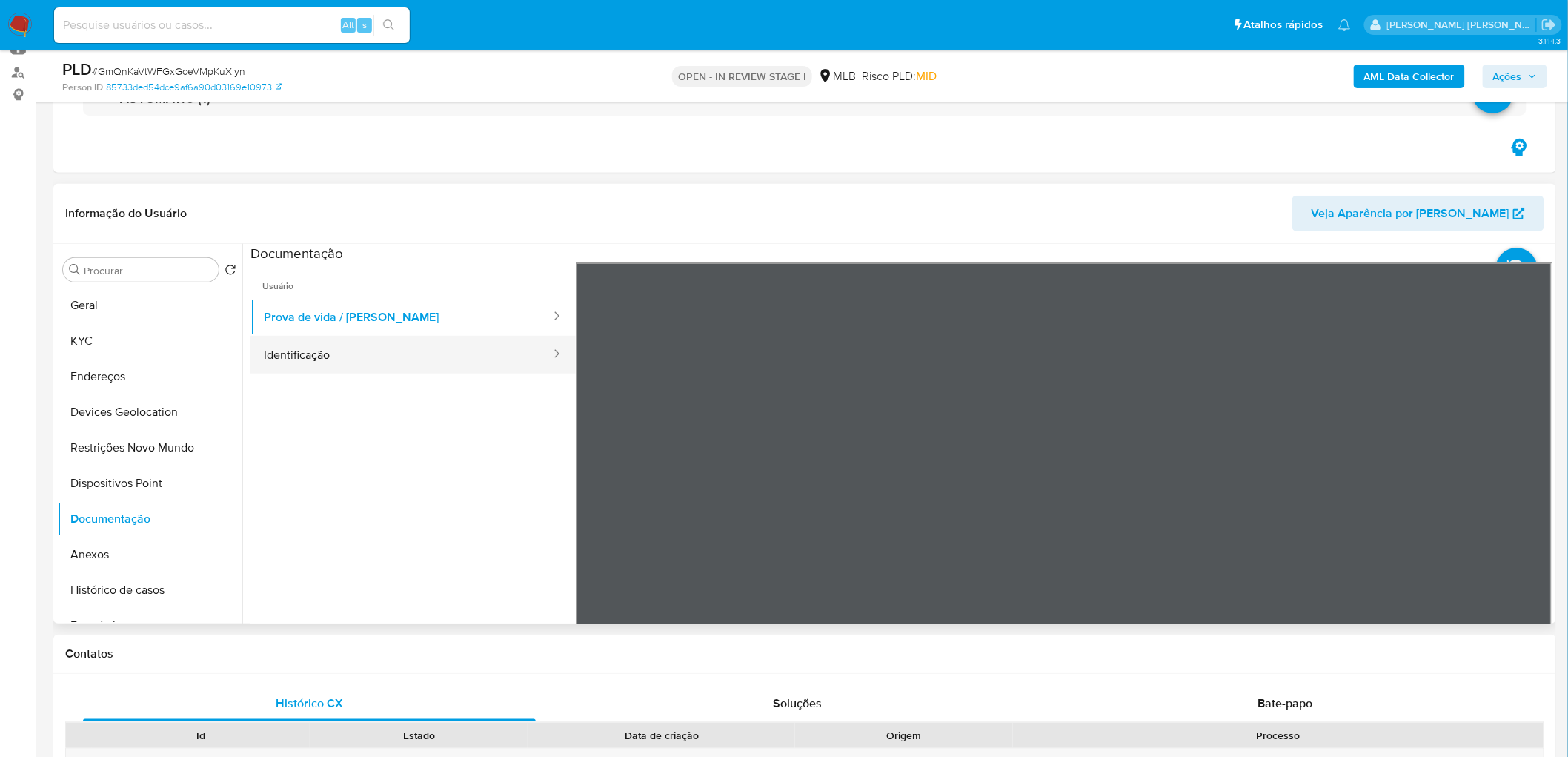 click on "Identificação" at bounding box center (401, 354) 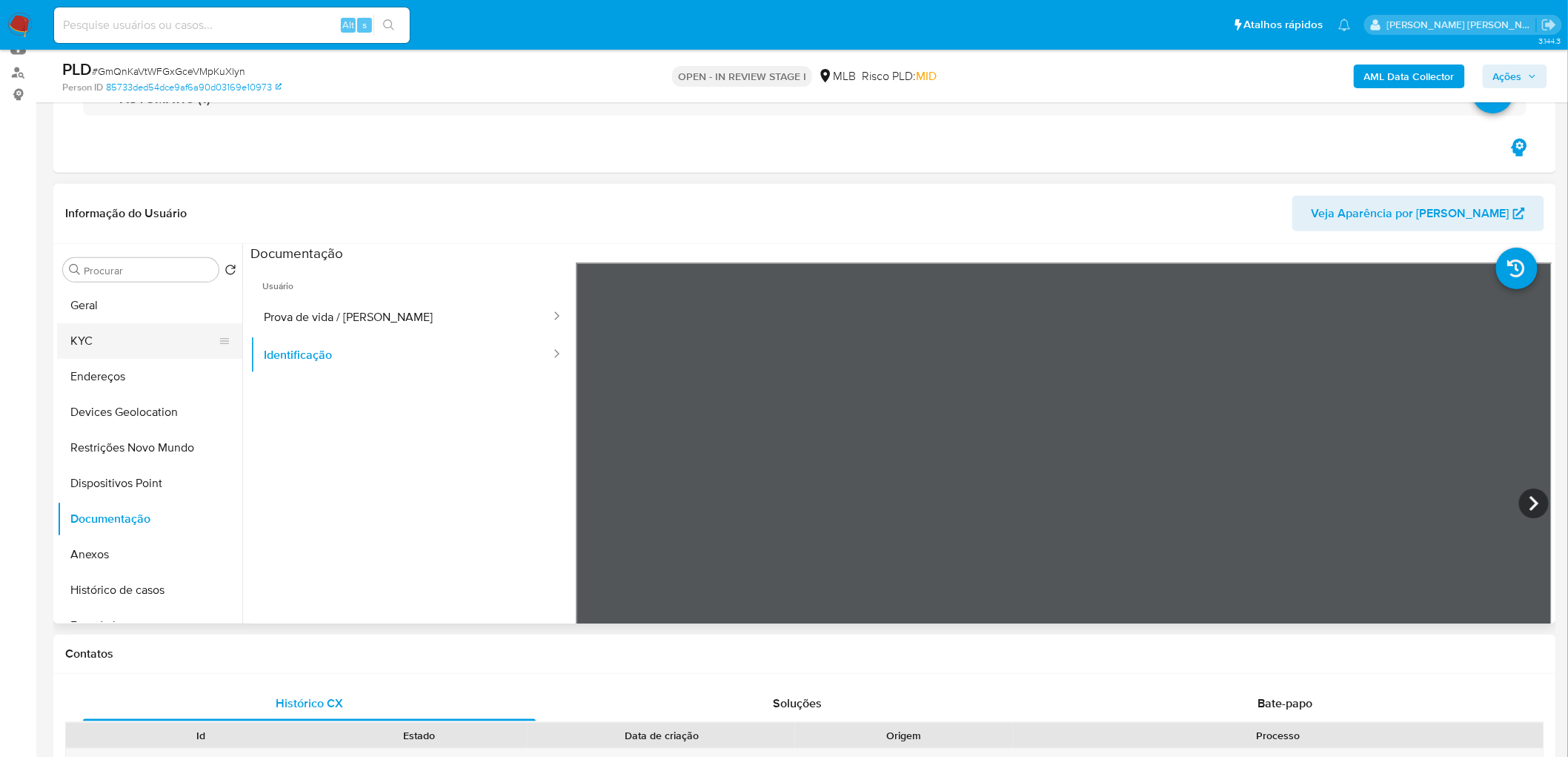 click on "KYC" at bounding box center (144, 341) 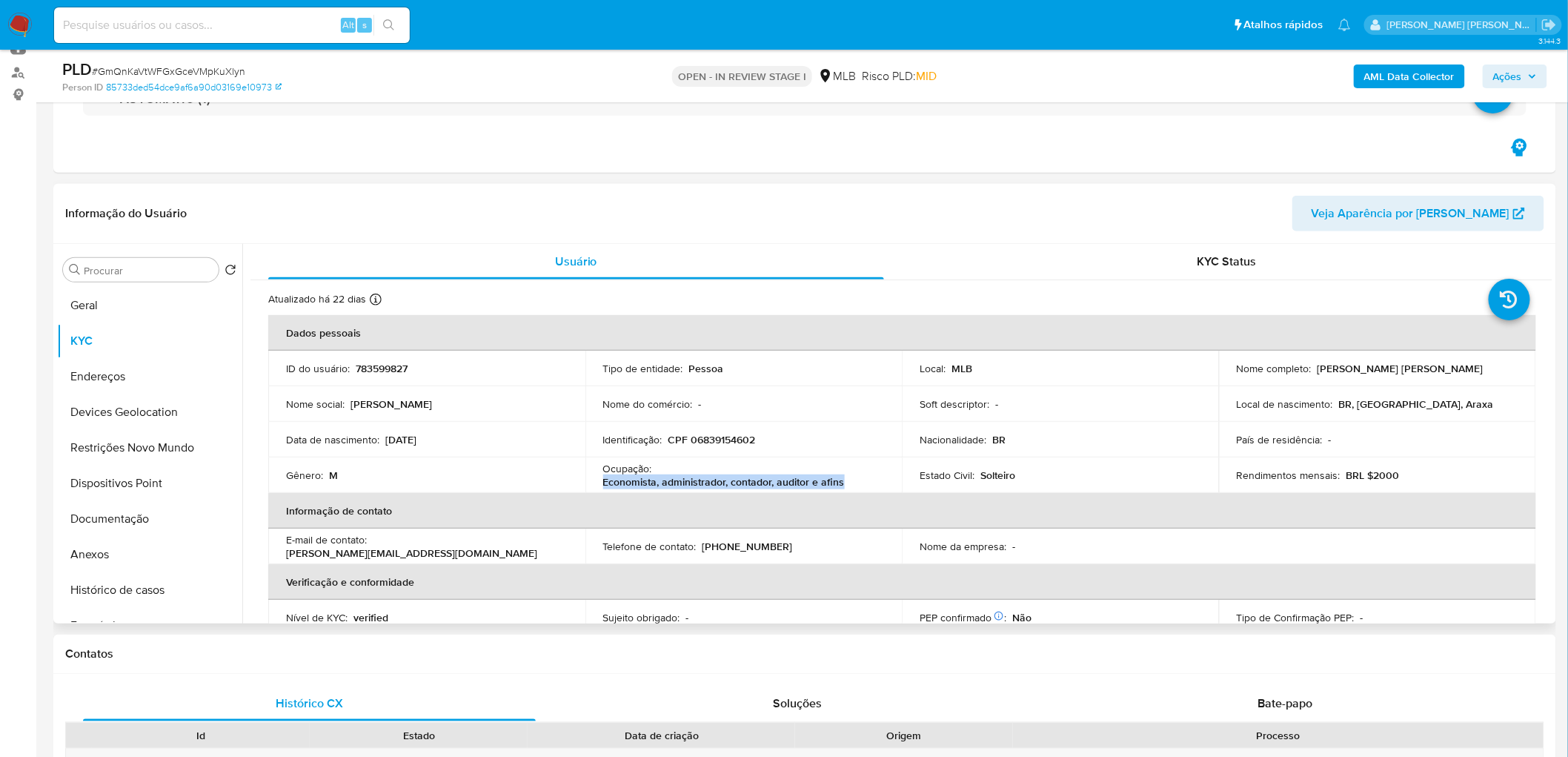 drag, startPoint x: 868, startPoint y: 483, endPoint x: 597, endPoint y: 485, distance: 271.0074 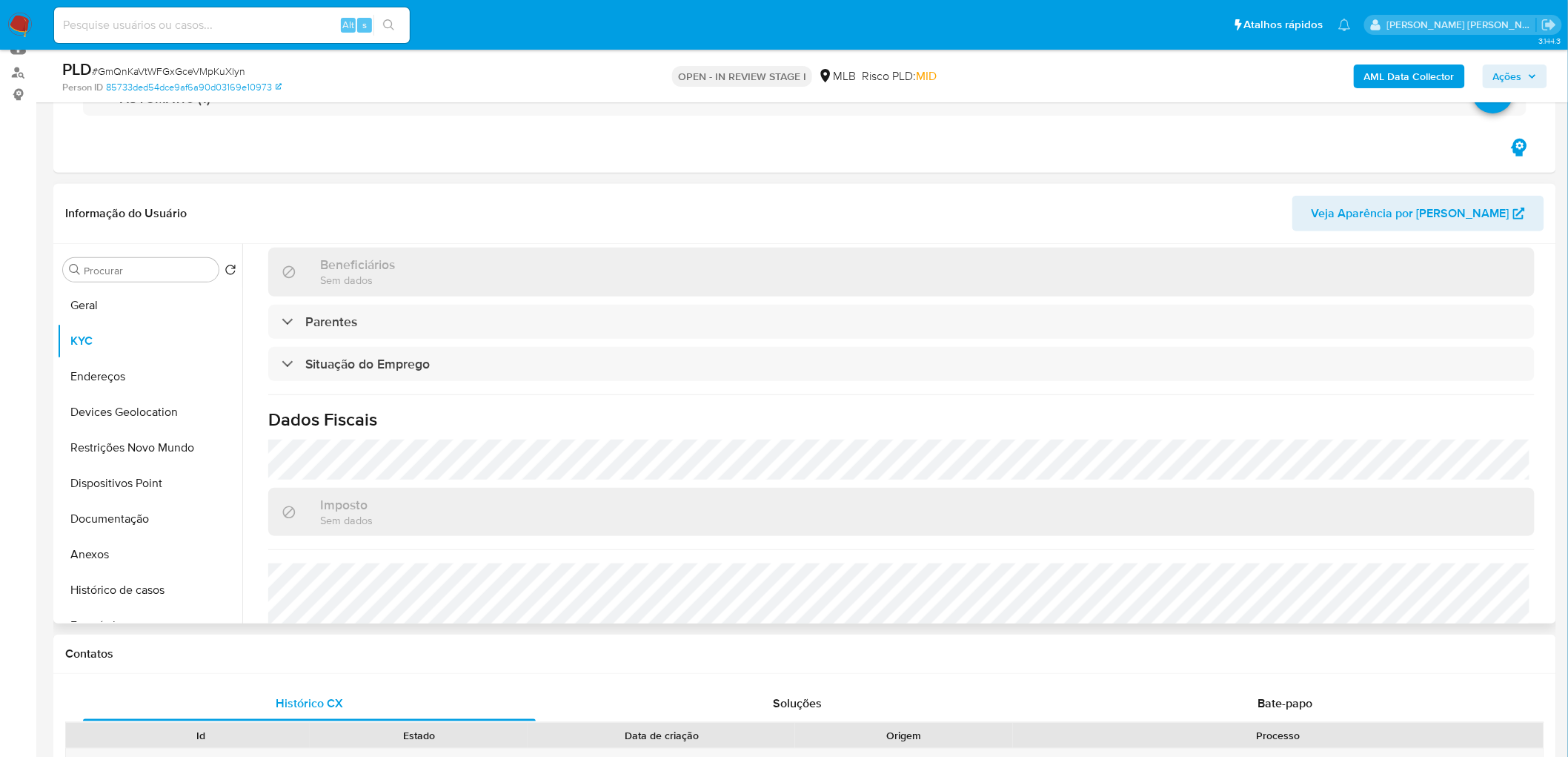 scroll, scrollTop: 617, scrollLeft: 0, axis: vertical 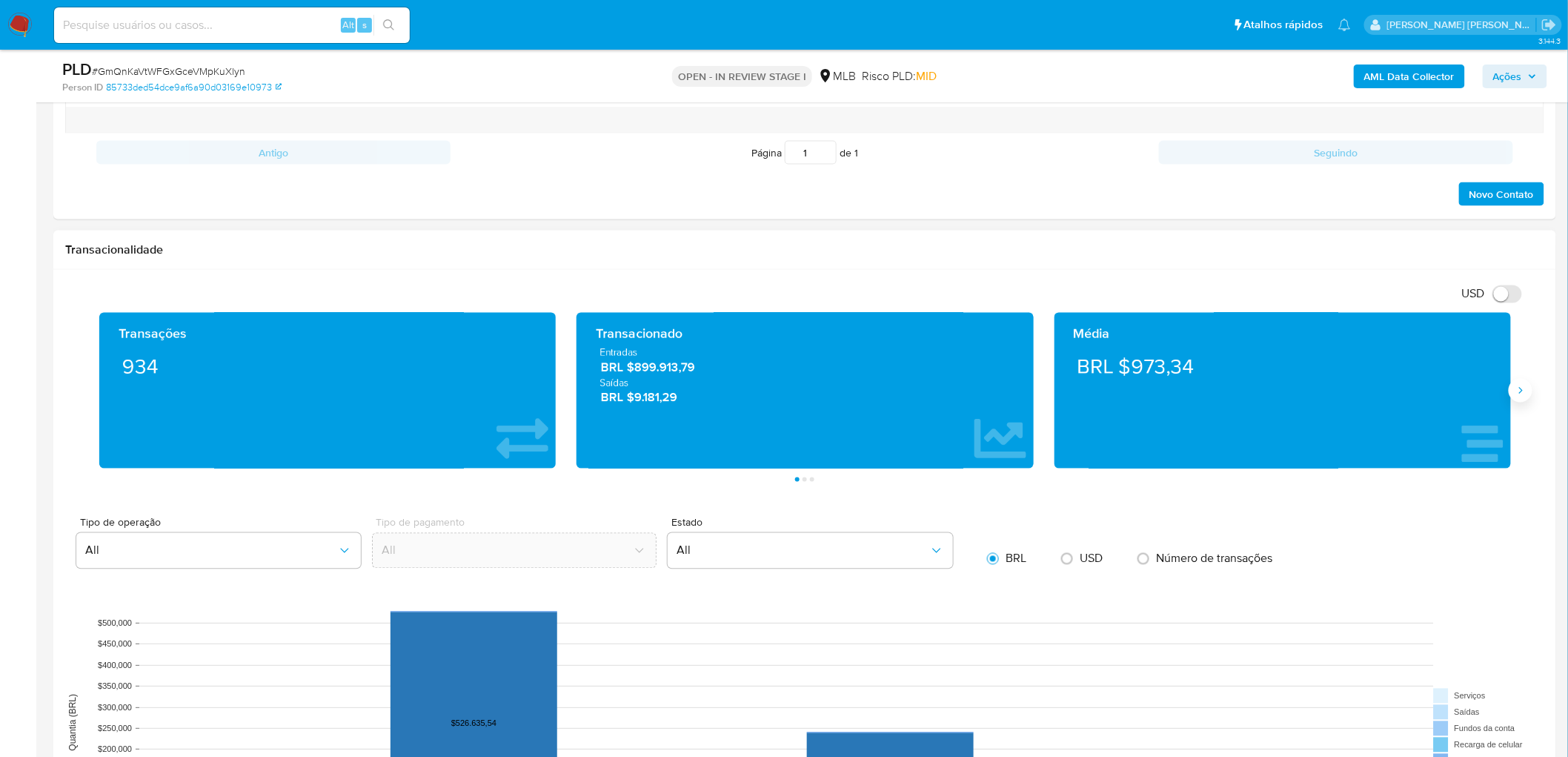 click 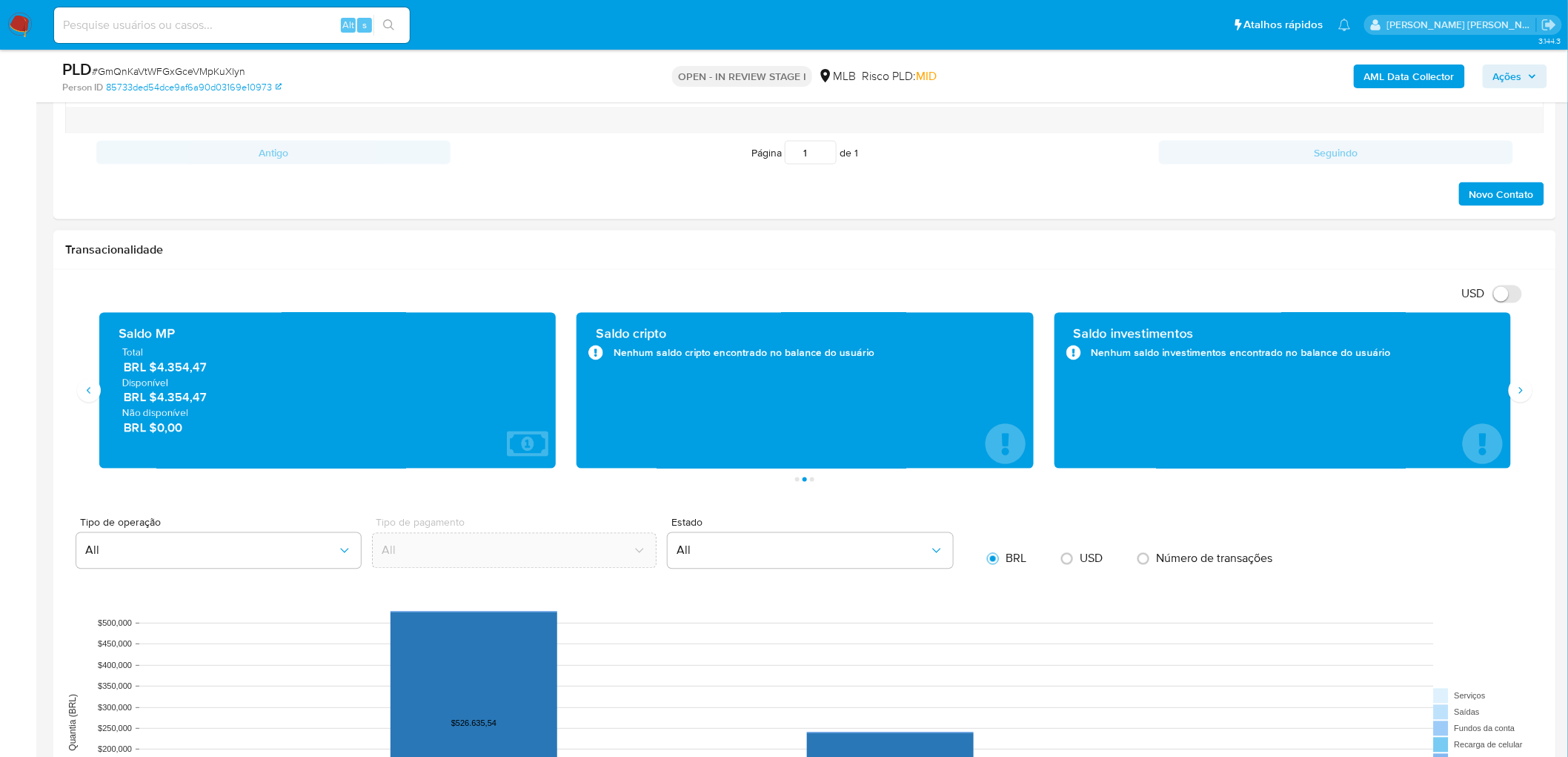 click on "Saldo investimentos Nenhum saldo investimentos encontrado no balance do usuário" at bounding box center [1283, 391] 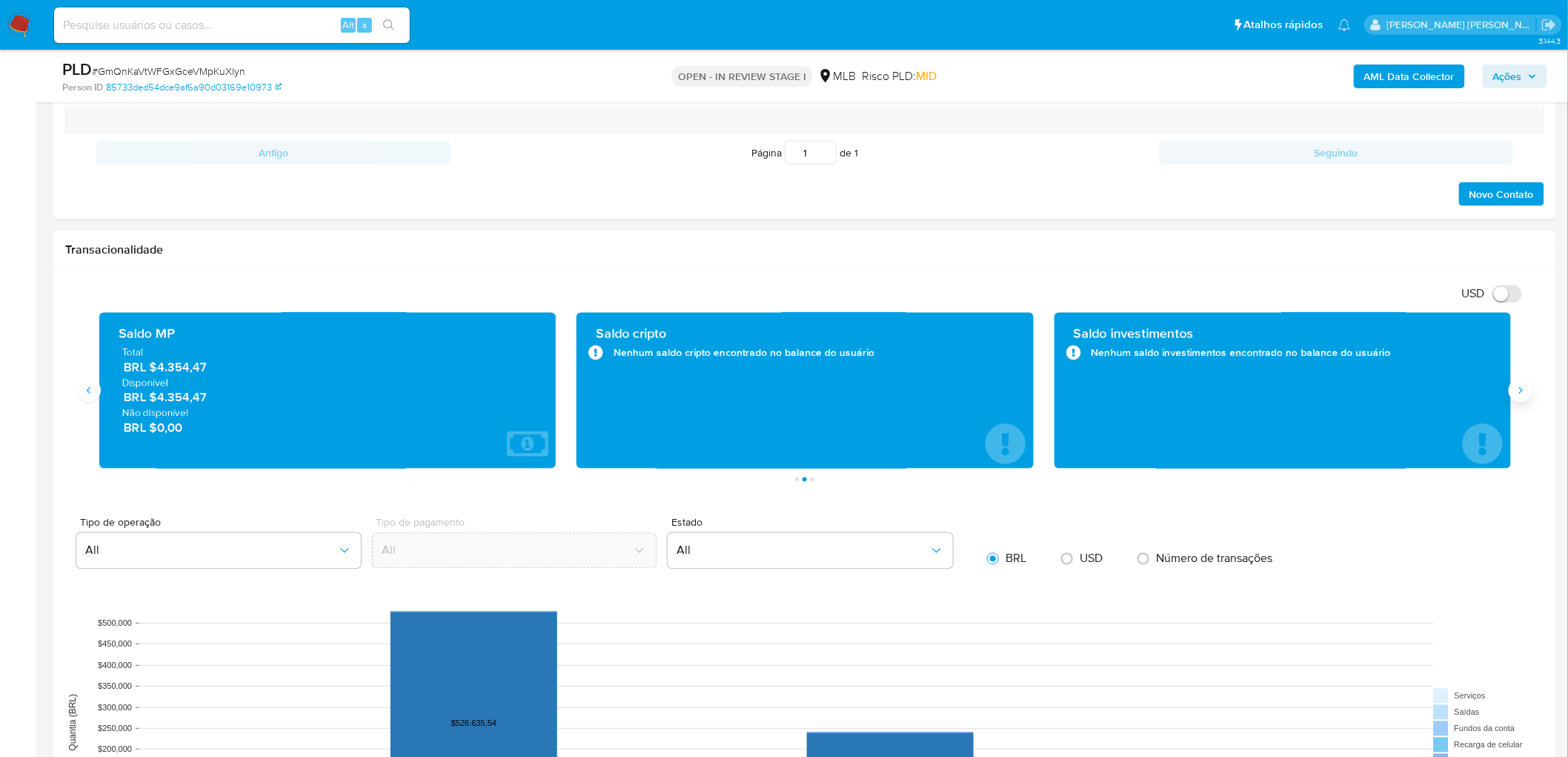 click 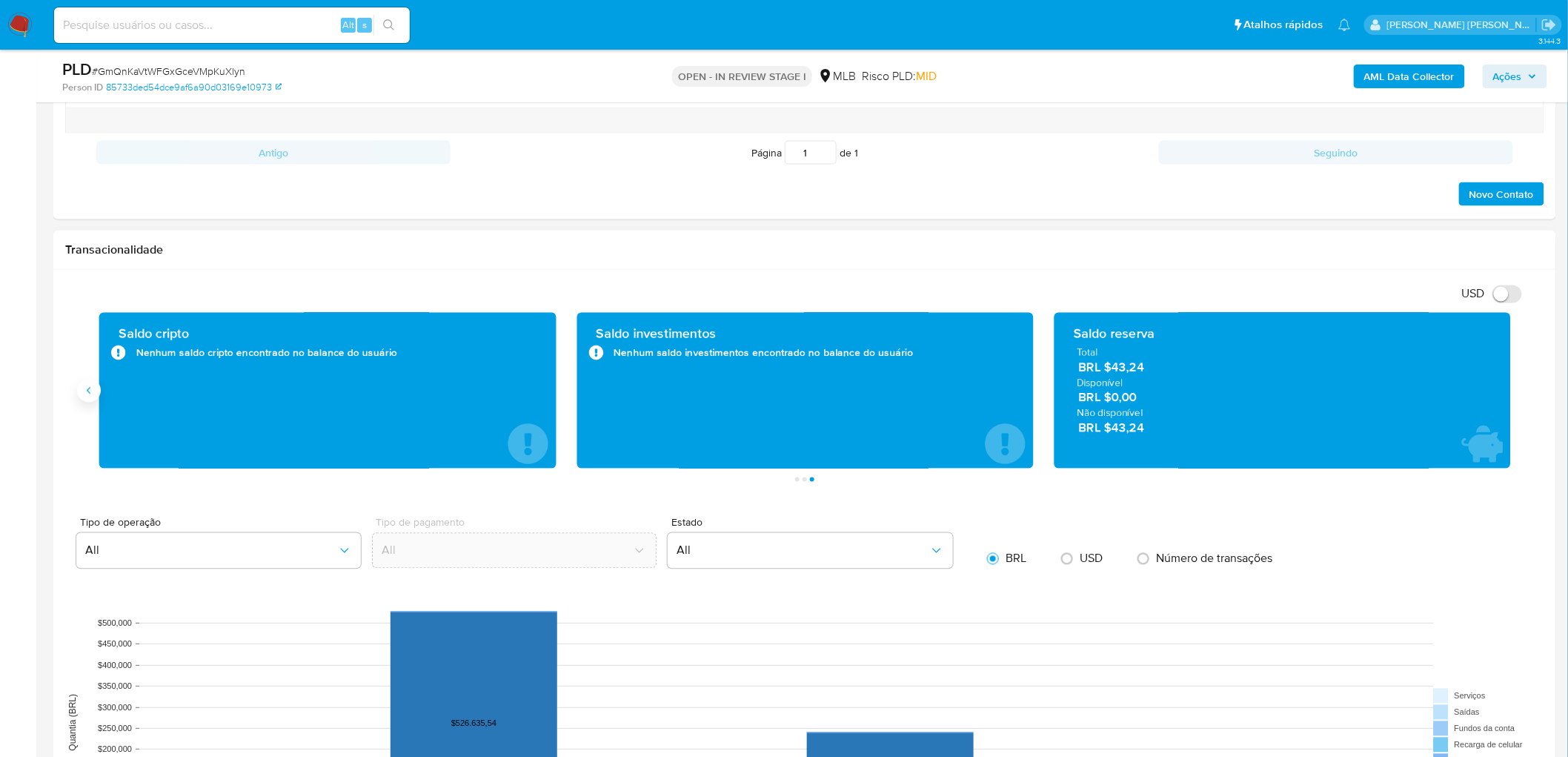 click 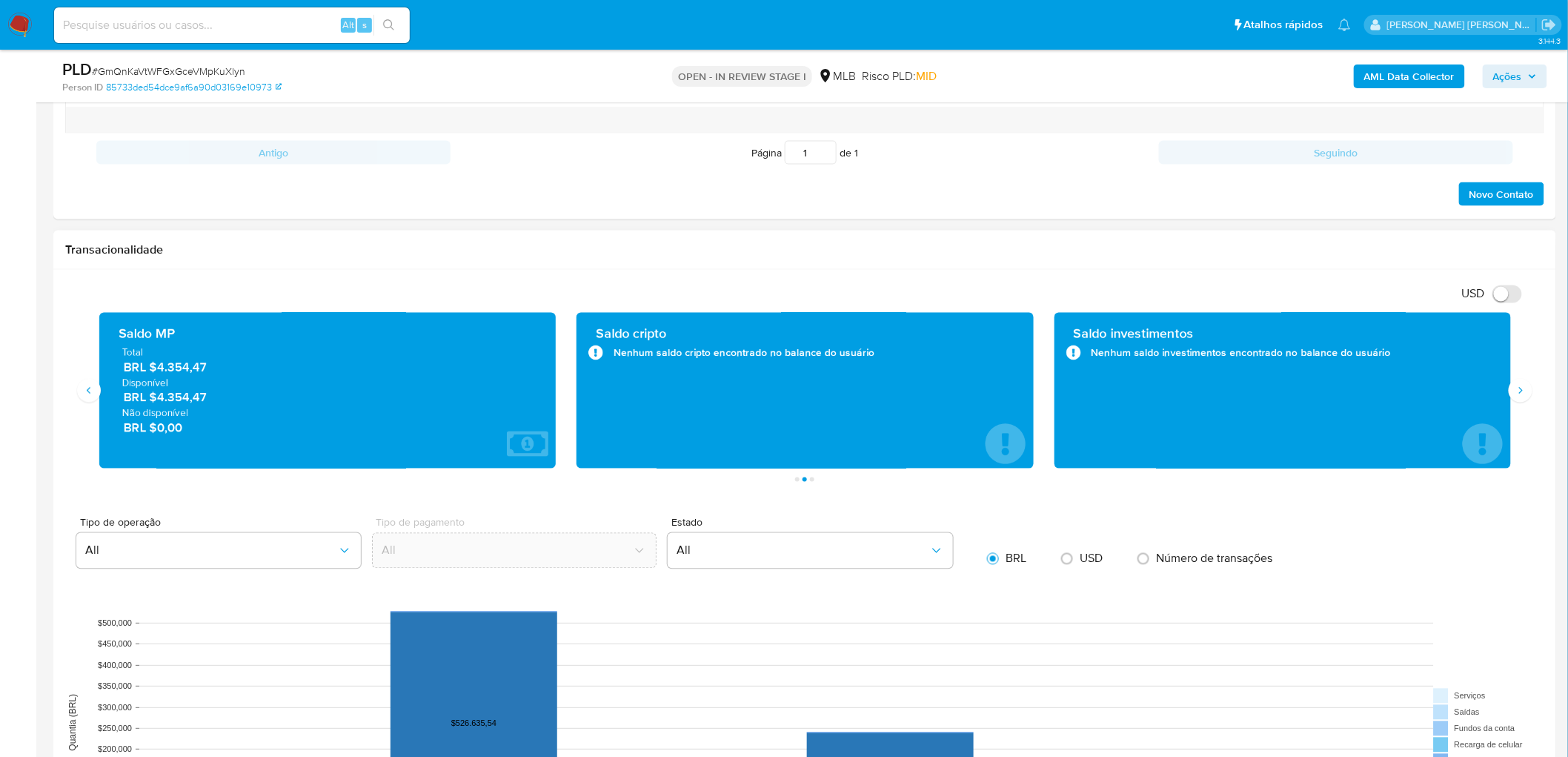 drag, startPoint x: 218, startPoint y: 406, endPoint x: 302, endPoint y: 380, distance: 87.93179 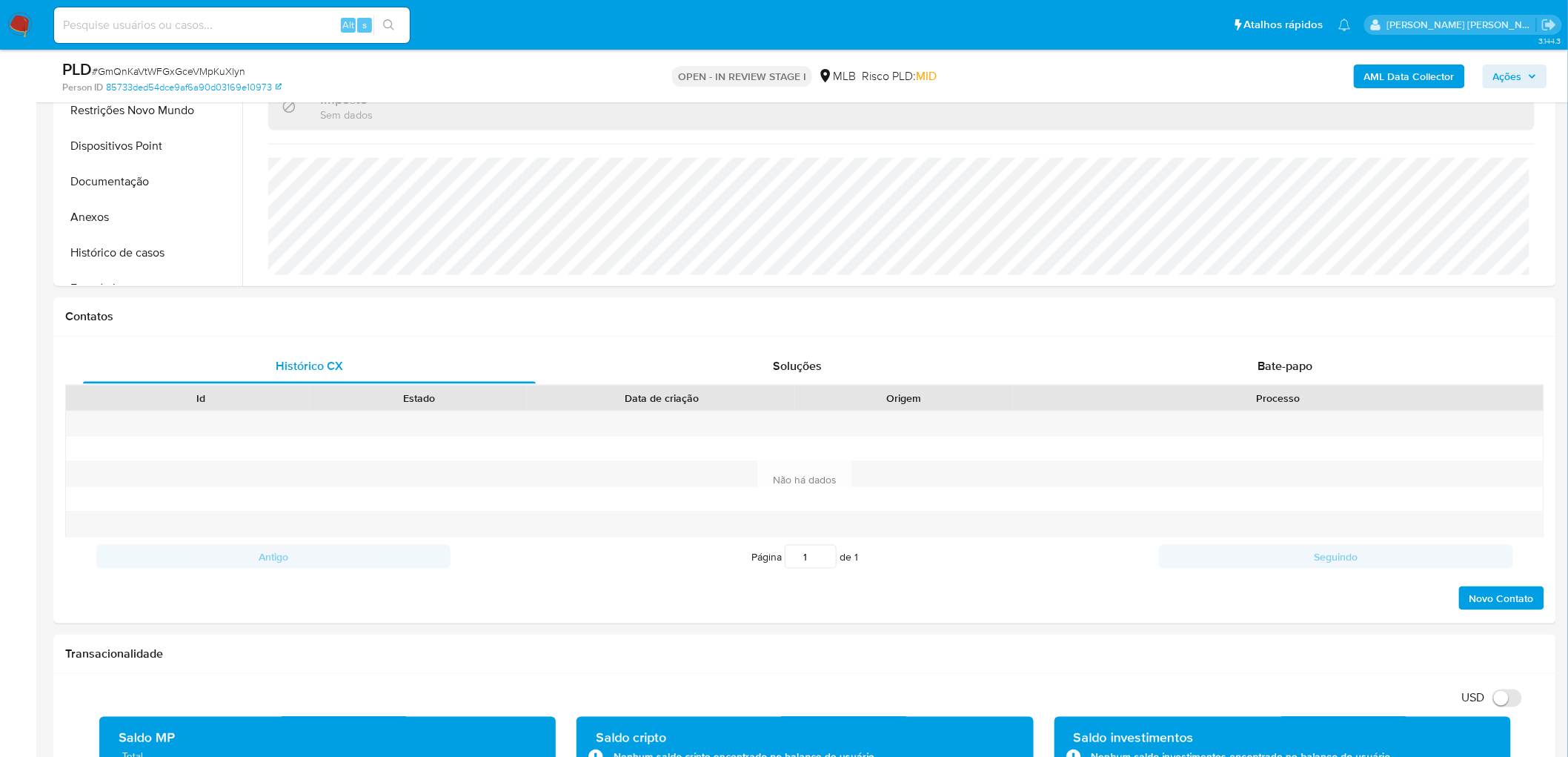 scroll, scrollTop: 494, scrollLeft: 0, axis: vertical 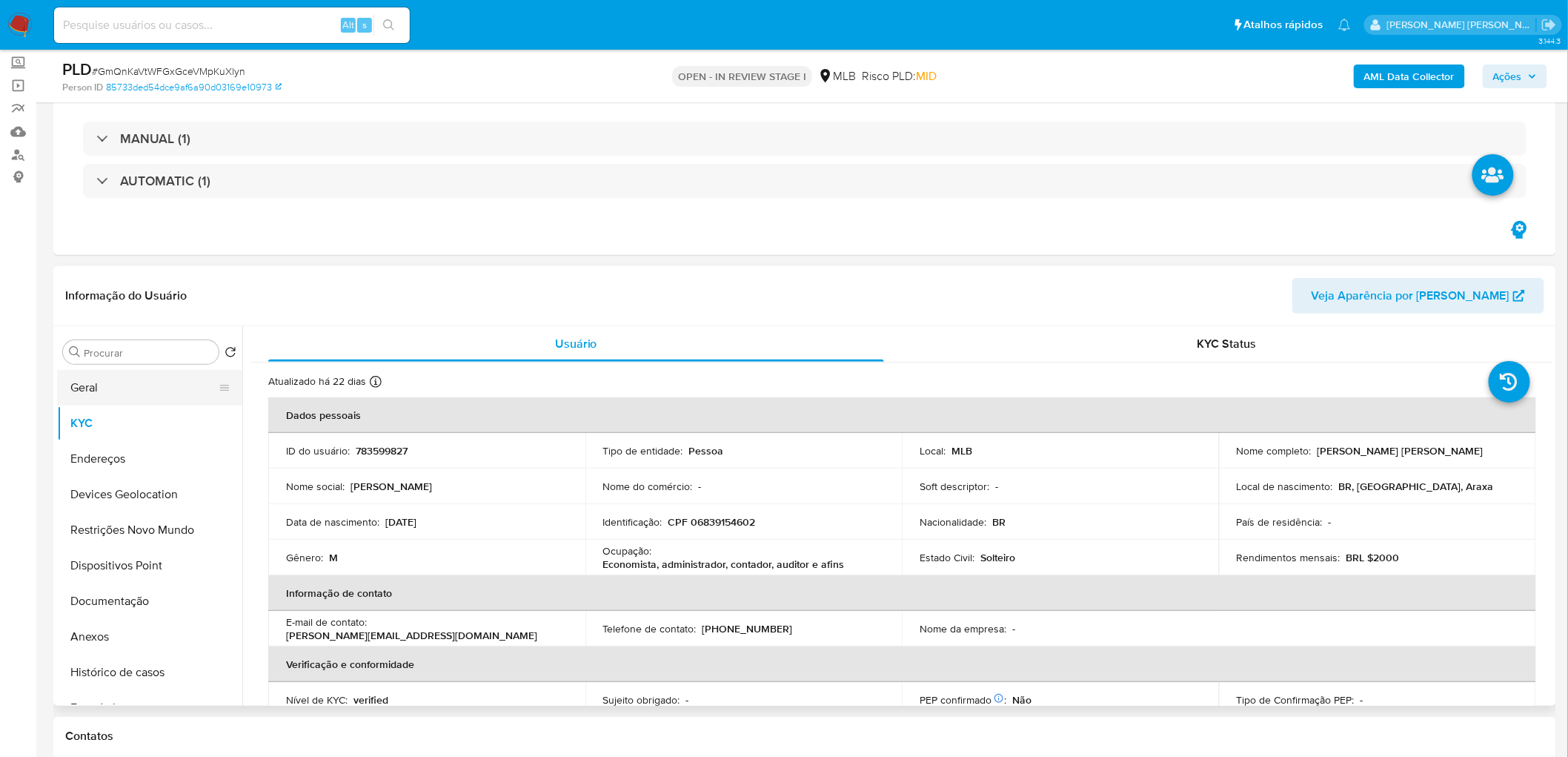 click on "Geral" at bounding box center (144, 388) 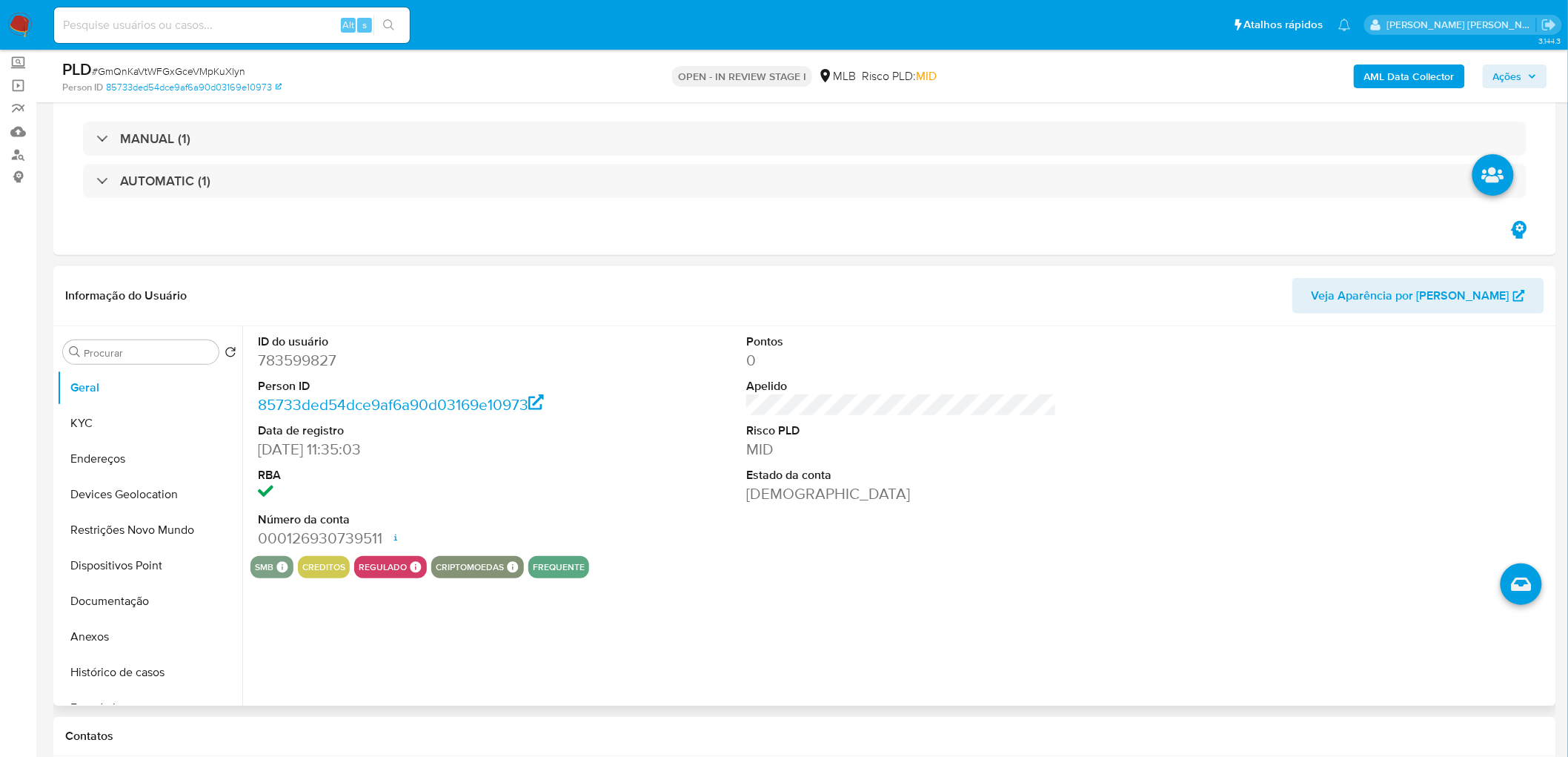 type 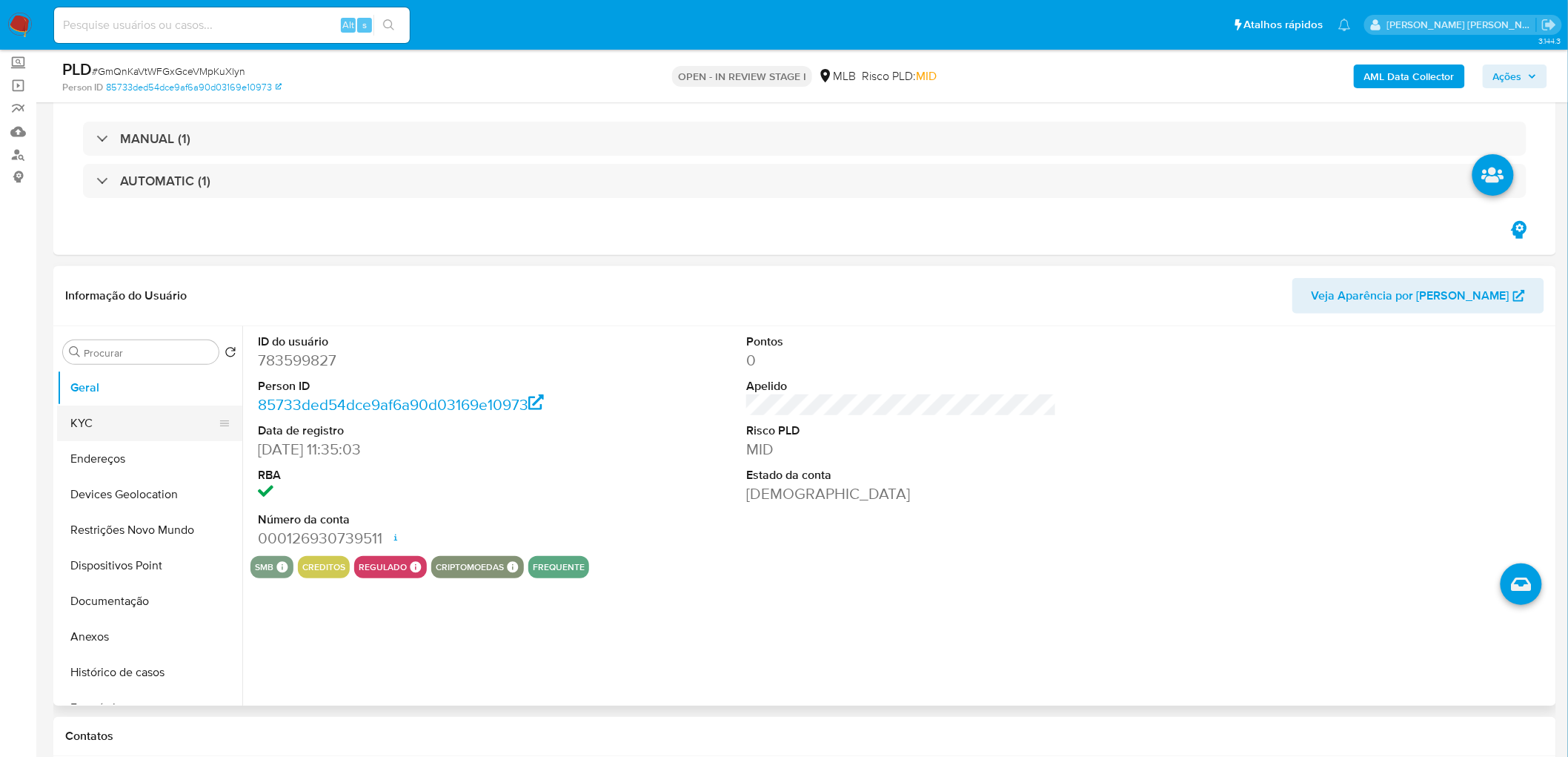 click on "KYC" at bounding box center [144, 423] 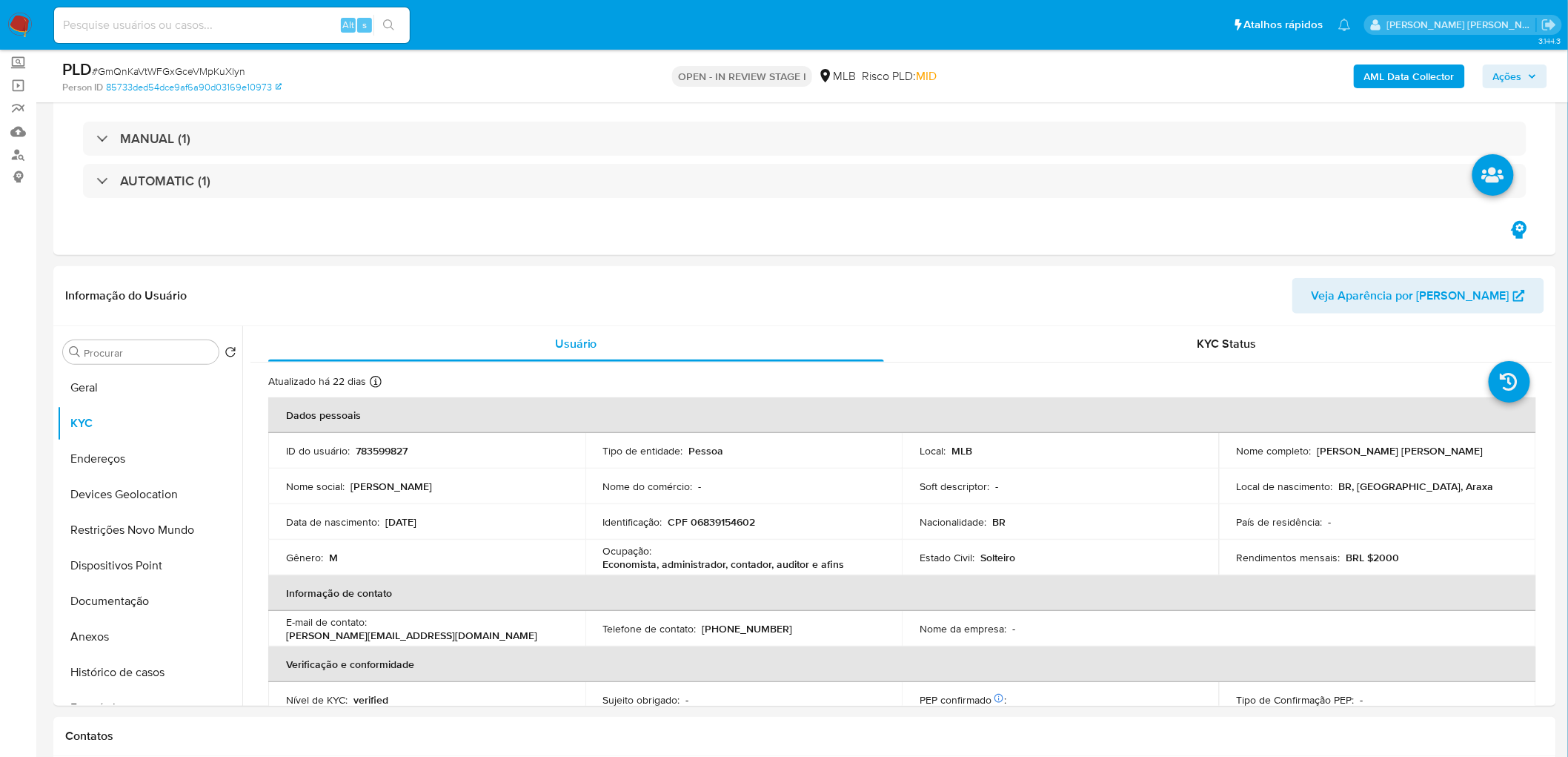 type 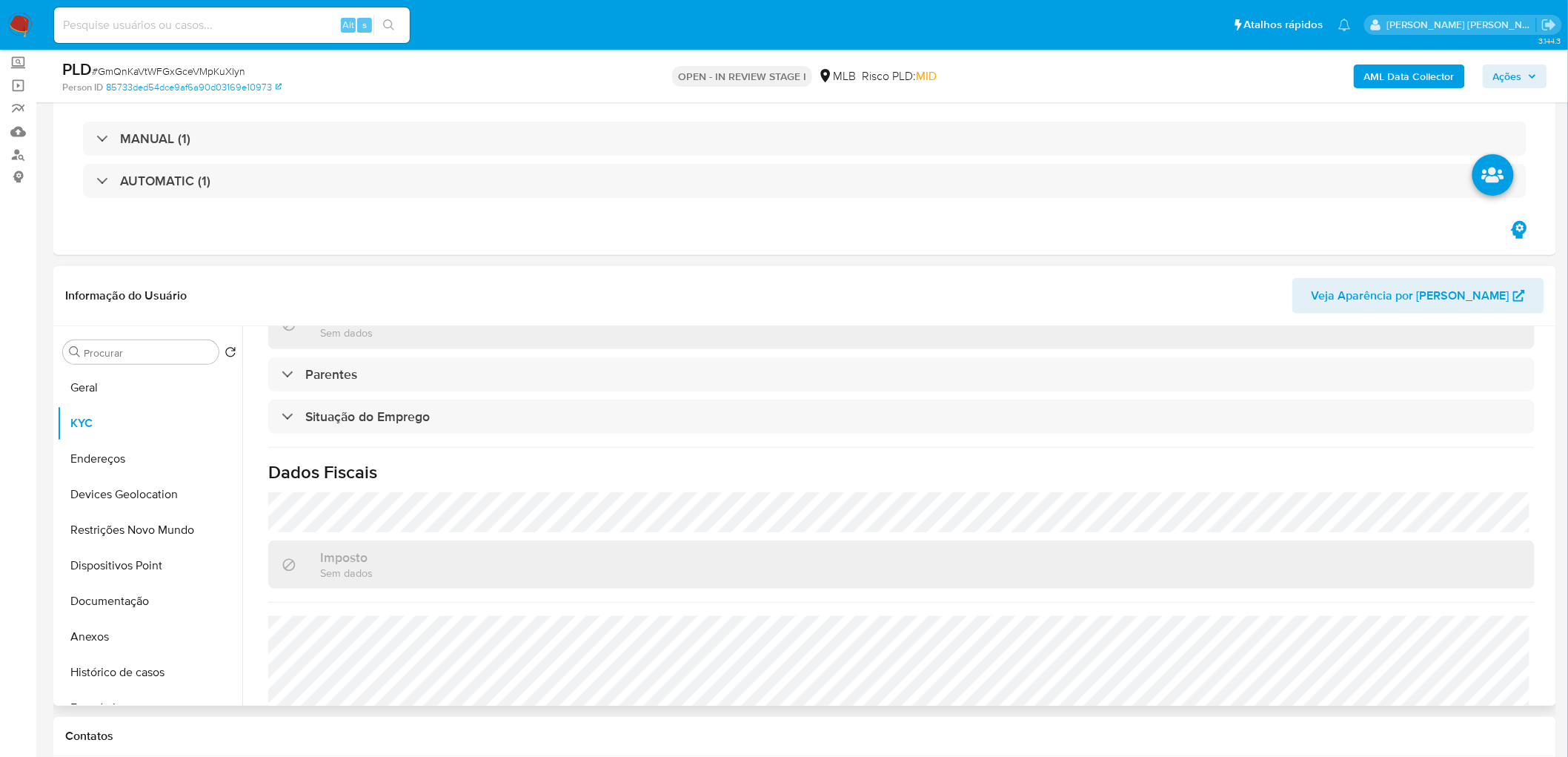 scroll, scrollTop: 617, scrollLeft: 0, axis: vertical 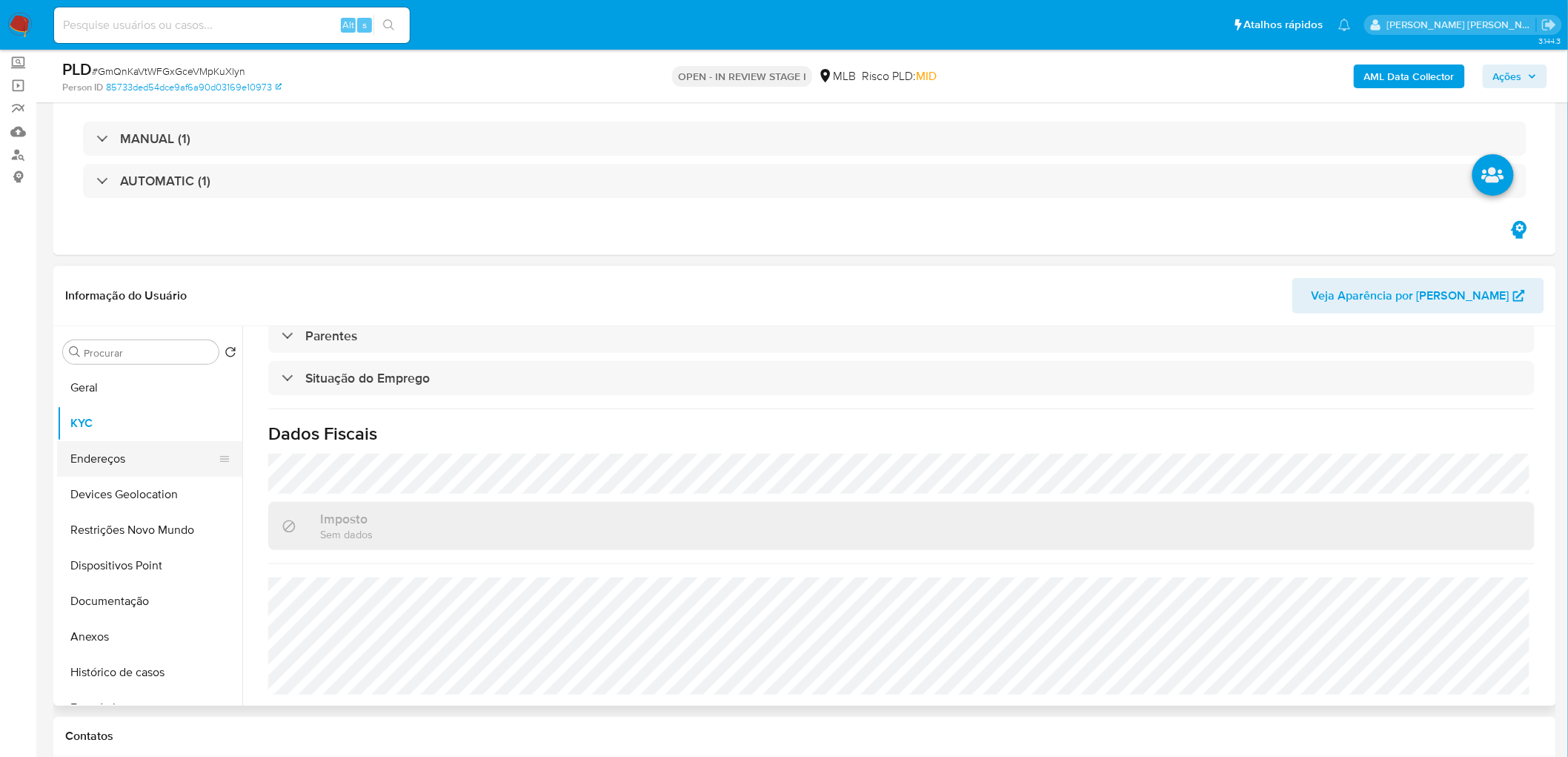 click on "Endereços" at bounding box center (144, 459) 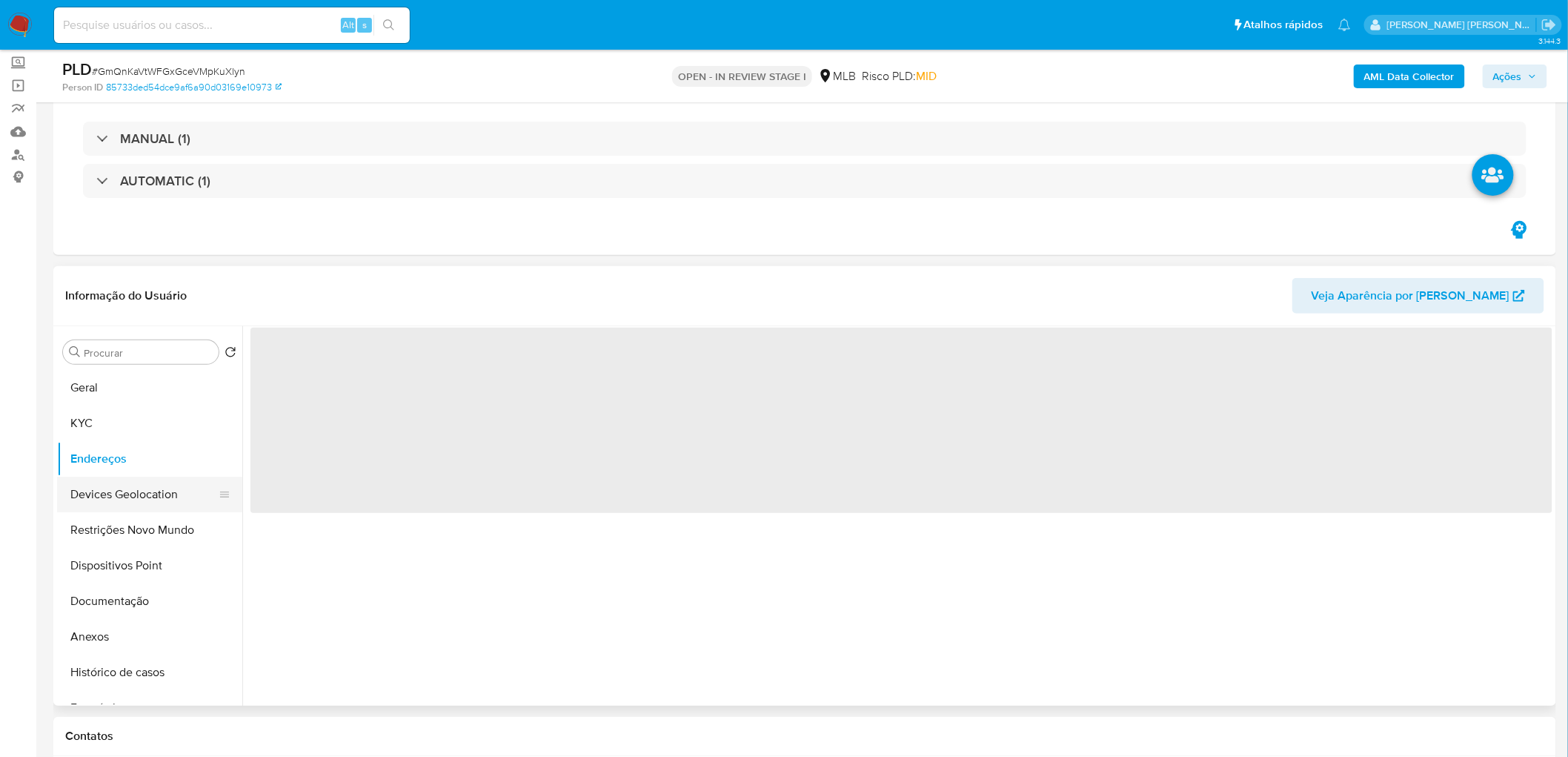 scroll, scrollTop: 0, scrollLeft: 0, axis: both 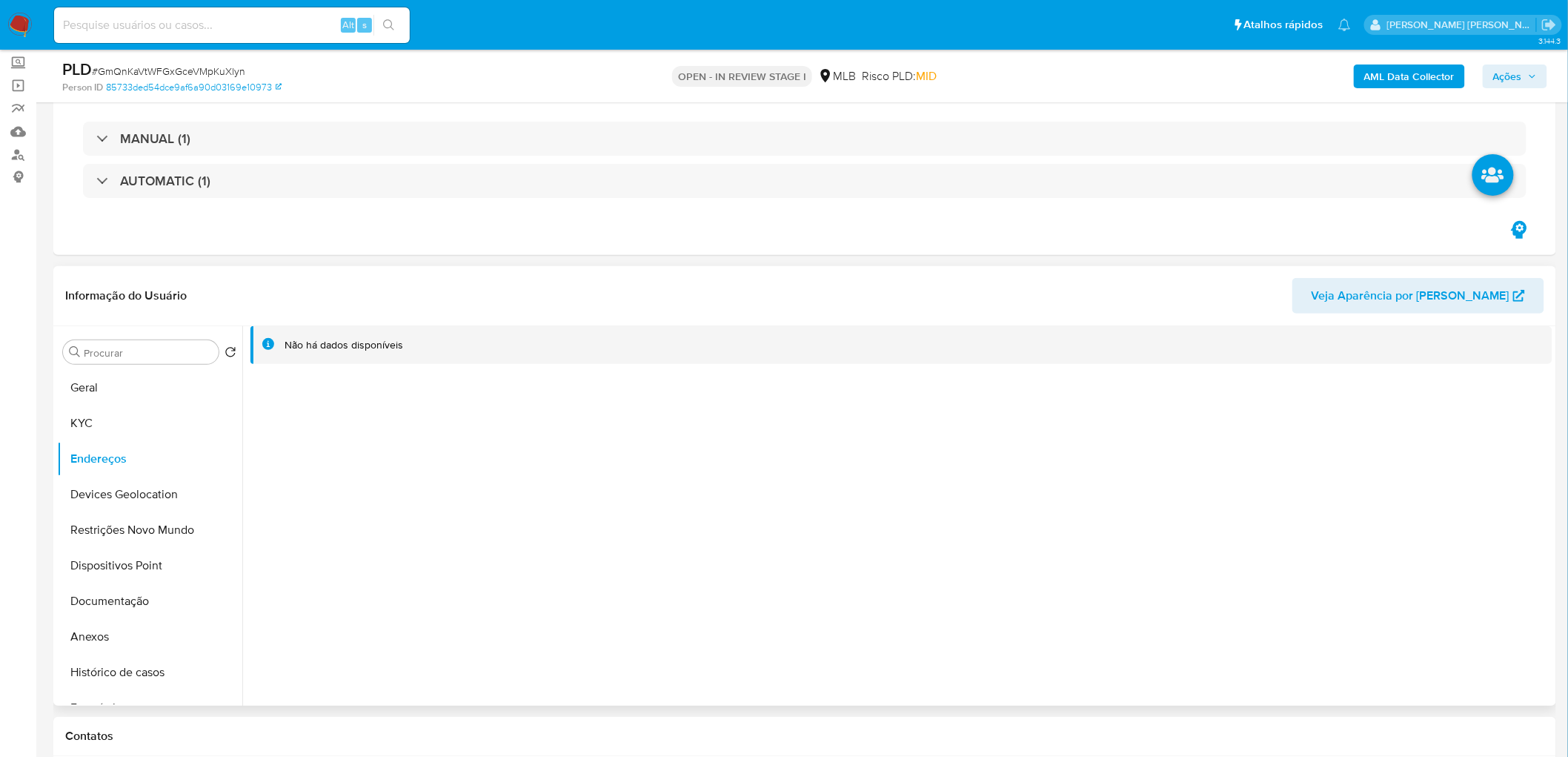 type 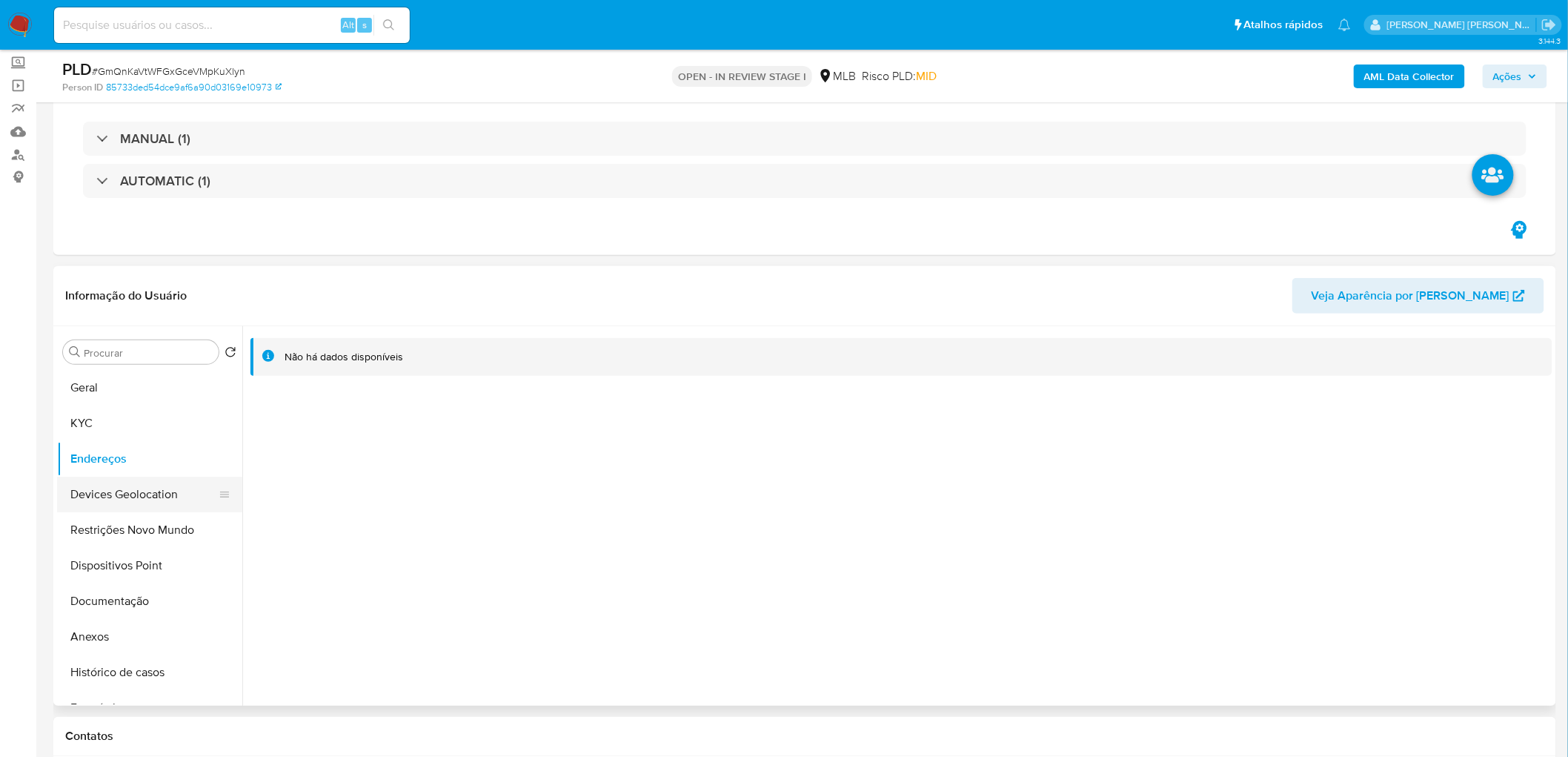 click on "Devices Geolocation" at bounding box center (144, 495) 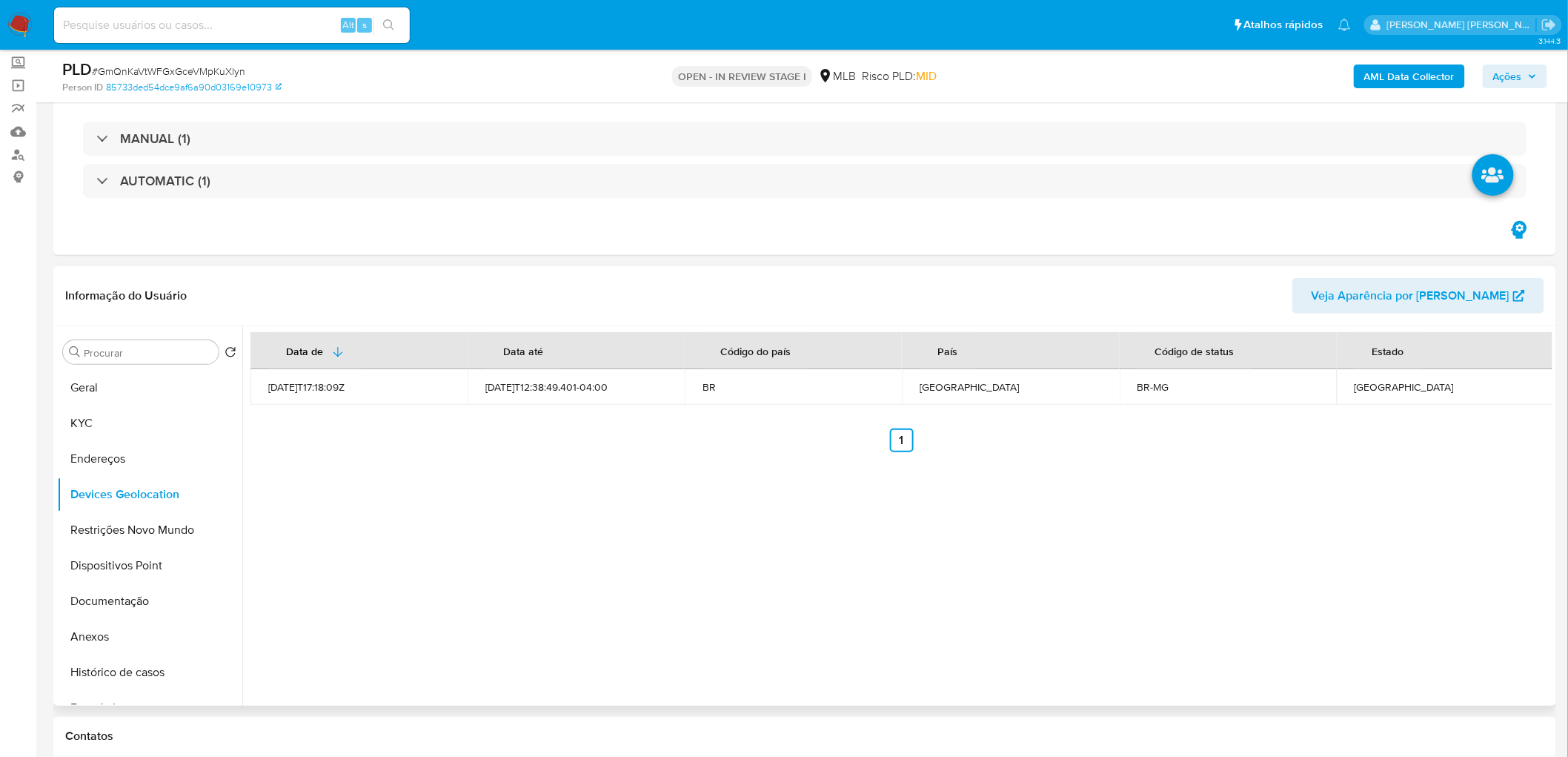 type 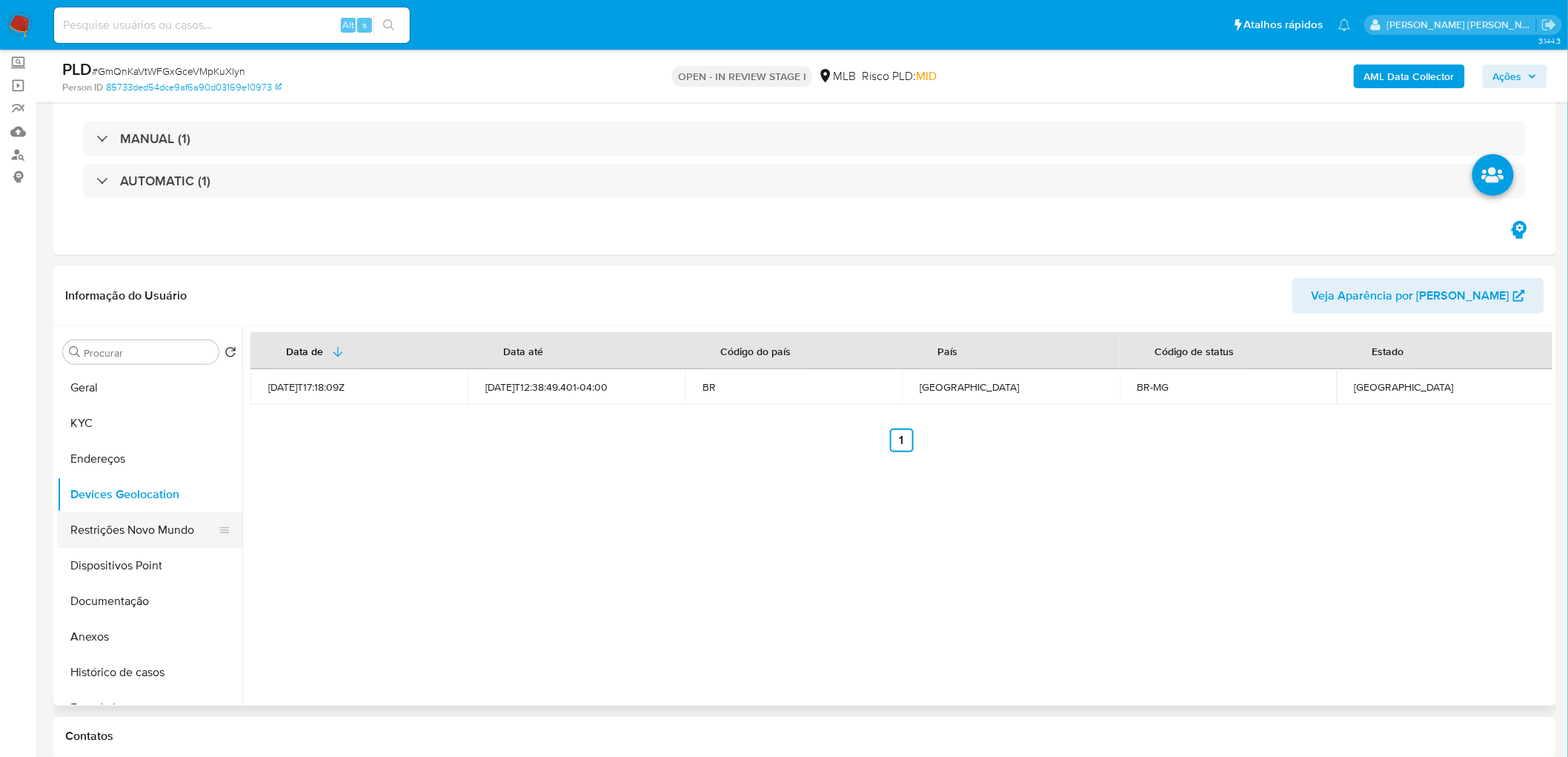 click on "Restrições Novo Mundo" at bounding box center [144, 530] 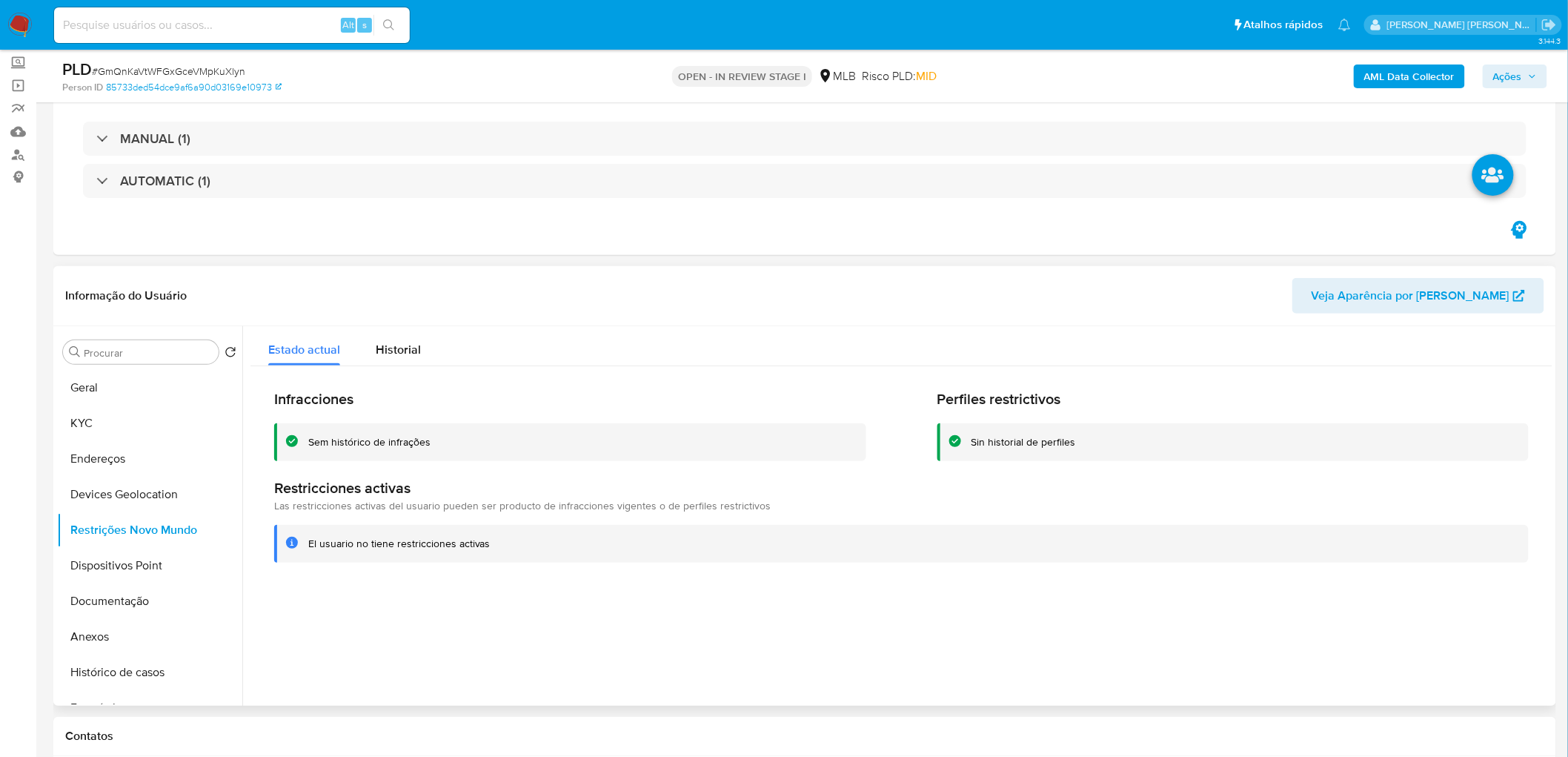 type 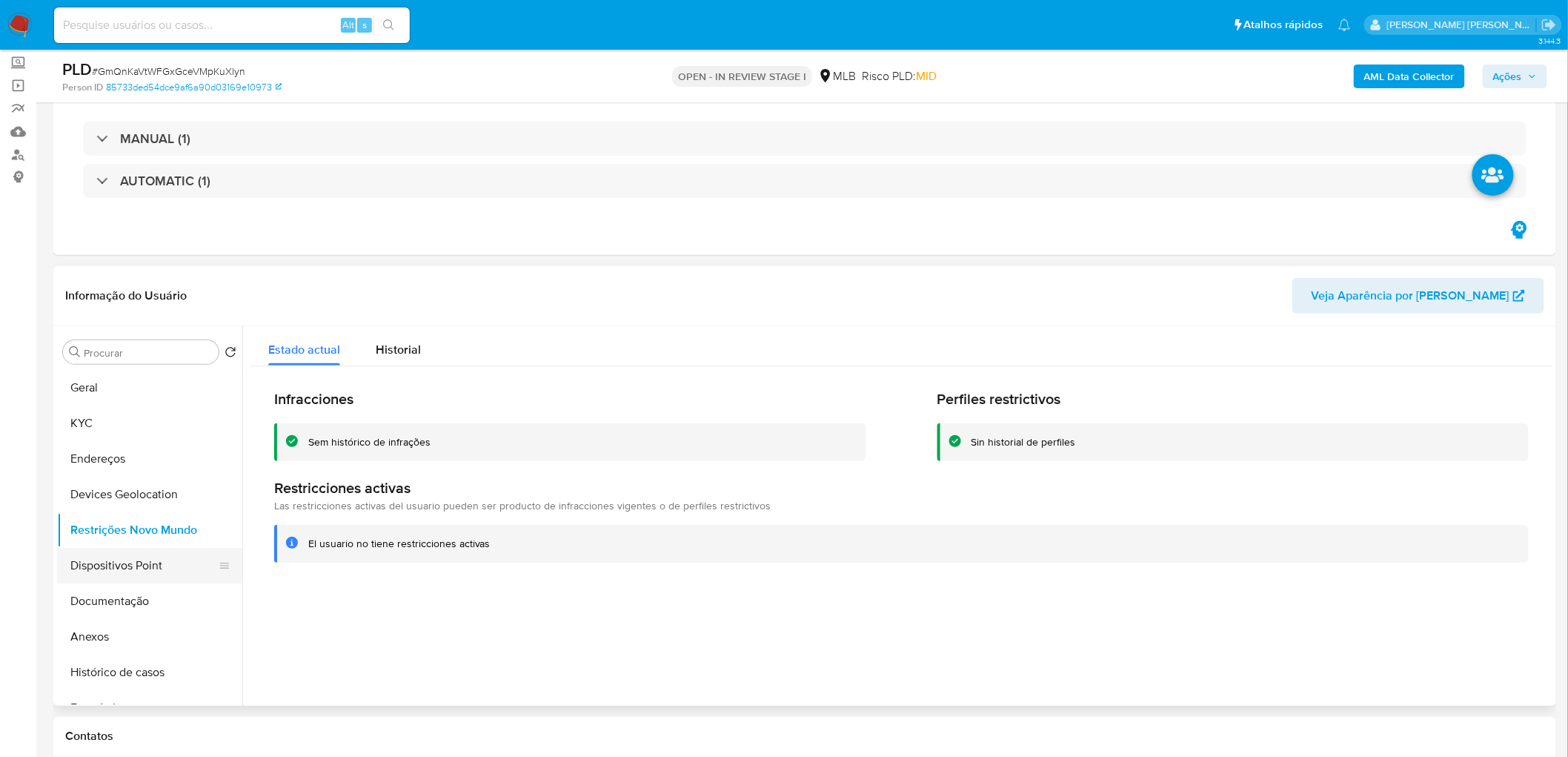 click on "Dispositivos Point" at bounding box center (144, 566) 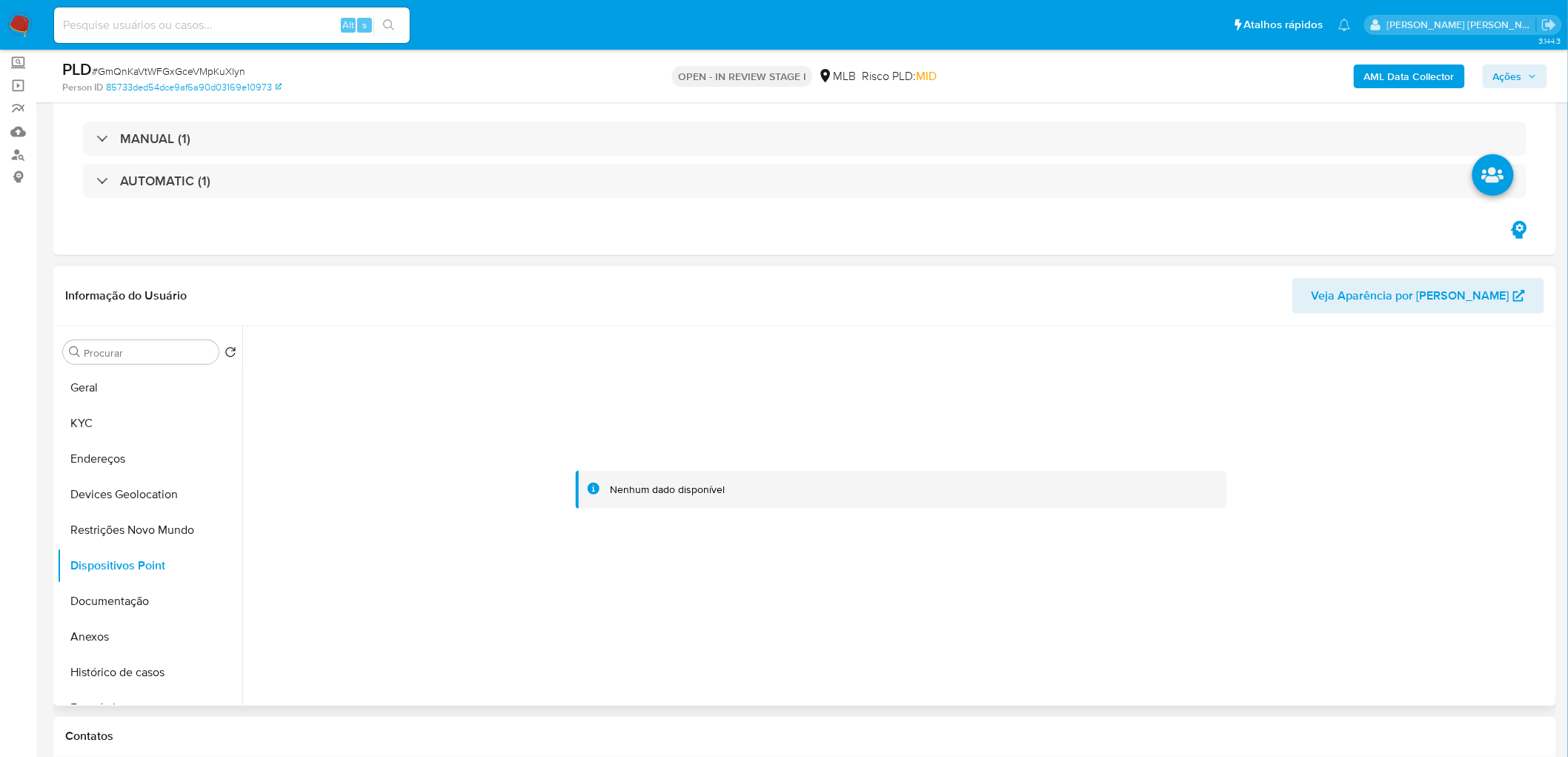 type 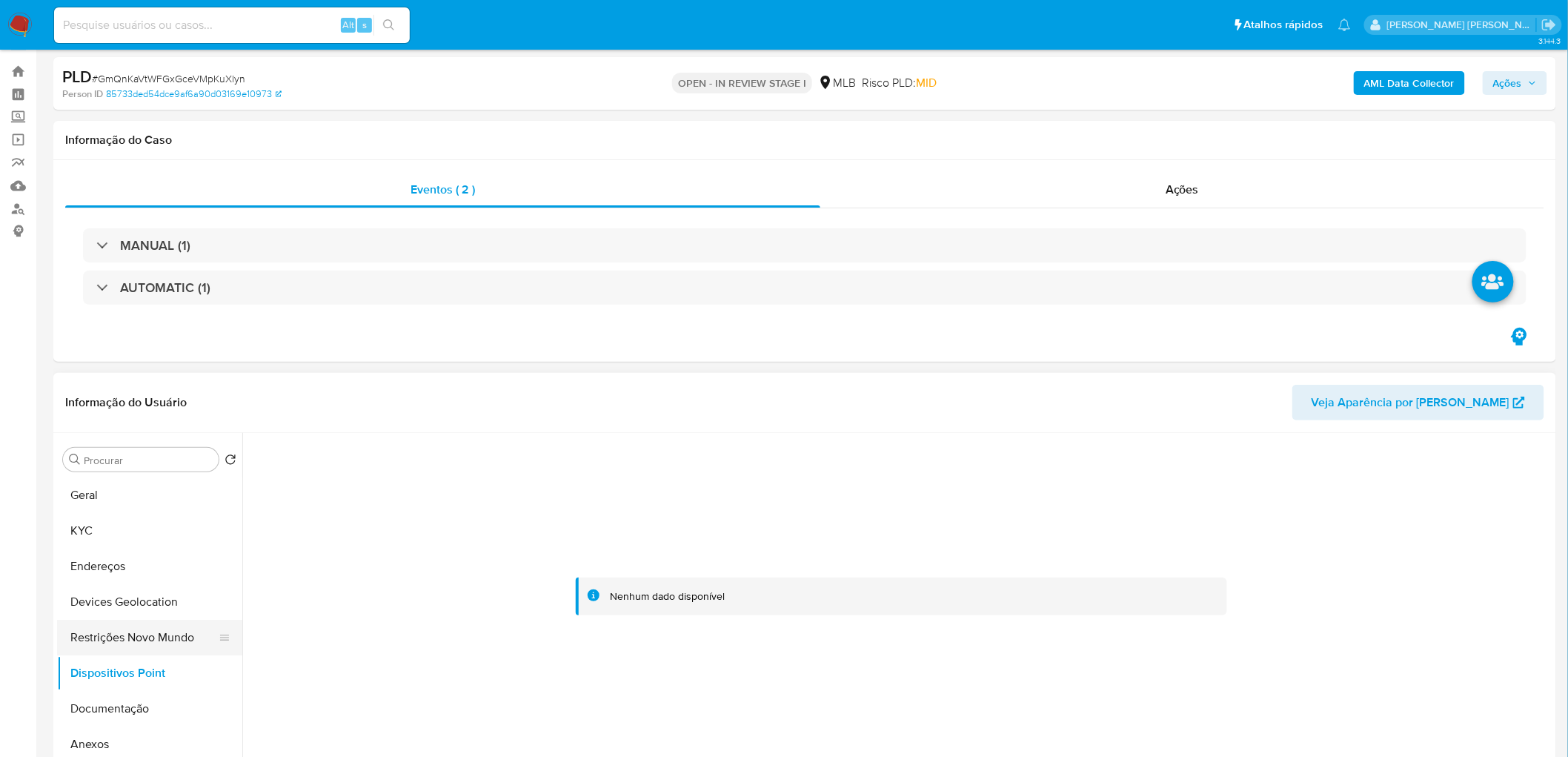 scroll, scrollTop: 0, scrollLeft: 0, axis: both 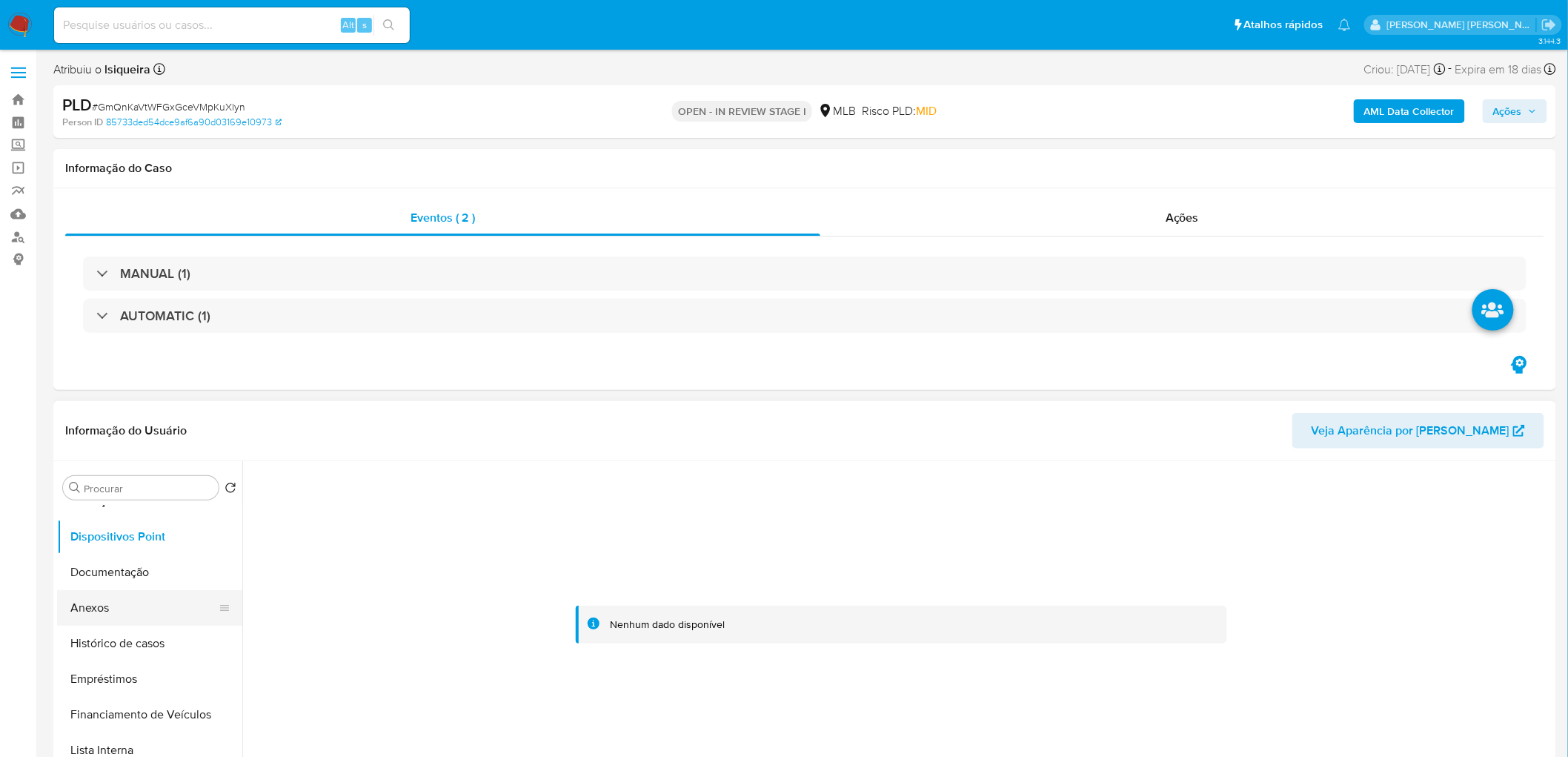 click on "Anexos" at bounding box center [144, 608] 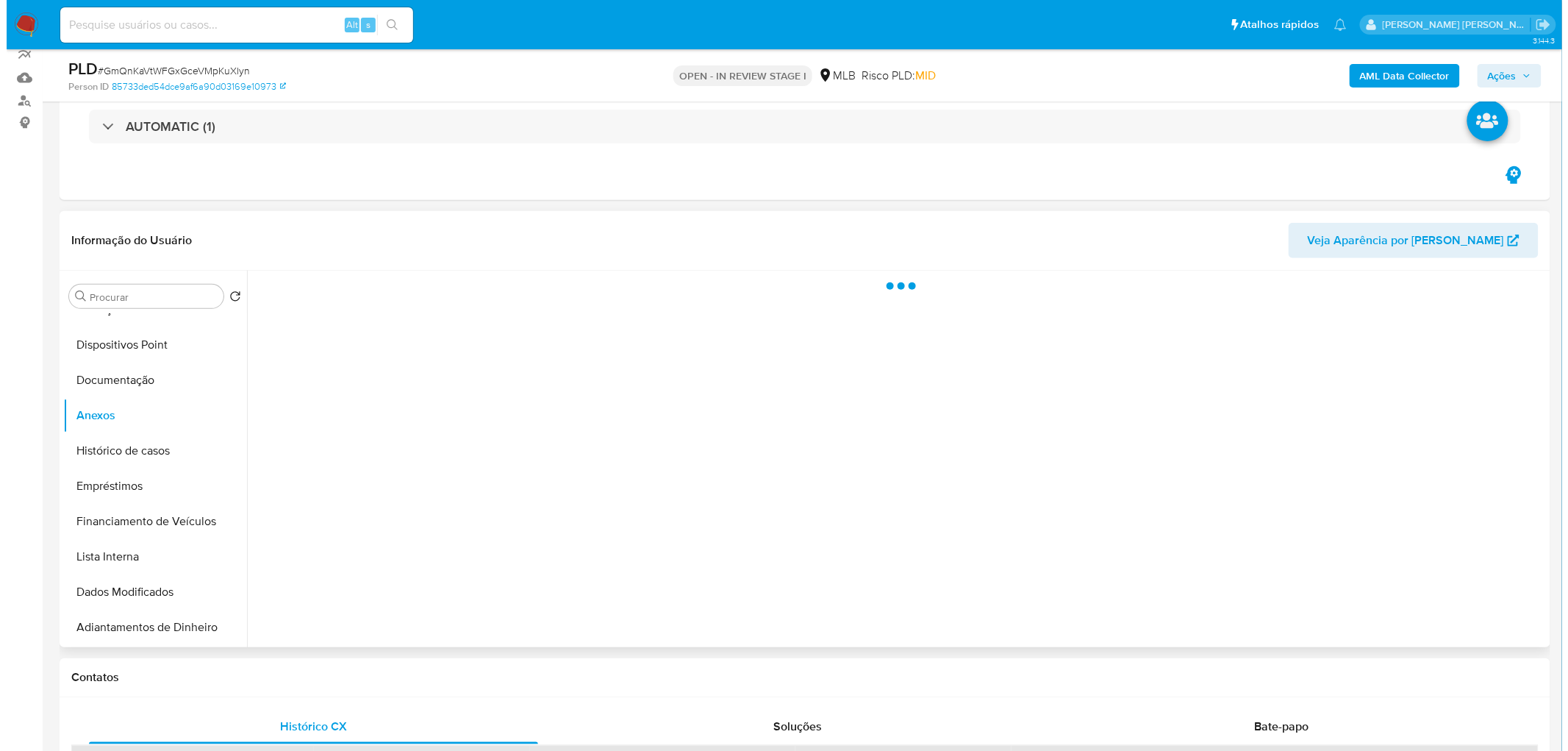 scroll, scrollTop: 163, scrollLeft: 0, axis: vertical 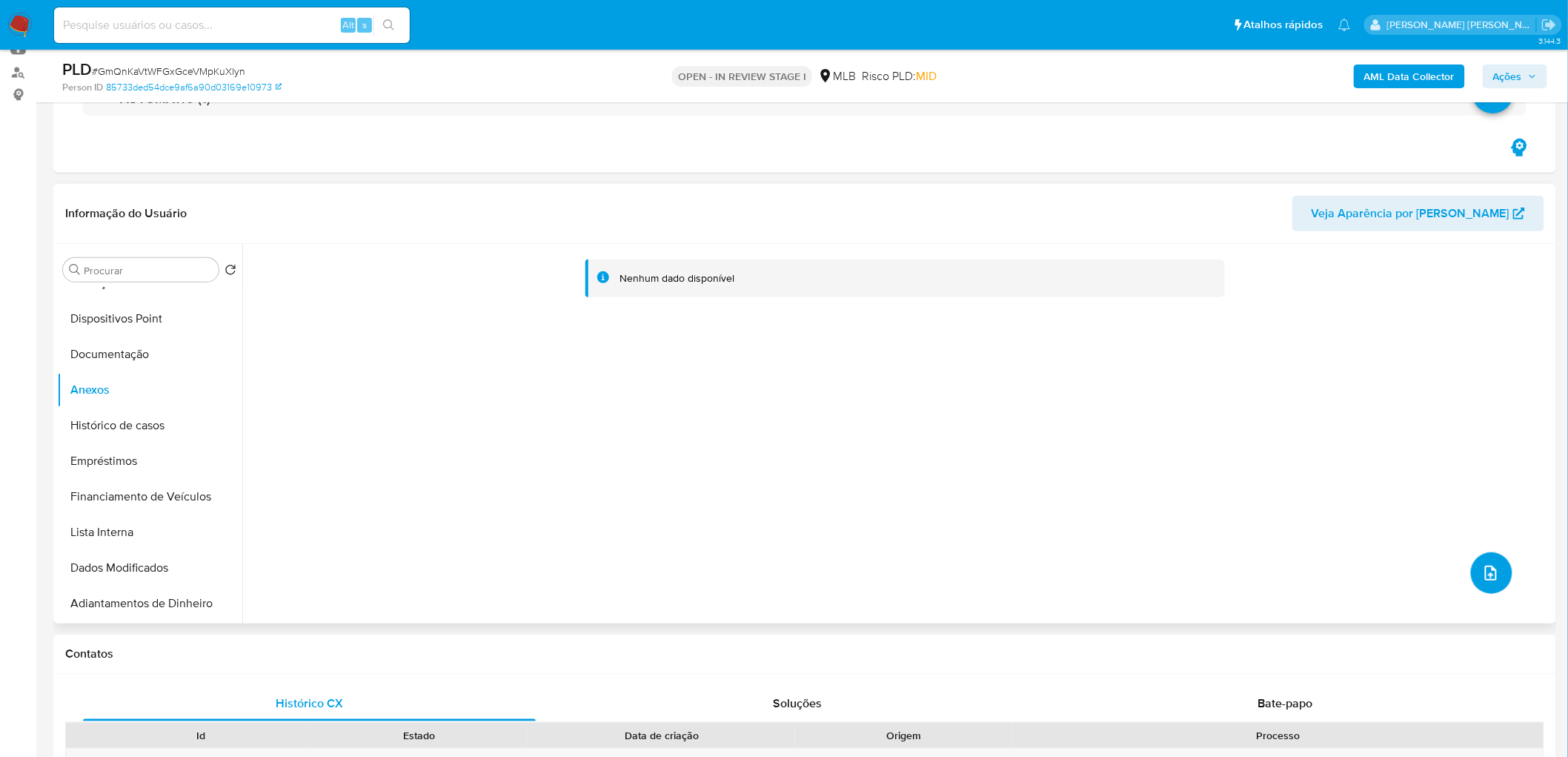 click at bounding box center [1492, 573] 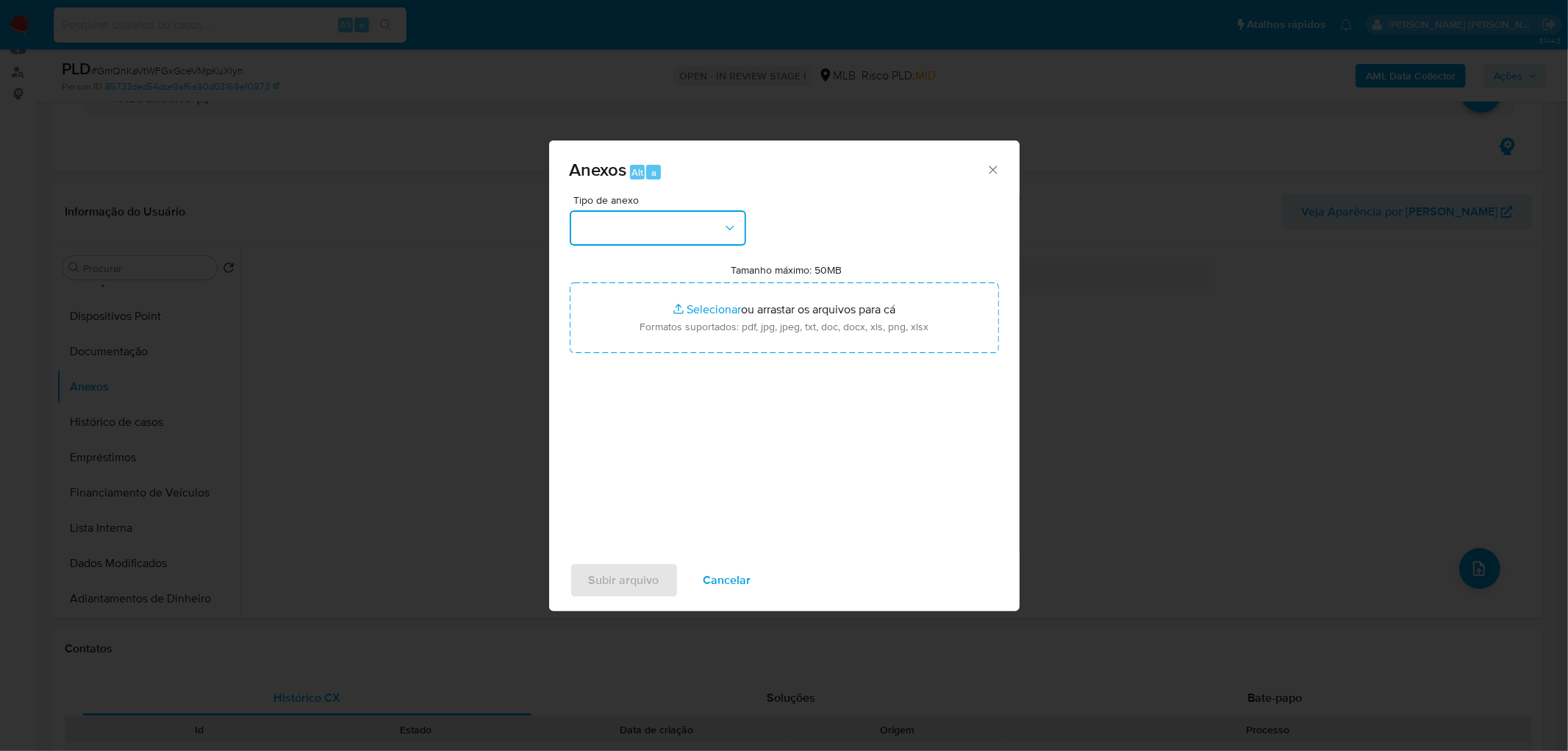 click at bounding box center (658, 228) 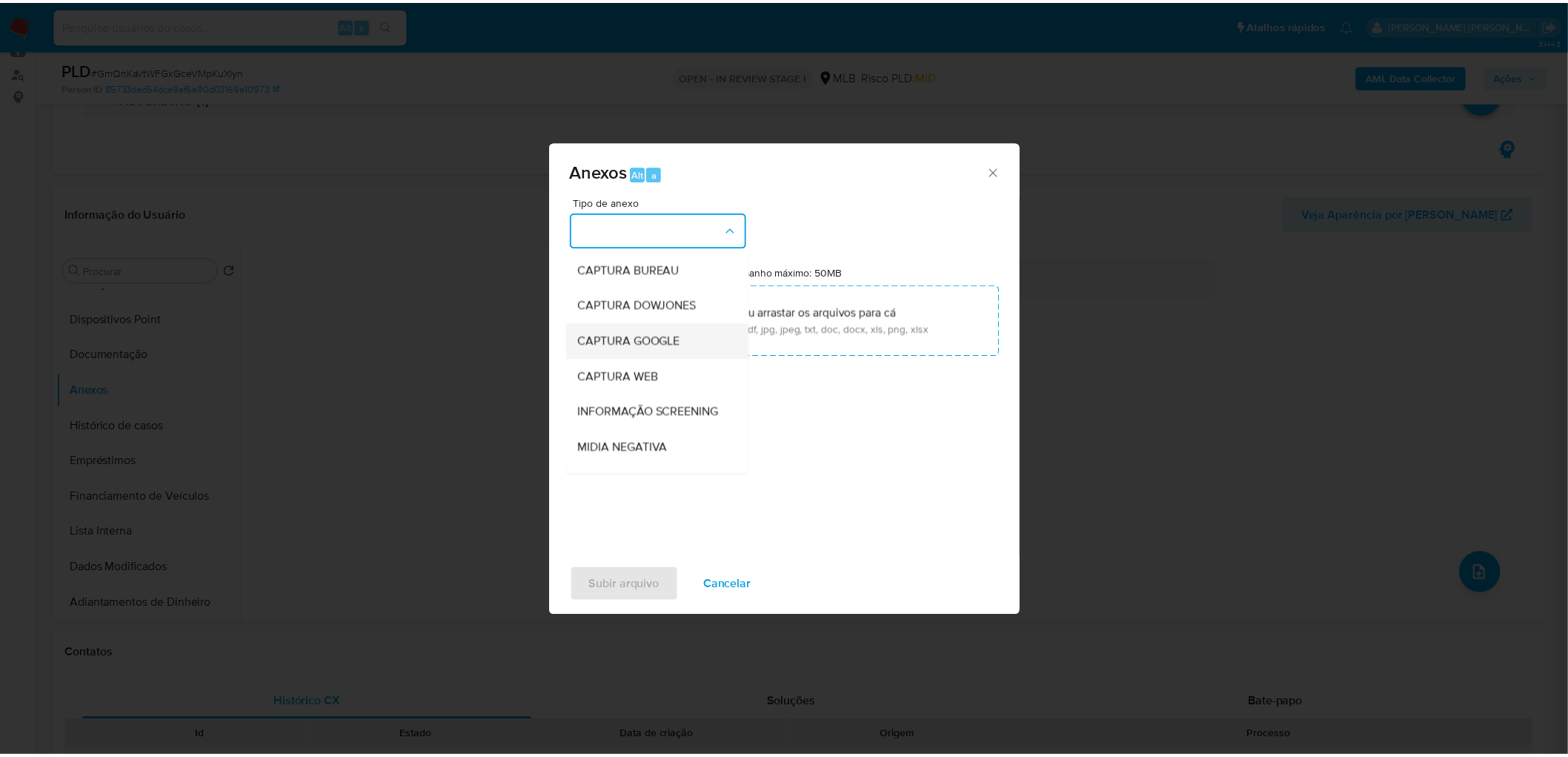 scroll, scrollTop: 82, scrollLeft: 0, axis: vertical 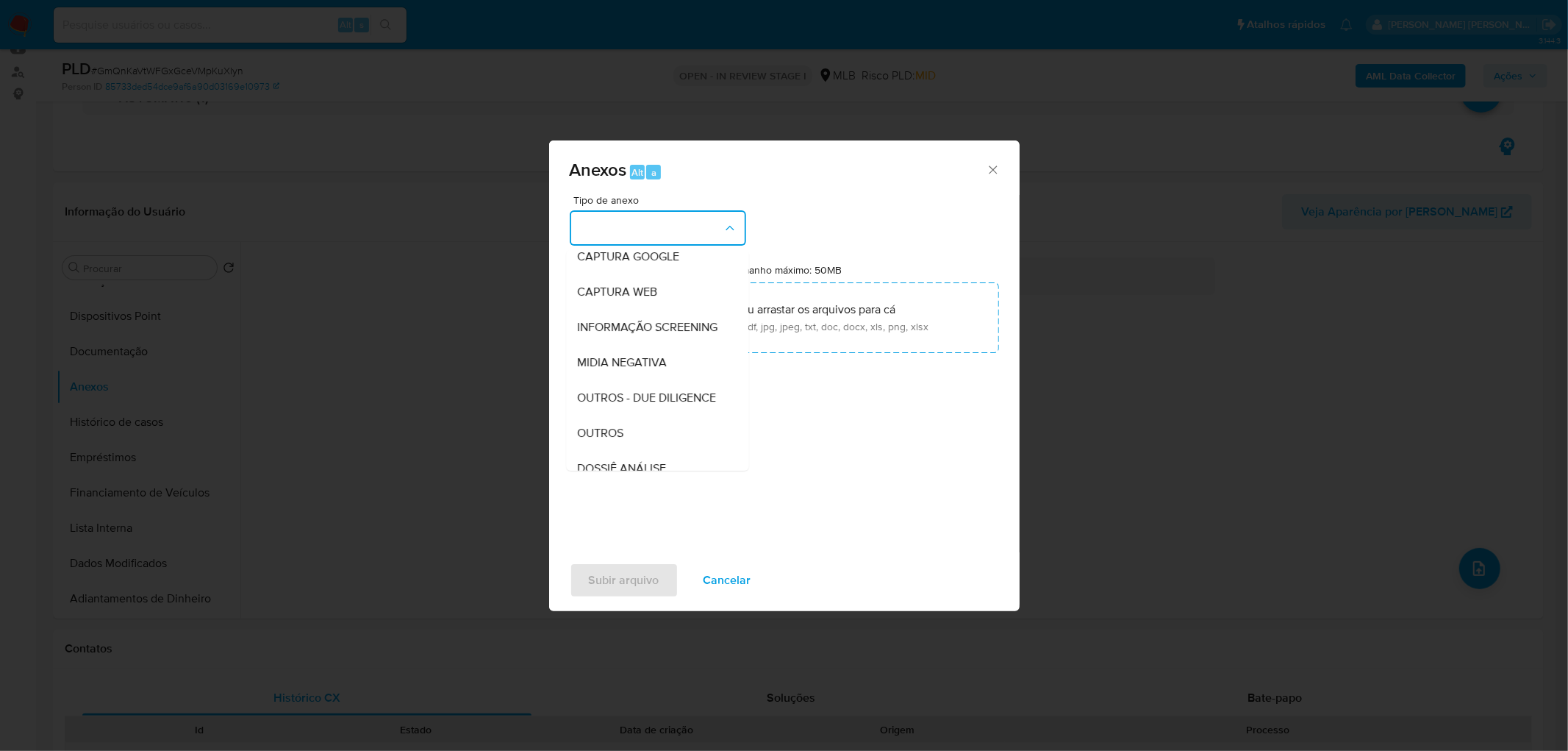 drag, startPoint x: 611, startPoint y: 458, endPoint x: 655, endPoint y: 363, distance: 104.6948 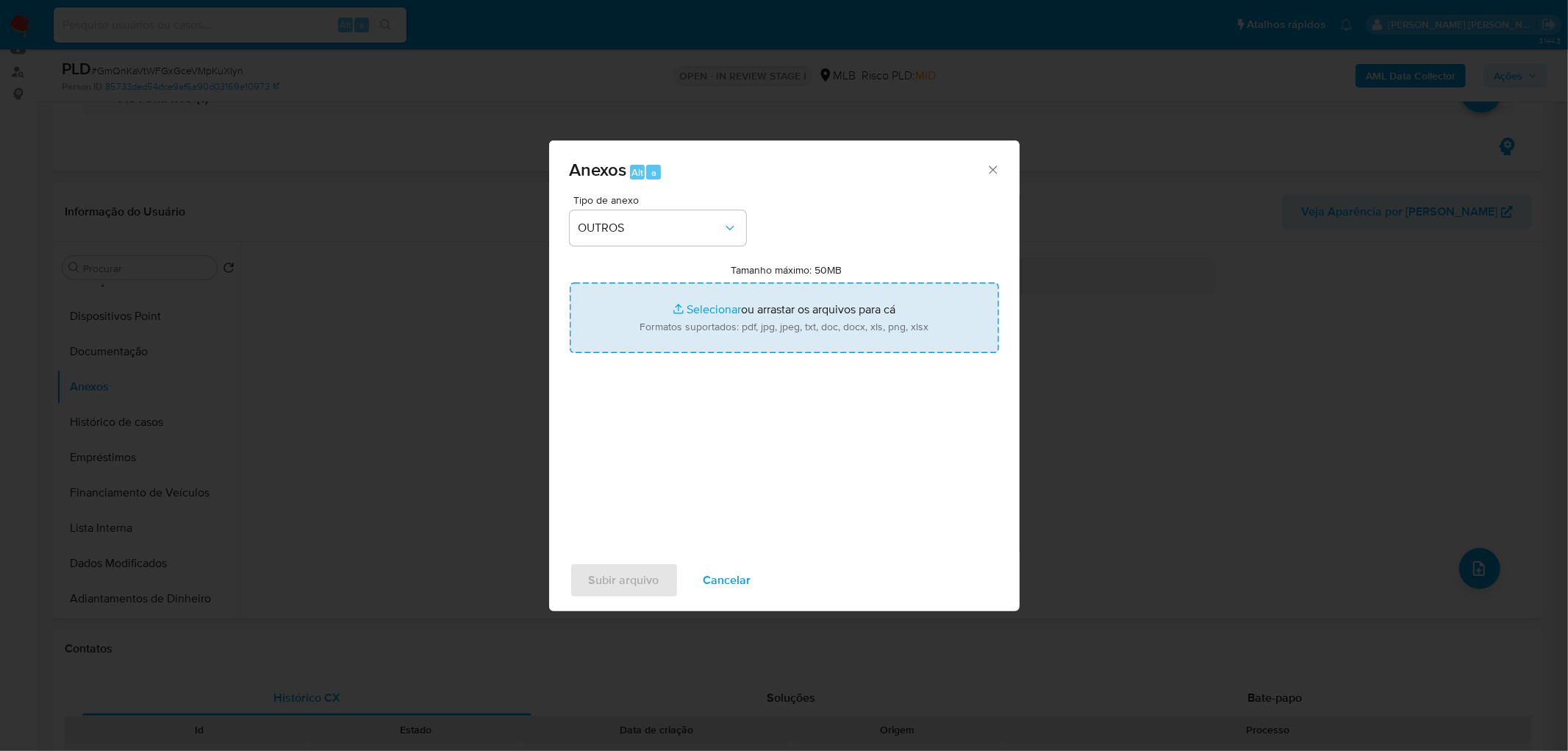 click on "Tamanho máximo: 50MB Selecionar arquivos" at bounding box center (784, 318) 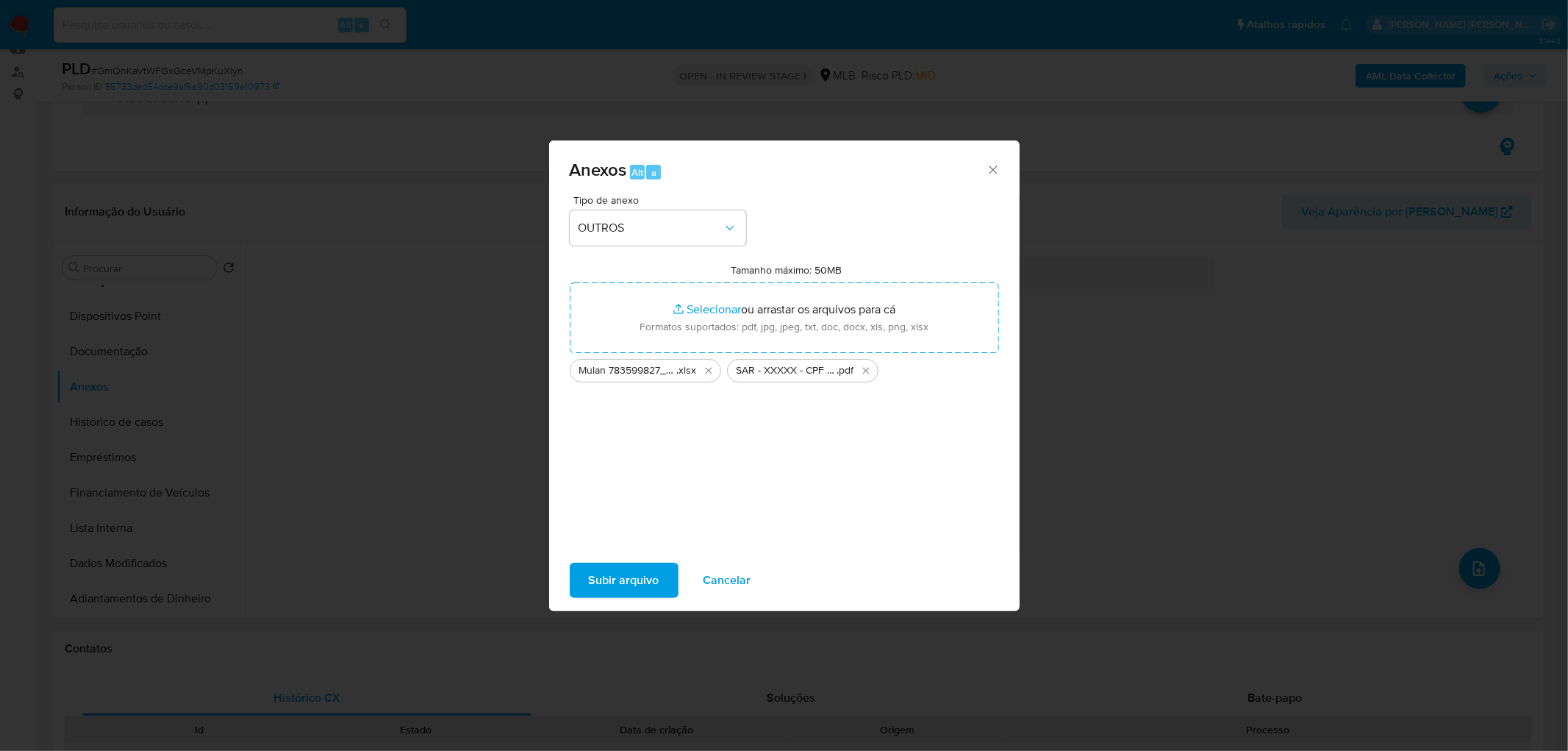 click on "Subir arquivo" at bounding box center [624, 580] 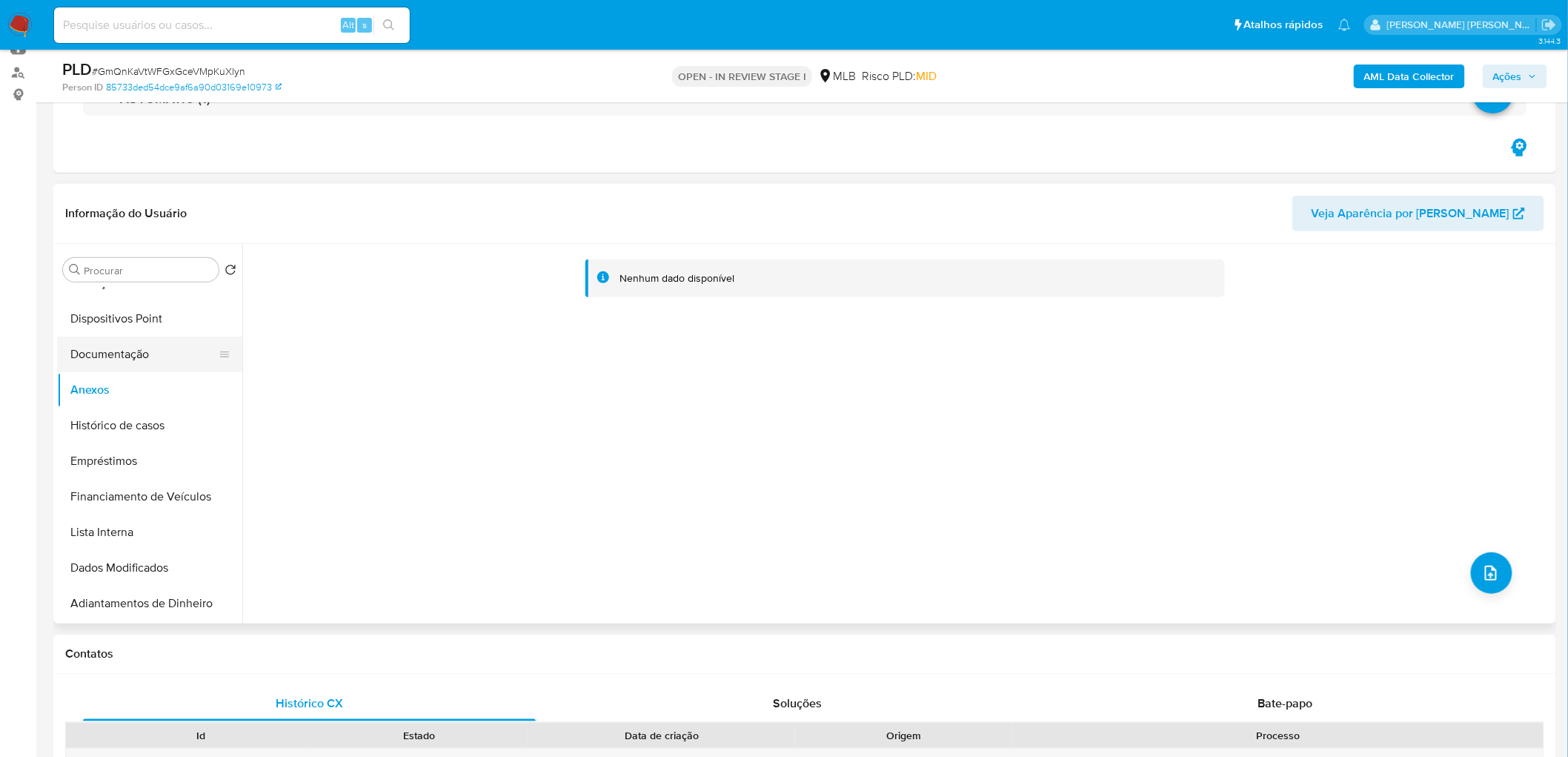 click on "Documentação" at bounding box center [144, 354] 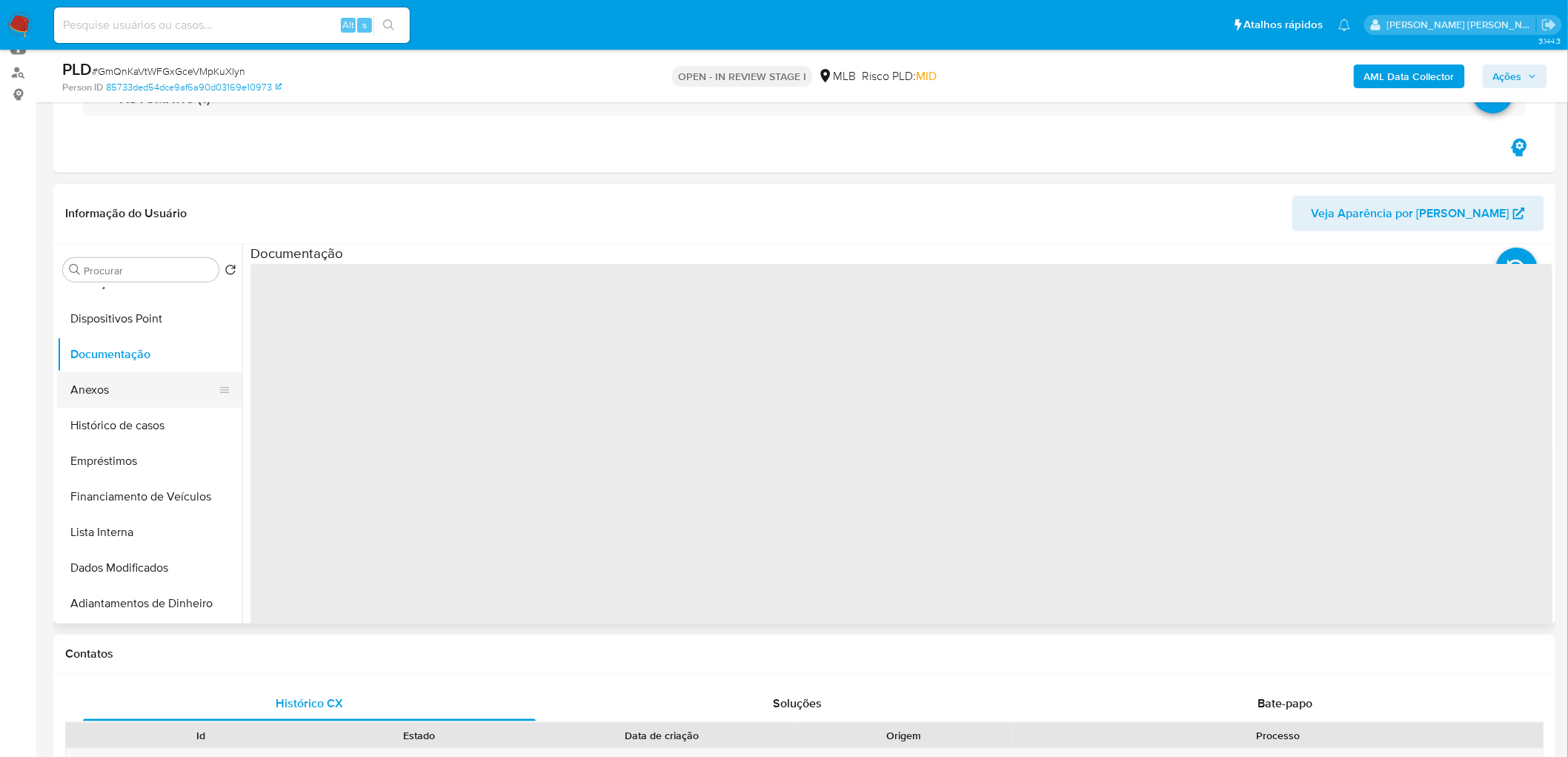 click on "Anexos" at bounding box center (144, 390) 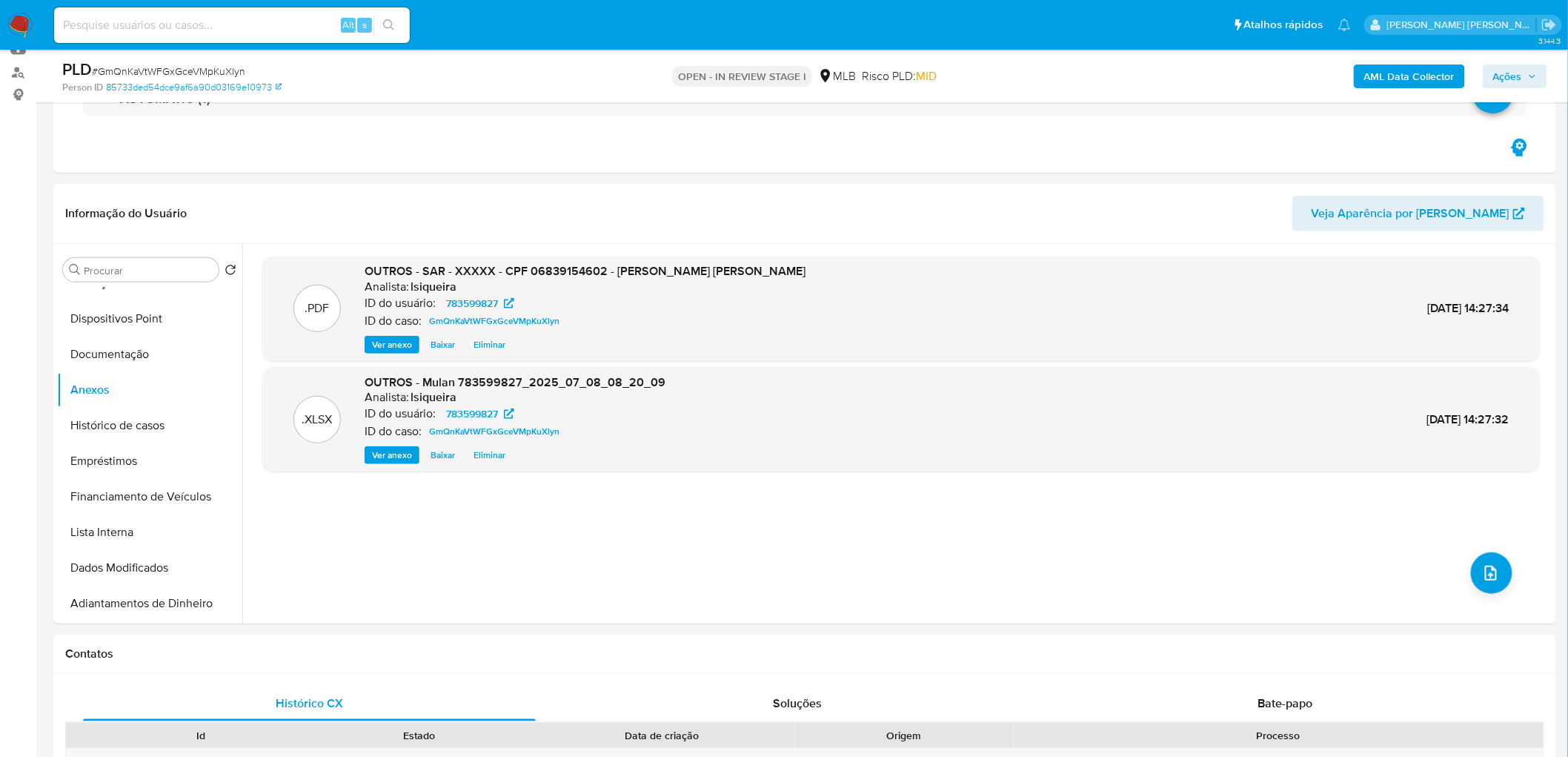 click on "Ações" at bounding box center [1507, 76] 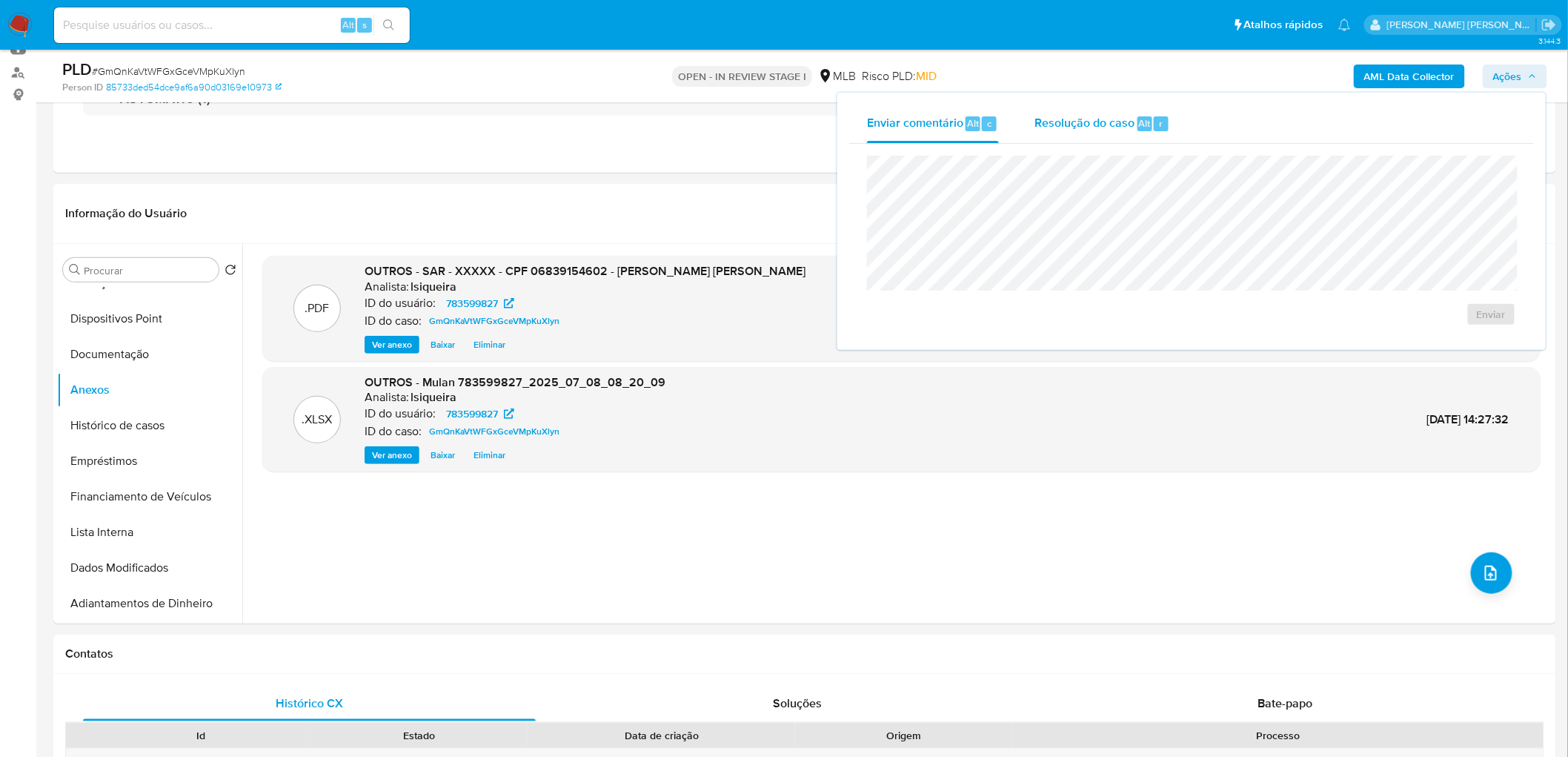 click on "Resolução do caso" at bounding box center (1084, 122) 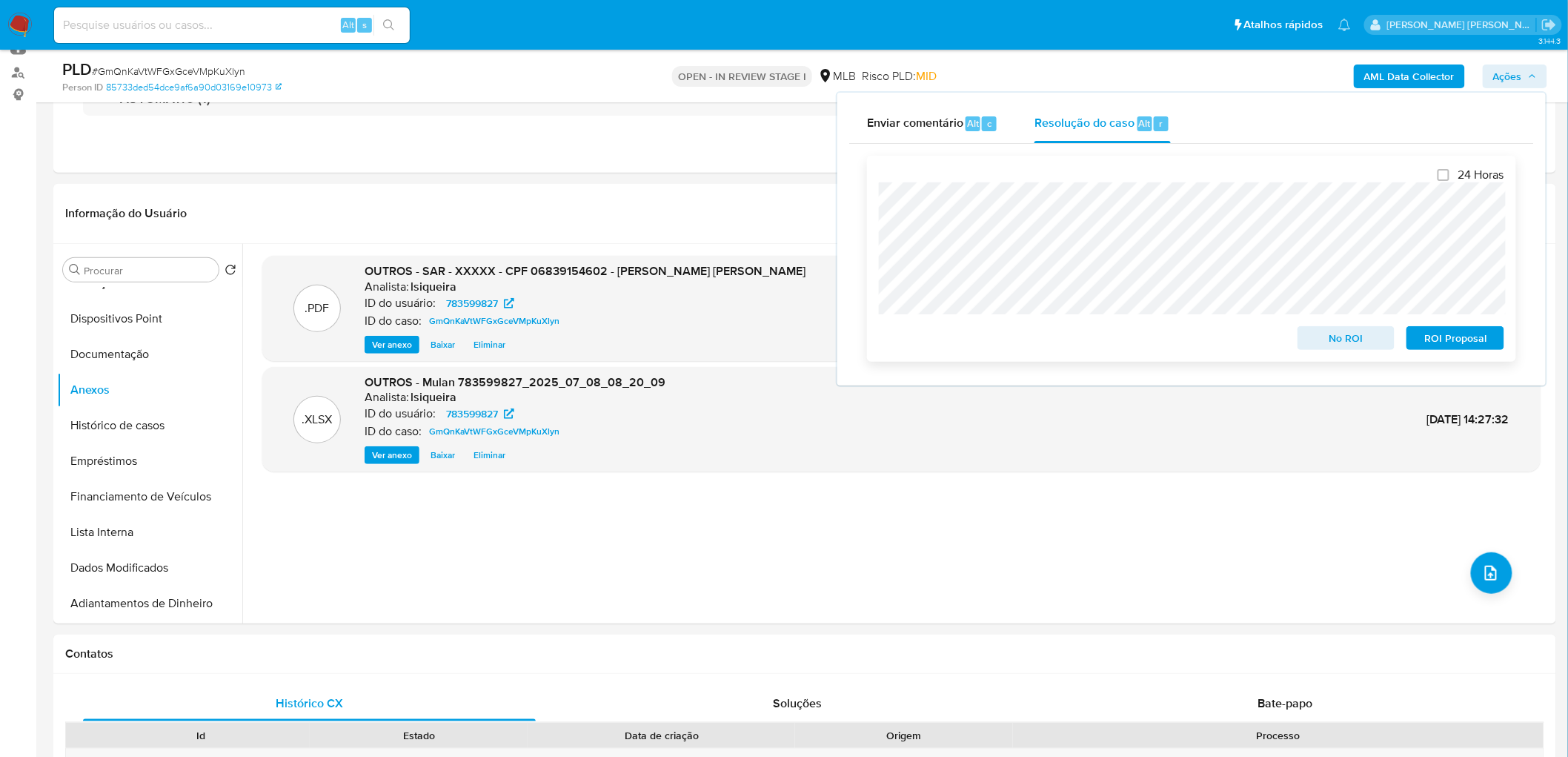 click on "ROI Proposal" at bounding box center [1455, 338] 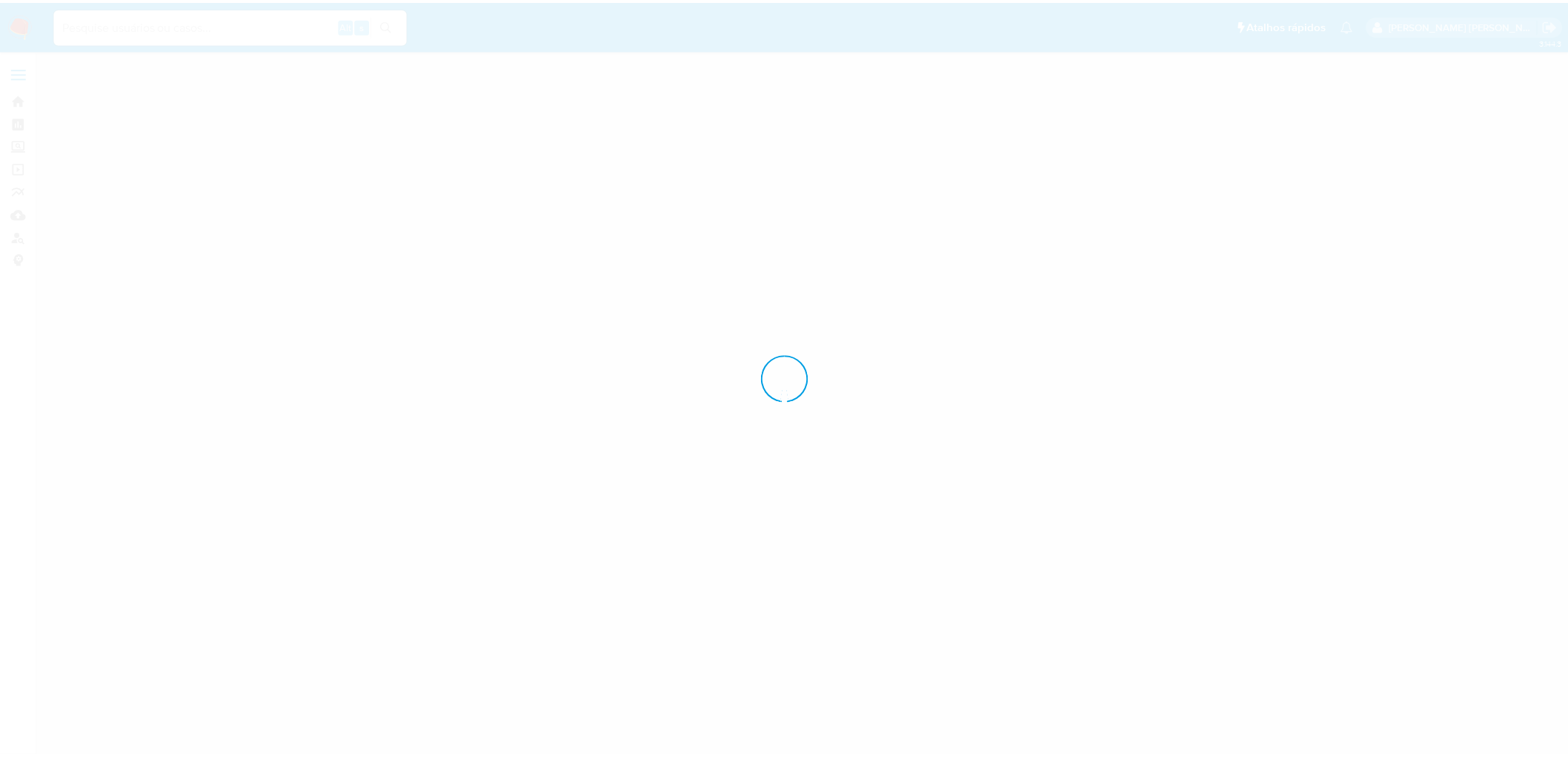 scroll, scrollTop: 0, scrollLeft: 0, axis: both 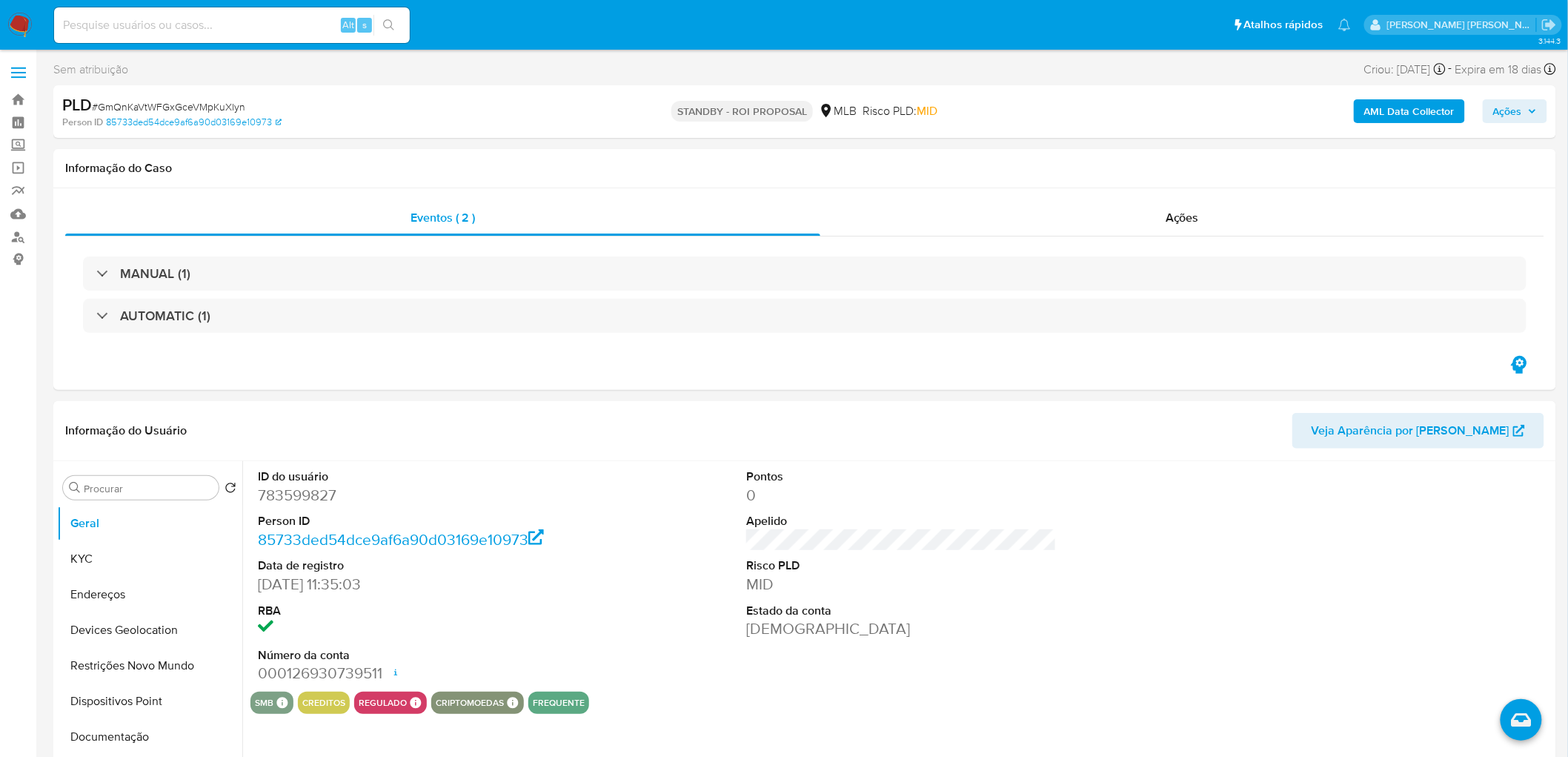 select on "10" 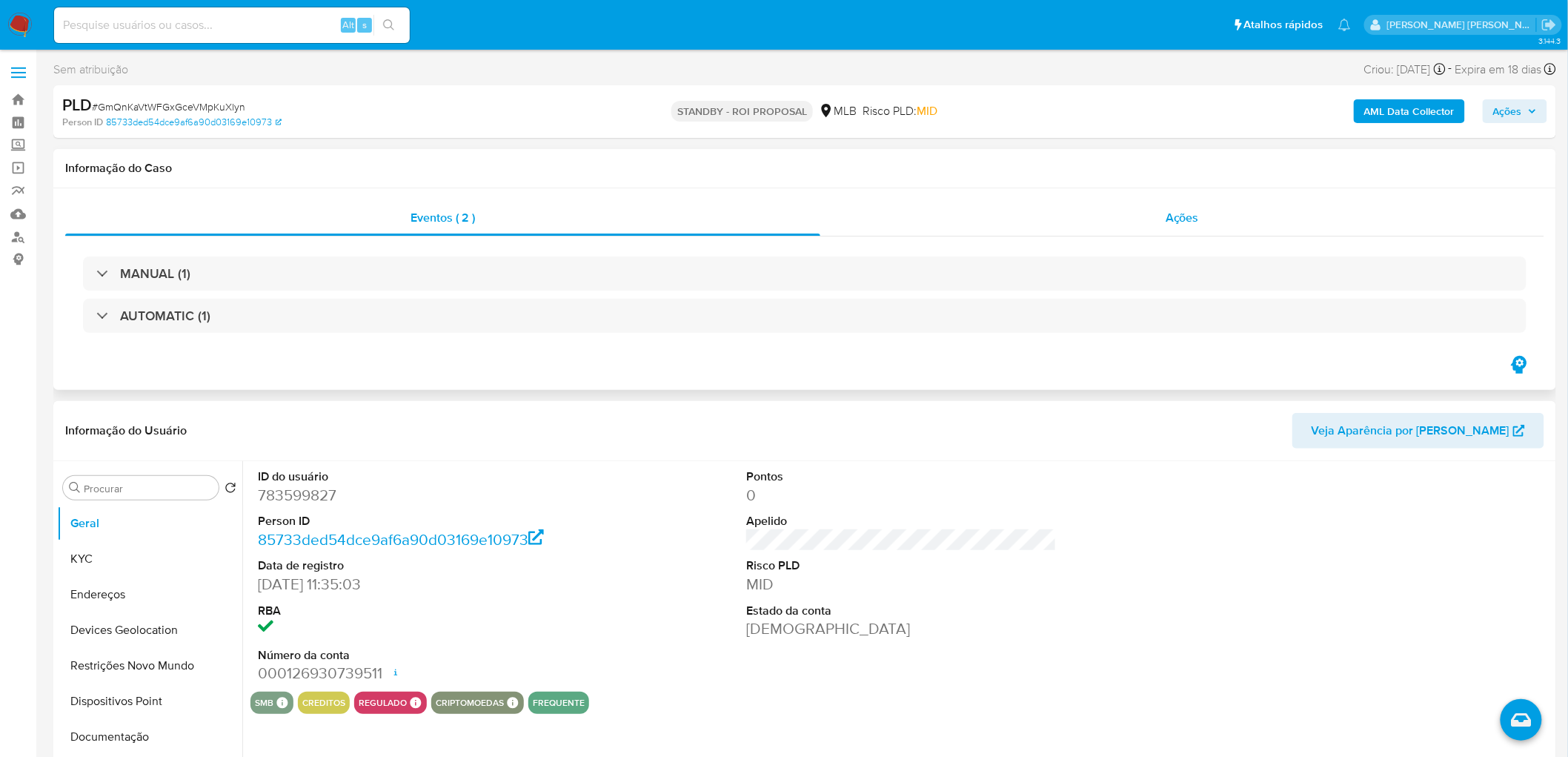 click on "Ações" at bounding box center (1182, 217) 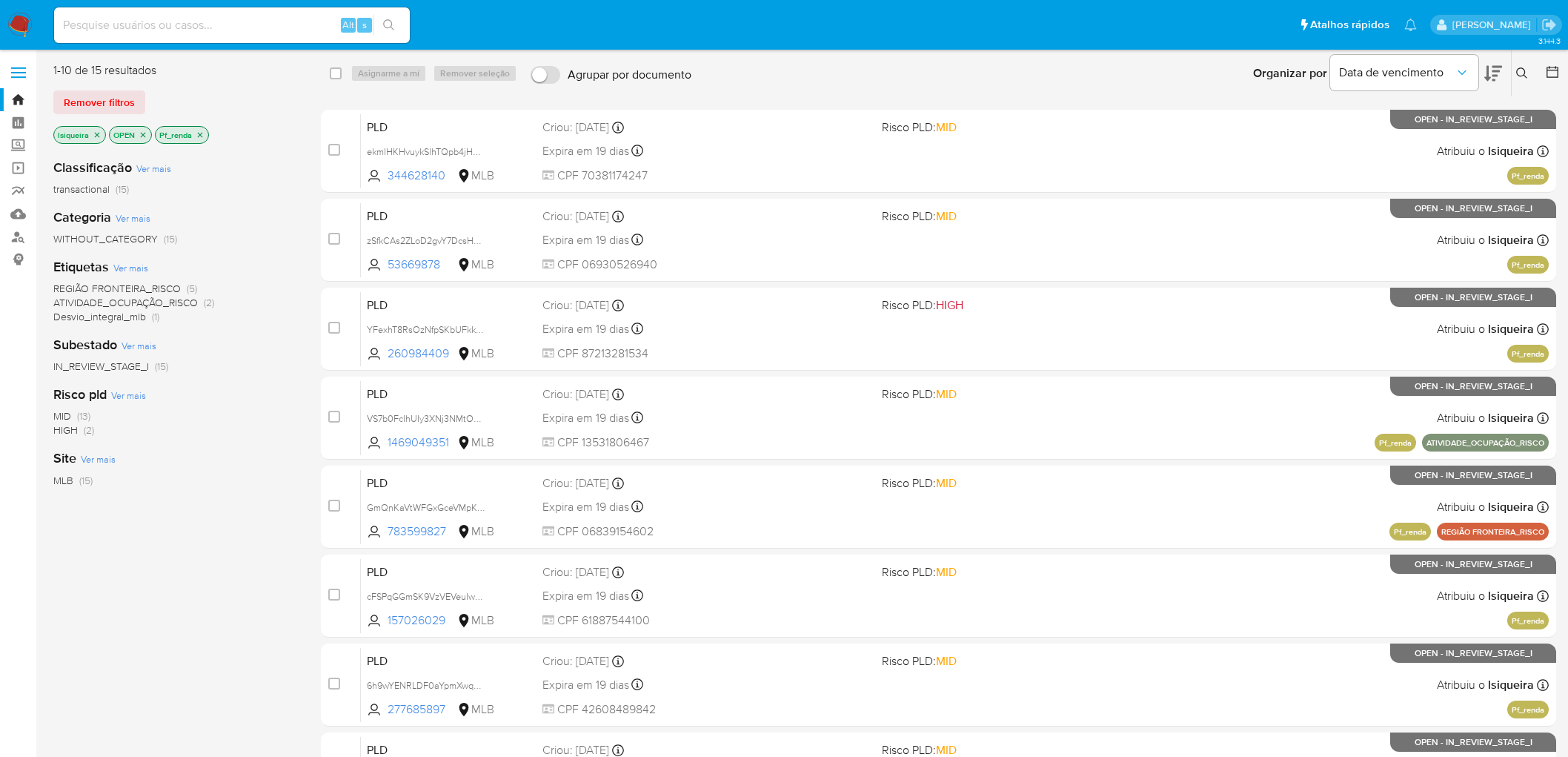 scroll, scrollTop: 0, scrollLeft: 0, axis: both 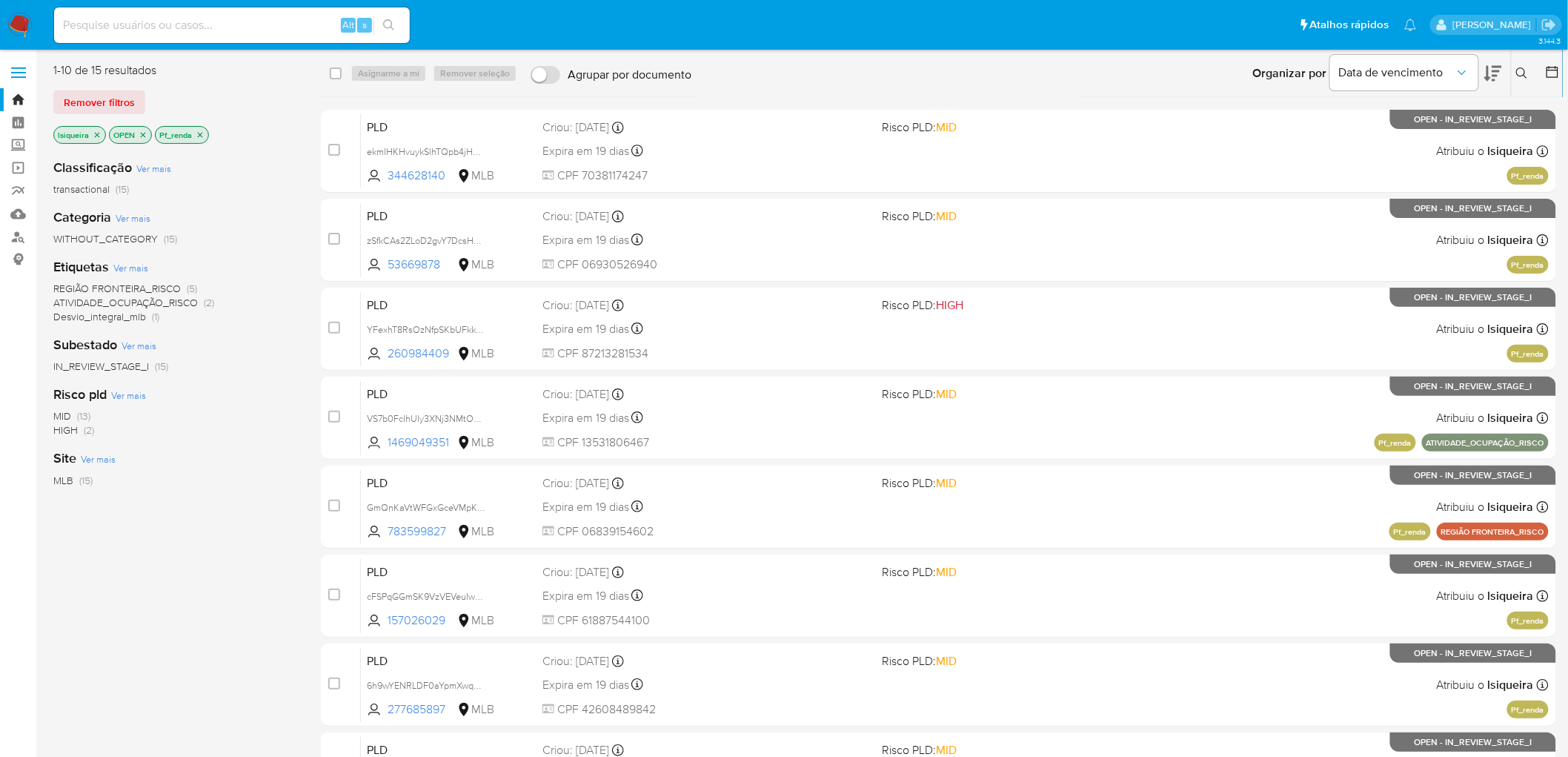 click at bounding box center (20, 25) 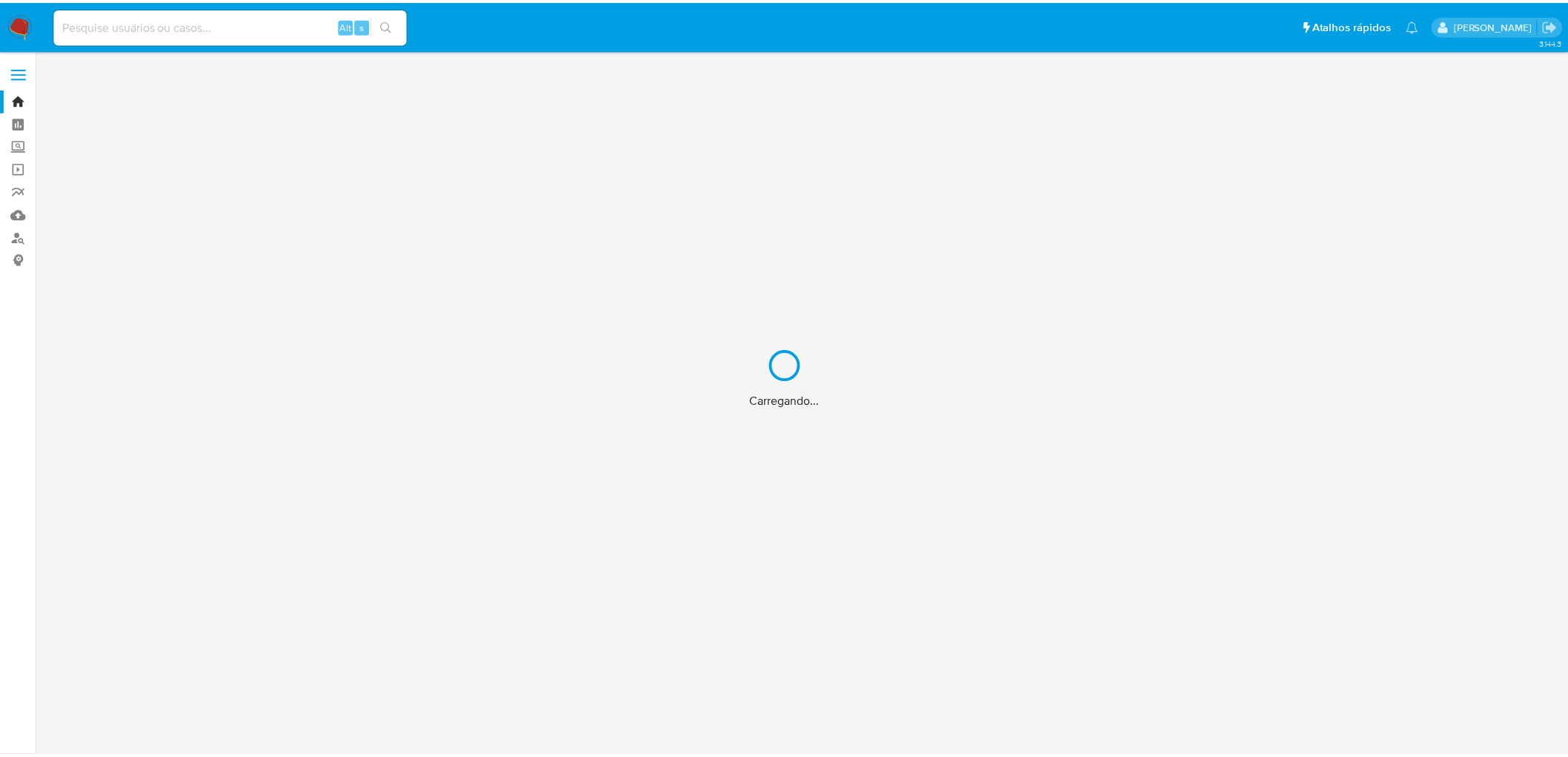 scroll, scrollTop: 0, scrollLeft: 0, axis: both 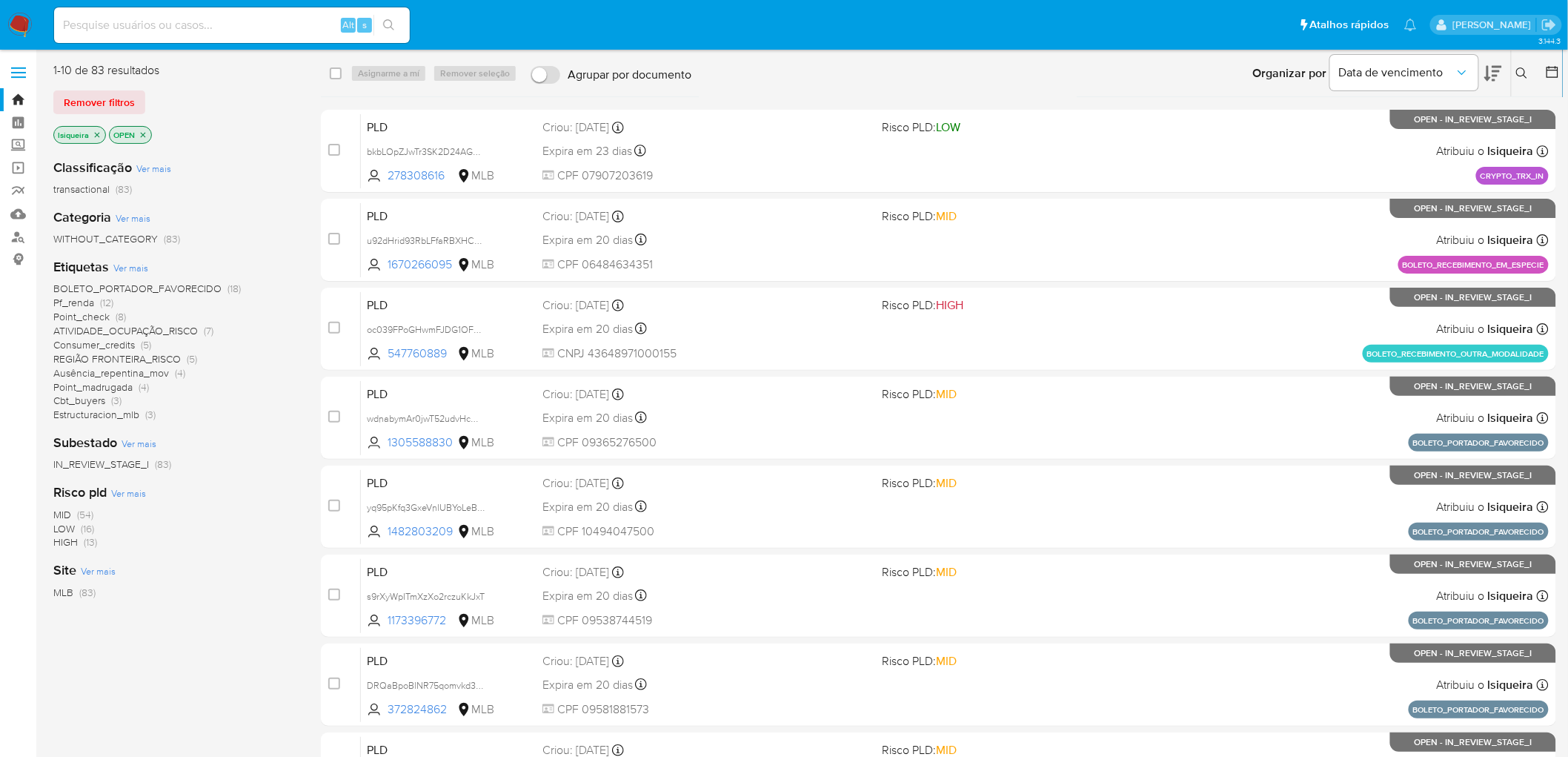 click on "Pf_renda" at bounding box center [73, 303] 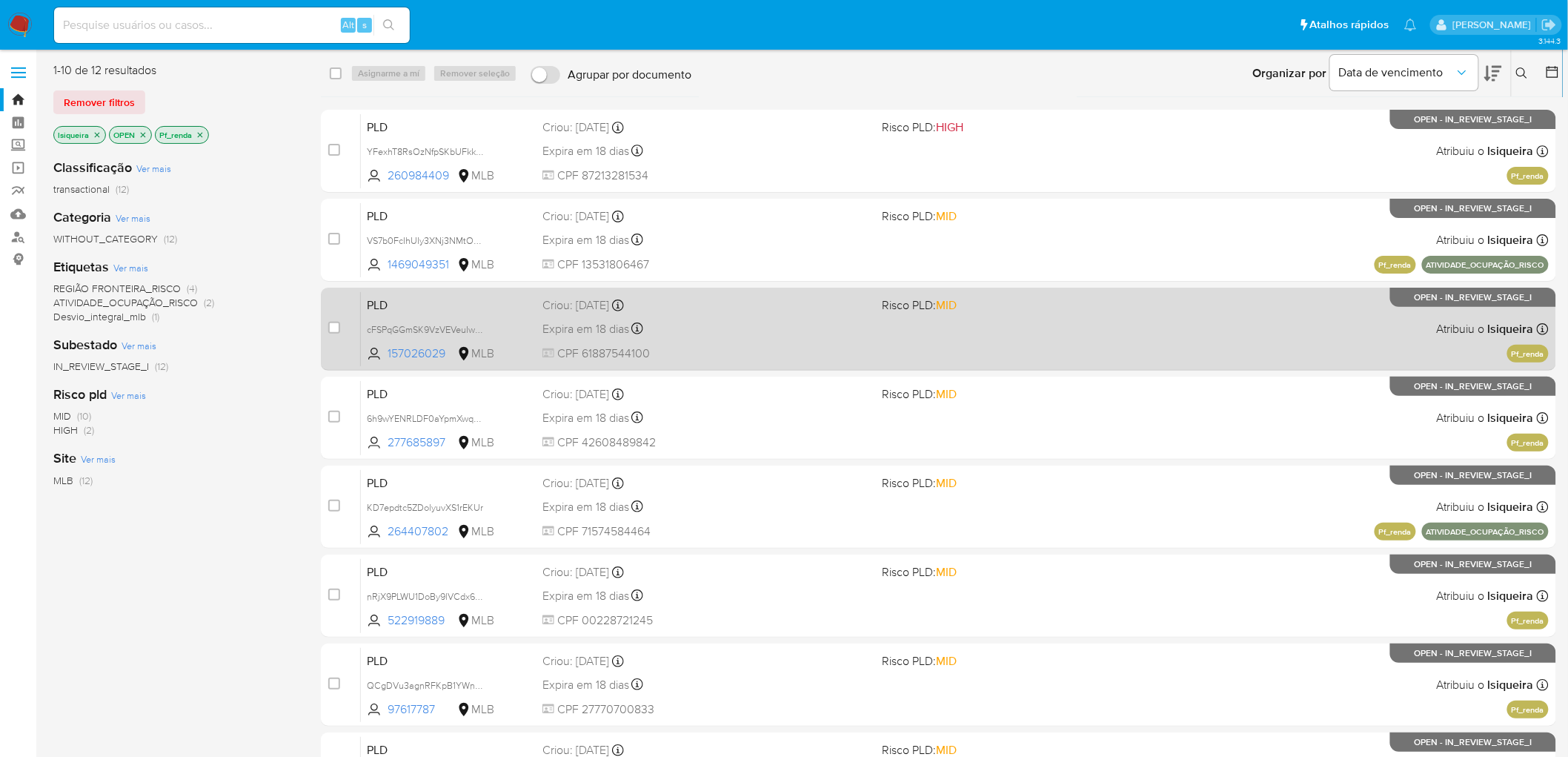 click on "PLD cFSPqGGmSK9VzVEVeuIwwva0 157026029 MLB Risco PLD:  MID Criou: 12/06/2025   Criou: 12/06/2025 00:27:43 Expira em 18 dias   Expira em 27/07/2025 00:27:43 CPF   61887544100 Atribuiu o   lsiqueira   Asignado el: 18/06/2025 14:24:45 Pf_renda OPEN - IN_REVIEW_STAGE_I" at bounding box center [954, 328] 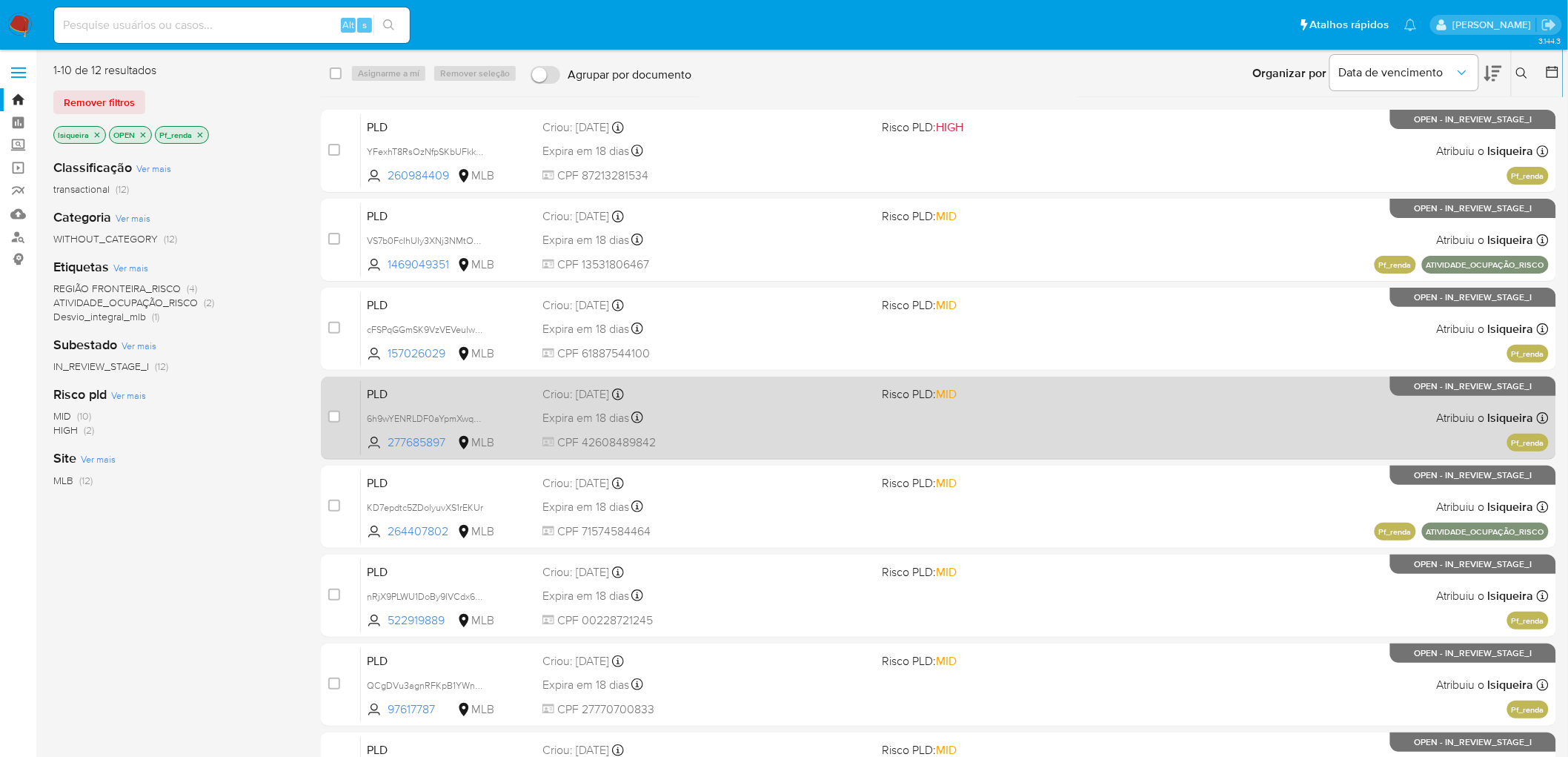 click on "PLD 6h9wYENRLDF0aYpmXwqzrT5s 277685897 MLB Risco PLD:  MID Criou: 12/06/2025   Criou: 12/06/2025 00:20:03 Expira em 18 dias   Expira em 27/07/2025 00:20:03 CPF   42608489842 Atribuiu o   lsiqueira   Asignado el: 18/06/2025 14:24:40 Pf_renda OPEN - IN_REVIEW_STAGE_I" at bounding box center [954, 417] 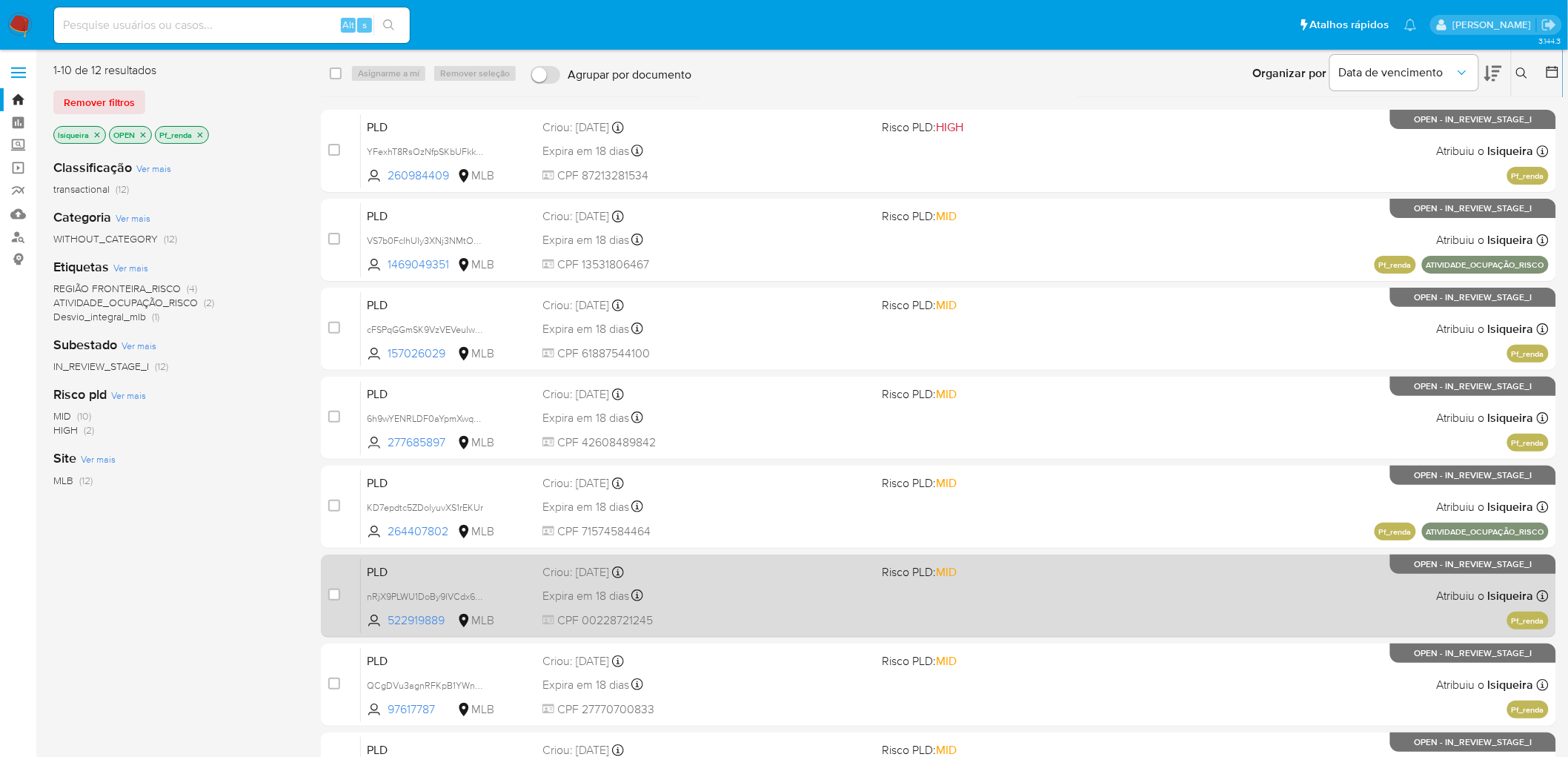 click on "PLD nRjX9PLWU1DoBy9lVCdx6Oz1 522919889 MLB Risco PLD:  MID Criou: 12/06/2025   Criou: 12/06/2025 00:17:28 Expira em 18 dias   Expira em 27/07/2025 00:17:28 CPF   00228721245 Atribuiu o   lsiqueira   Asignado el: 18/06/2025 14:26:32 Pf_renda OPEN - IN_REVIEW_STAGE_I" at bounding box center (954, 595) 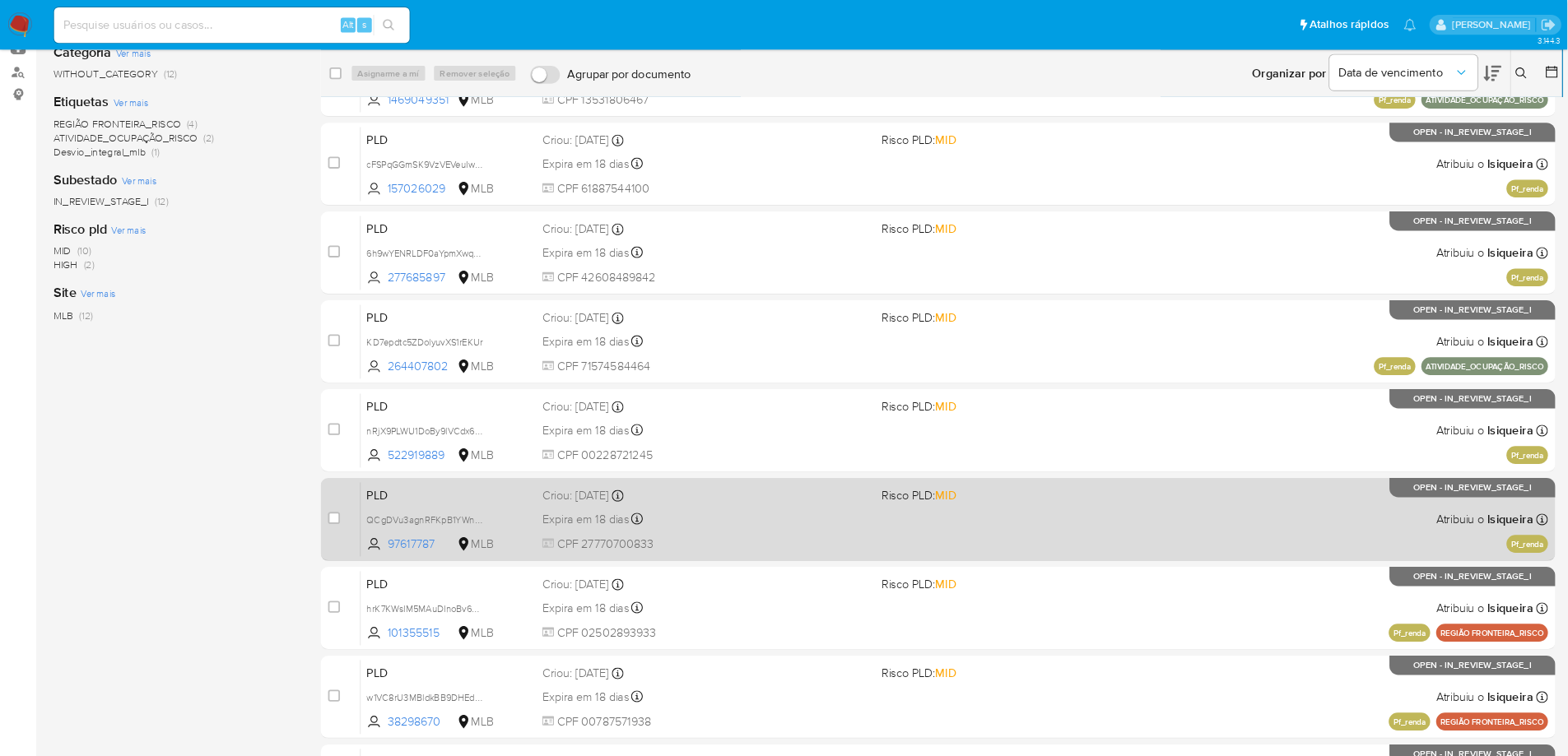 scroll, scrollTop: 183, scrollLeft: 0, axis: vertical 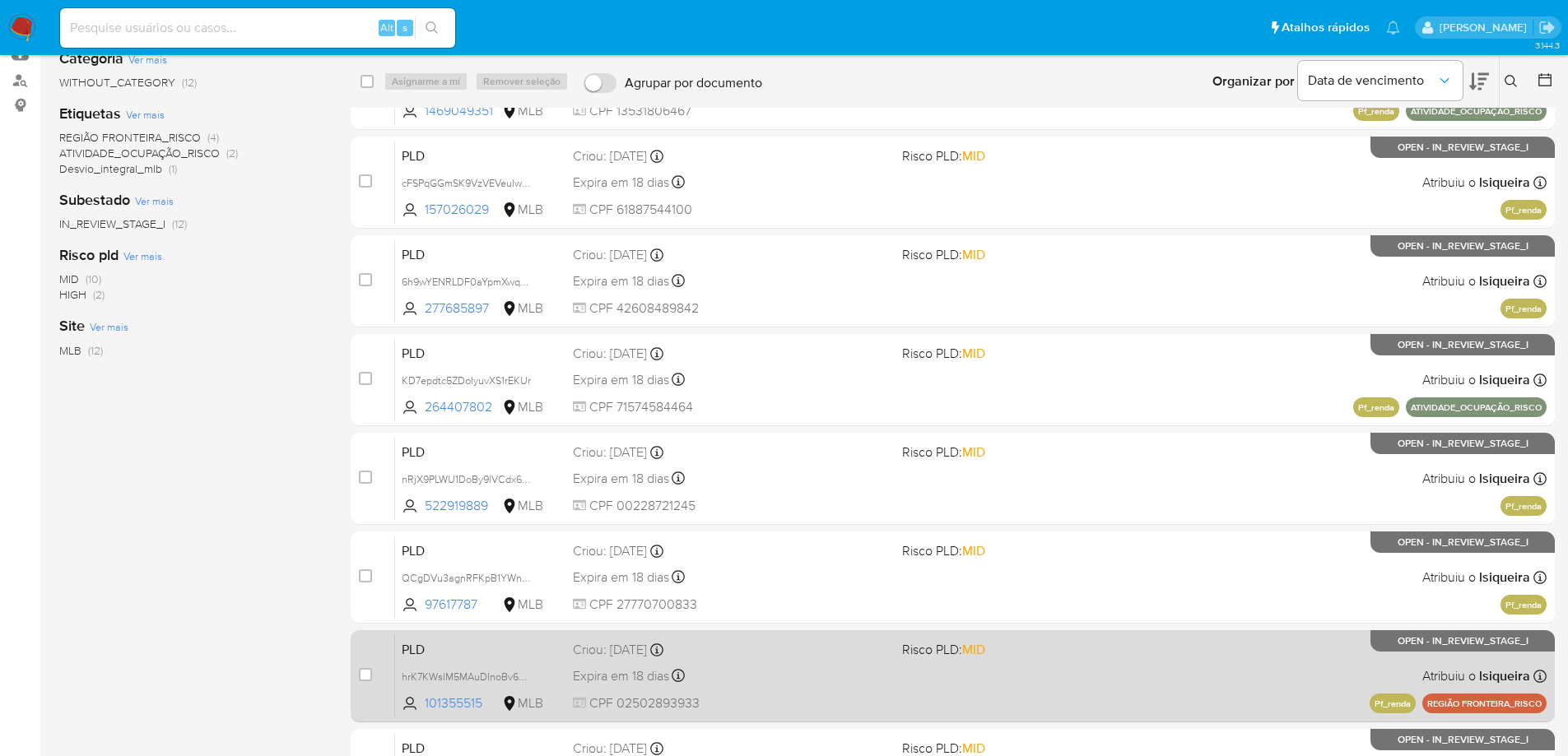 click on "PLD hrK7KWsIM5MAuDInoBv6N1Tn 101355515 MLB Risco PLD:  MID Criou: 12/06/2025   Criou: 12/06/2025 00:16:49 Expira em 18 dias   Expira em 27/07/2025 00:16:50 CPF   02502893933 Atribuiu o   lsiqueira   Asignado el: 13/06/2025 15:06:25 Pf_renda REGIÃO FRONTEIRA_RISCO OPEN - IN_REVIEW_STAGE_I" at bounding box center (970, 675) 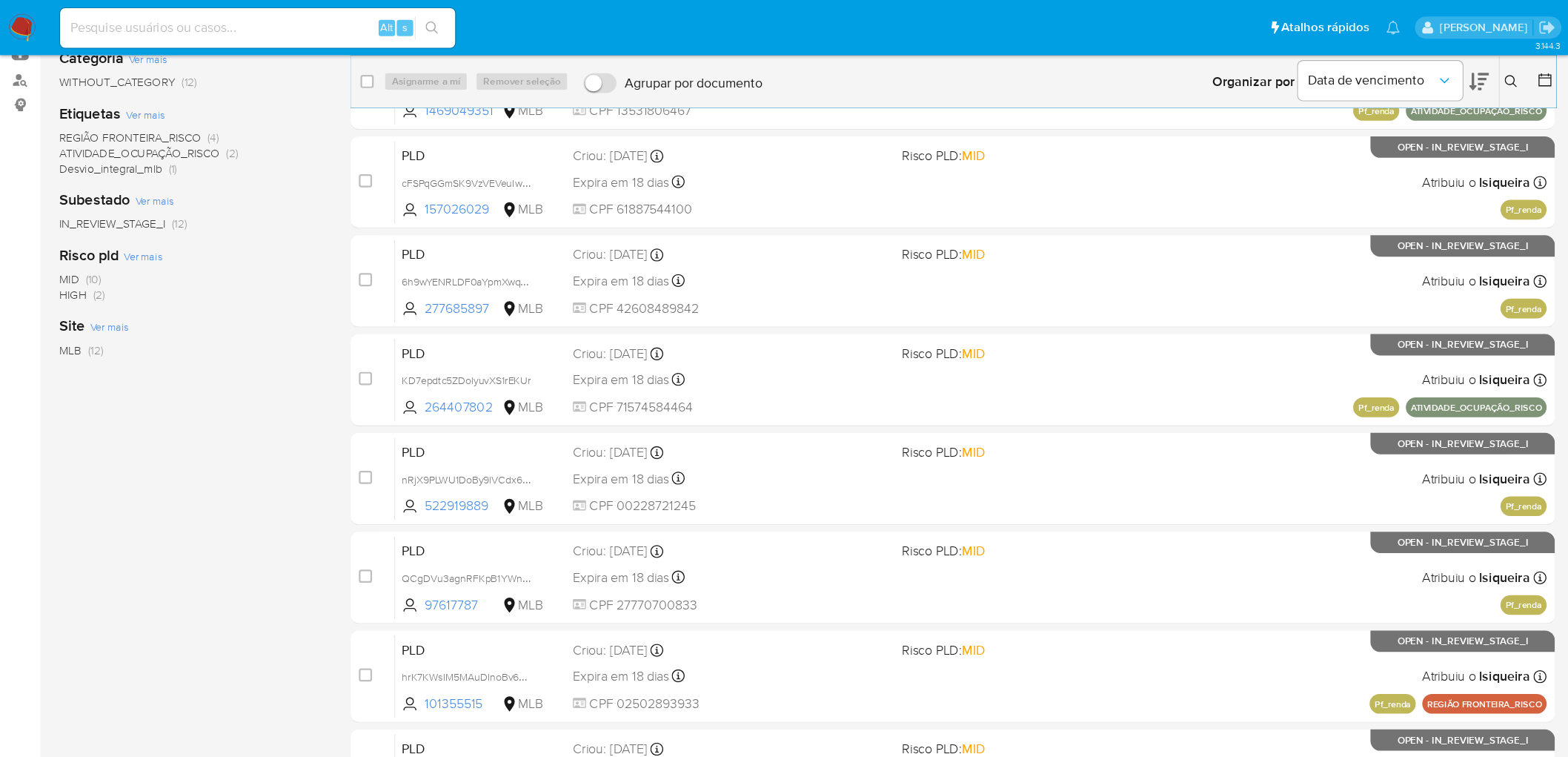 scroll, scrollTop: 165, scrollLeft: 0, axis: vertical 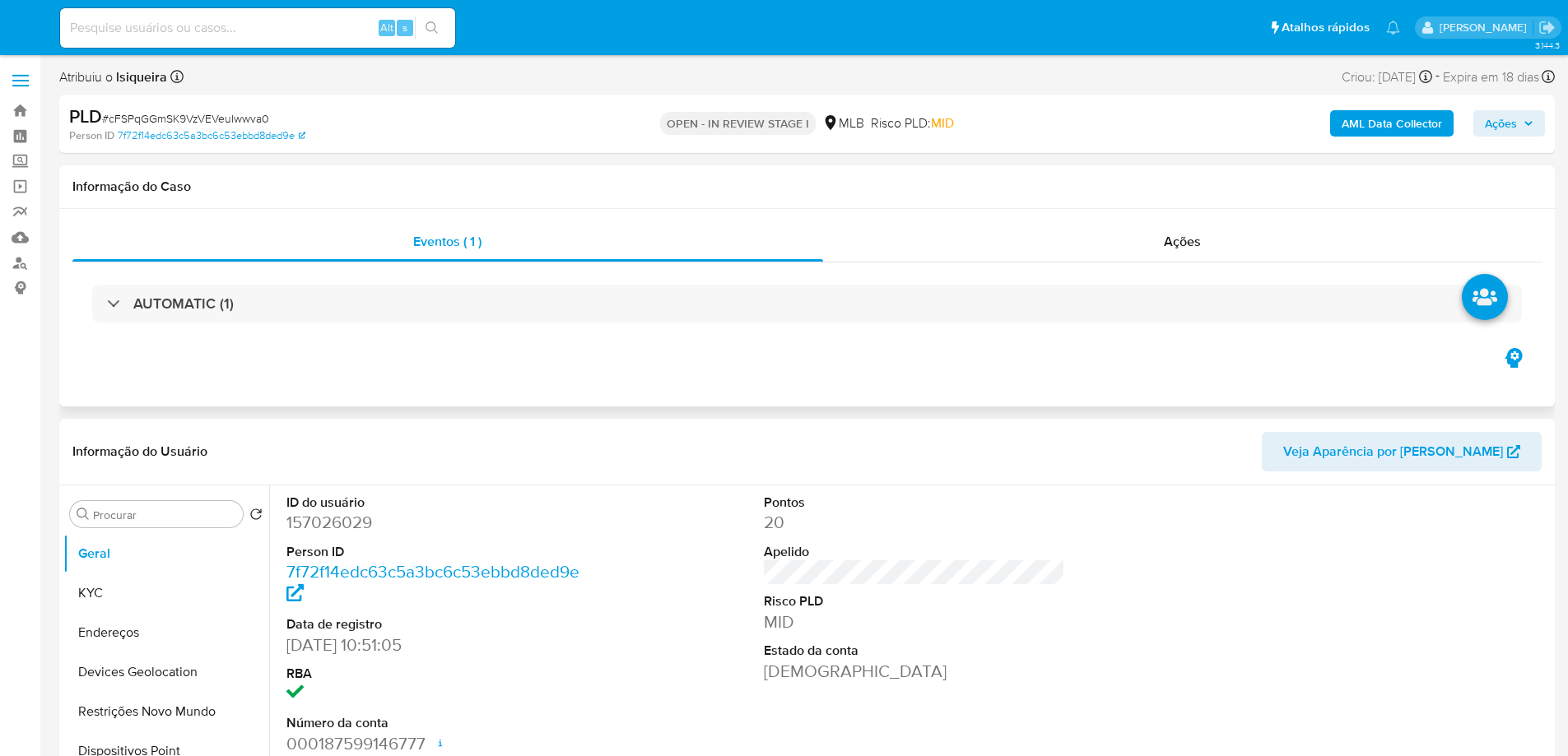 select on "10" 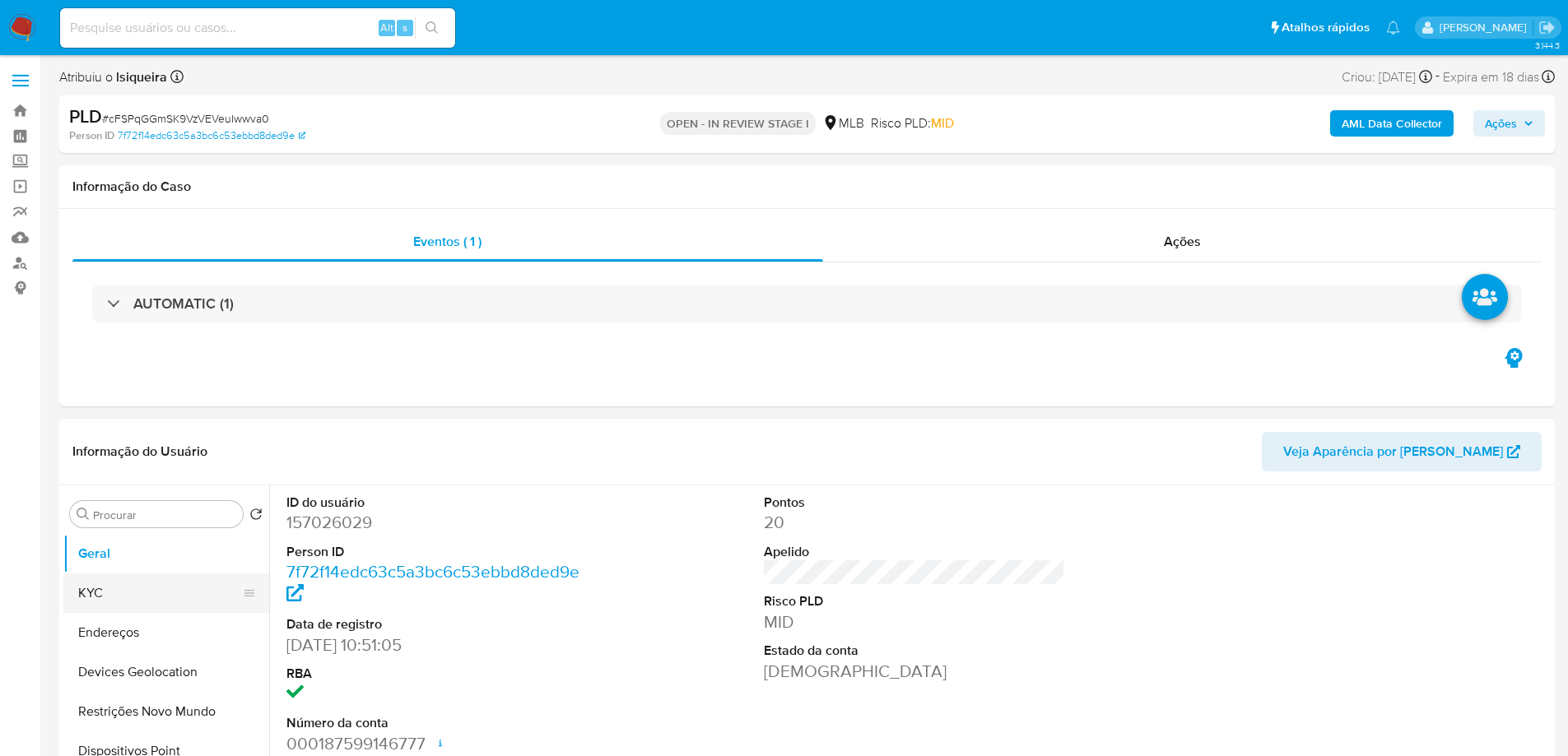 click on "KYC" at bounding box center [160, 593] 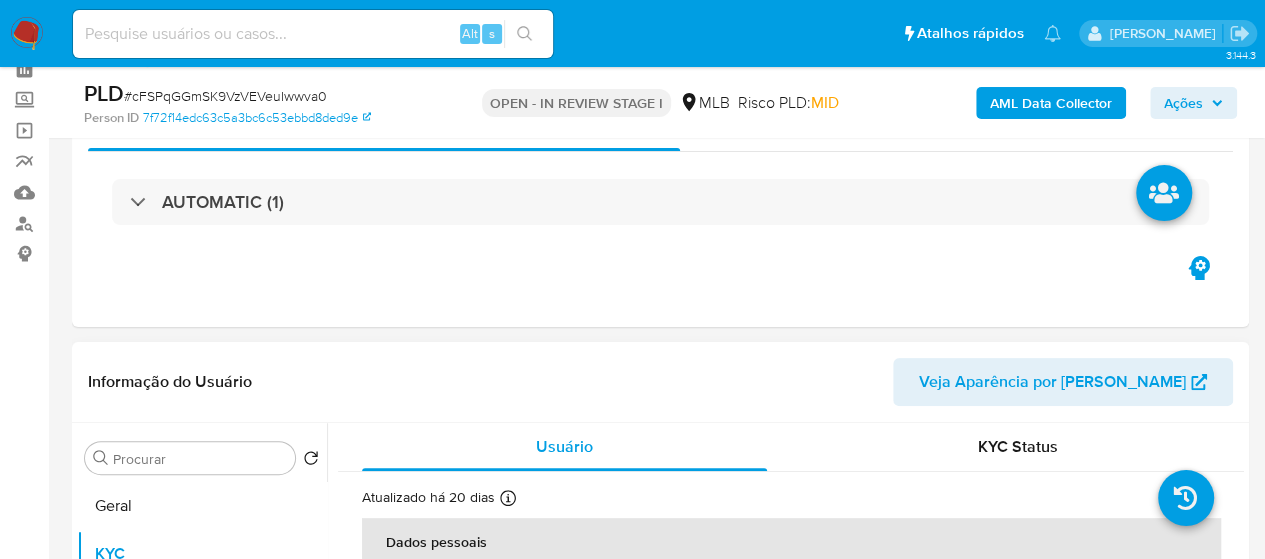scroll, scrollTop: 200, scrollLeft: 0, axis: vertical 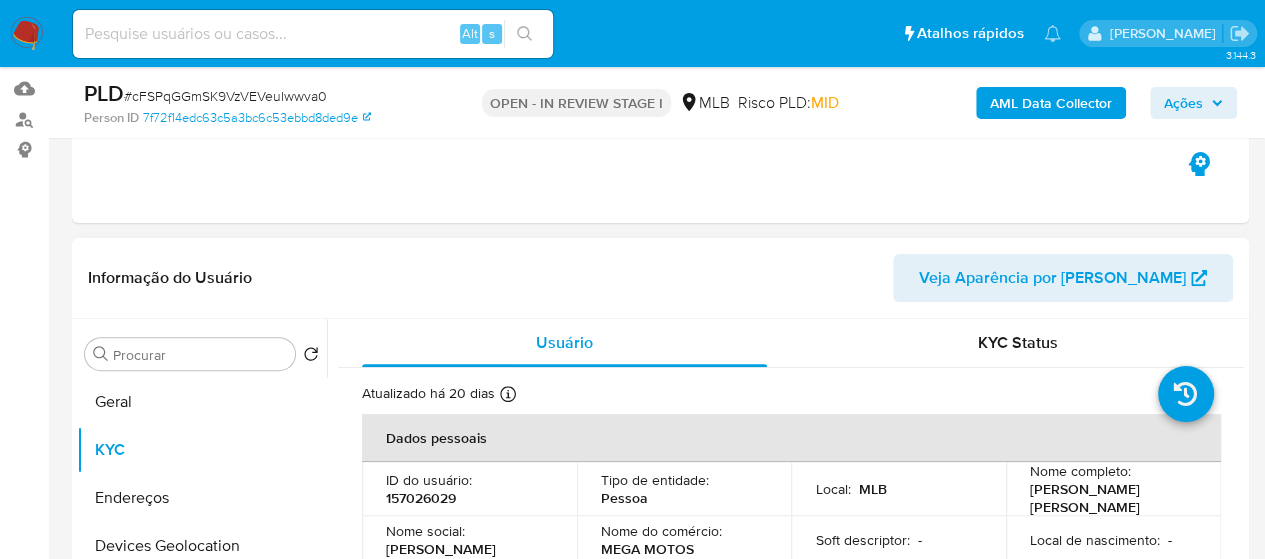 drag, startPoint x: 1112, startPoint y: 513, endPoint x: 1009, endPoint y: 495, distance: 104.56099 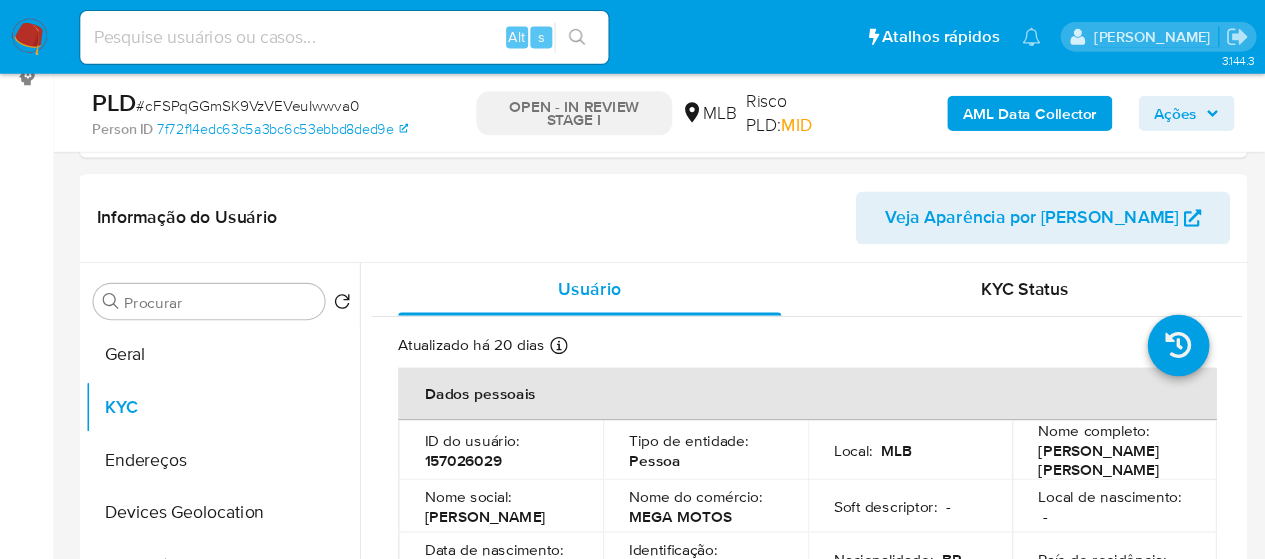 scroll, scrollTop: 280, scrollLeft: 0, axis: vertical 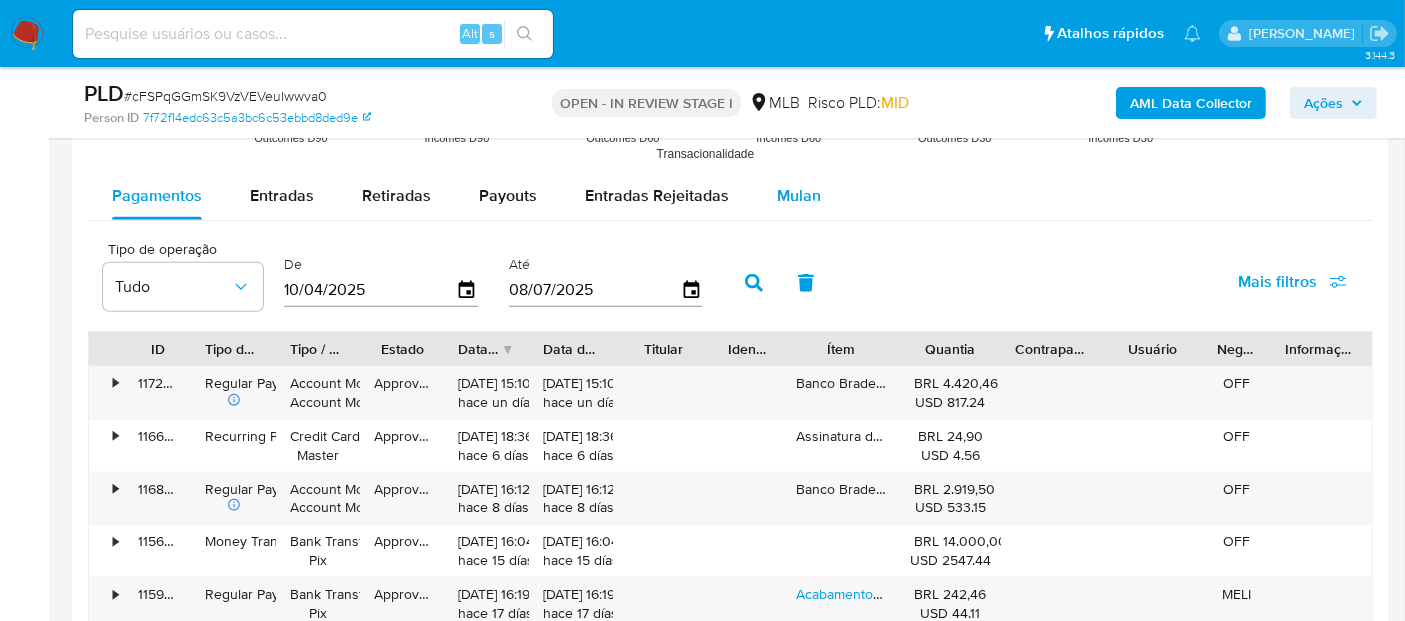 click on "Mulan" at bounding box center (799, 195) 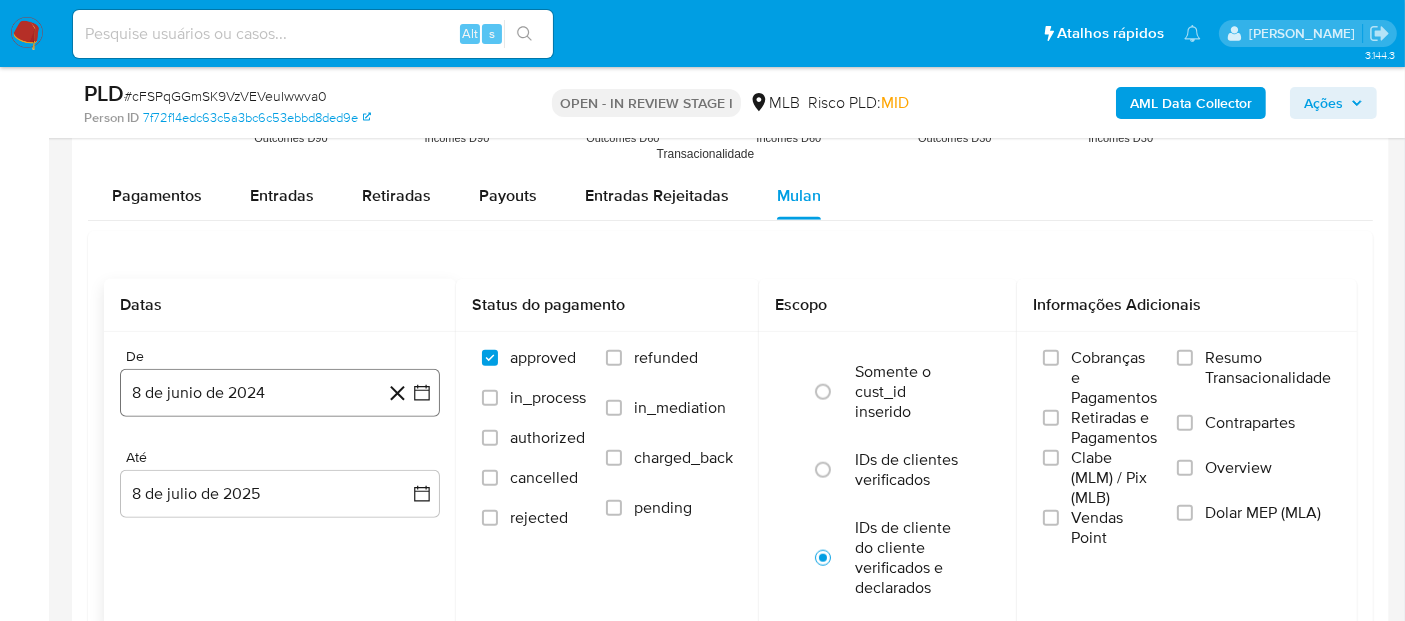 click on "8 de junio de 2024" at bounding box center [280, 393] 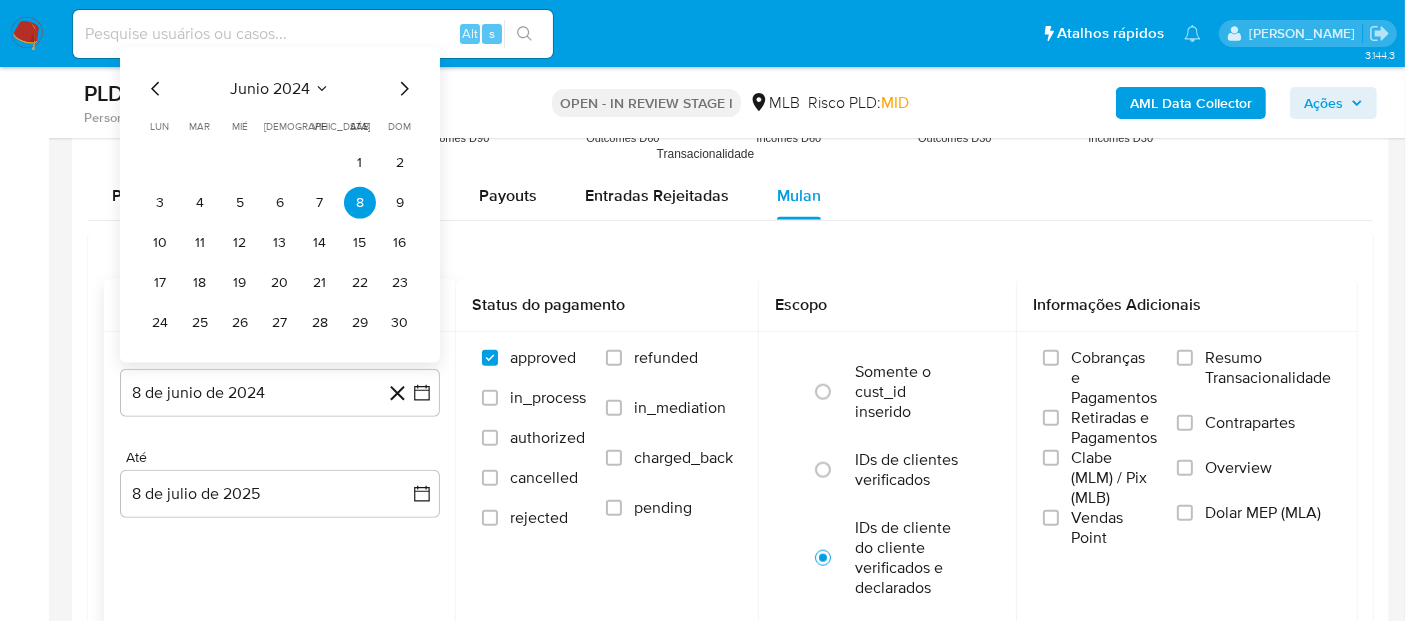 click on "junio 2024" at bounding box center [270, 89] 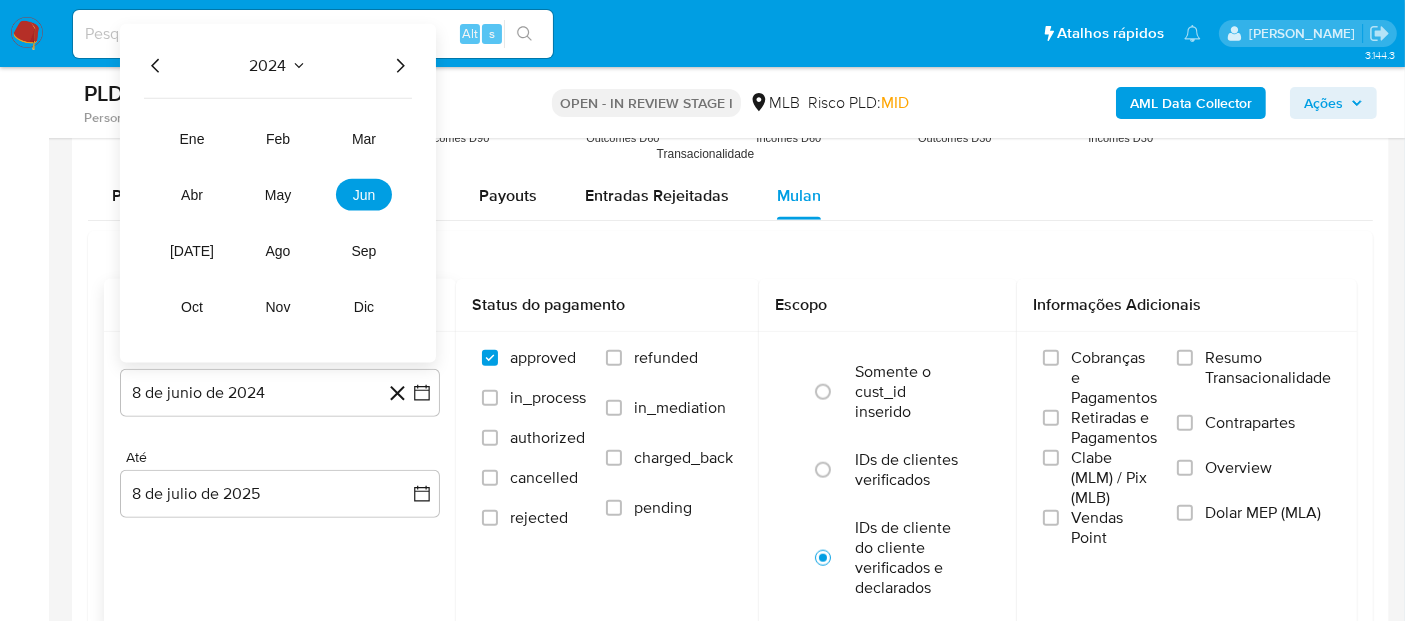 click 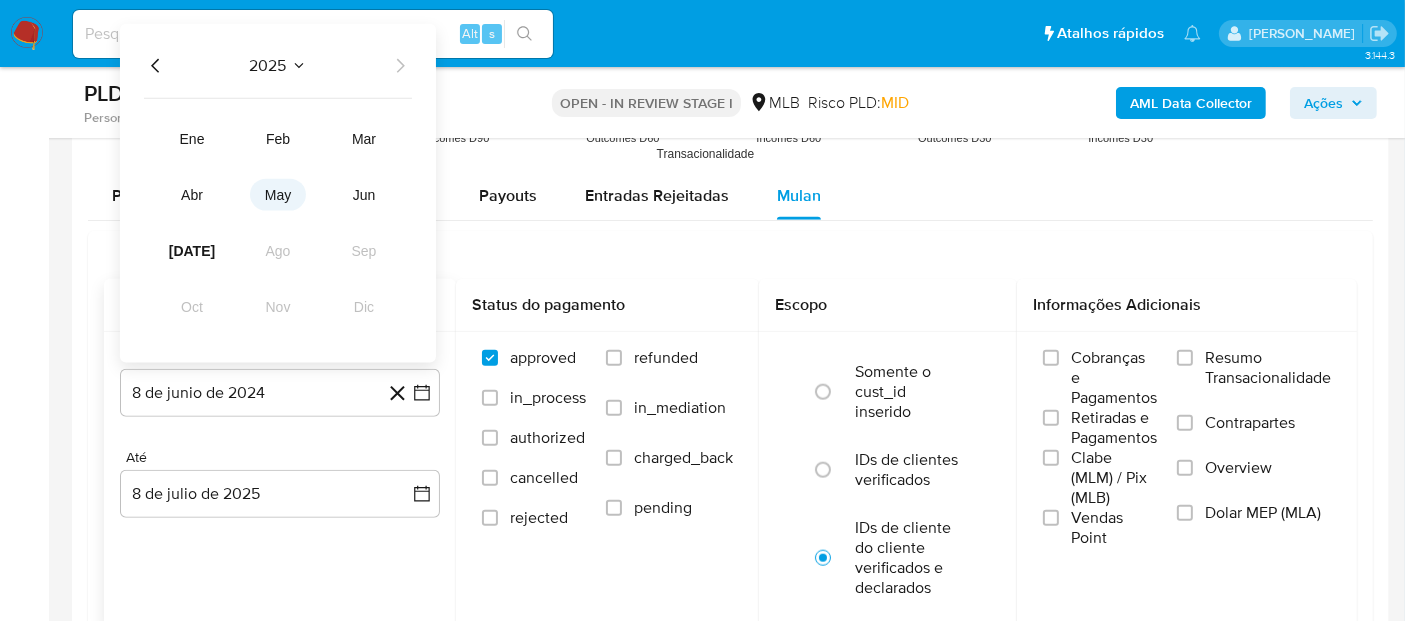 click on "may" at bounding box center (278, 195) 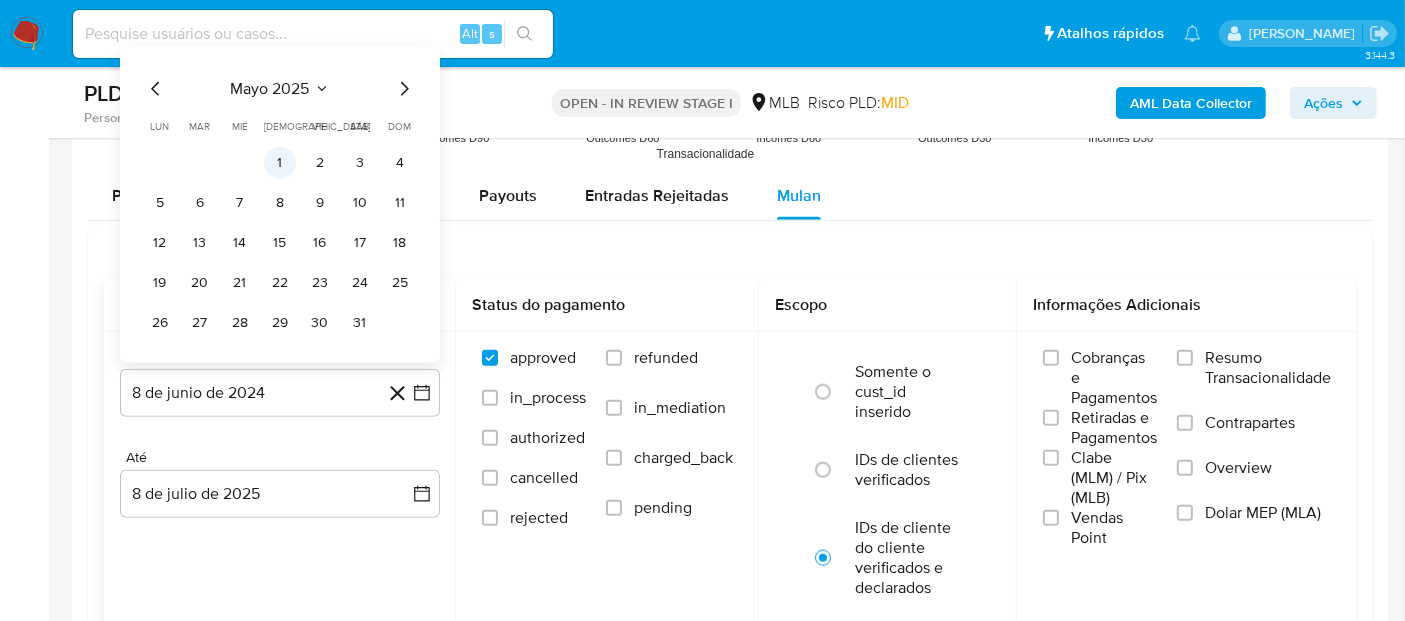 click on "1" at bounding box center [280, 163] 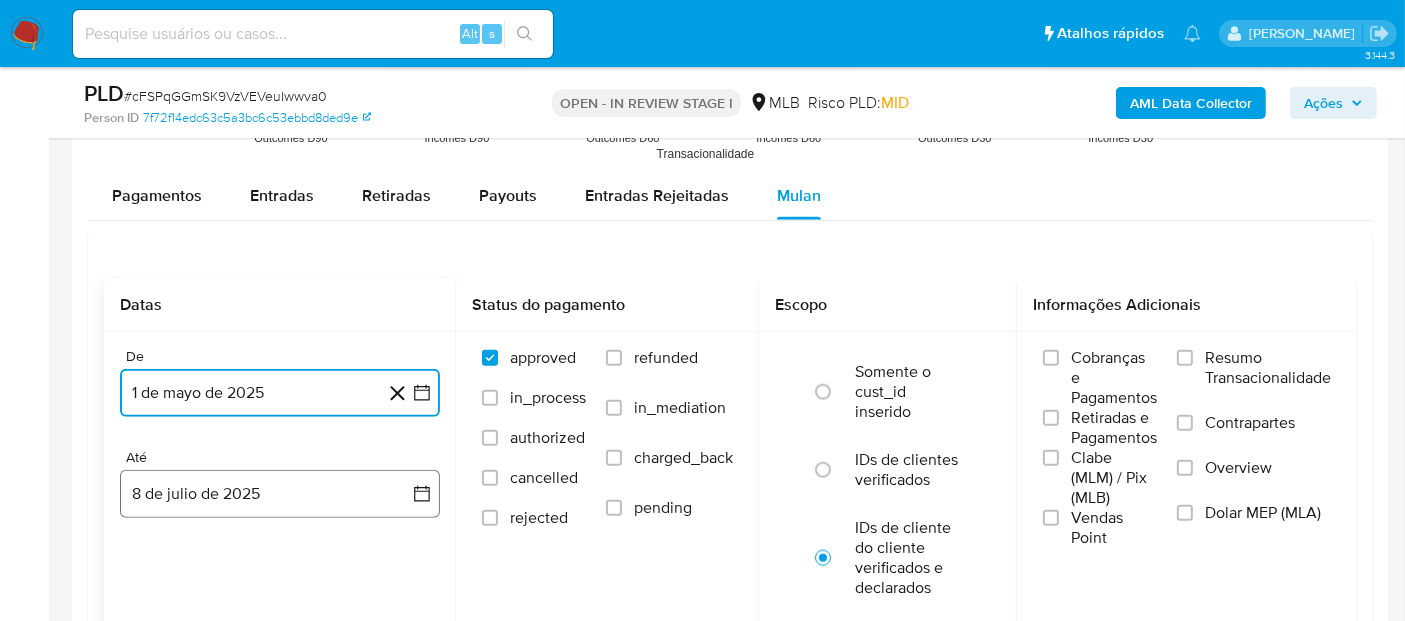 click on "8 de julio de 2025" at bounding box center [280, 494] 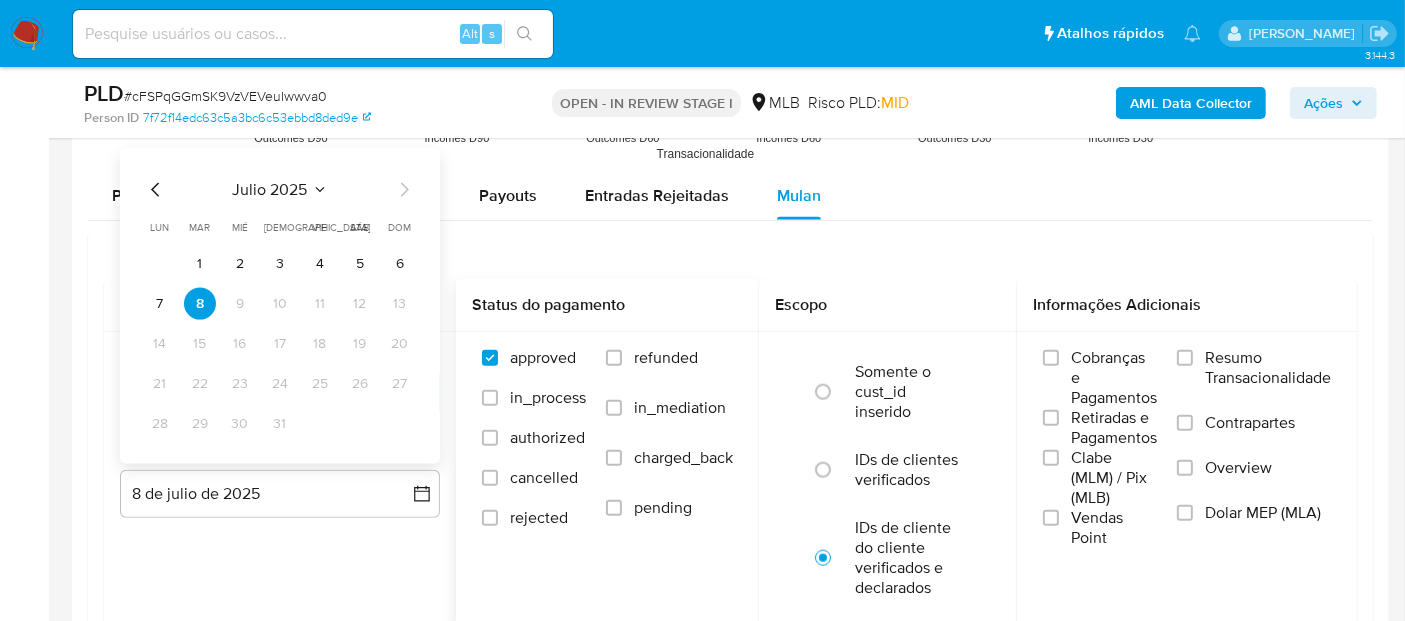 drag, startPoint x: 394, startPoint y: 261, endPoint x: 463, endPoint y: 338, distance: 103.392456 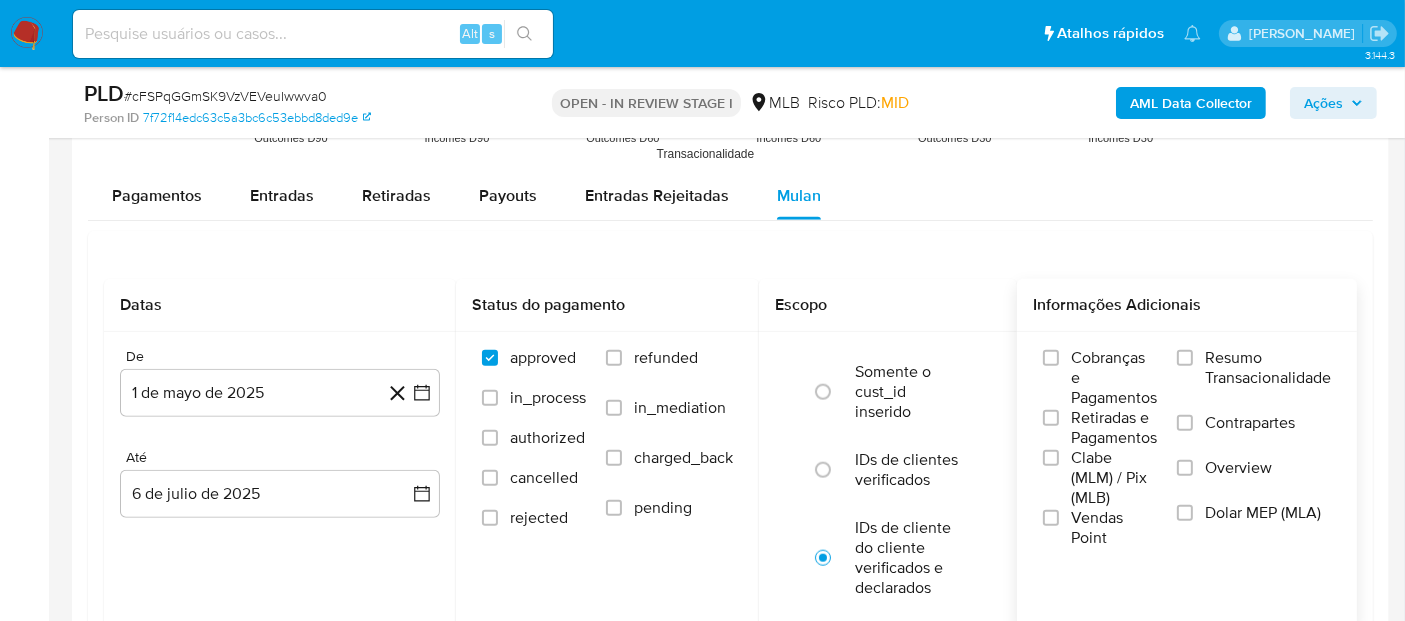 click on "Resumo Transacionalidade" at bounding box center [1268, 368] 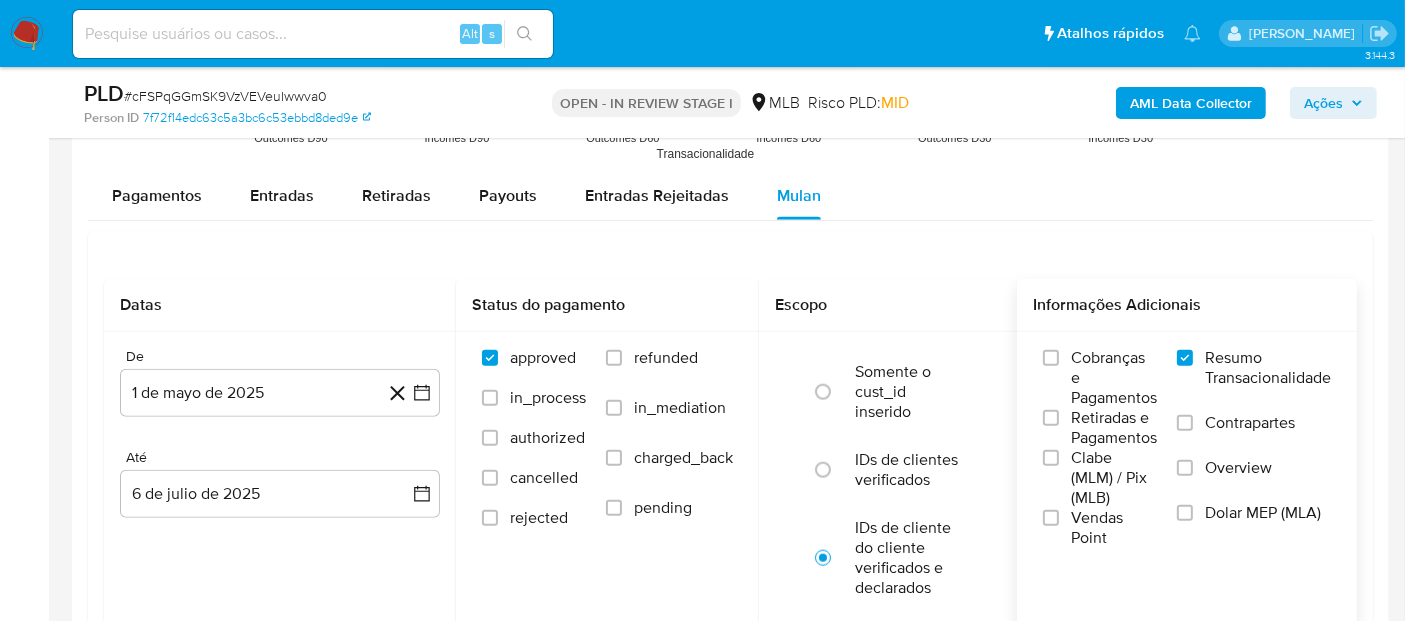 drag, startPoint x: 1074, startPoint y: 520, endPoint x: 989, endPoint y: 448, distance: 111.39569 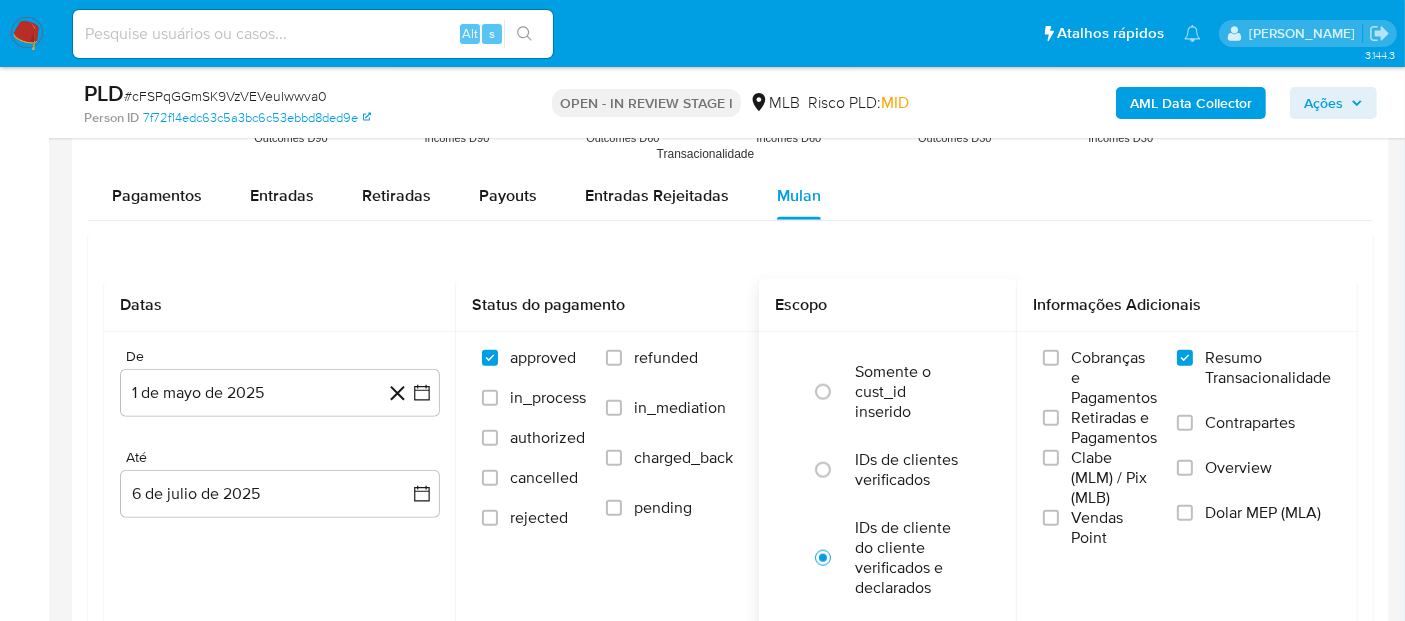 click on "Vendas Point" at bounding box center (1114, 528) 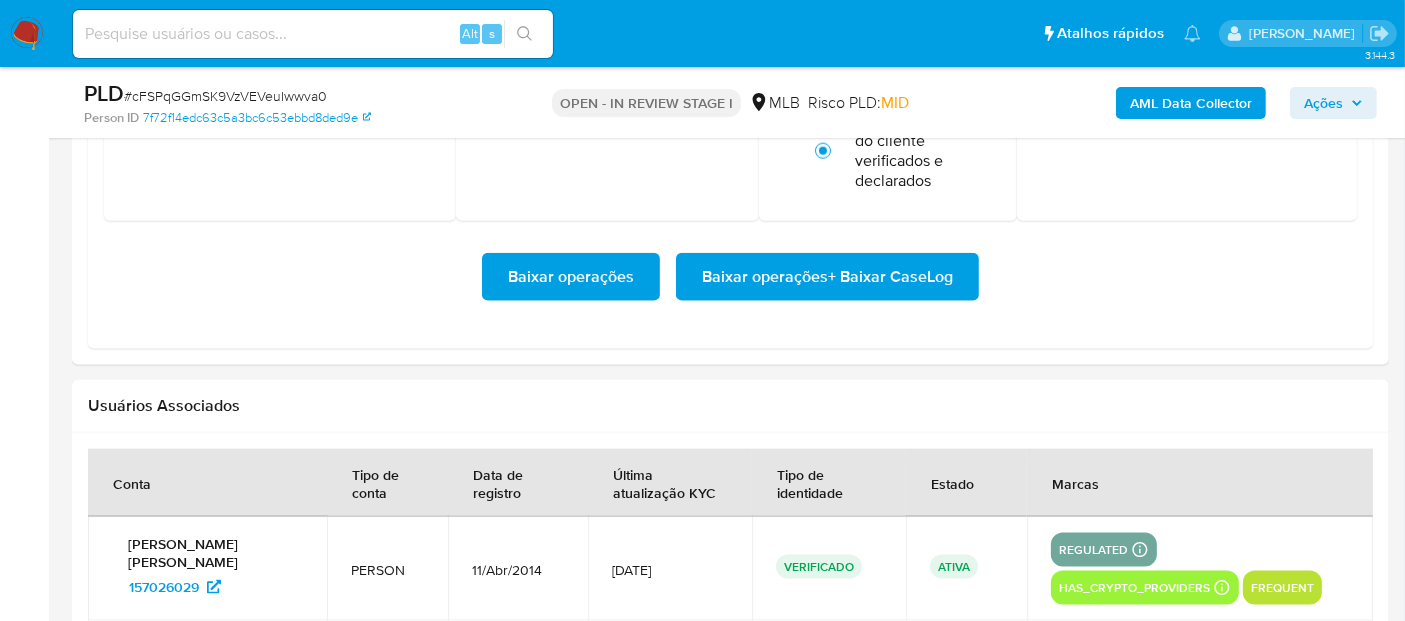scroll, scrollTop: 2536, scrollLeft: 0, axis: vertical 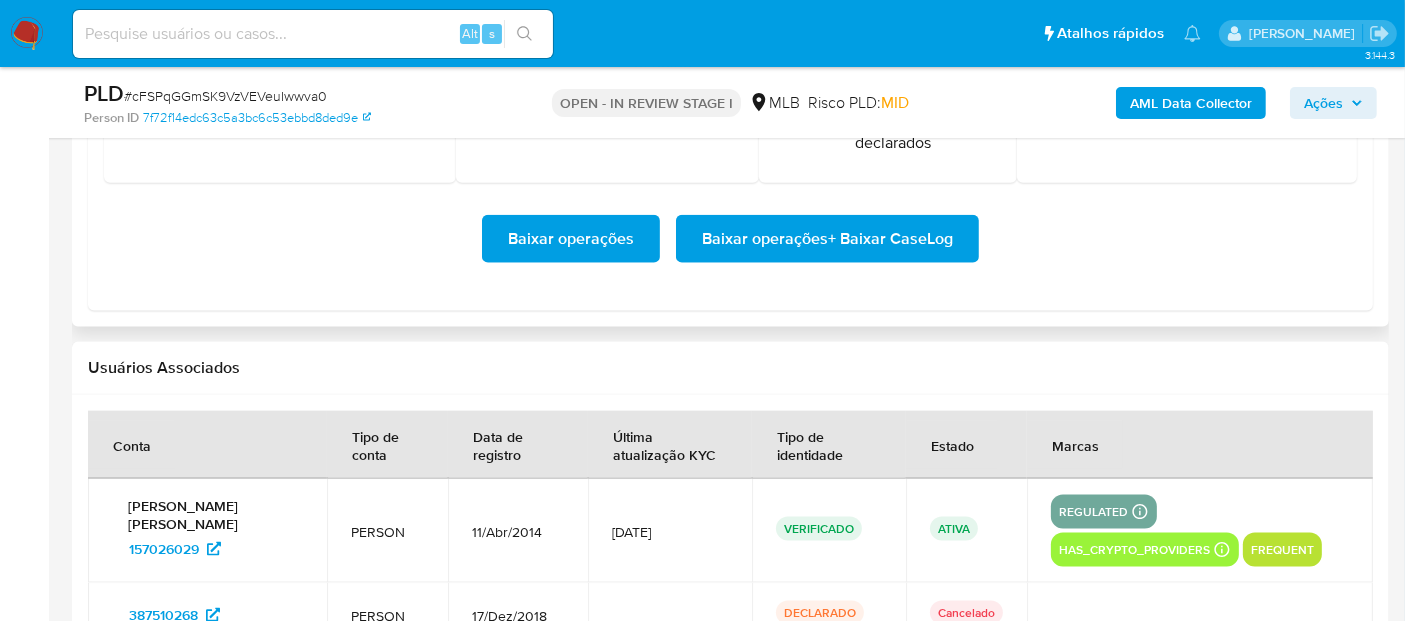 click on "Baixar operações  +   Baixar CaseLog" at bounding box center (827, 239) 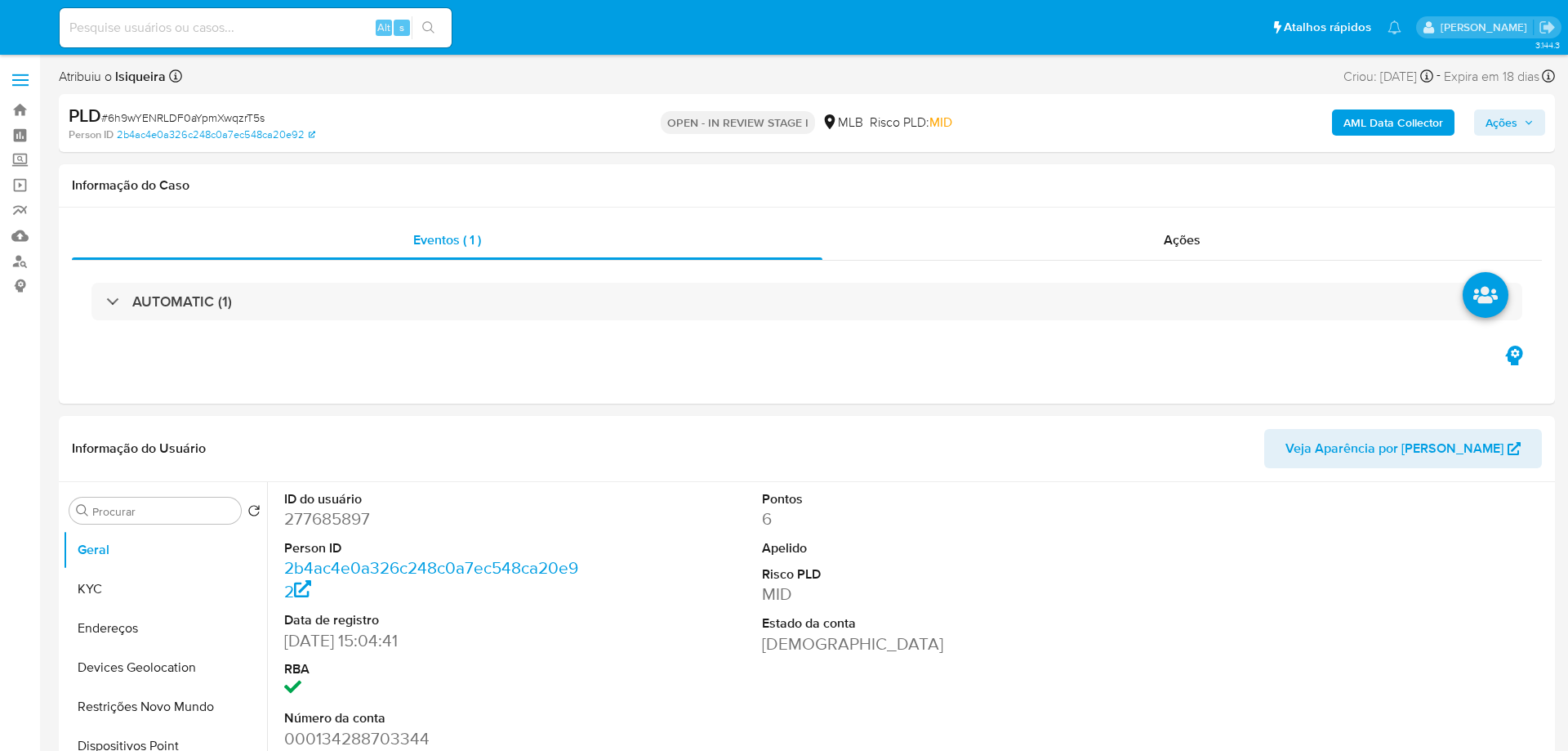 select on "10" 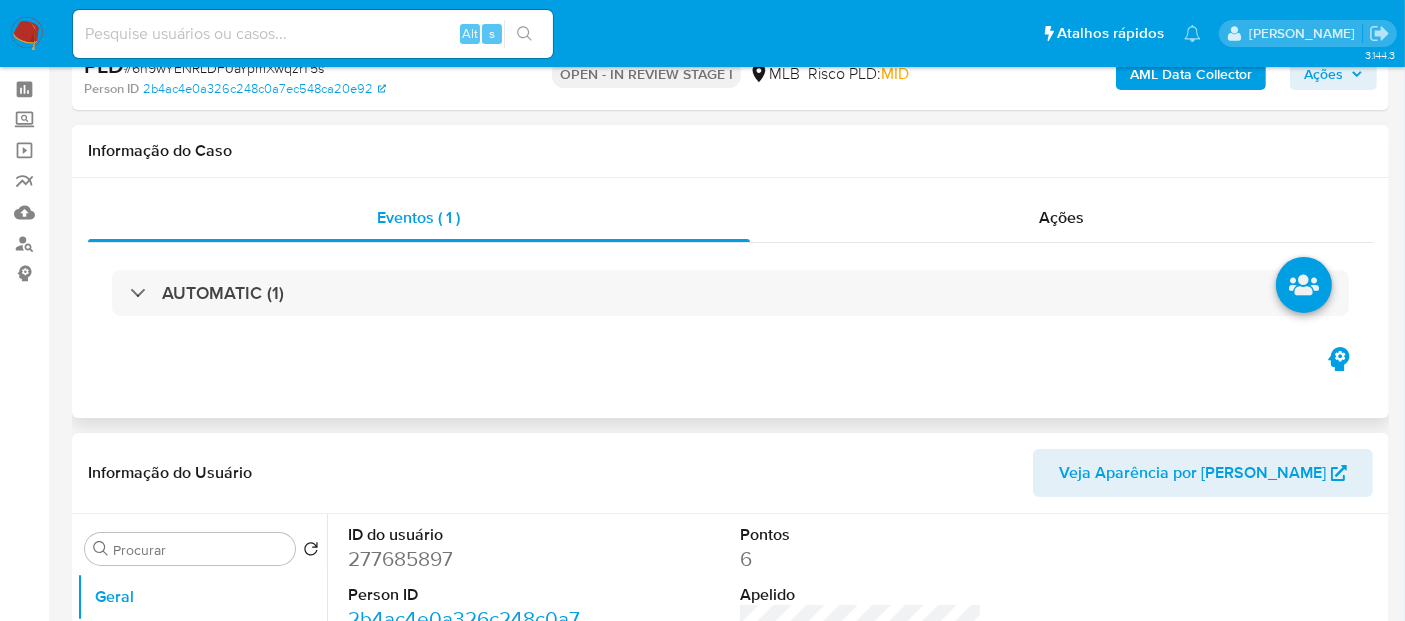 scroll, scrollTop: 111, scrollLeft: 0, axis: vertical 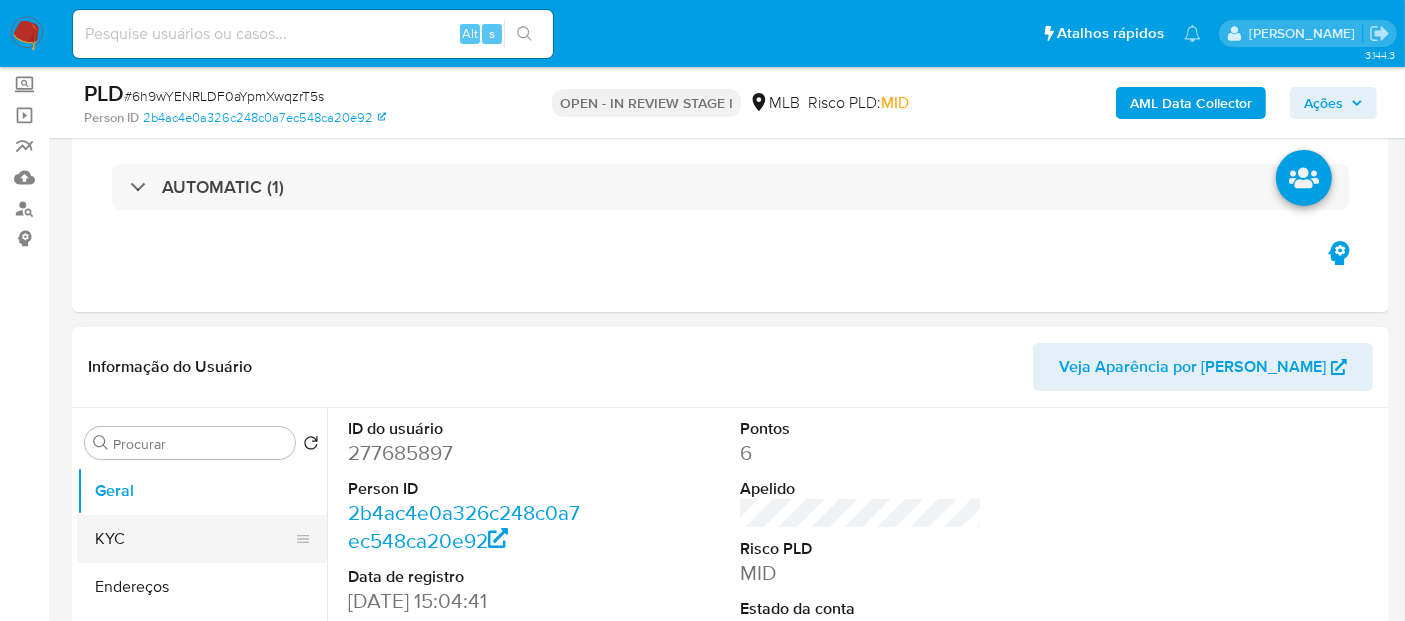 click on "KYC" at bounding box center [194, 539] 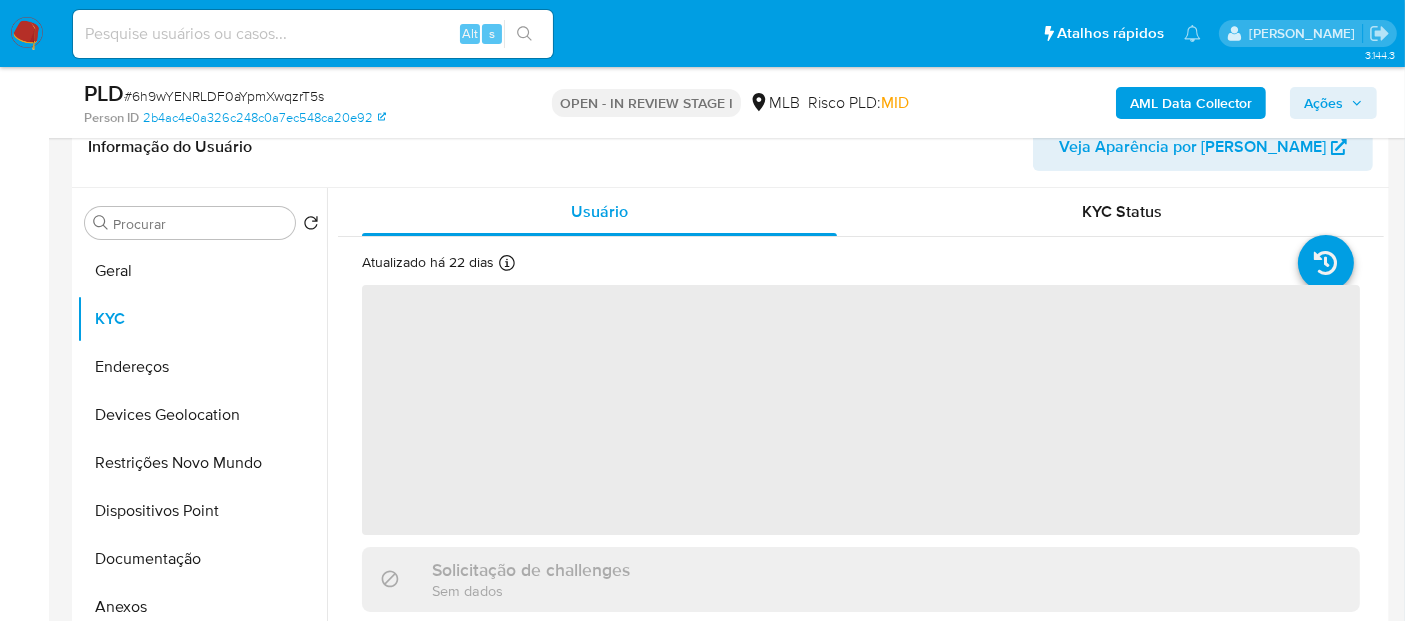 scroll, scrollTop: 333, scrollLeft: 0, axis: vertical 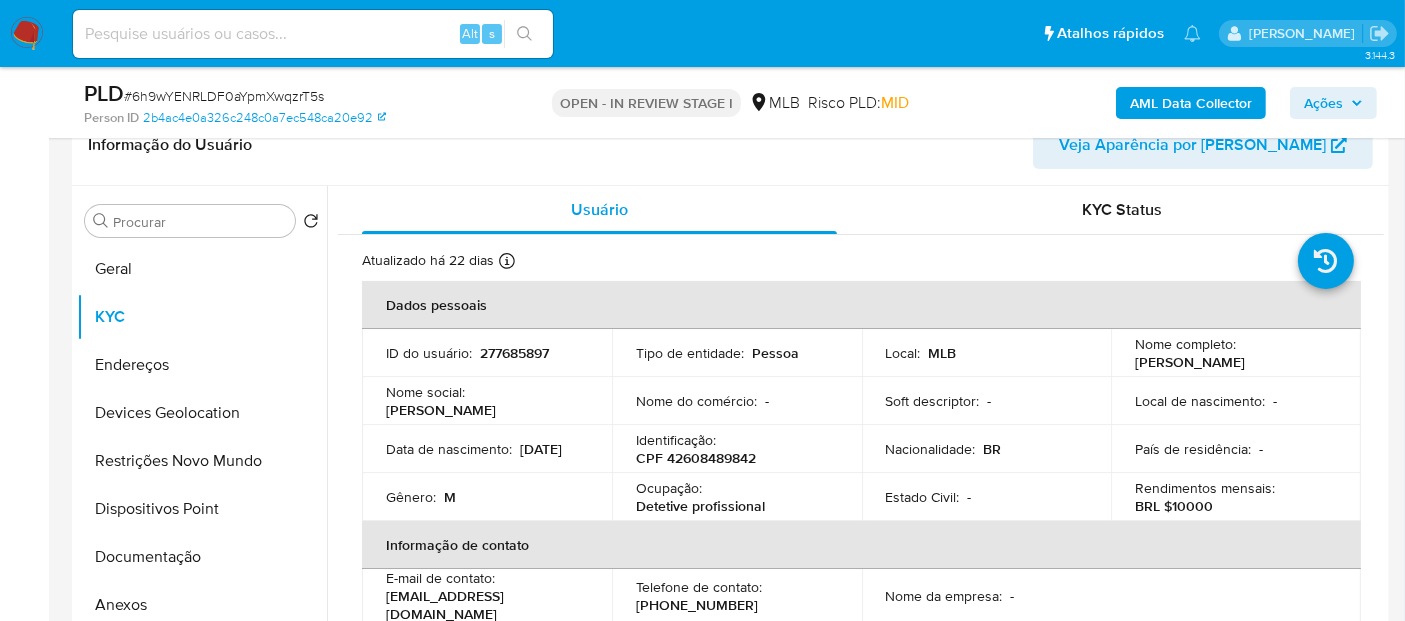 drag, startPoint x: 1325, startPoint y: 370, endPoint x: 1131, endPoint y: 361, distance: 194.20865 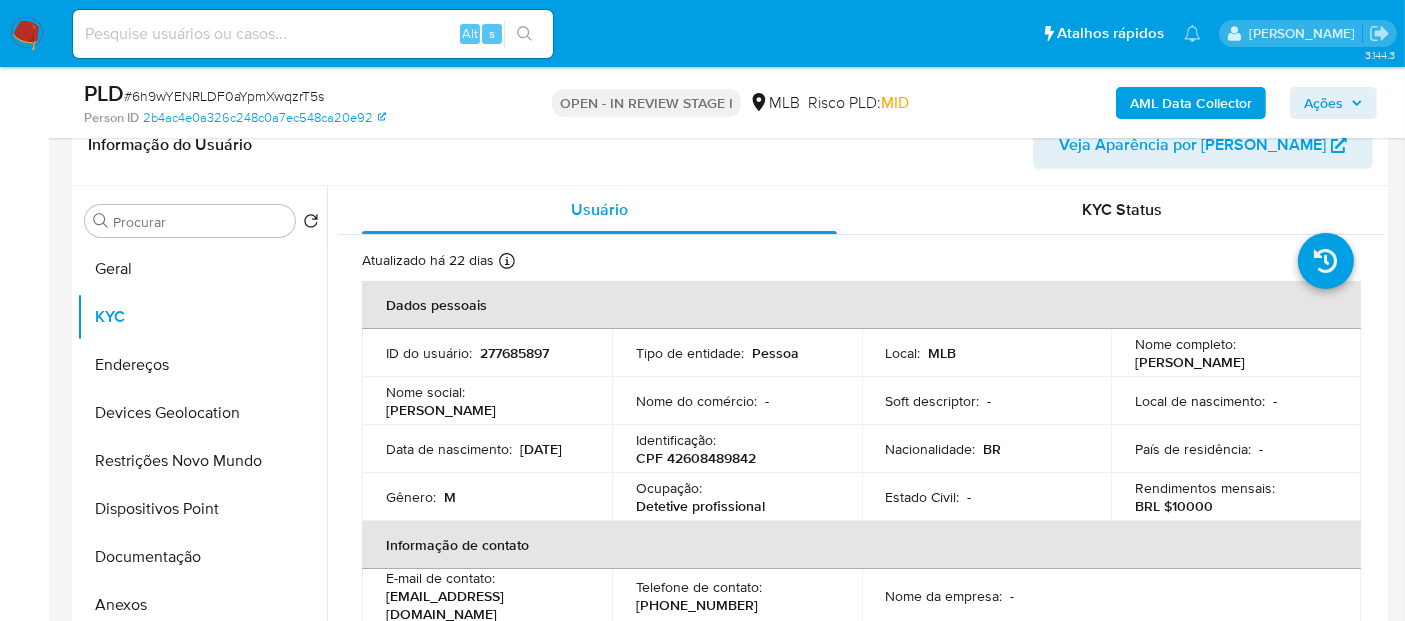 copy on "[PERSON_NAME]" 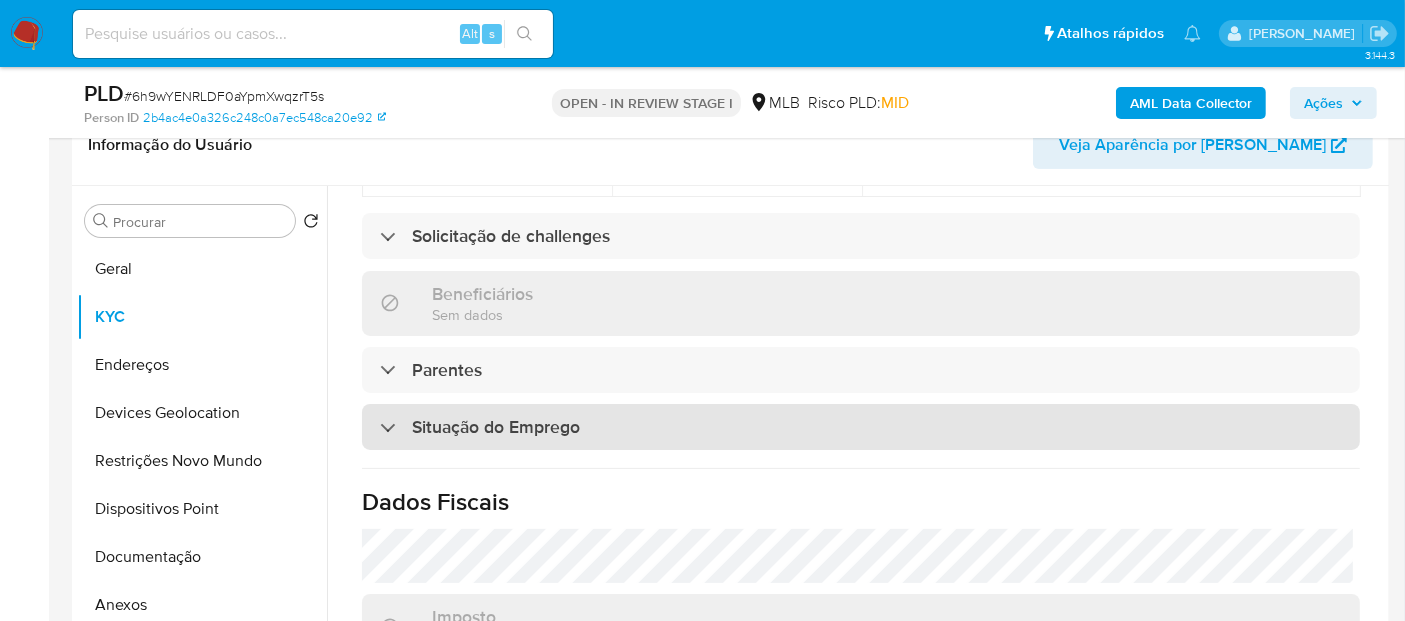 scroll, scrollTop: 908, scrollLeft: 0, axis: vertical 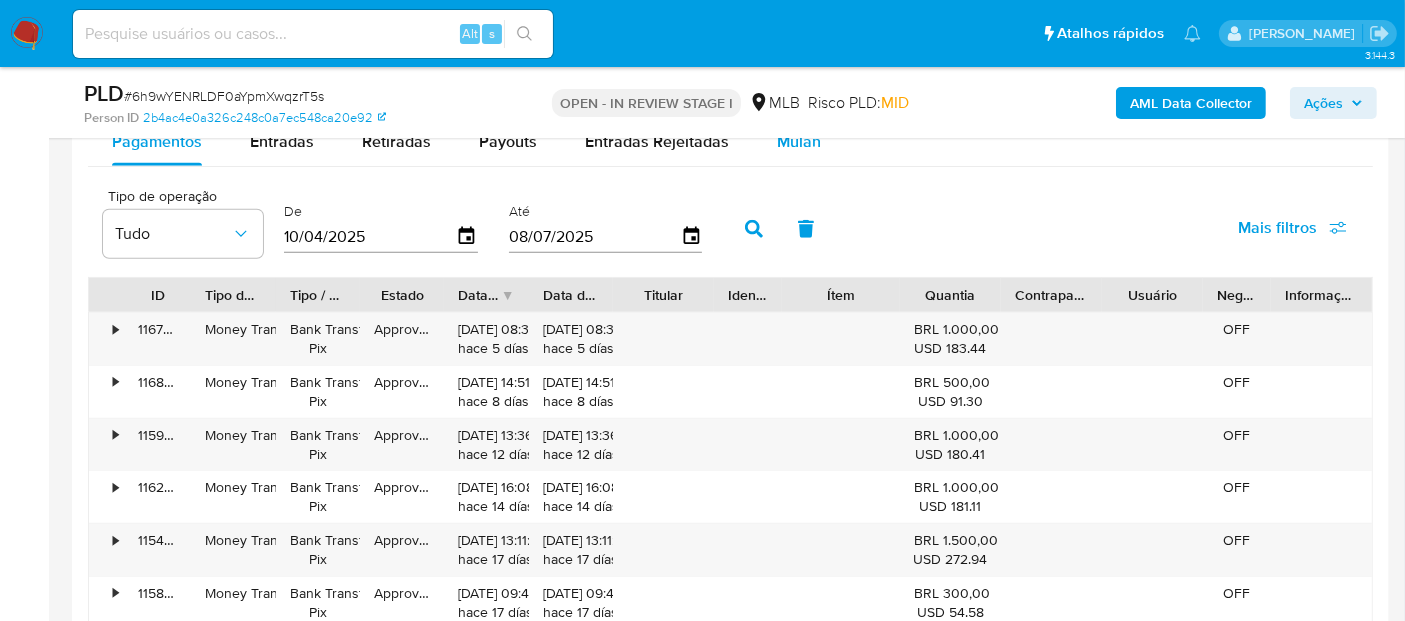 click on "Mulan" at bounding box center (799, 141) 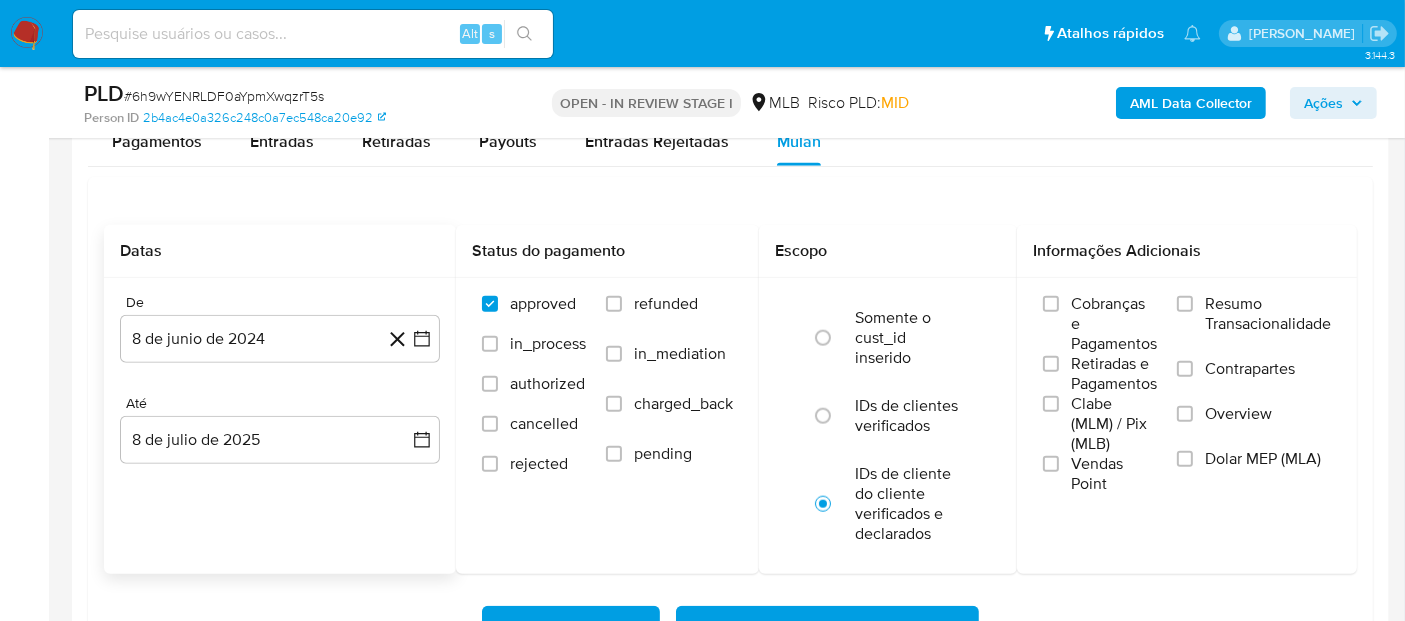 click on "De 8 de junio de 2024 [DATE] Até 8 de julio de 2025 [DATE]" at bounding box center [280, 395] 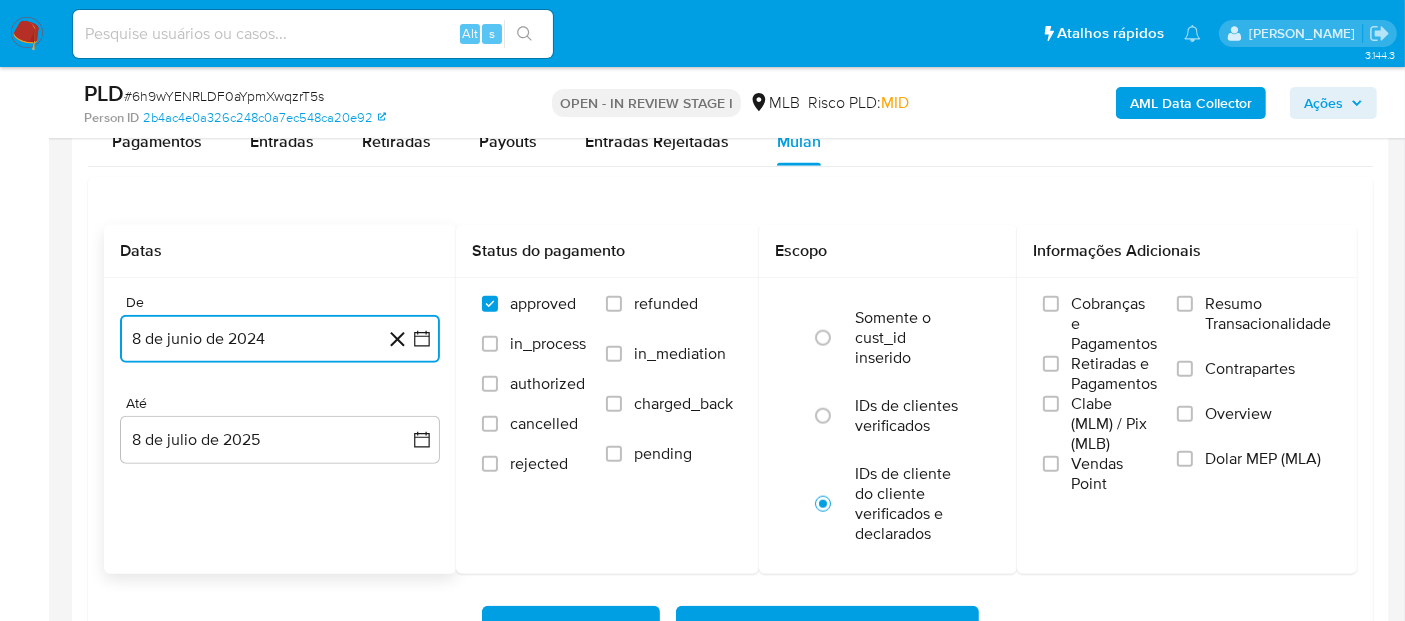 click on "8 de junio de 2024" at bounding box center (280, 339) 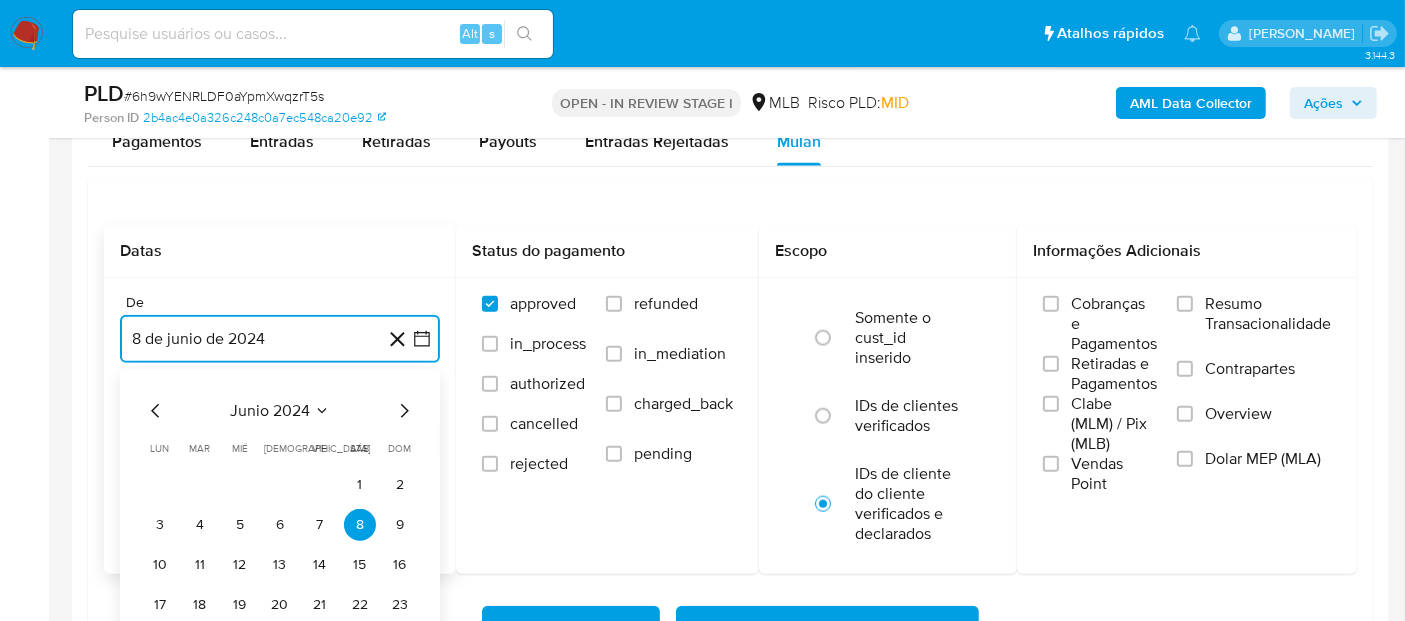 click on "junio 2024" at bounding box center (270, 411) 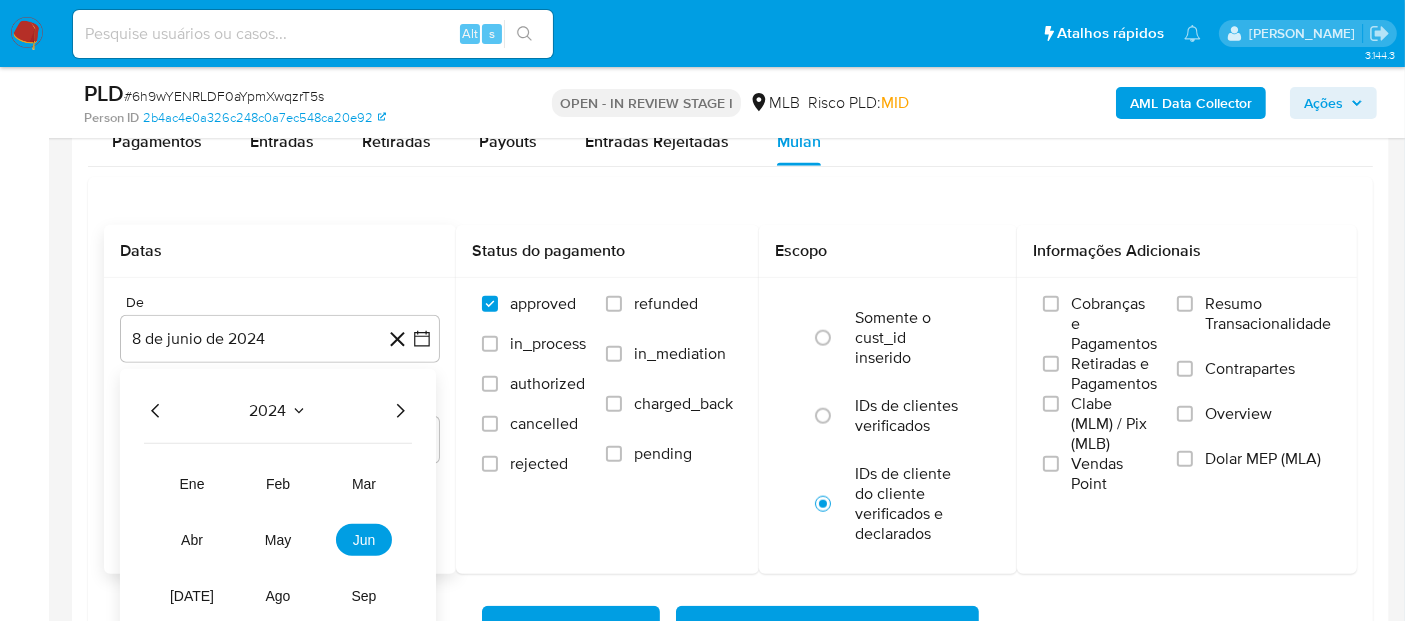 click 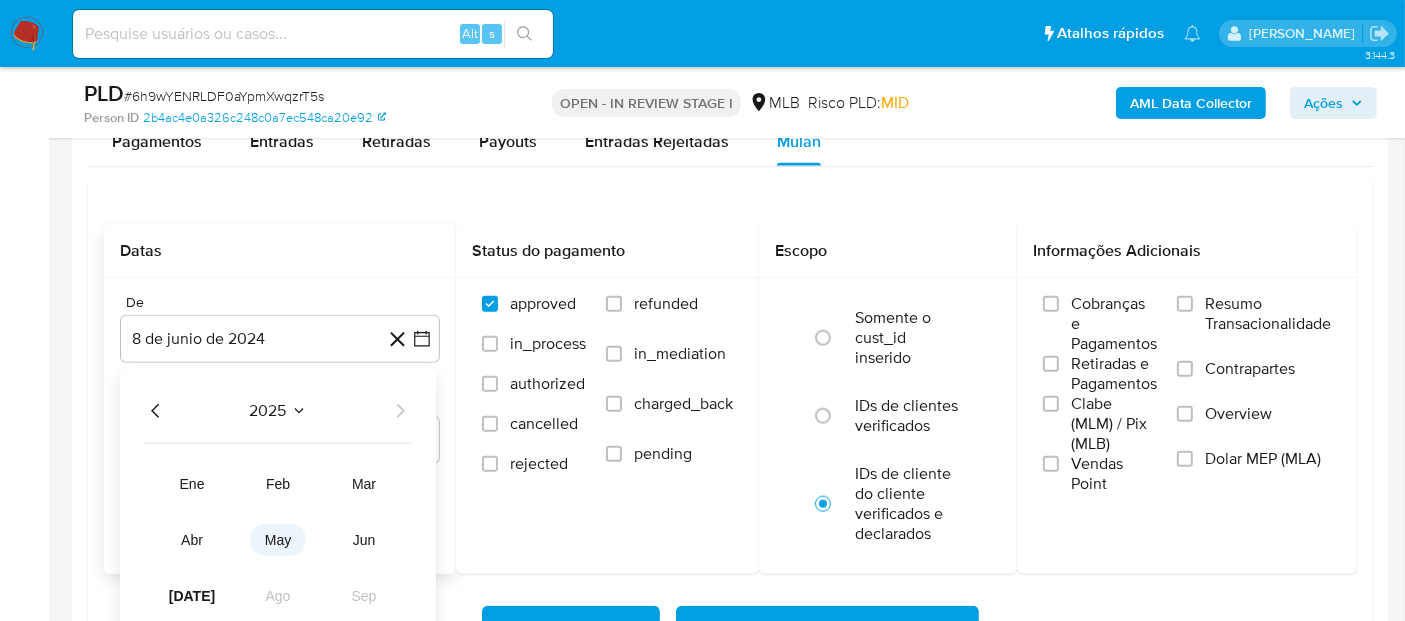 click on "may" at bounding box center [278, 540] 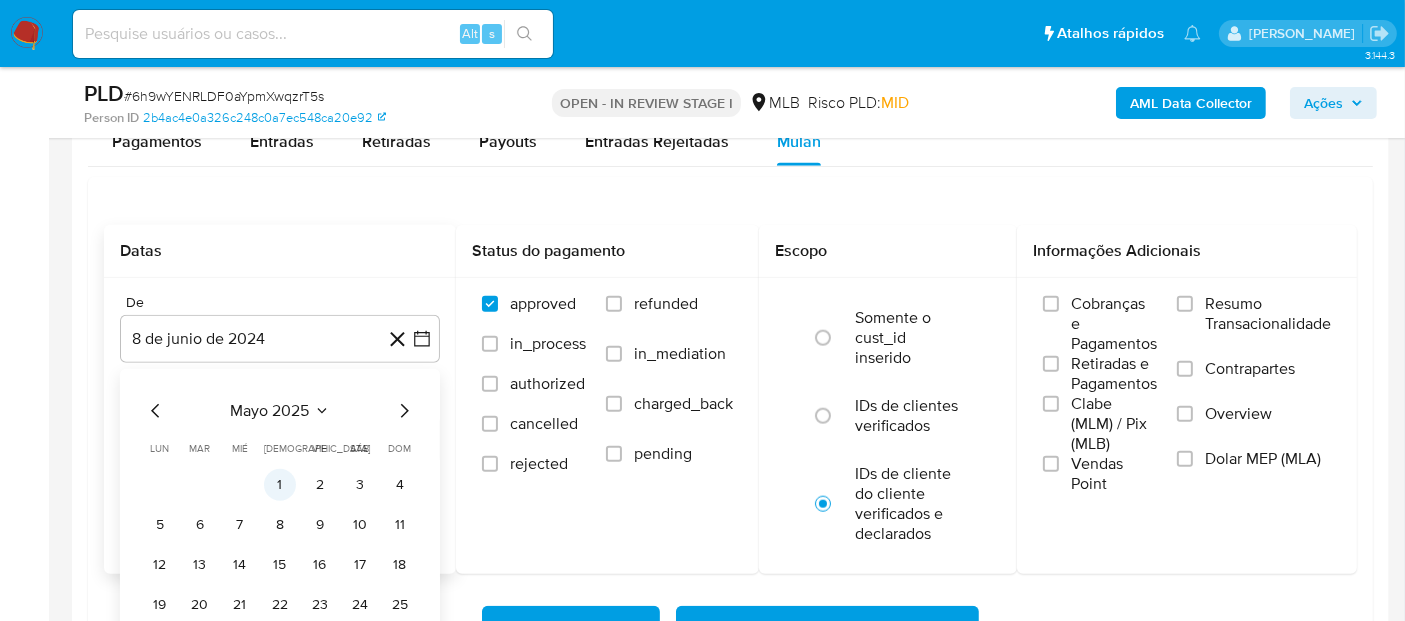 click on "1" at bounding box center (280, 485) 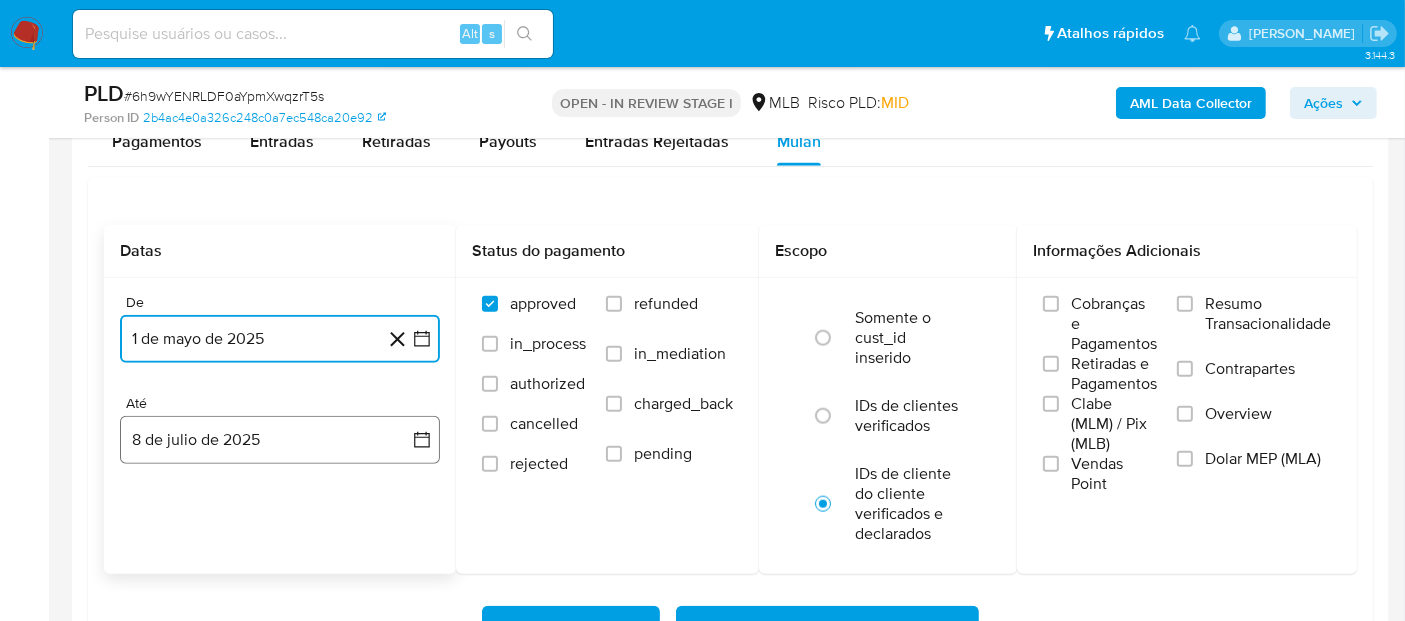 click on "8 de julio de 2025" at bounding box center [280, 440] 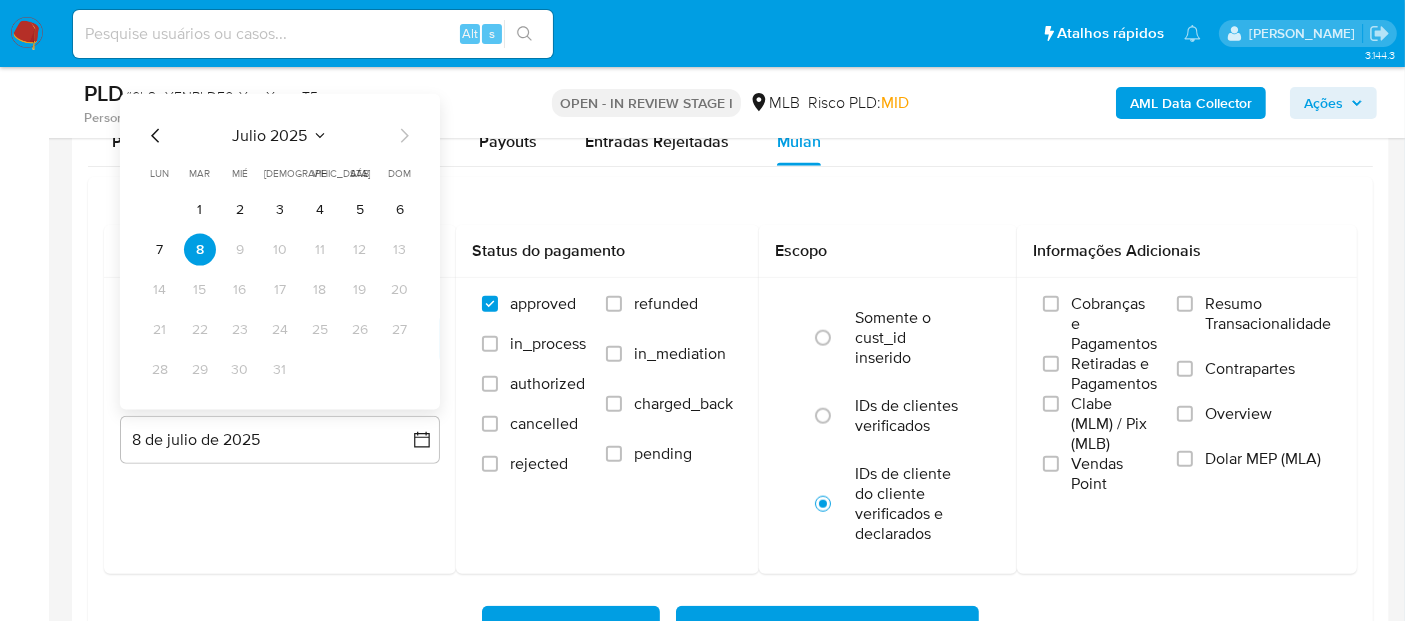 click on "6" at bounding box center [400, 210] 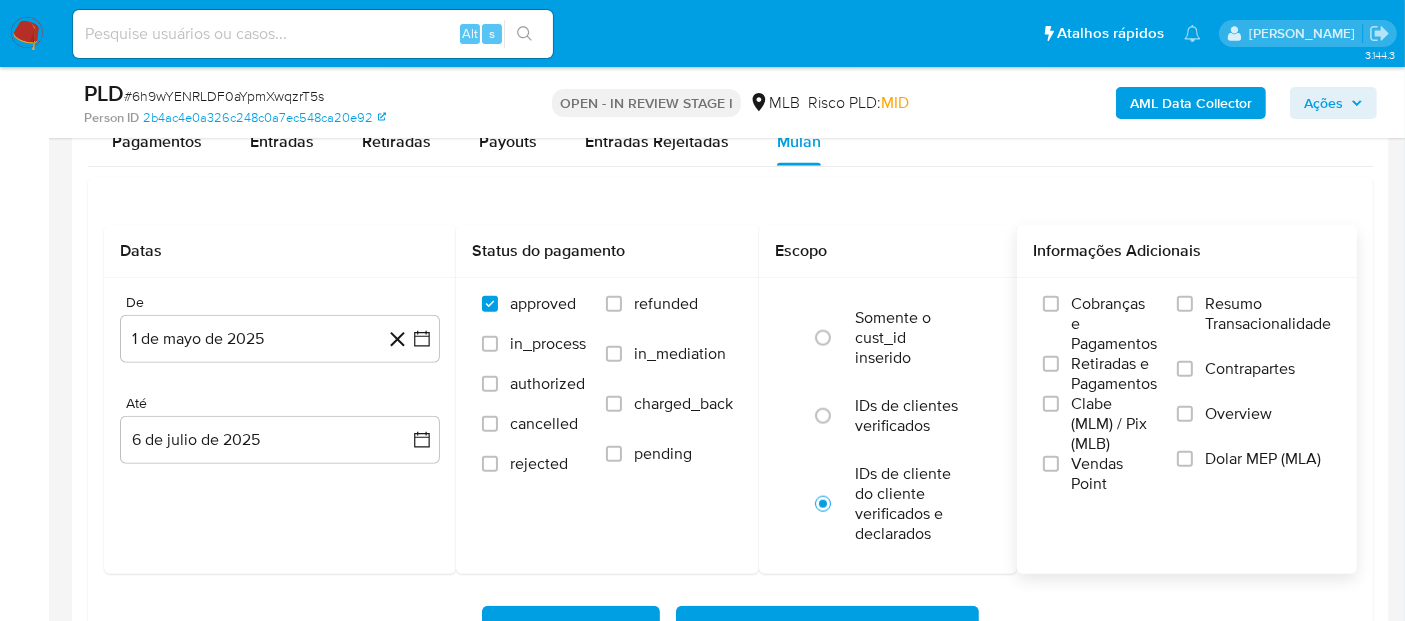 click on "Resumo Transacionalidade" at bounding box center [1268, 314] 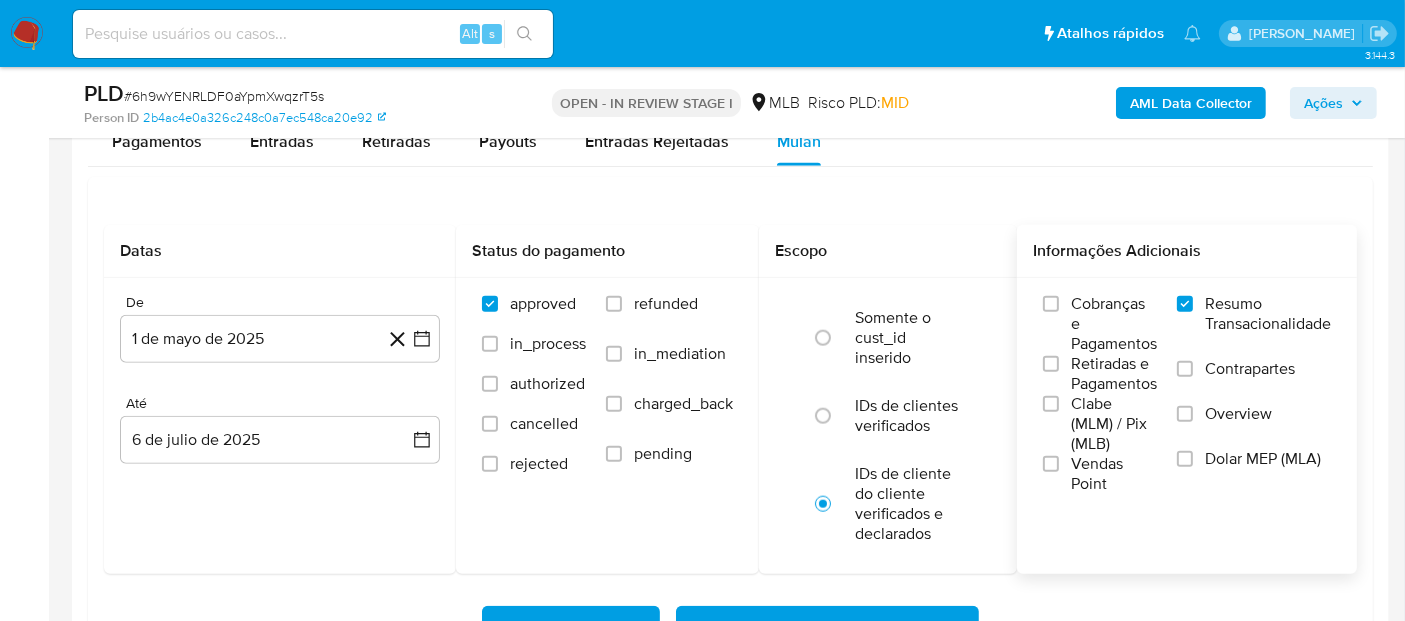 click on "Vendas Point" at bounding box center [1114, 474] 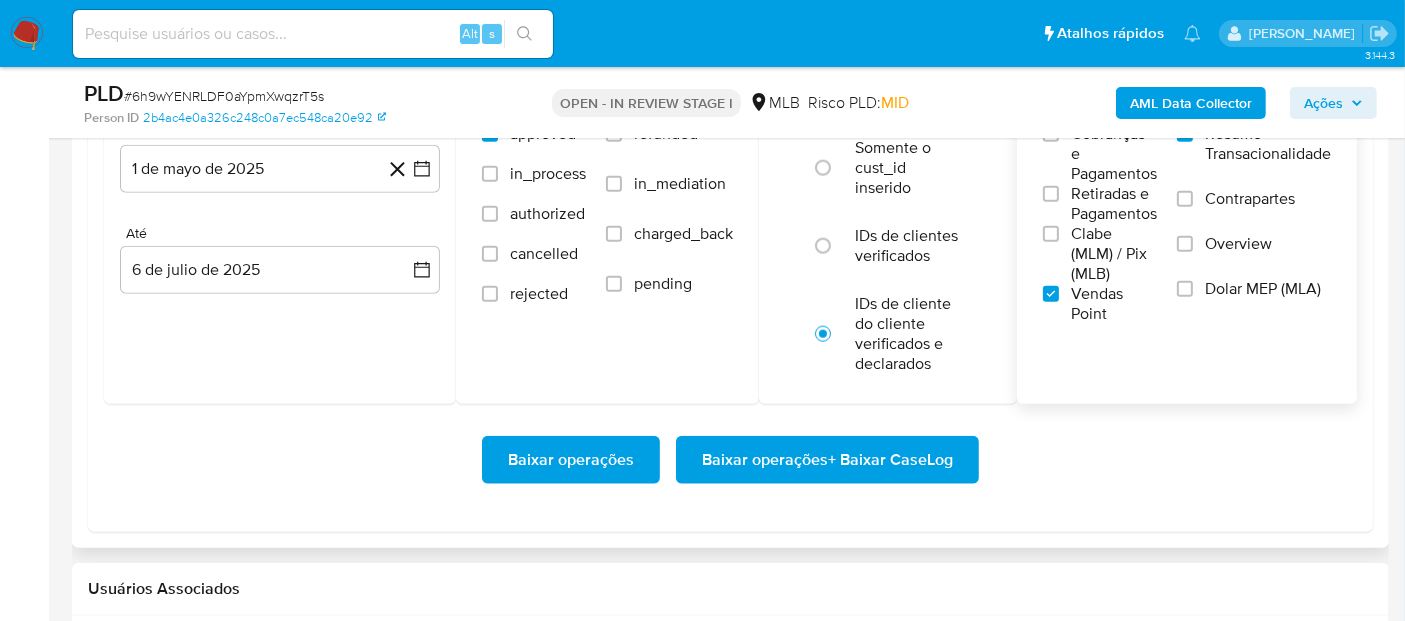 scroll, scrollTop: 2333, scrollLeft: 0, axis: vertical 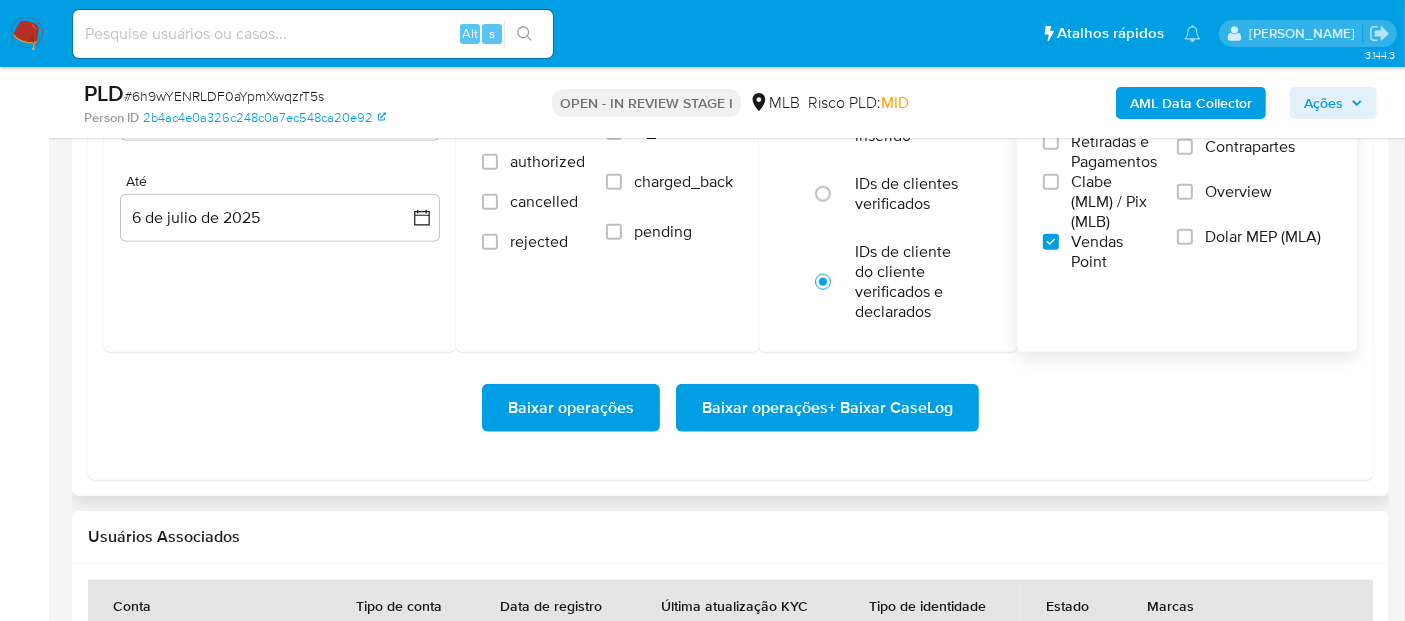 click on "Baixar operações  +   Baixar CaseLog" at bounding box center [827, 408] 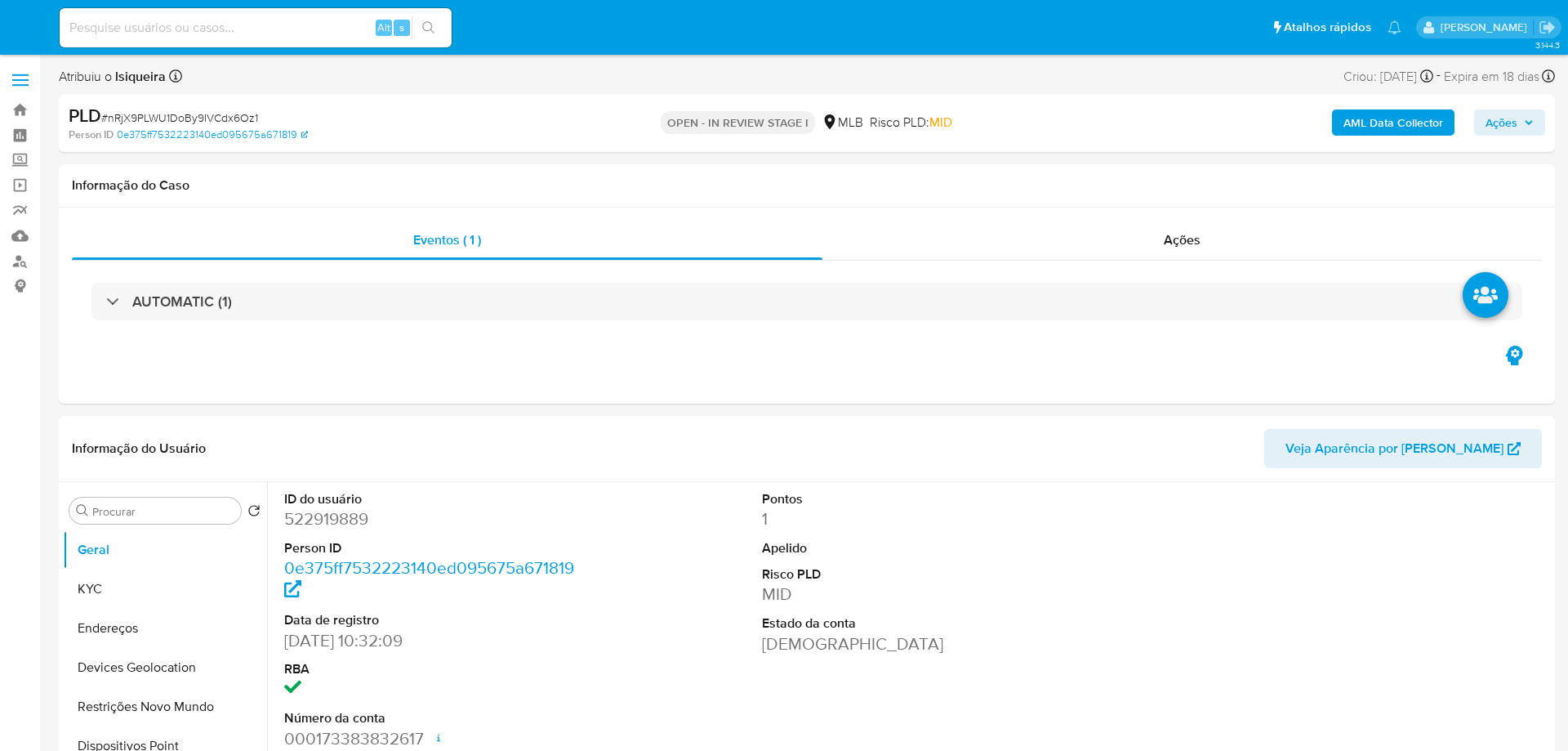 select on "10" 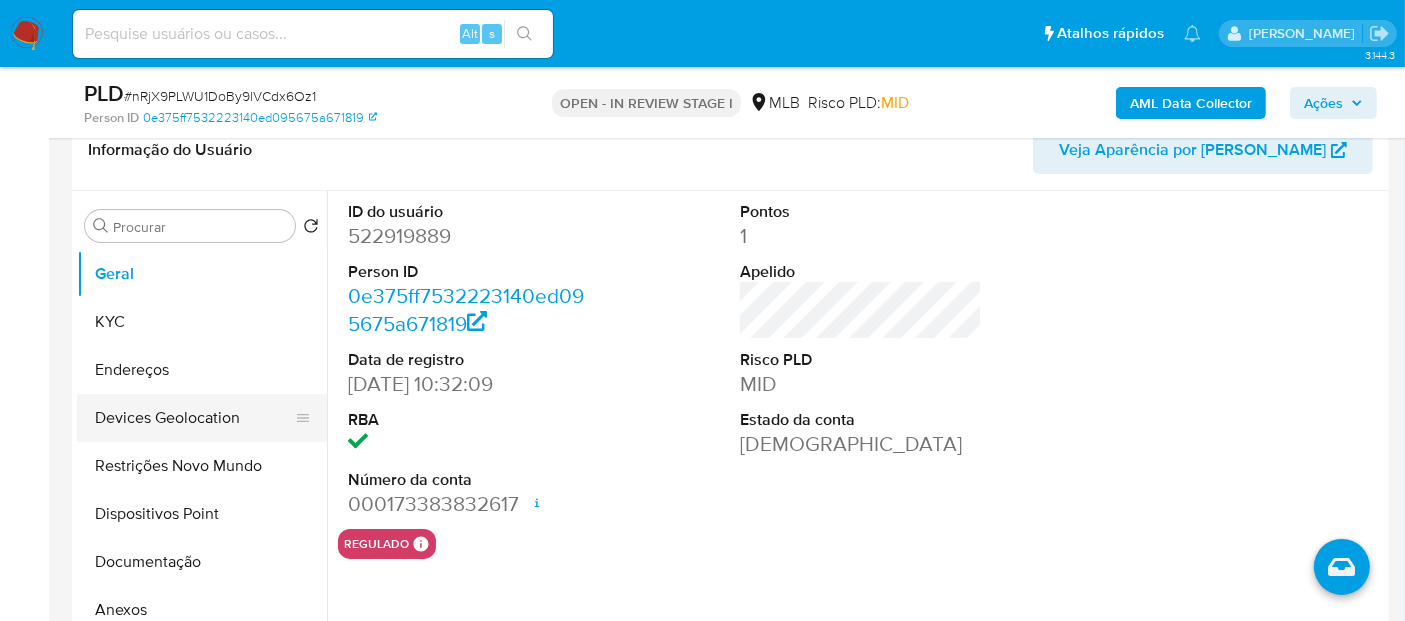 scroll, scrollTop: 333, scrollLeft: 0, axis: vertical 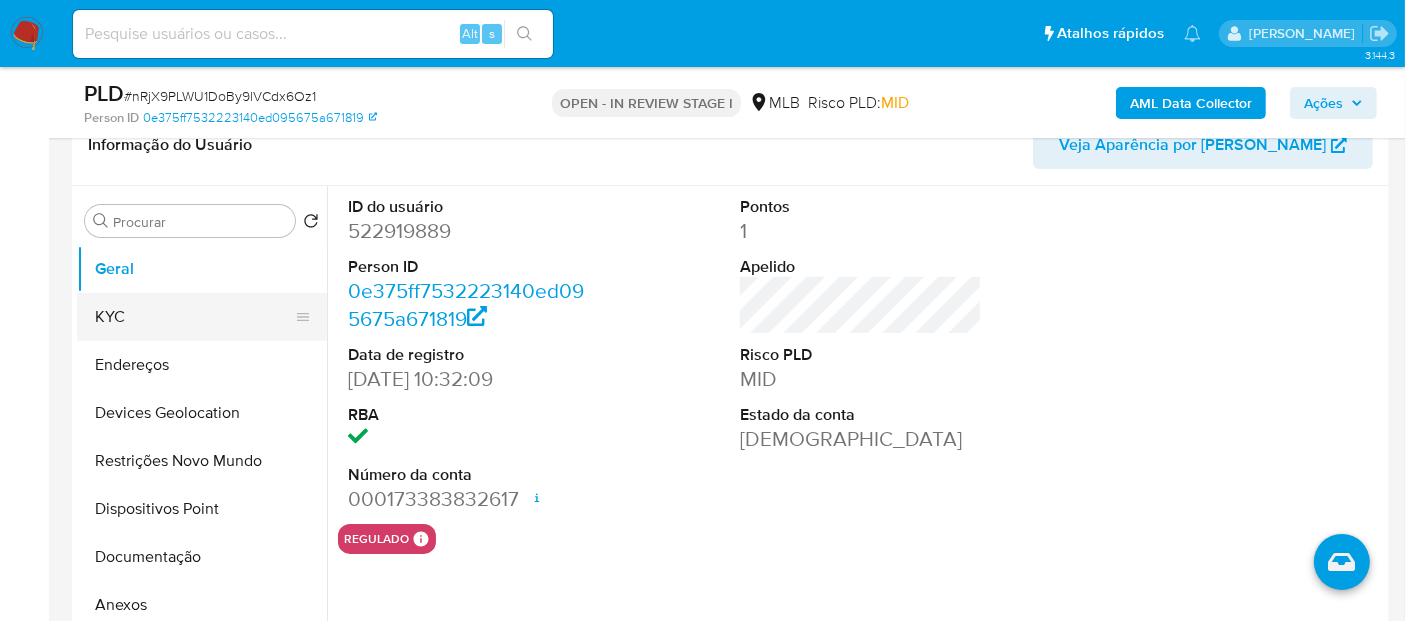 click on "KYC" at bounding box center [194, 317] 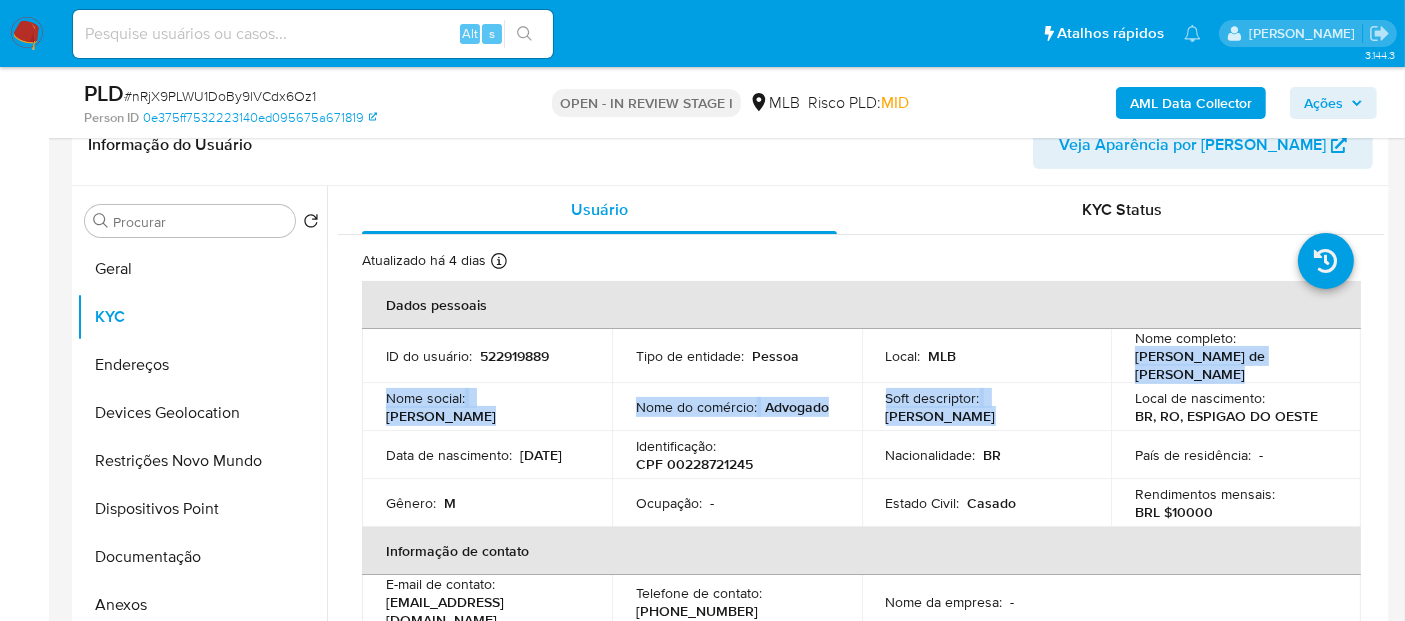 drag, startPoint x: 1180, startPoint y: 384, endPoint x: 1128, endPoint y: 364, distance: 55.713554 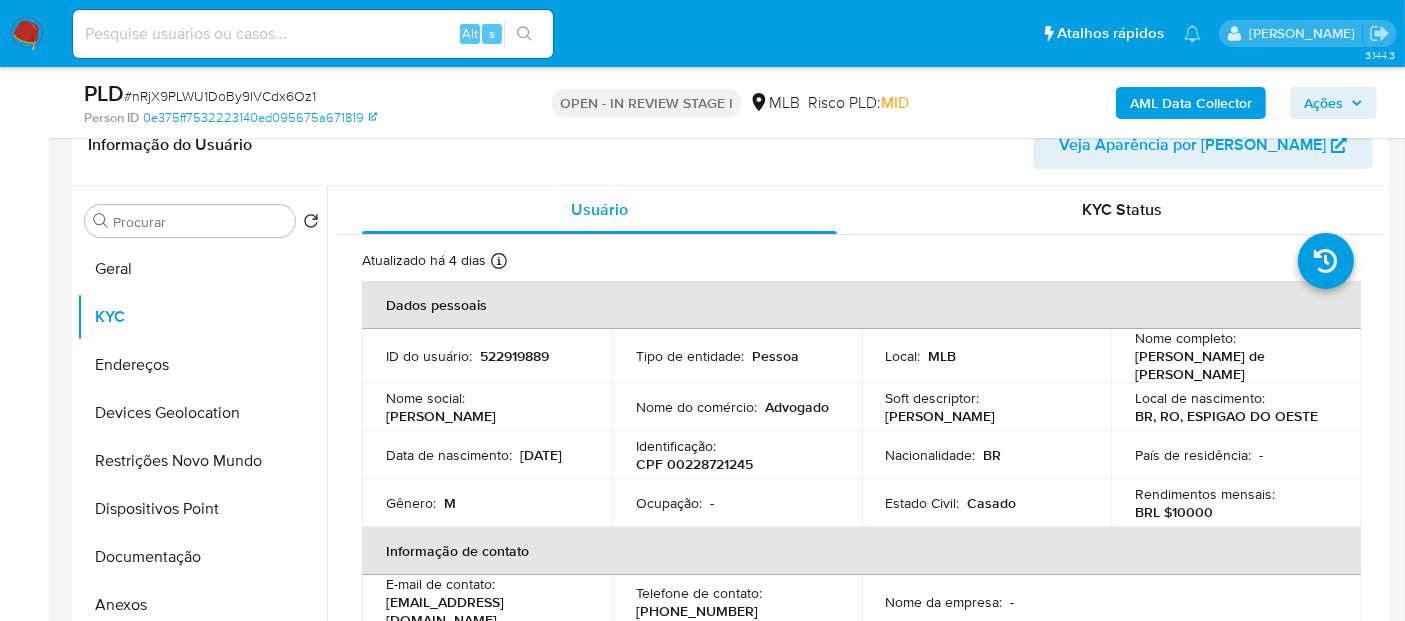 click on "Atualizado há 4 dias   Criado: 26/06/2021 05:31:47 Atualizado: 04/07/2025 15:00:28 Dados pessoais   ID do usuário :    522919889   Tipo de entidade :    Pessoa   Local :    MLB   Nome completo :    Michel Kauan de Alcantara Rocha   Nome social :    Michel   Nome do comércio :    Advogado   Soft descriptor :    MICHEL   Local de nascimento :    BR, RO, ESPIGAO DO OESTE   Data de nascimento :    03/07/1995   Identificação :    CPF 00228721245   Nacionalidade :    BR   País de residência :    -   Gênero :    M   Ocupação :    -   Estado Civil :    Casado   Rendimentos mensais :    BRL $10000 Informação de contato   E-mail de contato :    michelk.adv@gmail.com   Telefone de contato :    (69) 992245346   Nome da empresa :    - Verificação e conformidade   Nível de KYC :    verified   Sujeito obrigado :    -   PEP confirmado   Obtido de listas internas :    Não   Tipo de Confirmação PEP :    - Dados transacionais   Fundos recorrentes :    -   Rendimento documental :    -" at bounding box center [861, 927] 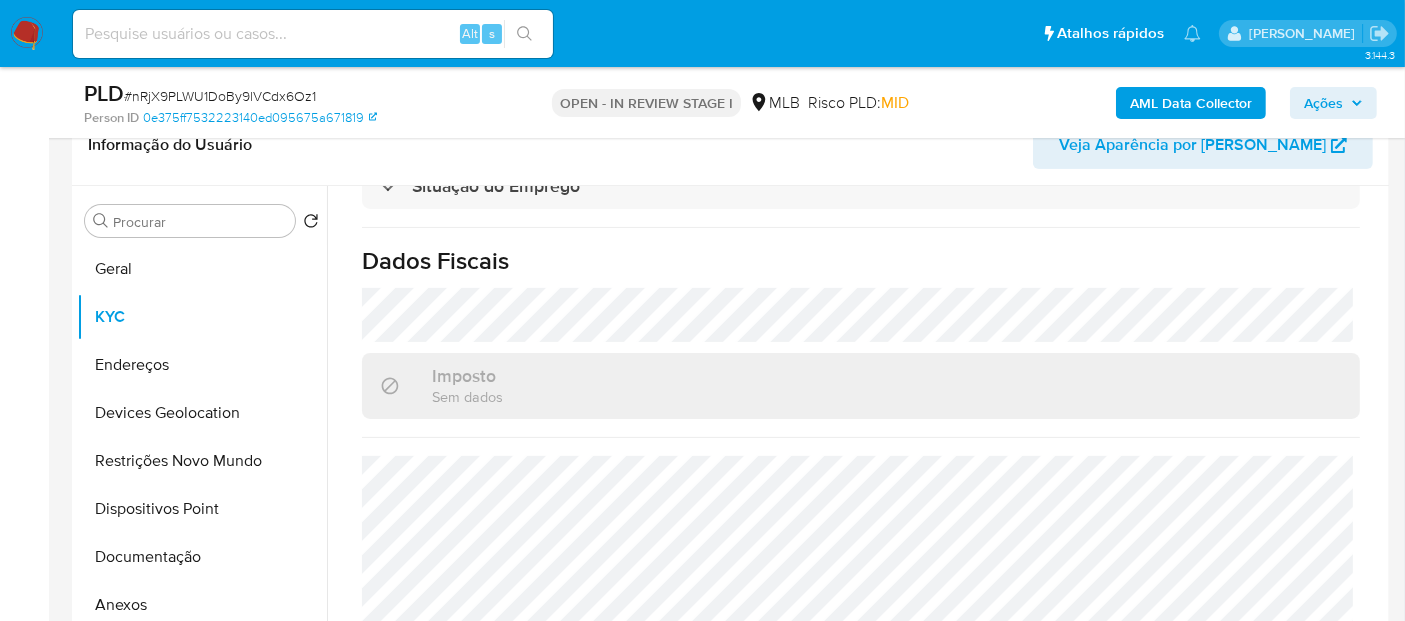 scroll, scrollTop: 914, scrollLeft: 0, axis: vertical 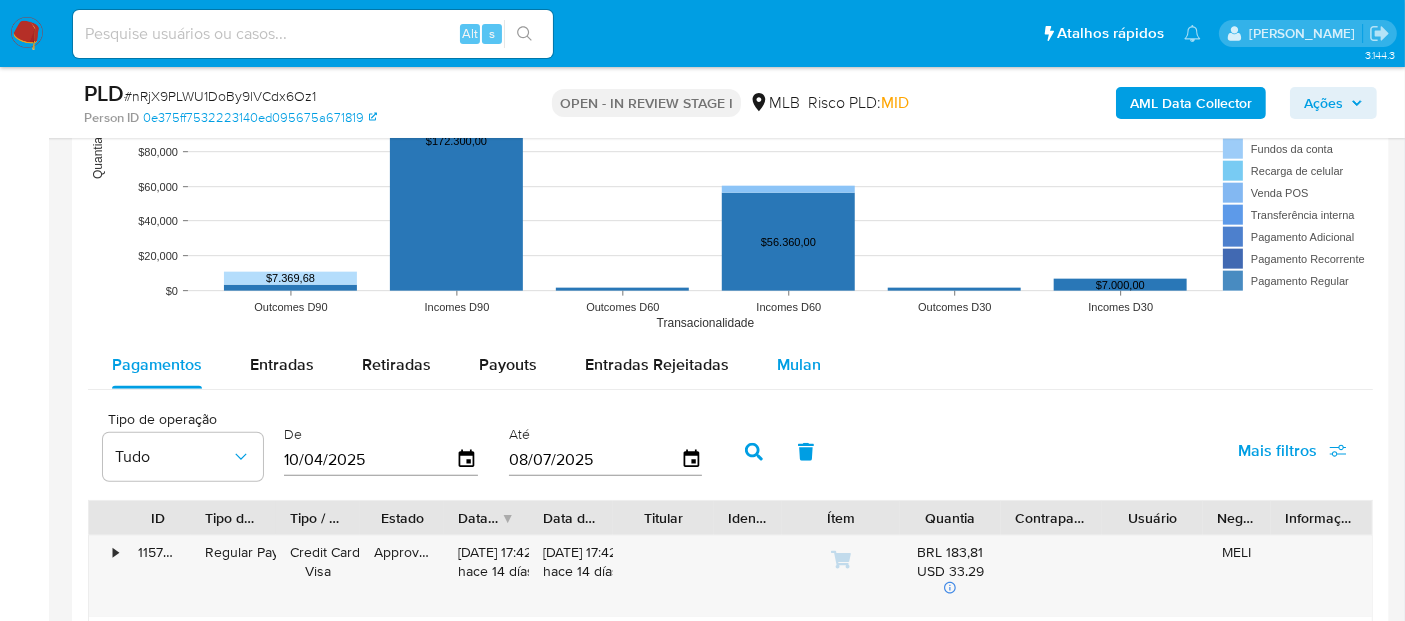 click on "Mulan" at bounding box center [799, 364] 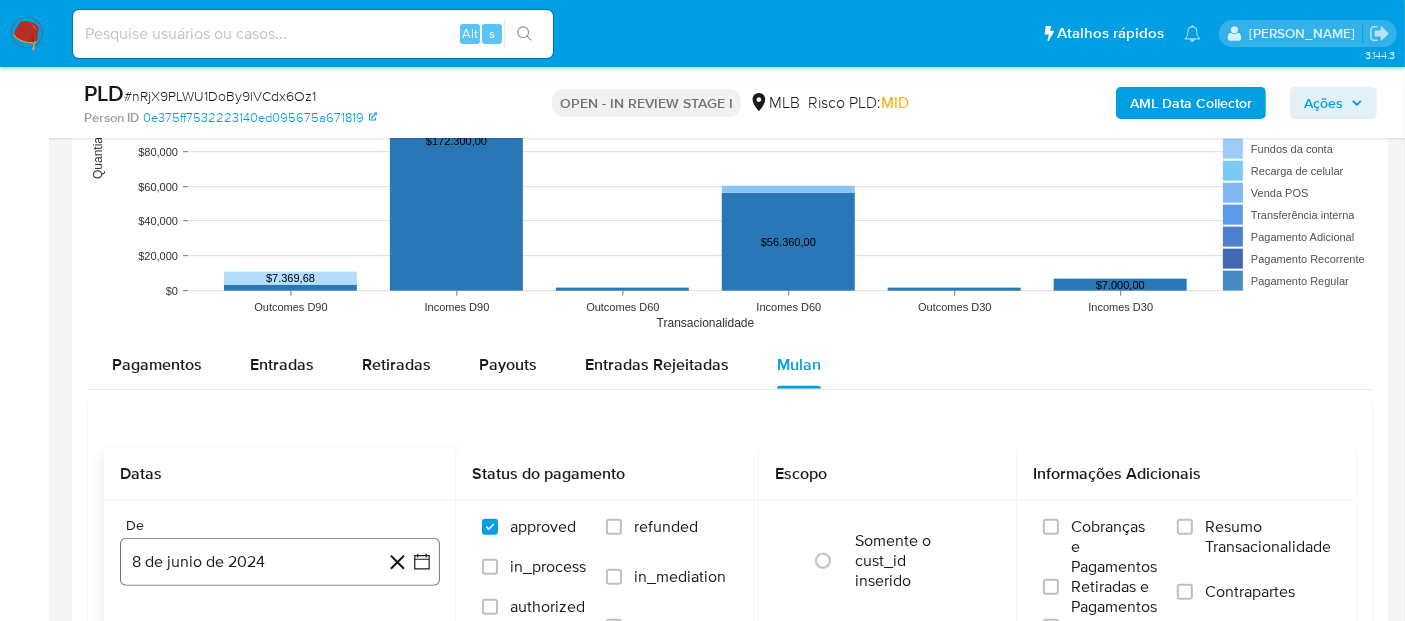 click on "8 de junio de 2024" at bounding box center [280, 562] 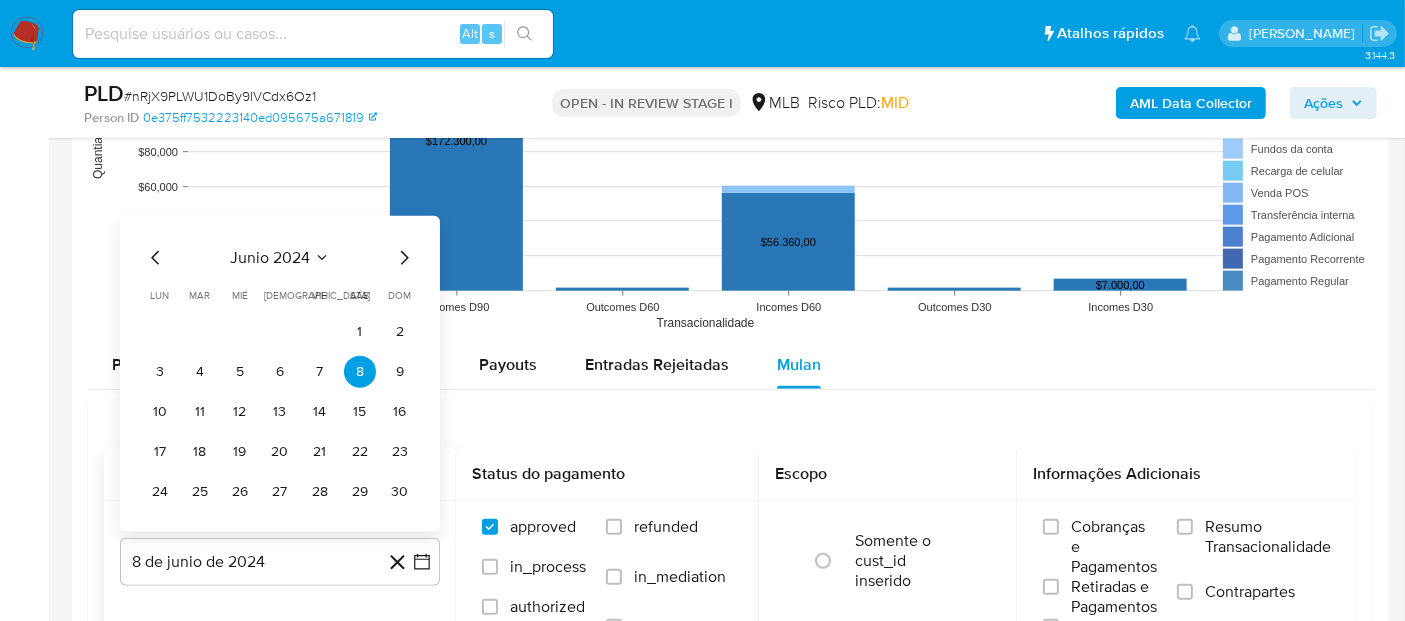 click on "junio 2024" at bounding box center [270, 258] 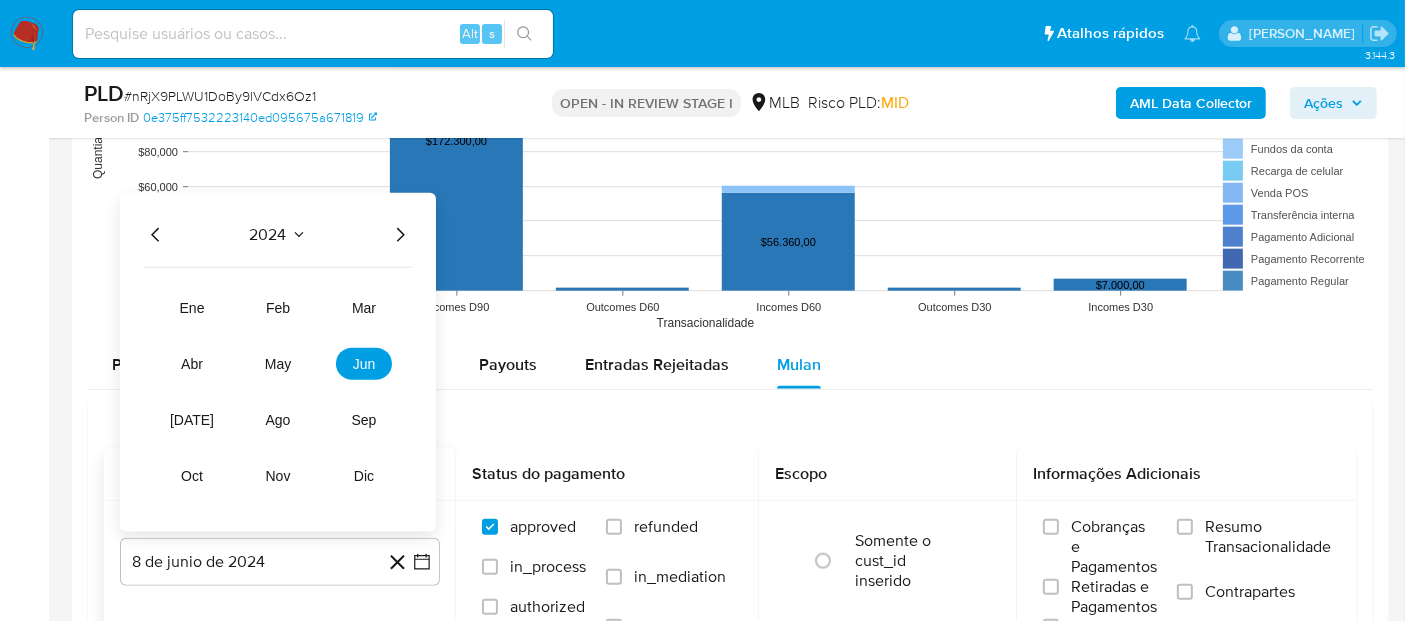 click on "2024 2024 ene feb mar abr may jun jul ago sep oct nov dic" at bounding box center [278, 362] 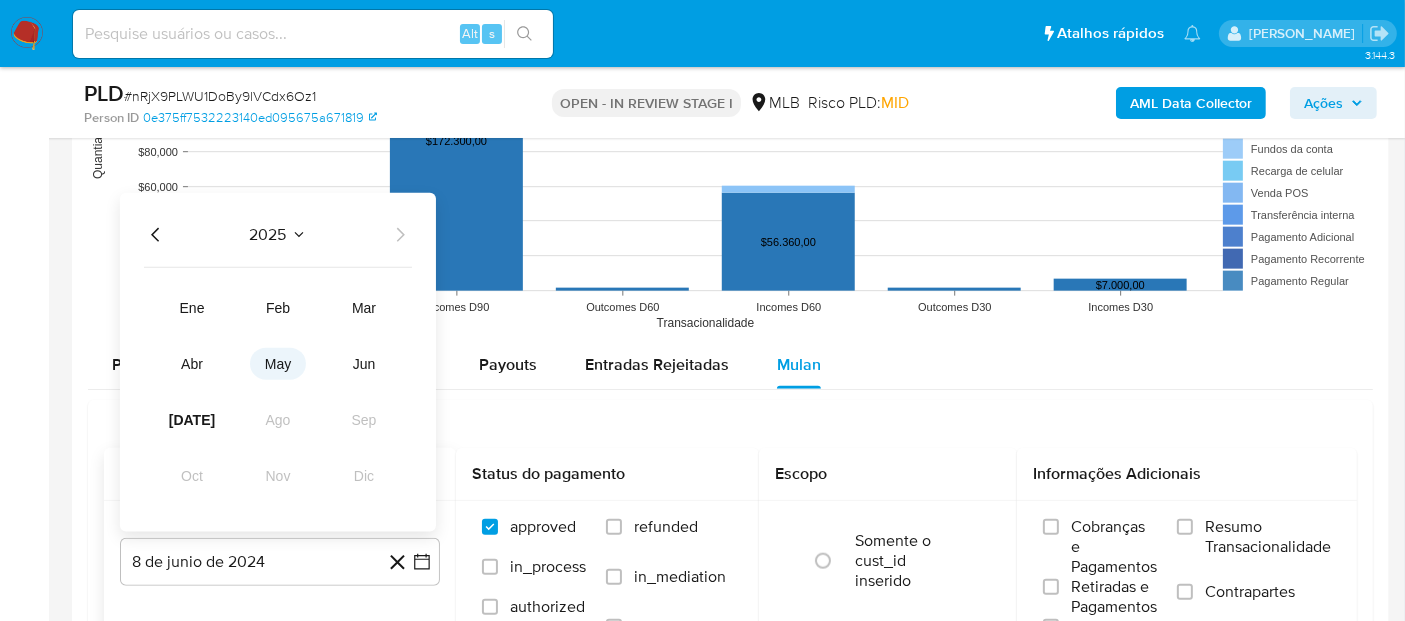 click on "may" at bounding box center (278, 364) 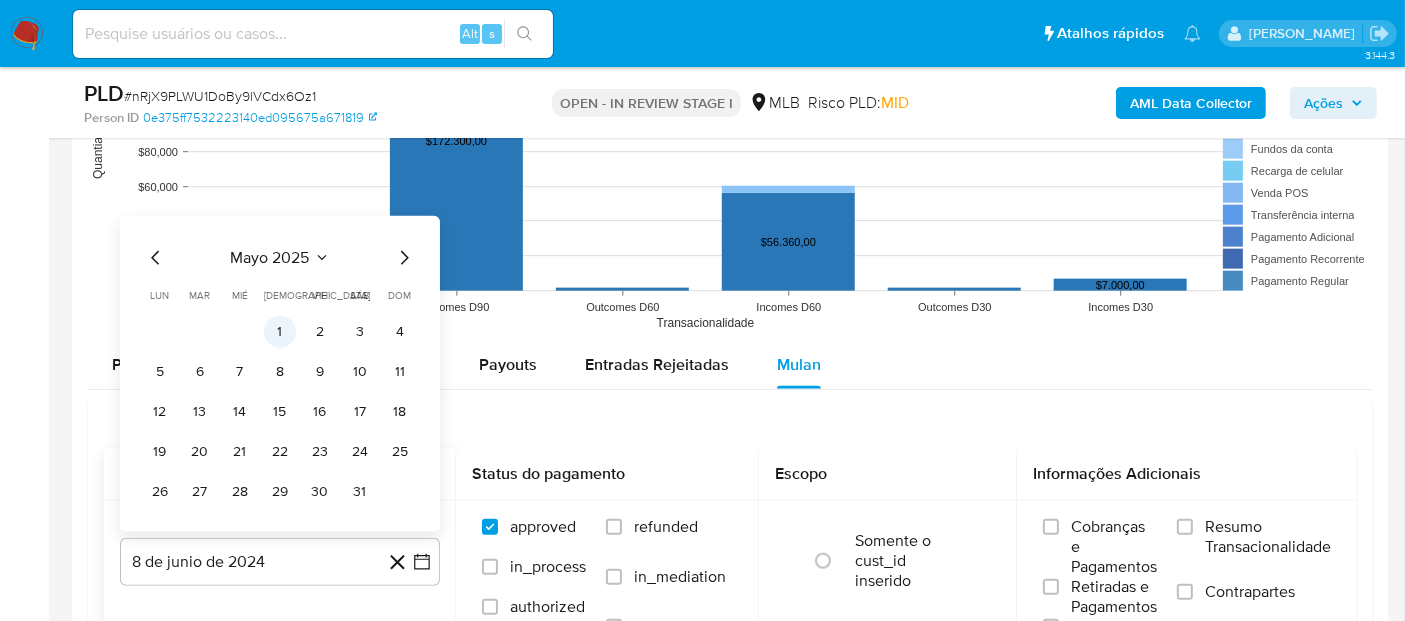 click on "1" at bounding box center (280, 332) 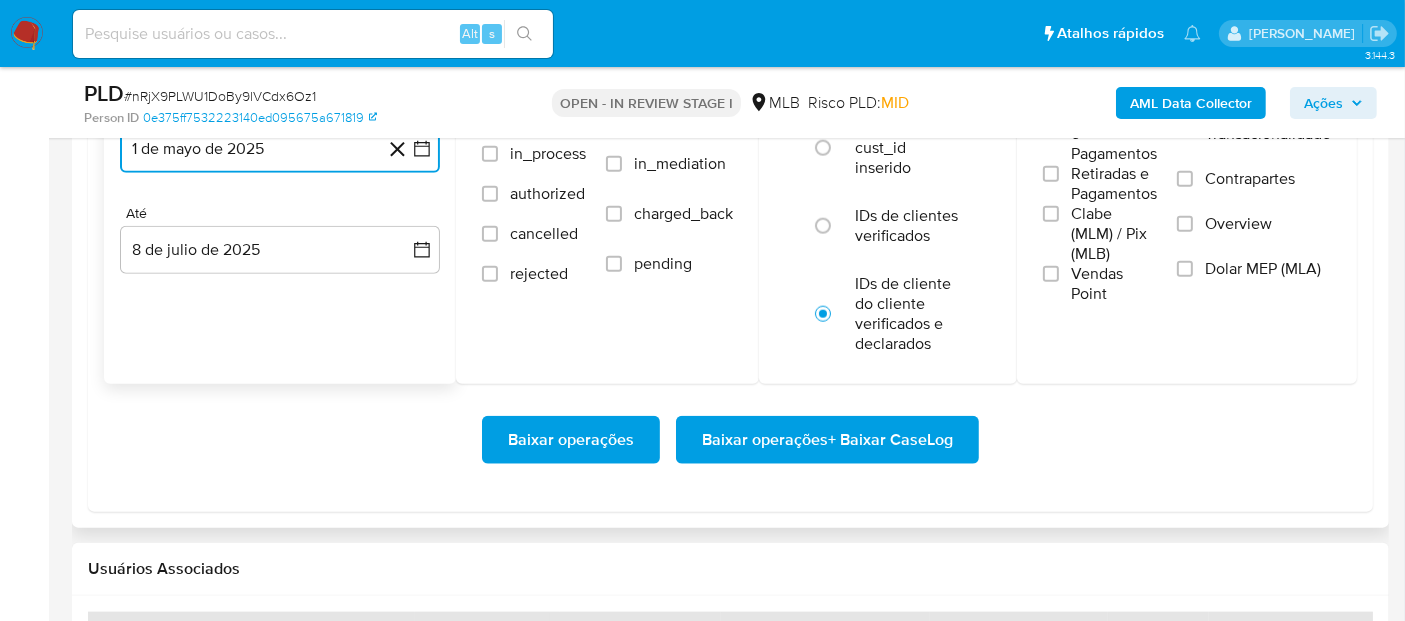 scroll, scrollTop: 2333, scrollLeft: 0, axis: vertical 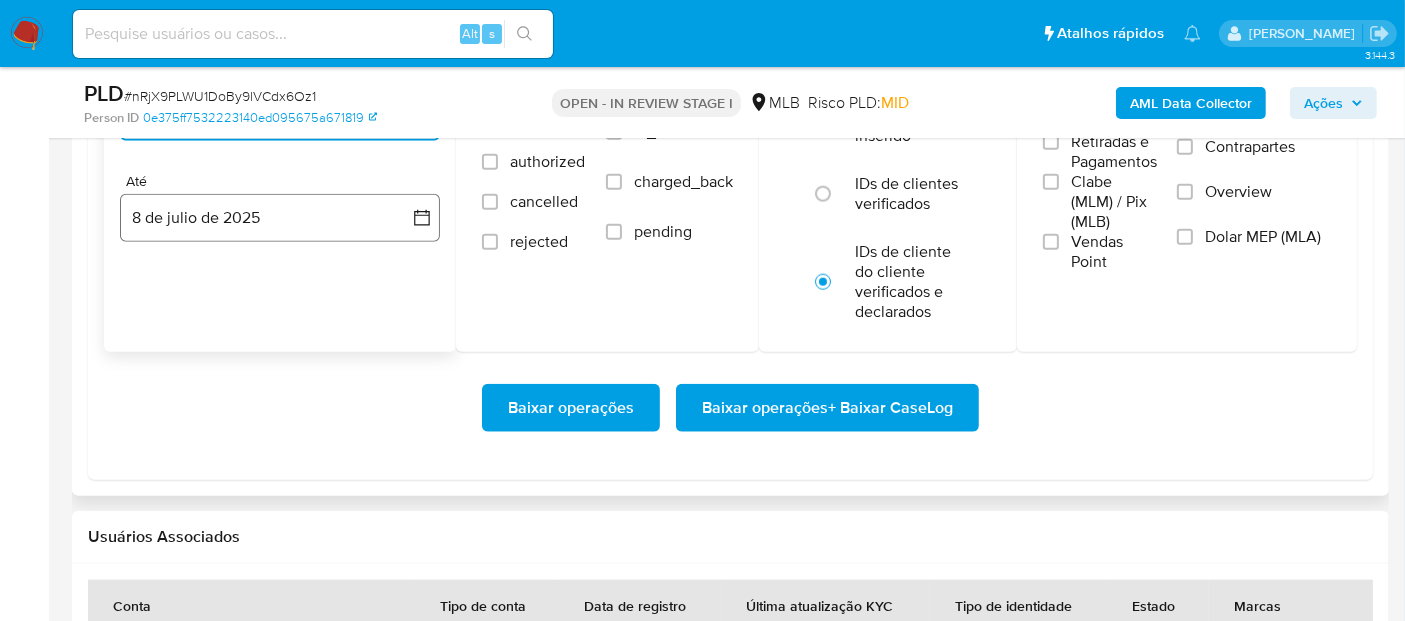 click on "8 de julio de 2025" at bounding box center [280, 218] 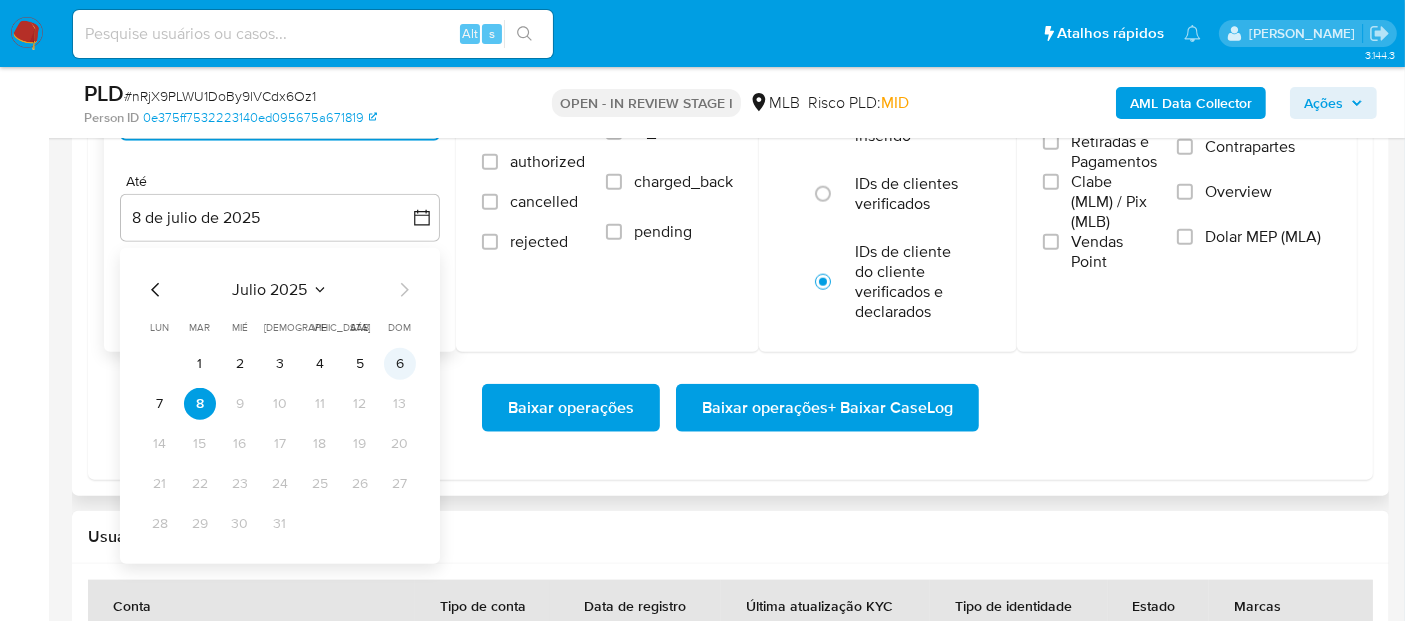 click on "6" at bounding box center (400, 364) 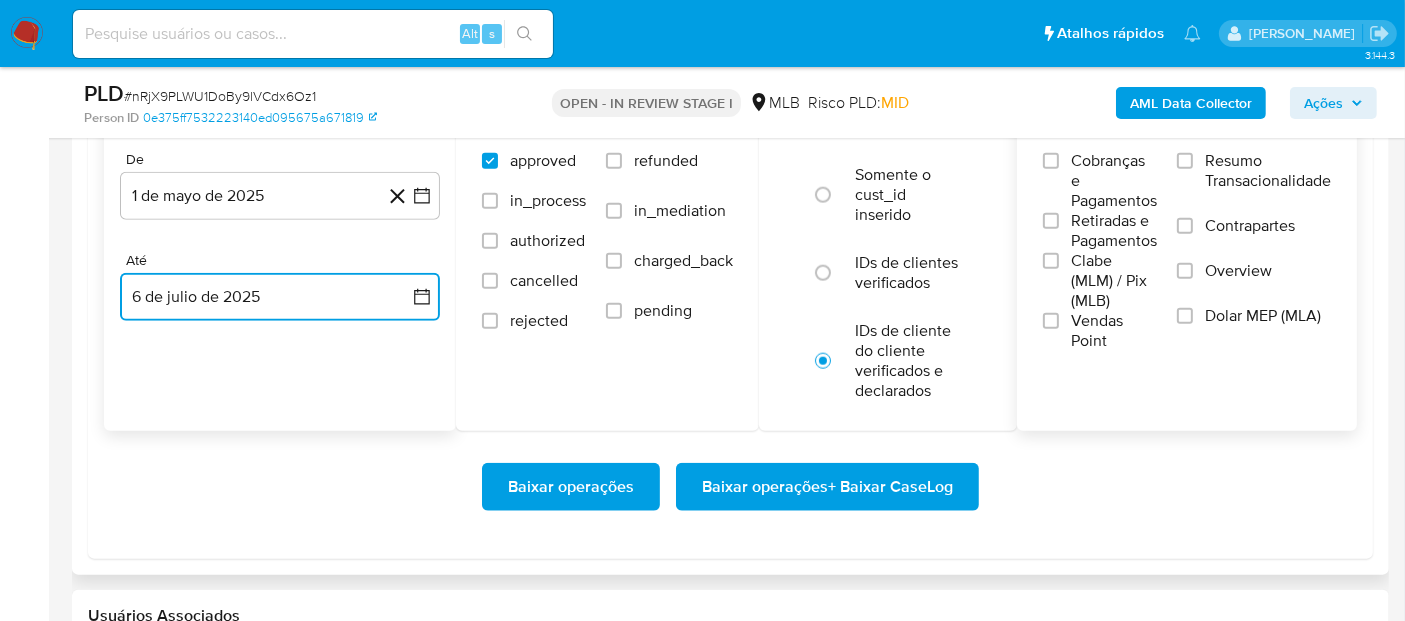 scroll, scrollTop: 2222, scrollLeft: 0, axis: vertical 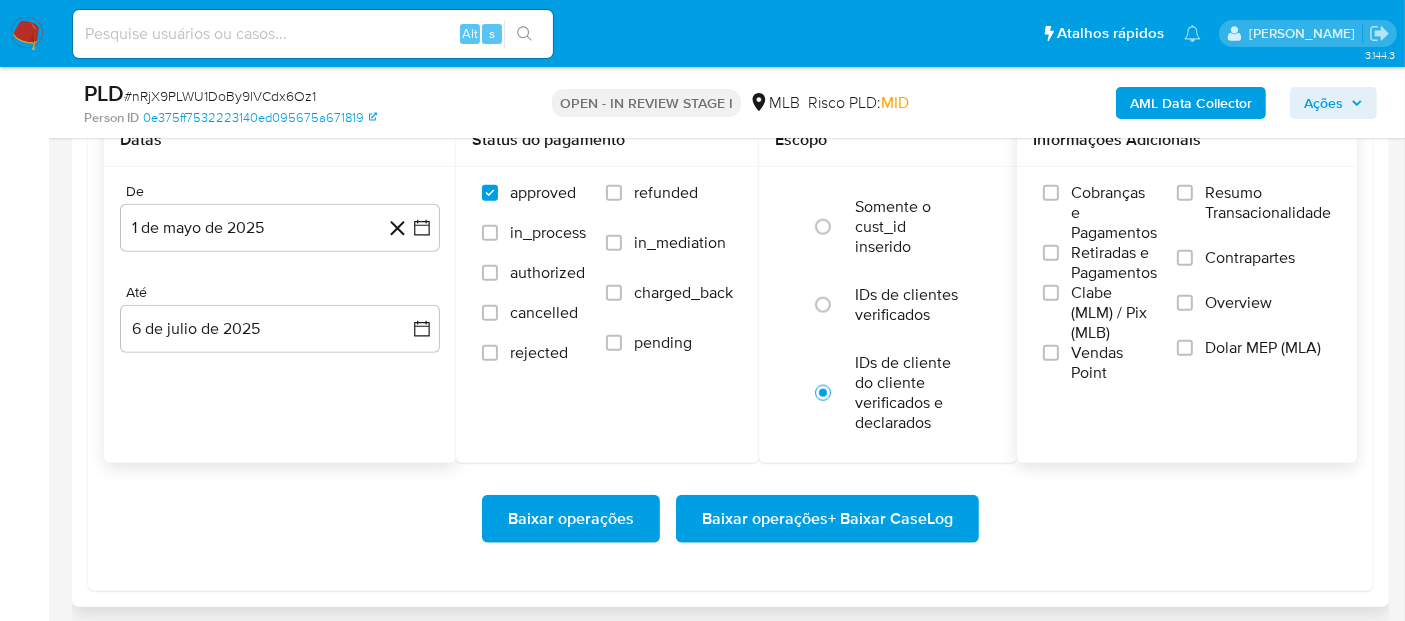 click on "Resumo Transacionalidade" at bounding box center (1268, 203) 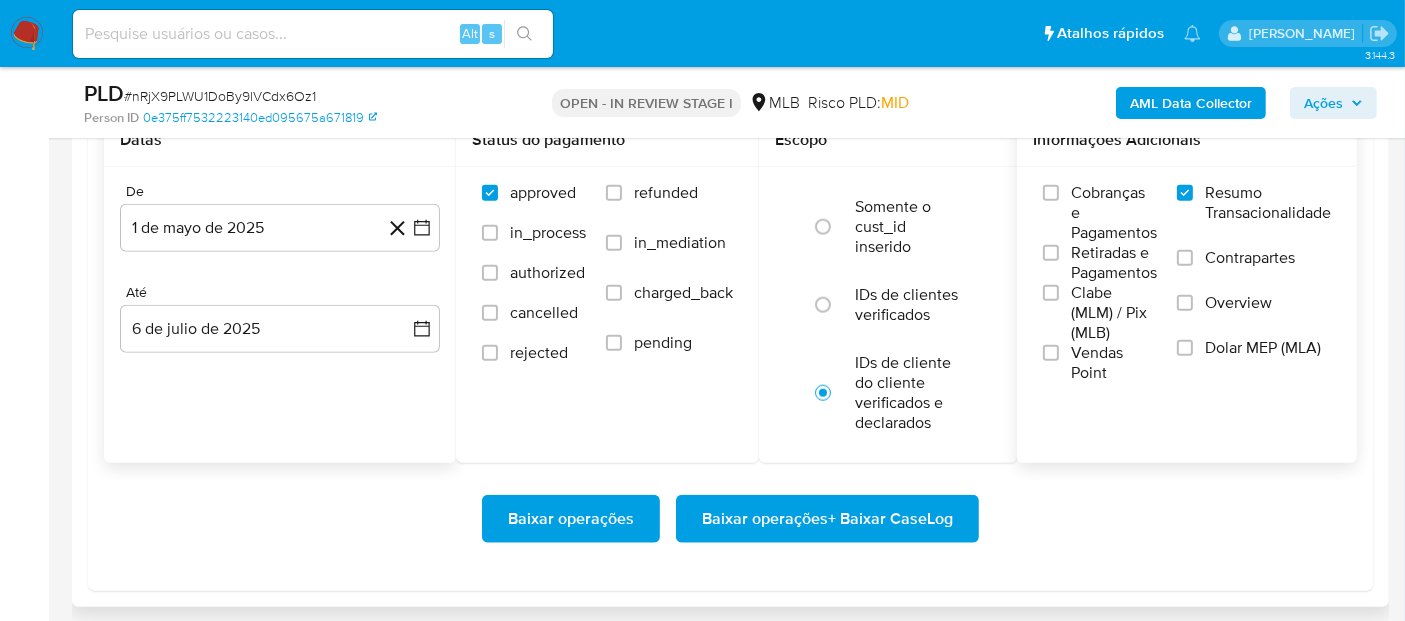 click on "Clabe (MLM) / Pix (MLB)" at bounding box center (1114, 313) 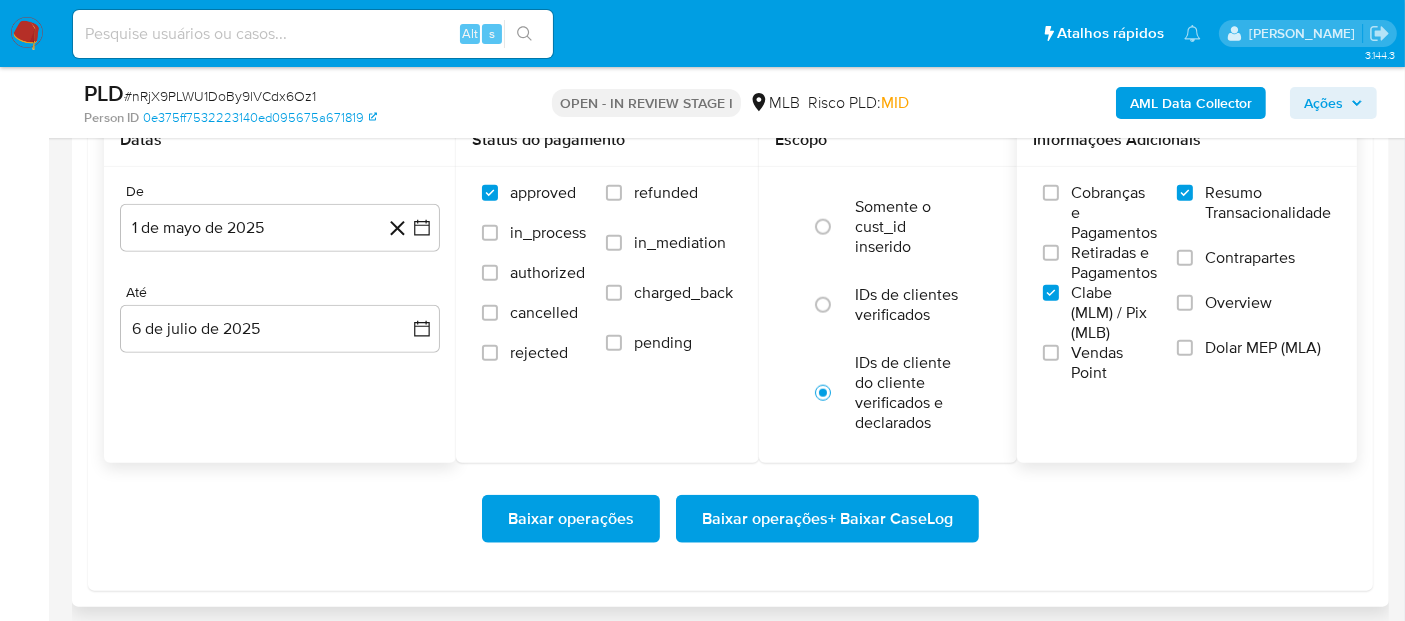 click on "Clabe (MLM) / Pix (MLB)" at bounding box center (1114, 313) 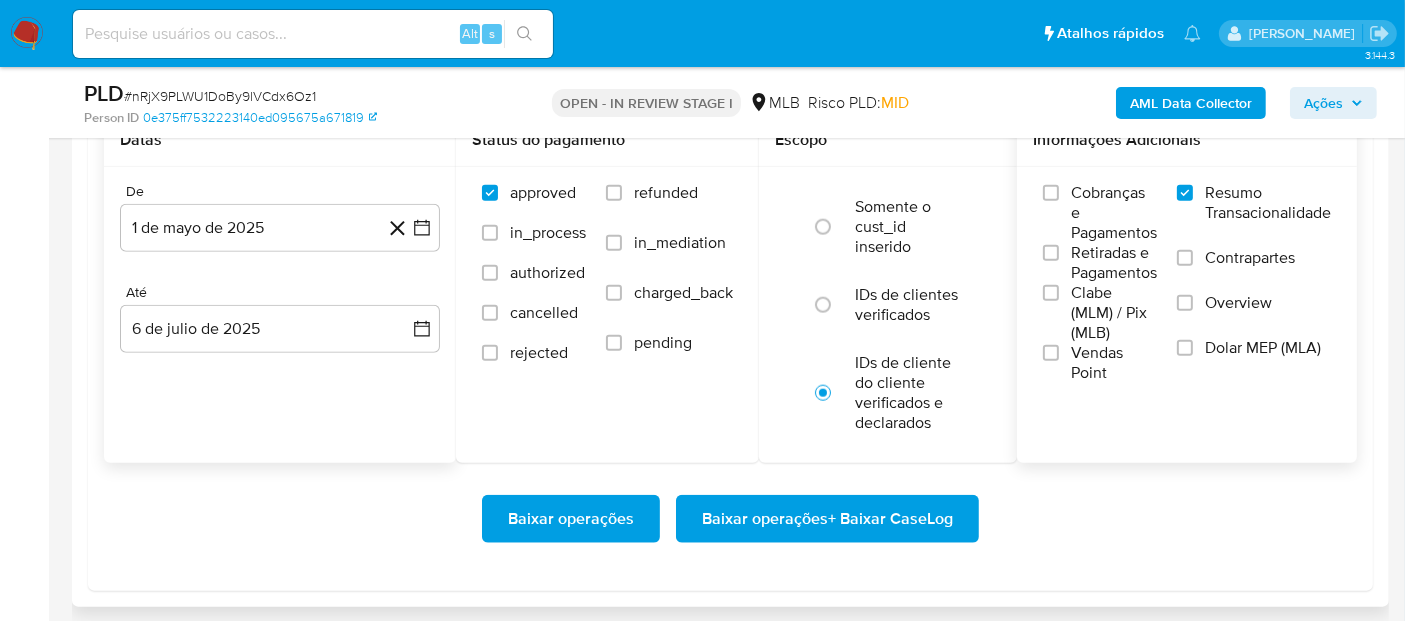 click on "Vendas Point" at bounding box center [1114, 363] 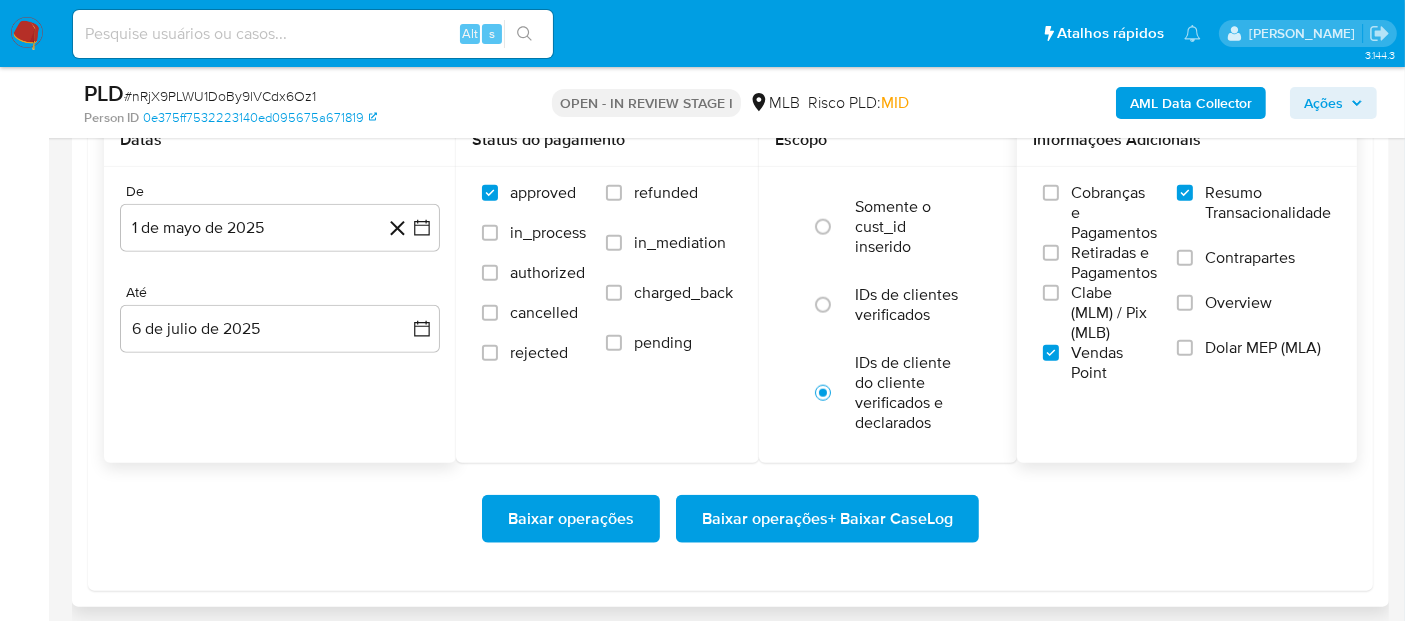 click on "Baixar operações  +   Baixar CaseLog" at bounding box center [827, 519] 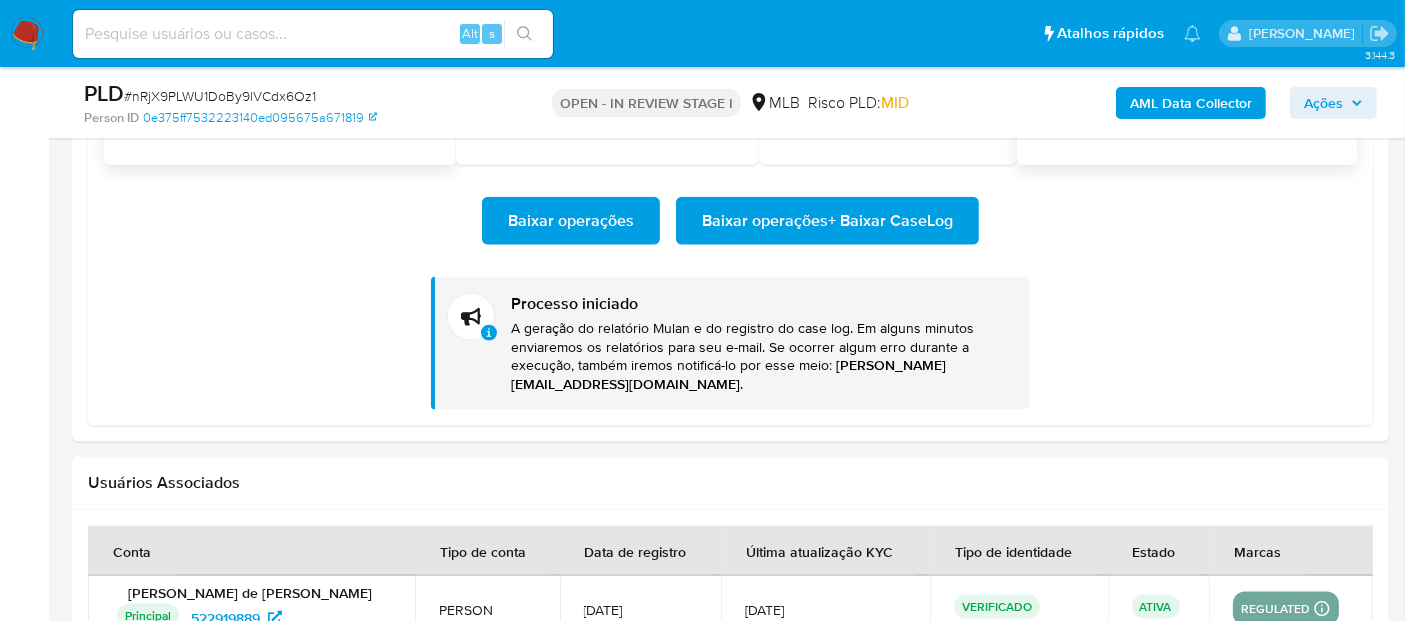 scroll, scrollTop: 2555, scrollLeft: 0, axis: vertical 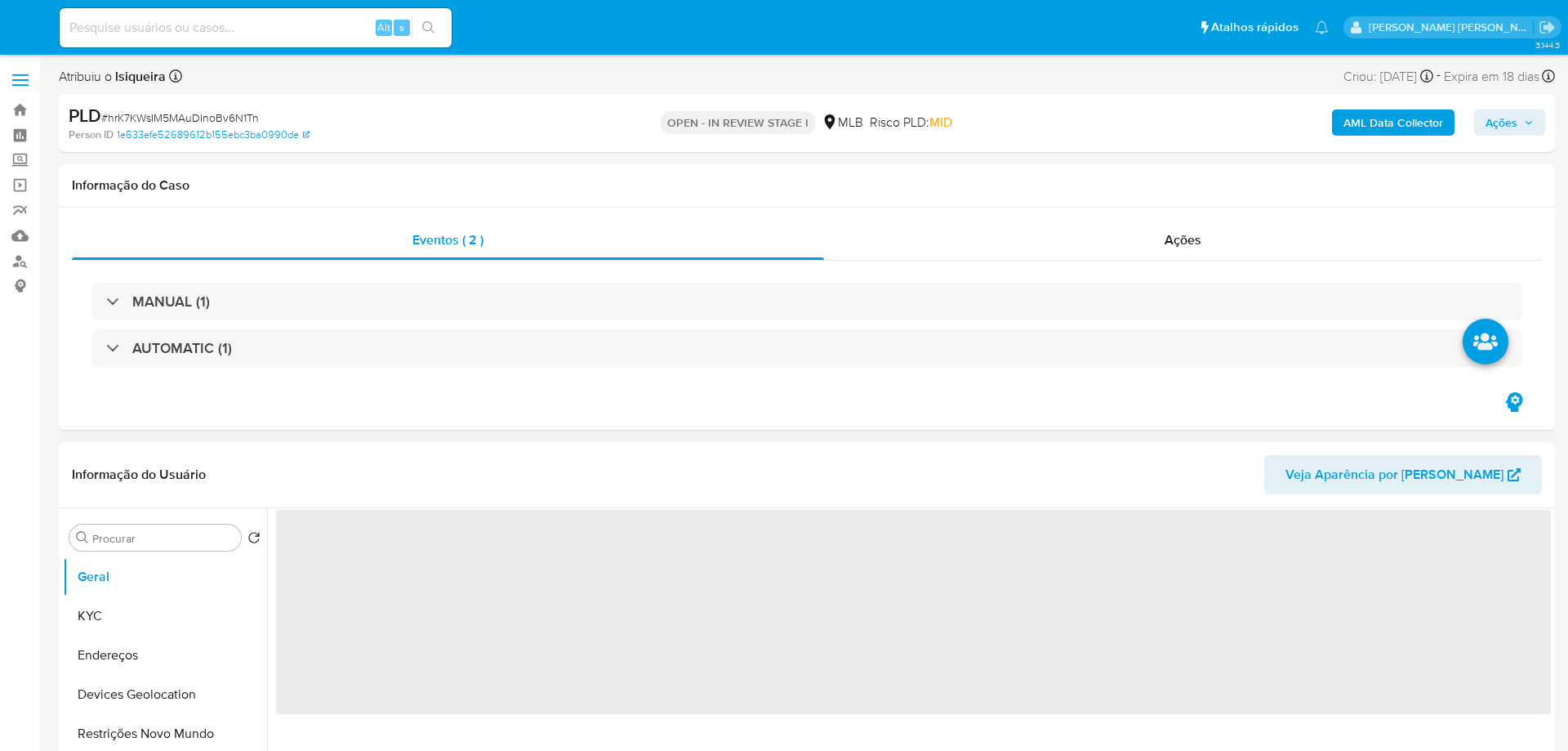 select on "10" 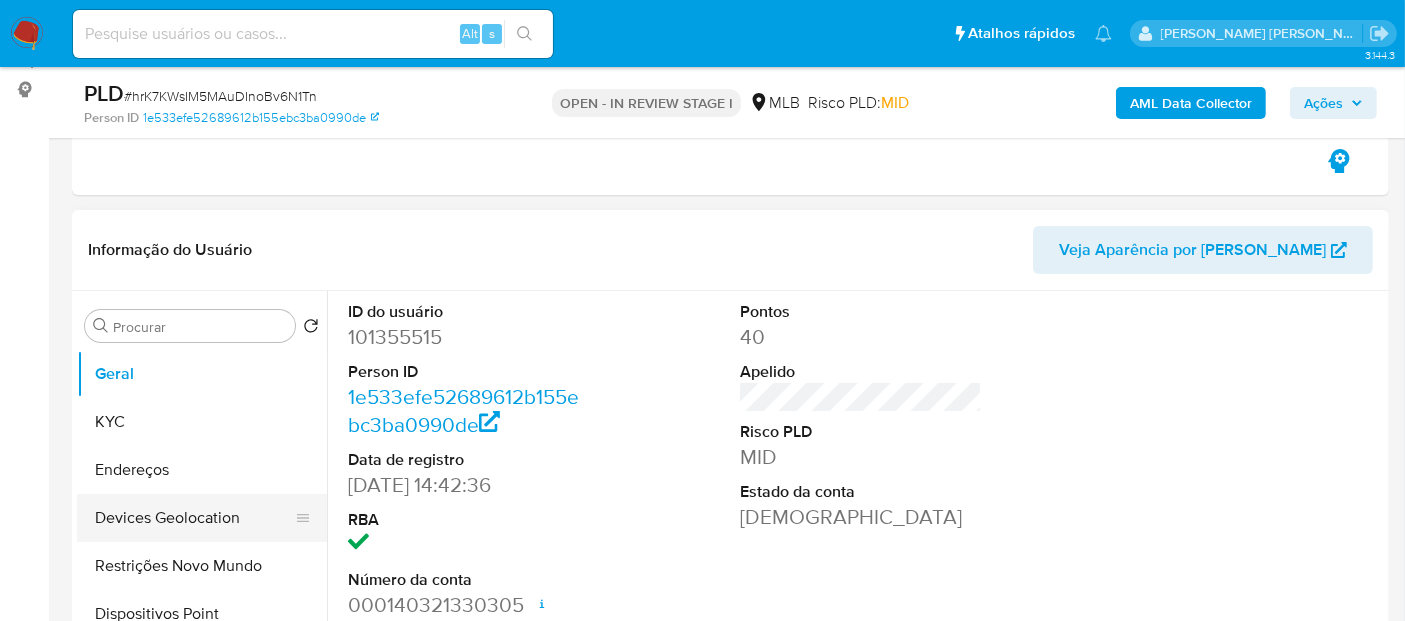 scroll, scrollTop: 333, scrollLeft: 0, axis: vertical 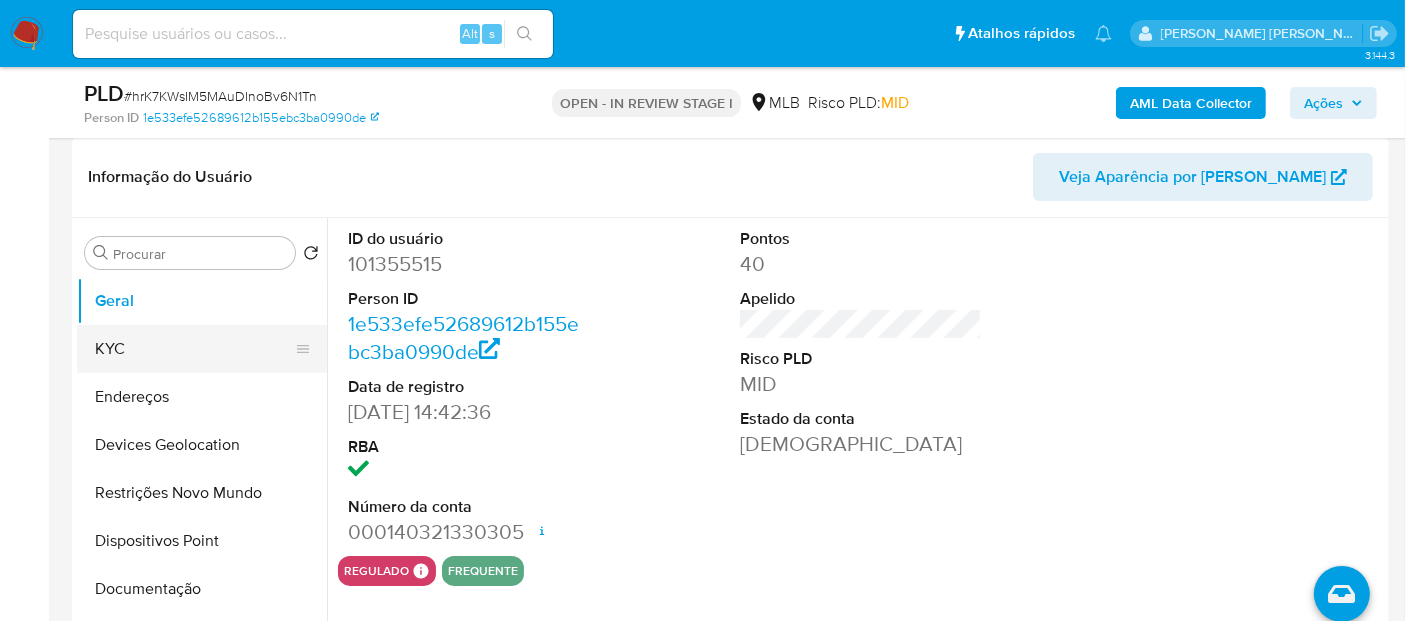 click on "KYC" at bounding box center (194, 349) 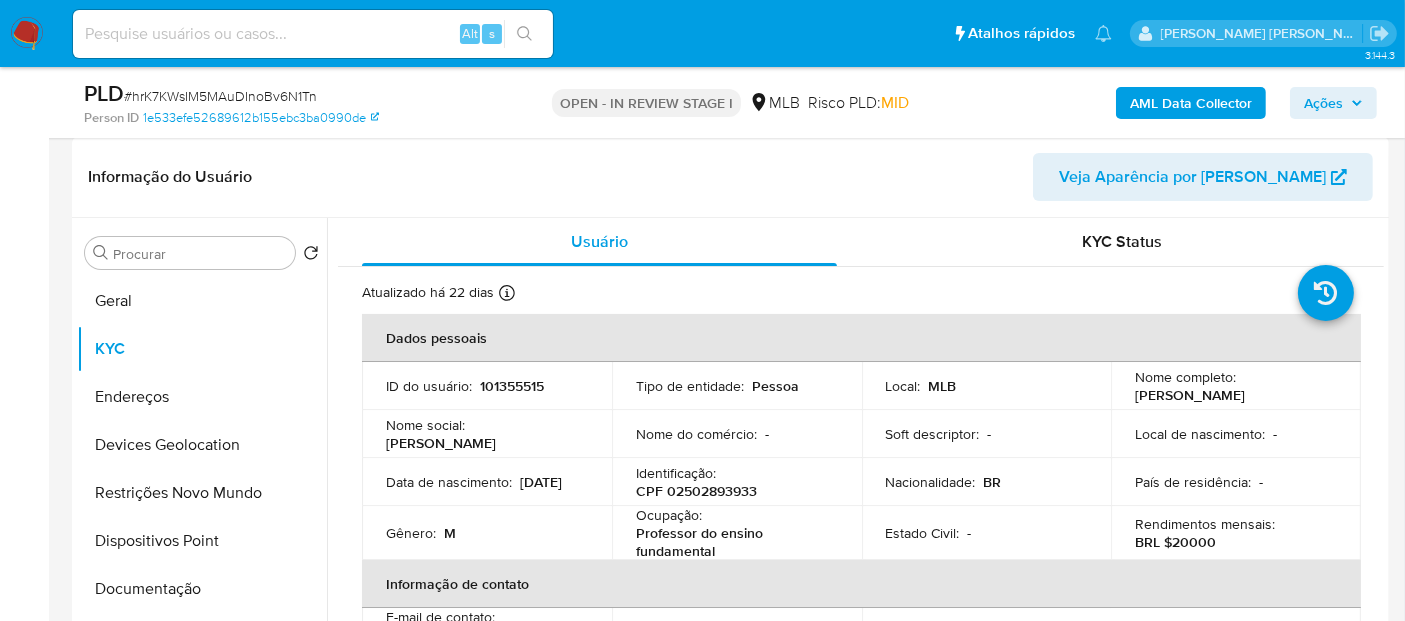 drag, startPoint x: 1257, startPoint y: 400, endPoint x: 1106, endPoint y: 401, distance: 151.00331 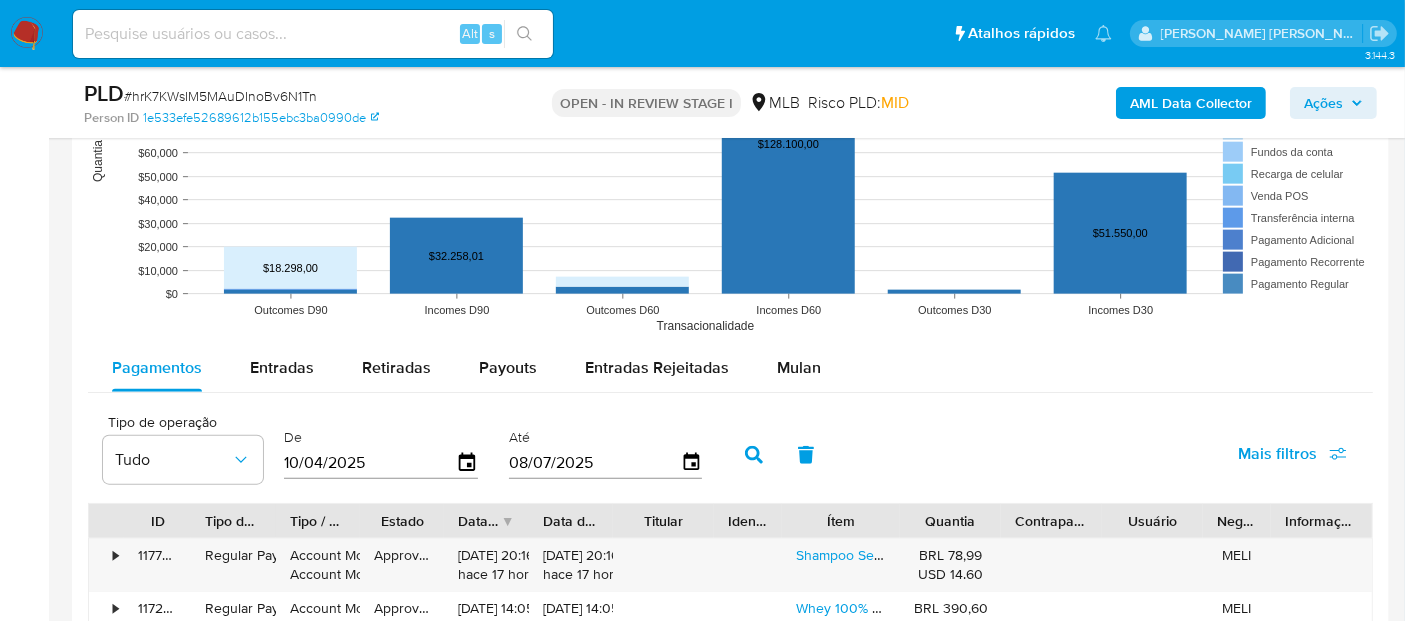 scroll, scrollTop: 2000, scrollLeft: 0, axis: vertical 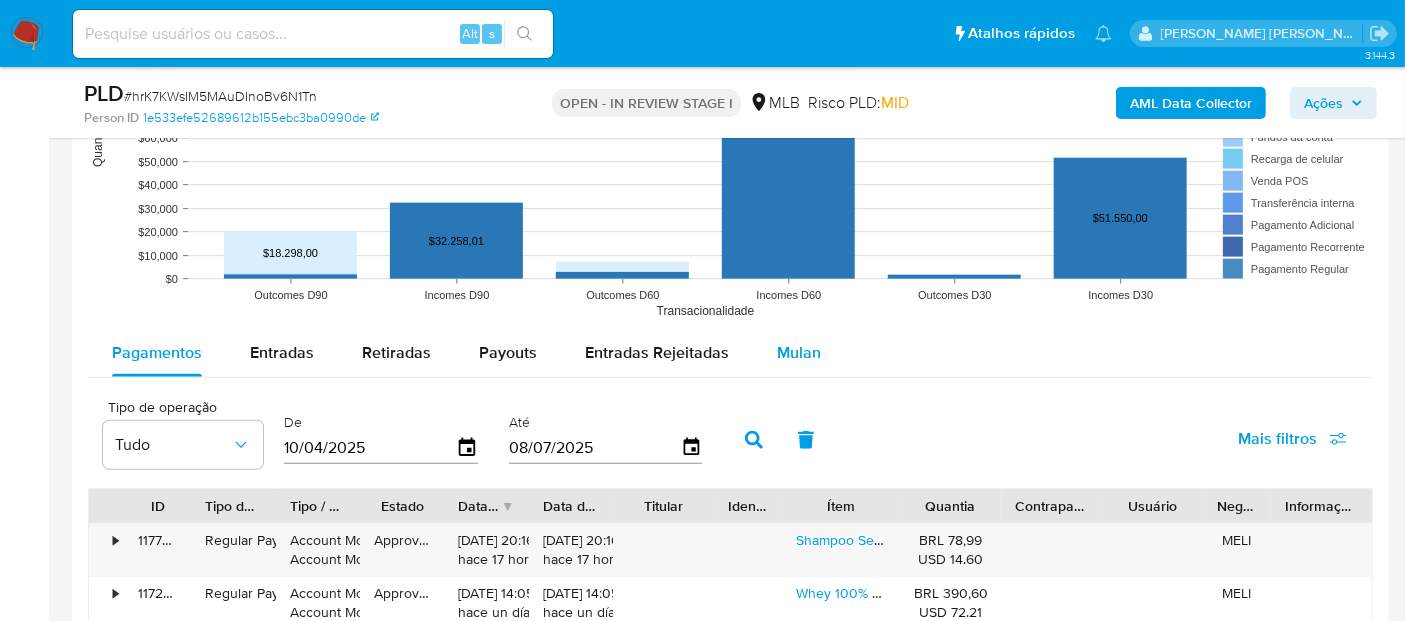 click on "Mulan" at bounding box center (799, 352) 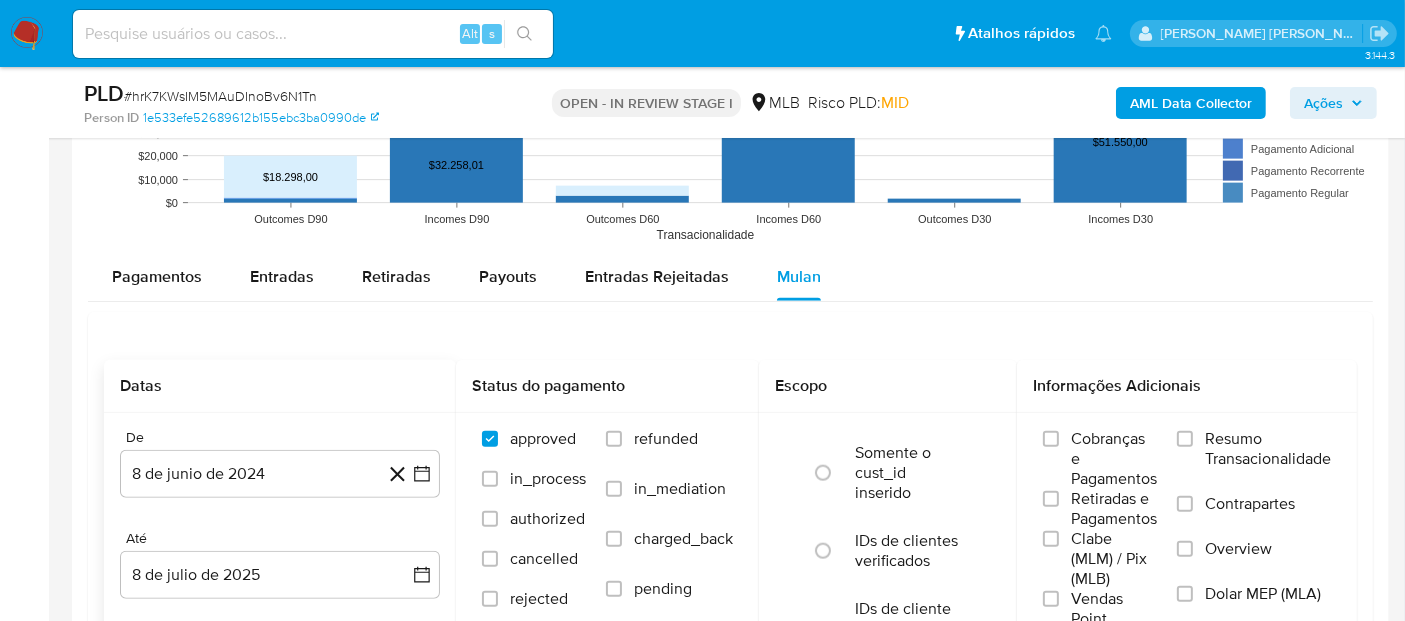 scroll, scrollTop: 2111, scrollLeft: 0, axis: vertical 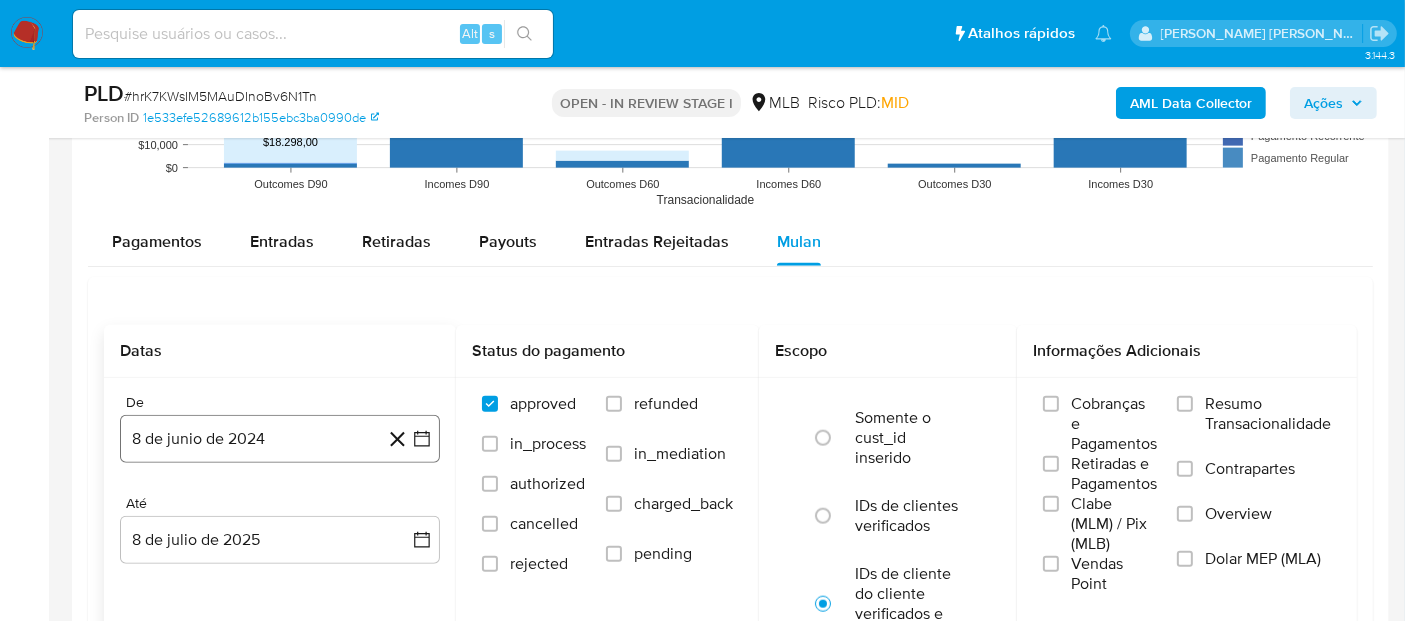 click on "8 de junio de 2024" at bounding box center (280, 439) 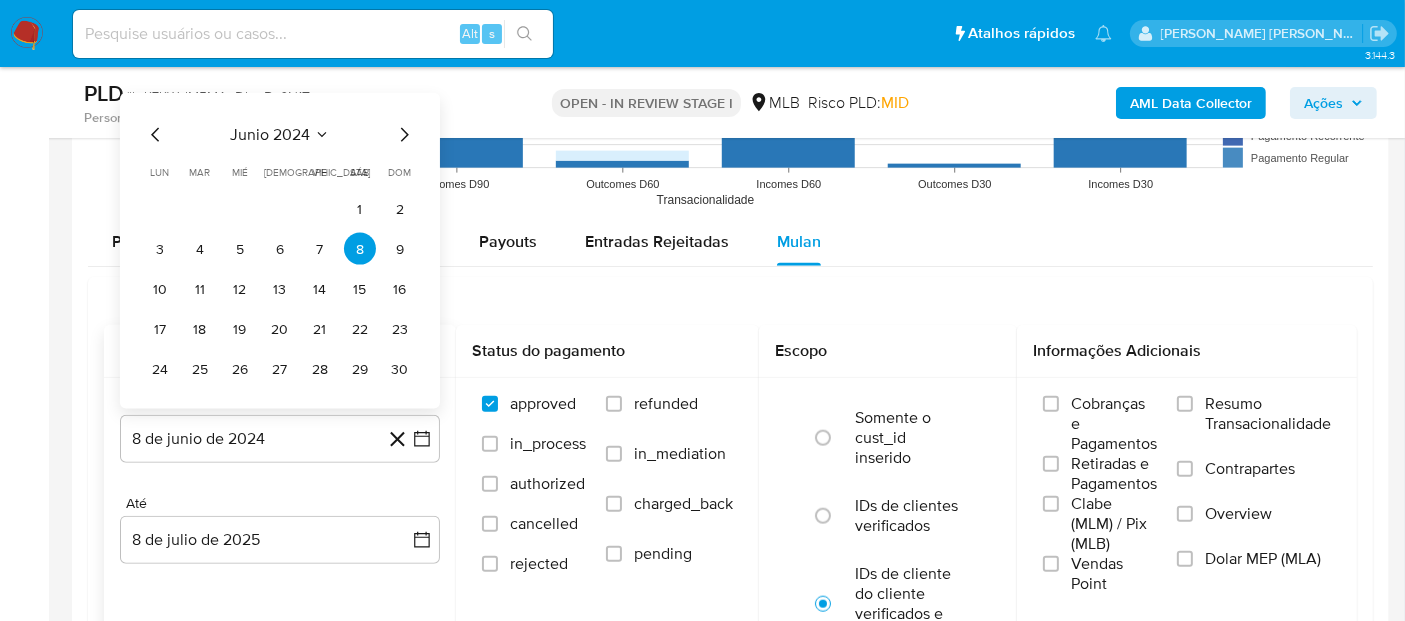 click on "junio 2024" at bounding box center (270, 135) 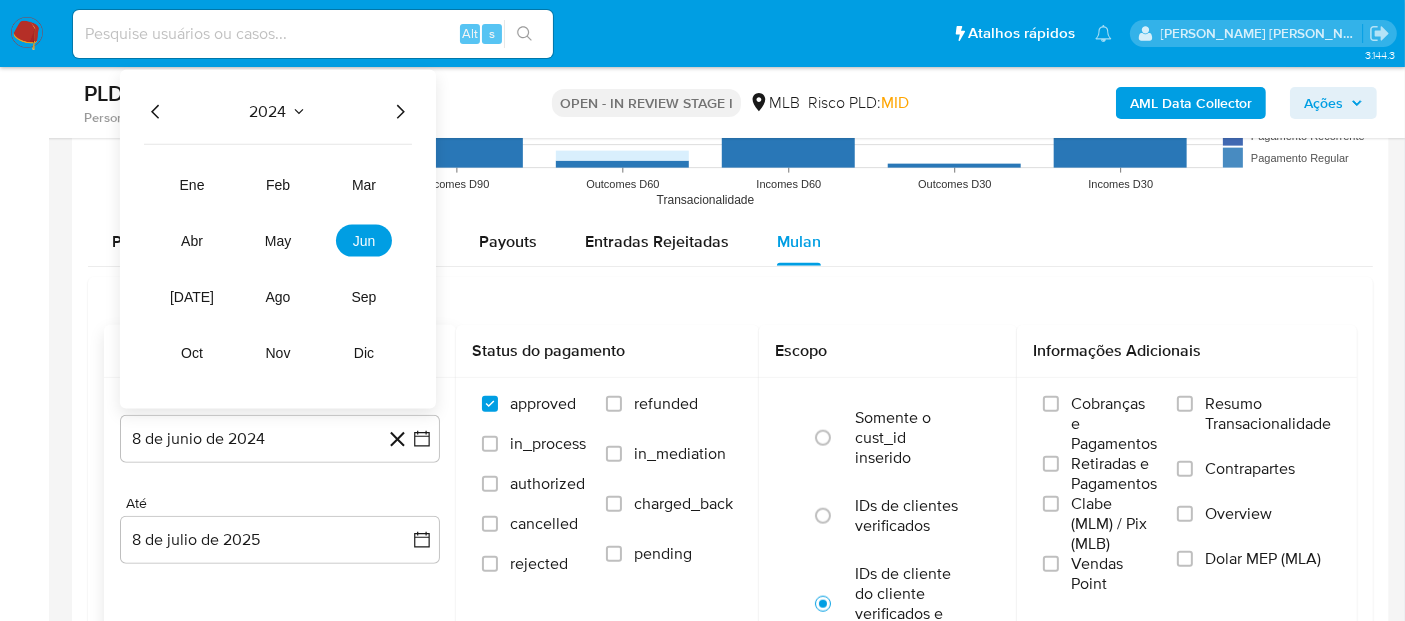 click 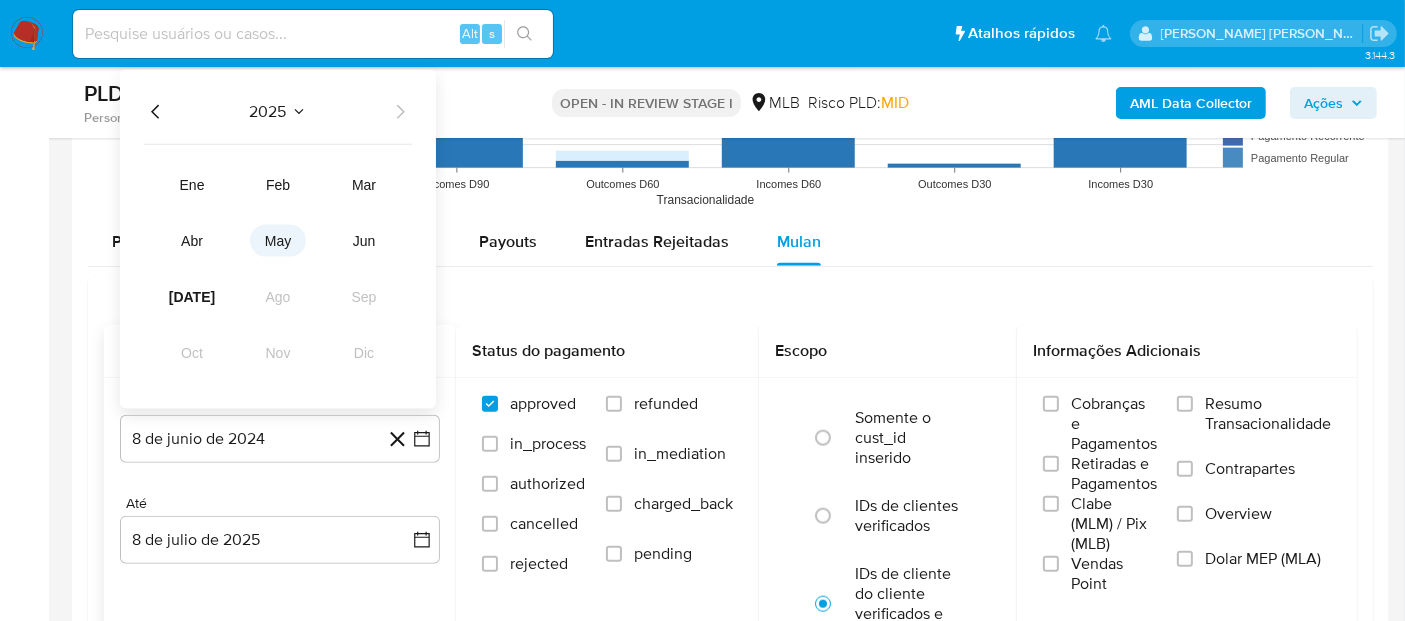 click on "may" at bounding box center (278, 241) 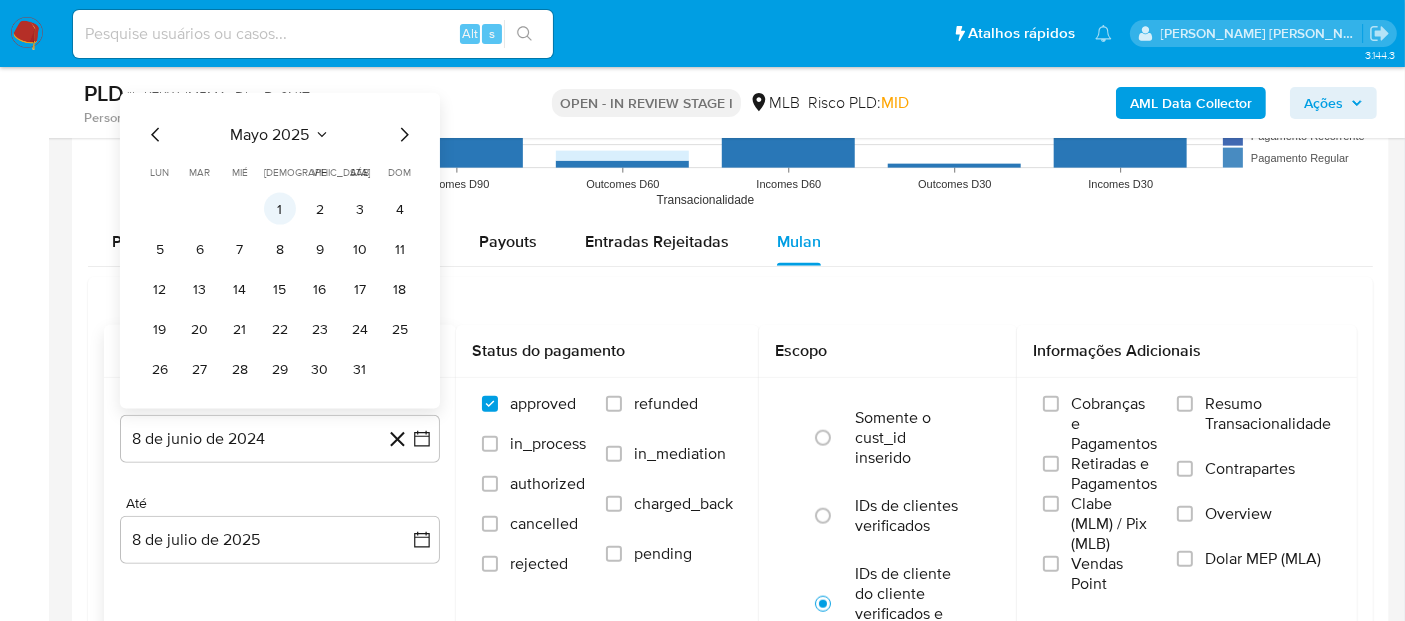 click on "1" at bounding box center [280, 209] 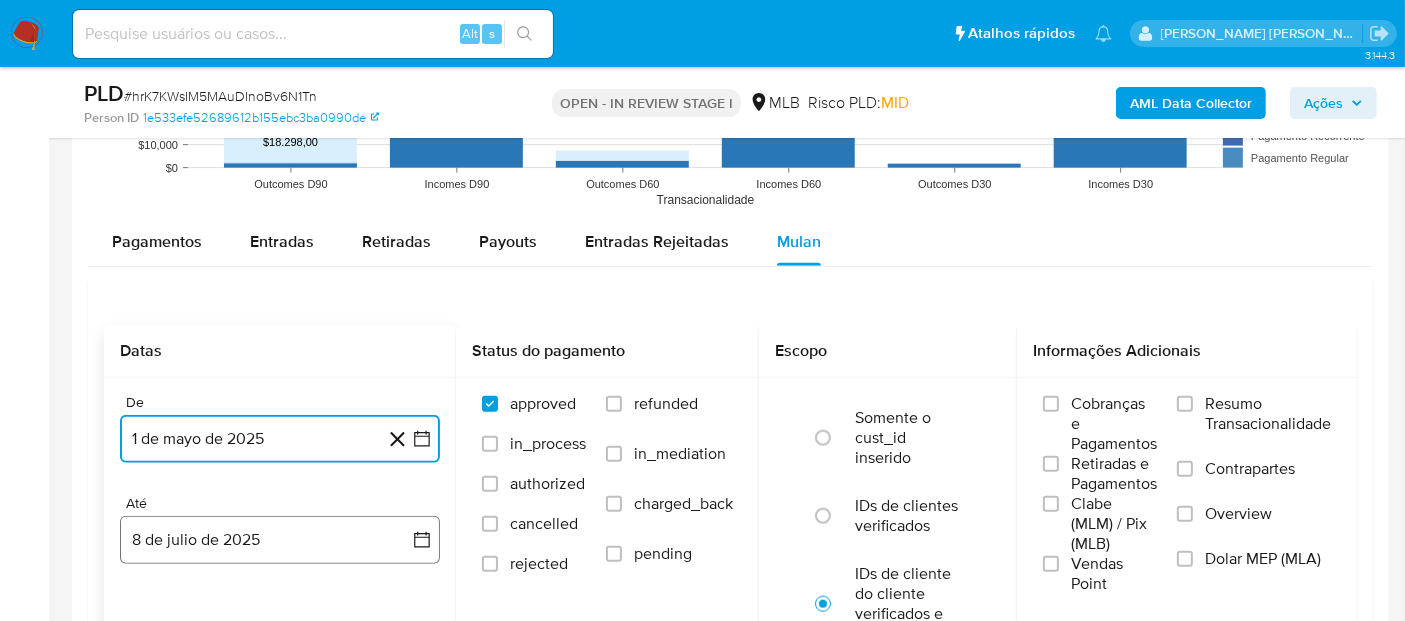 click on "8 de julio de 2025" at bounding box center [280, 540] 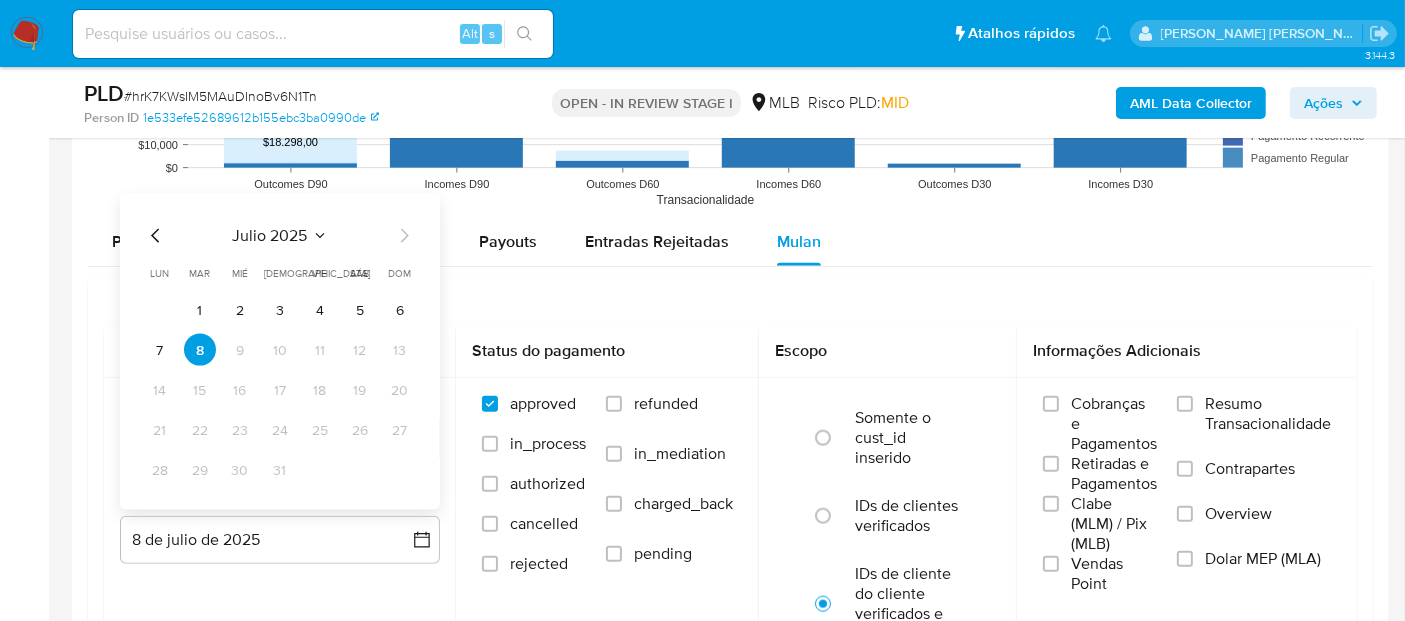 click on "6" at bounding box center (400, 310) 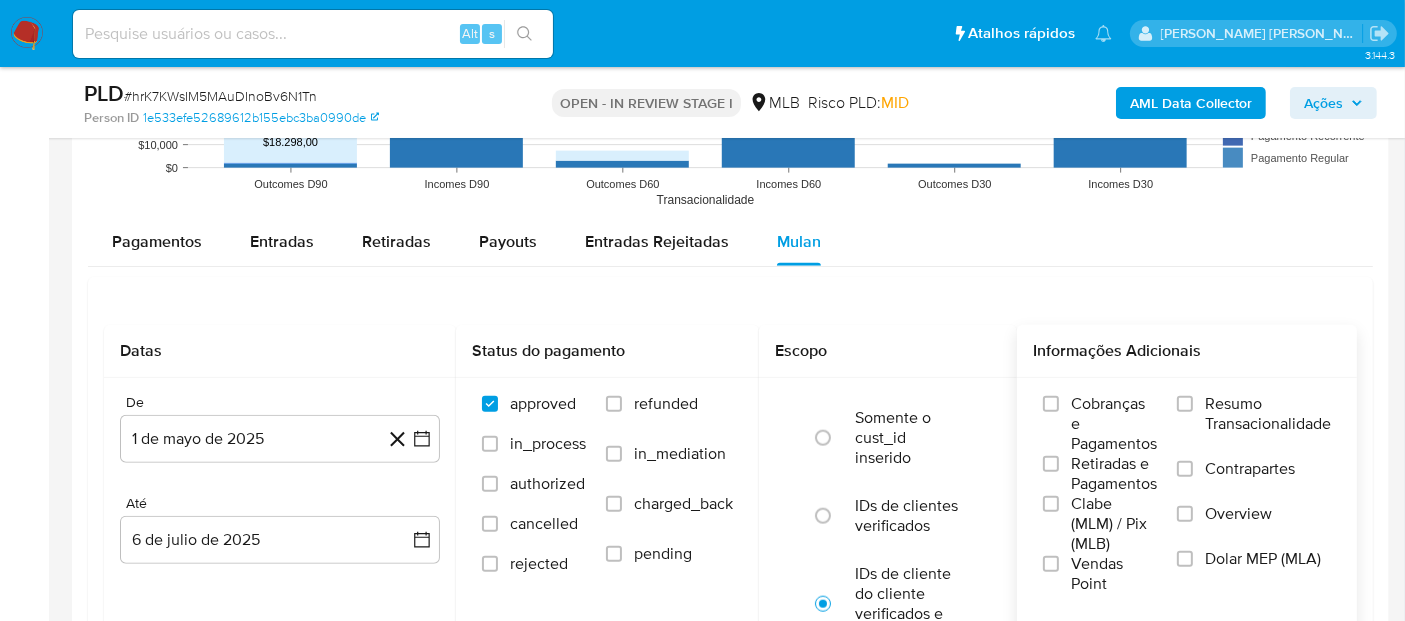 click on "Resumo Transacionalidade" at bounding box center (1268, 414) 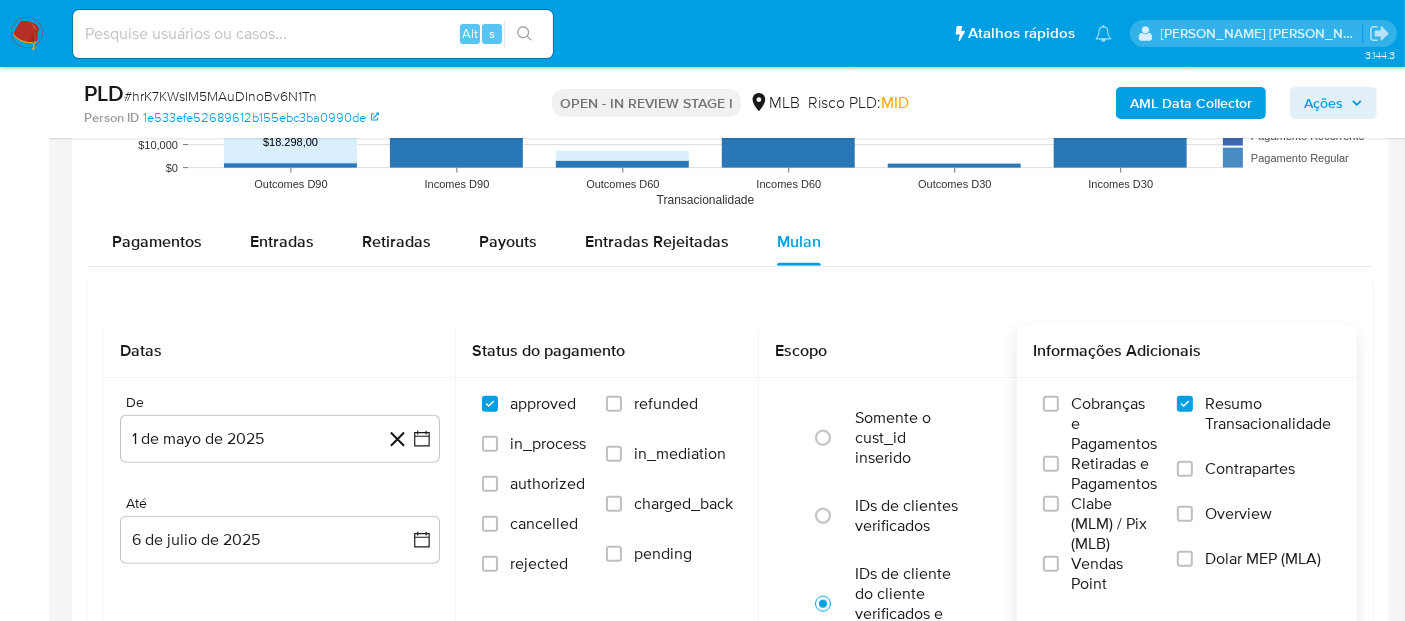 click on "Vendas Point" at bounding box center (1114, 574) 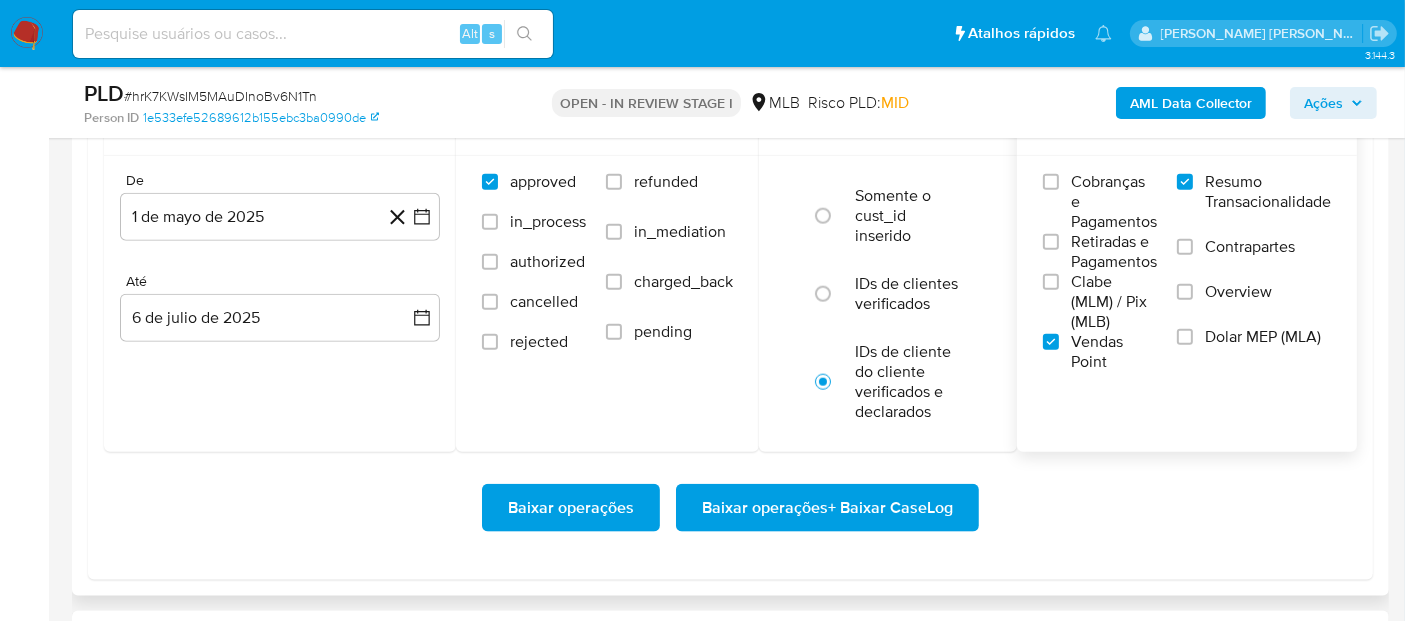 scroll, scrollTop: 2444, scrollLeft: 0, axis: vertical 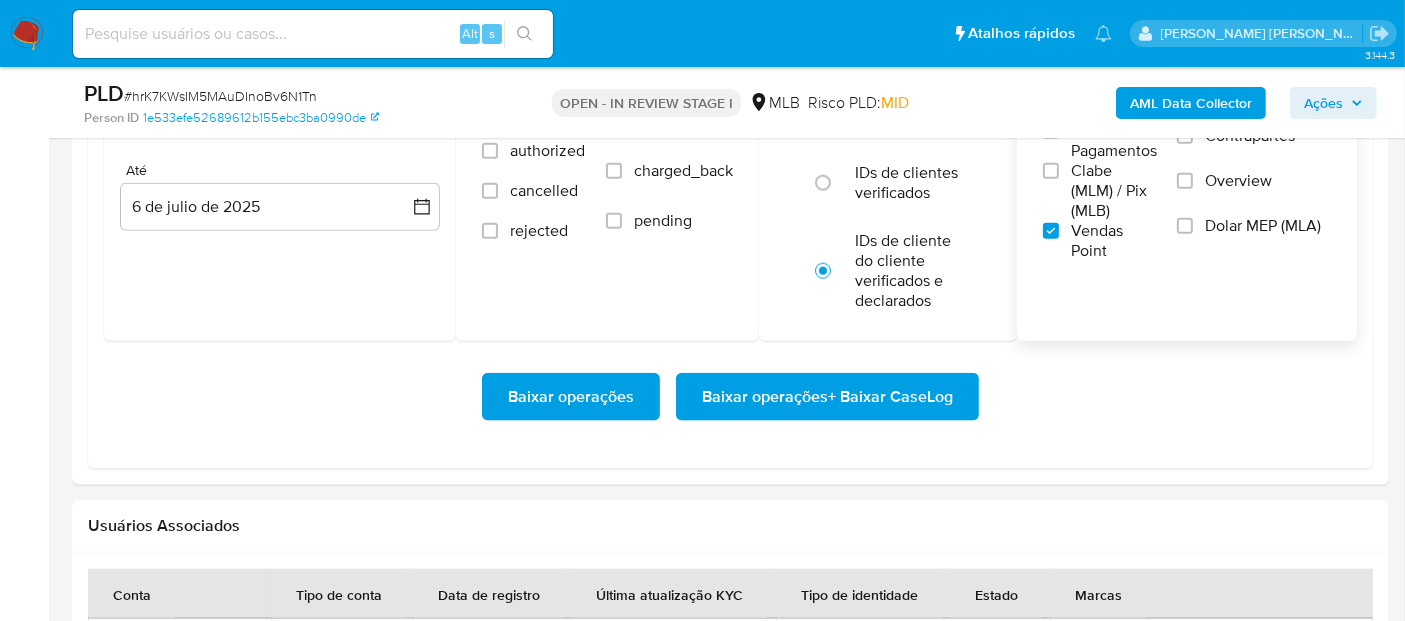 click on "Baixar operações  +   Baixar CaseLog" at bounding box center [827, 397] 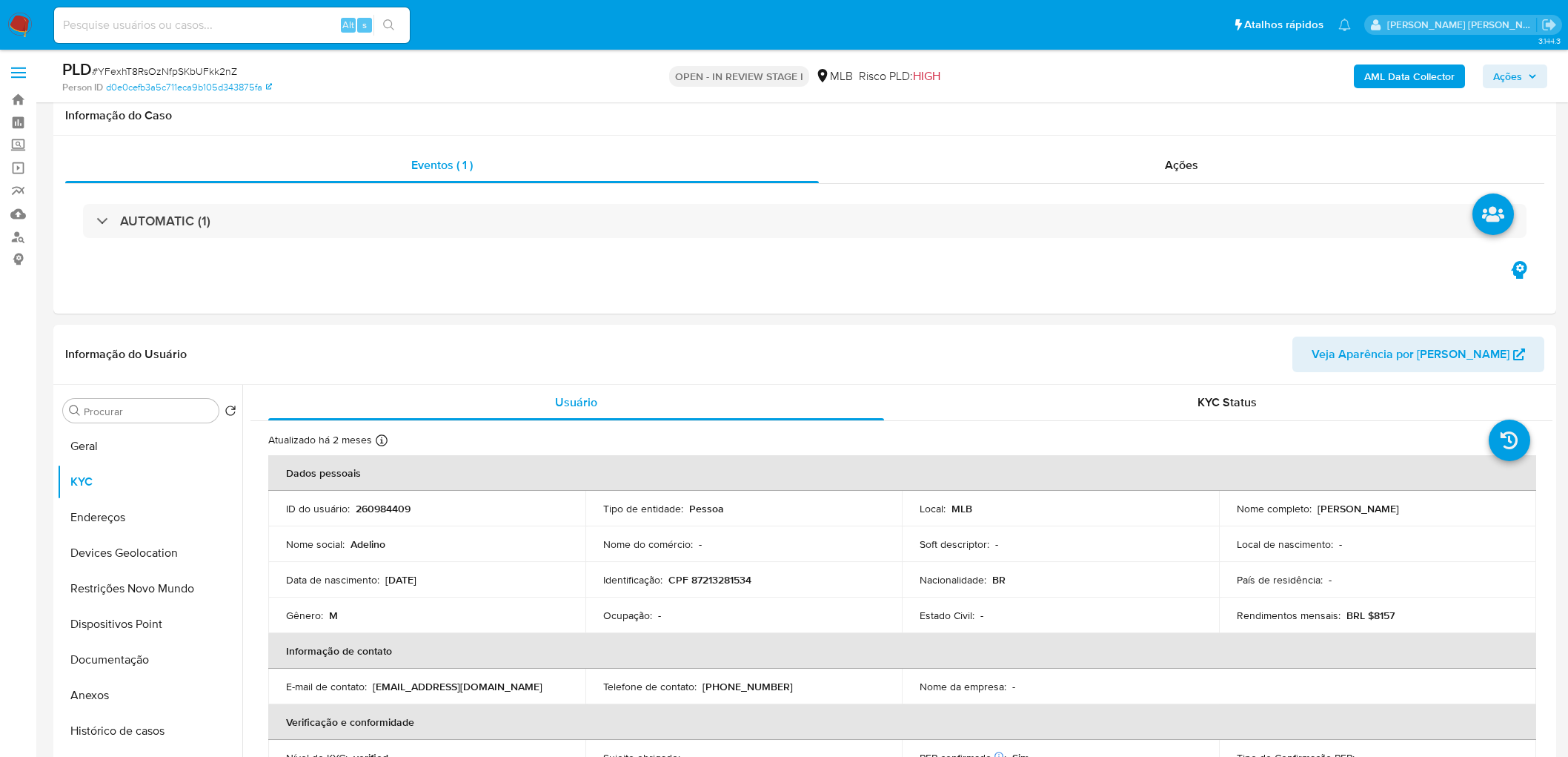 scroll, scrollTop: 1730, scrollLeft: 0, axis: vertical 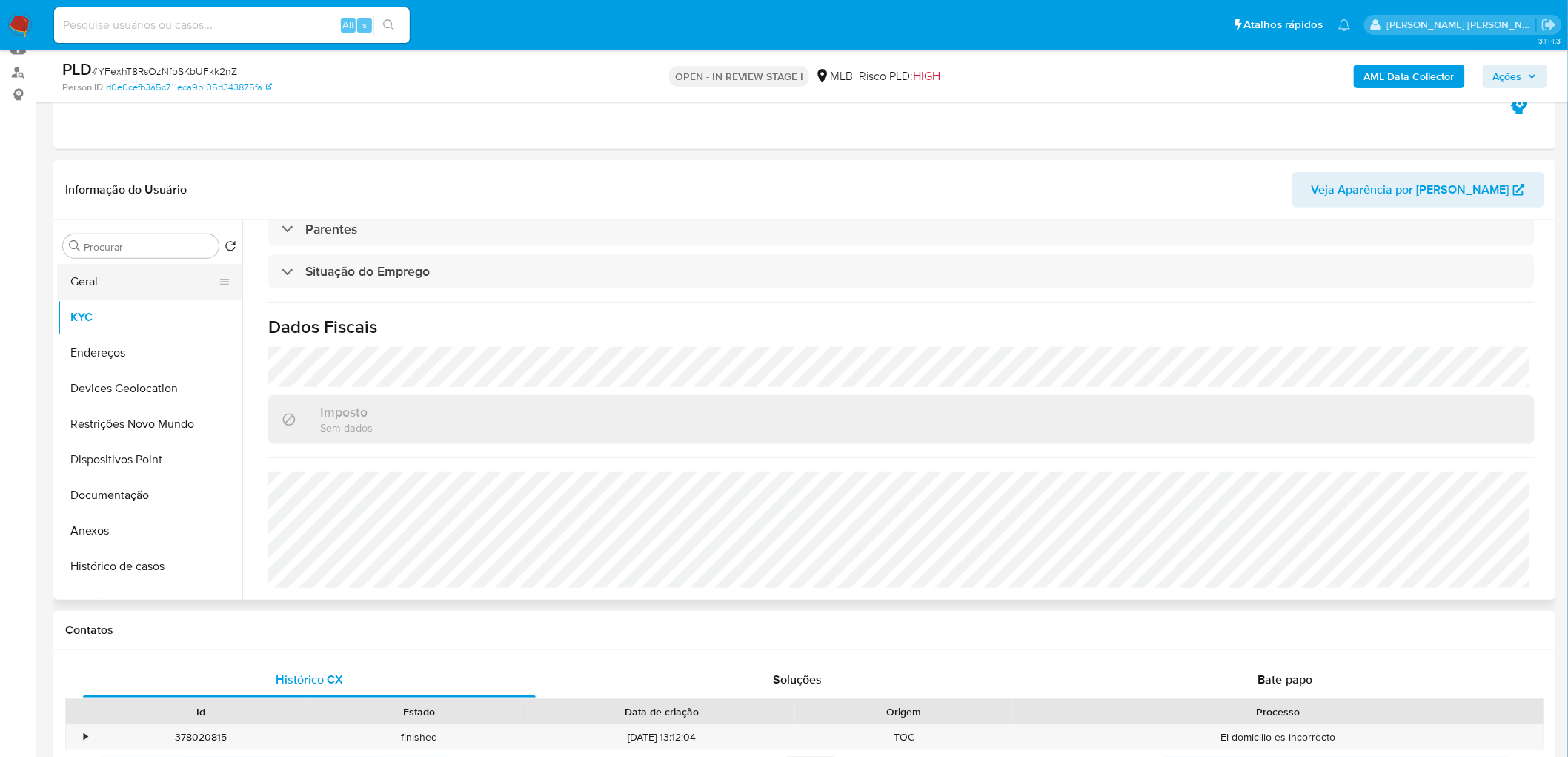 click on "Geral" at bounding box center (144, 282) 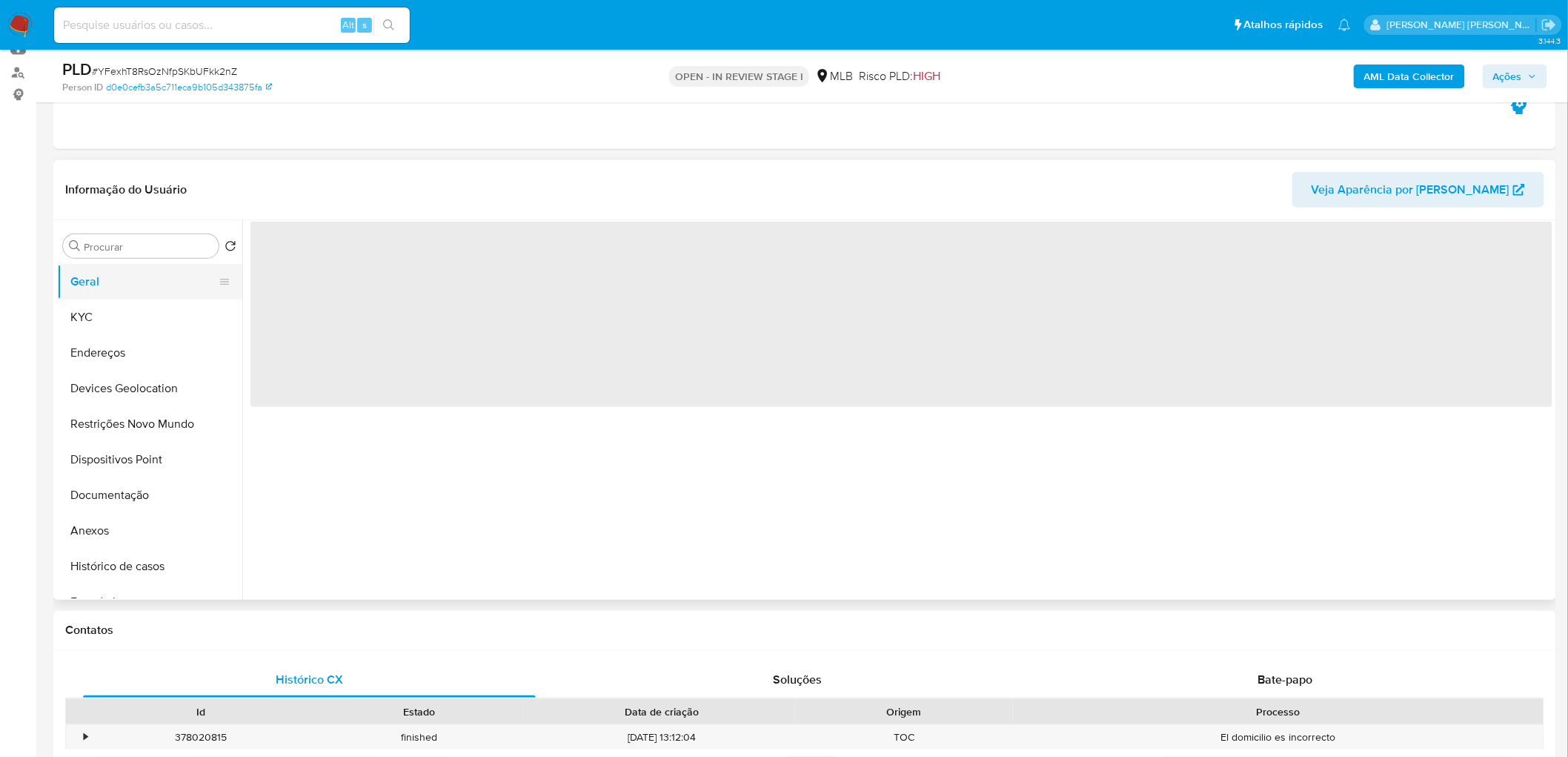 scroll, scrollTop: 0, scrollLeft: 0, axis: both 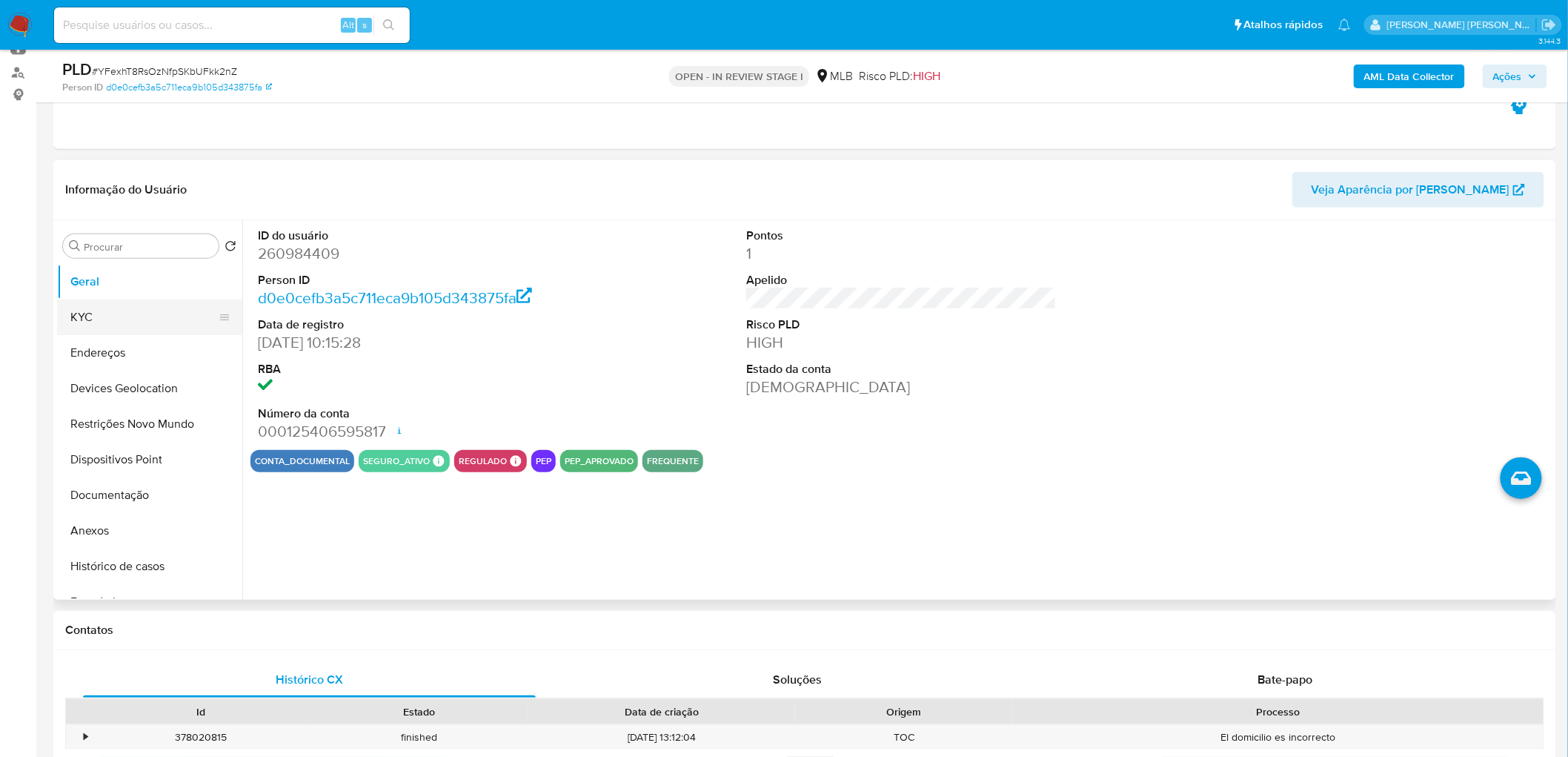 click on "KYC" at bounding box center (144, 317) 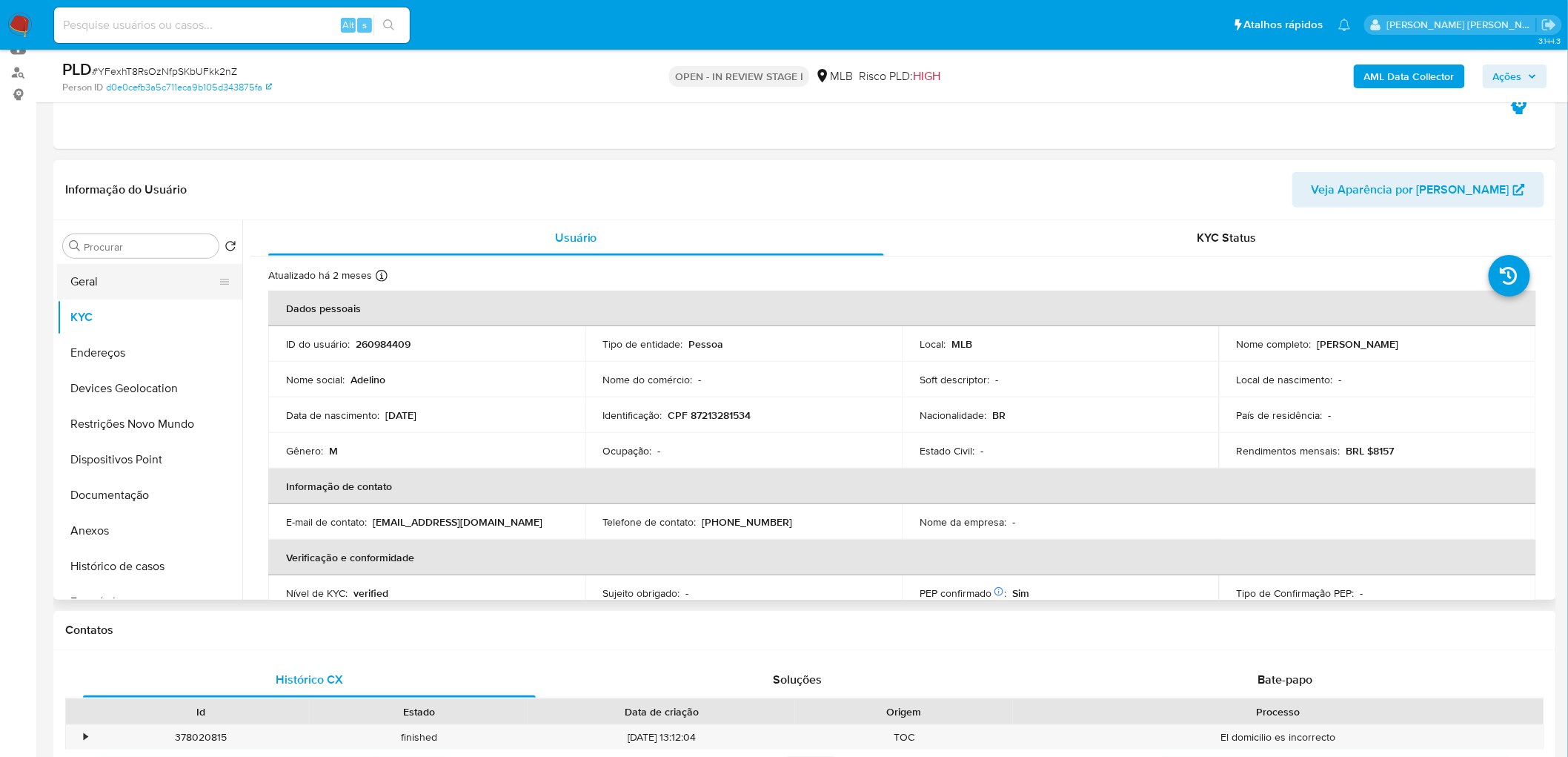 click on "Geral" at bounding box center [144, 282] 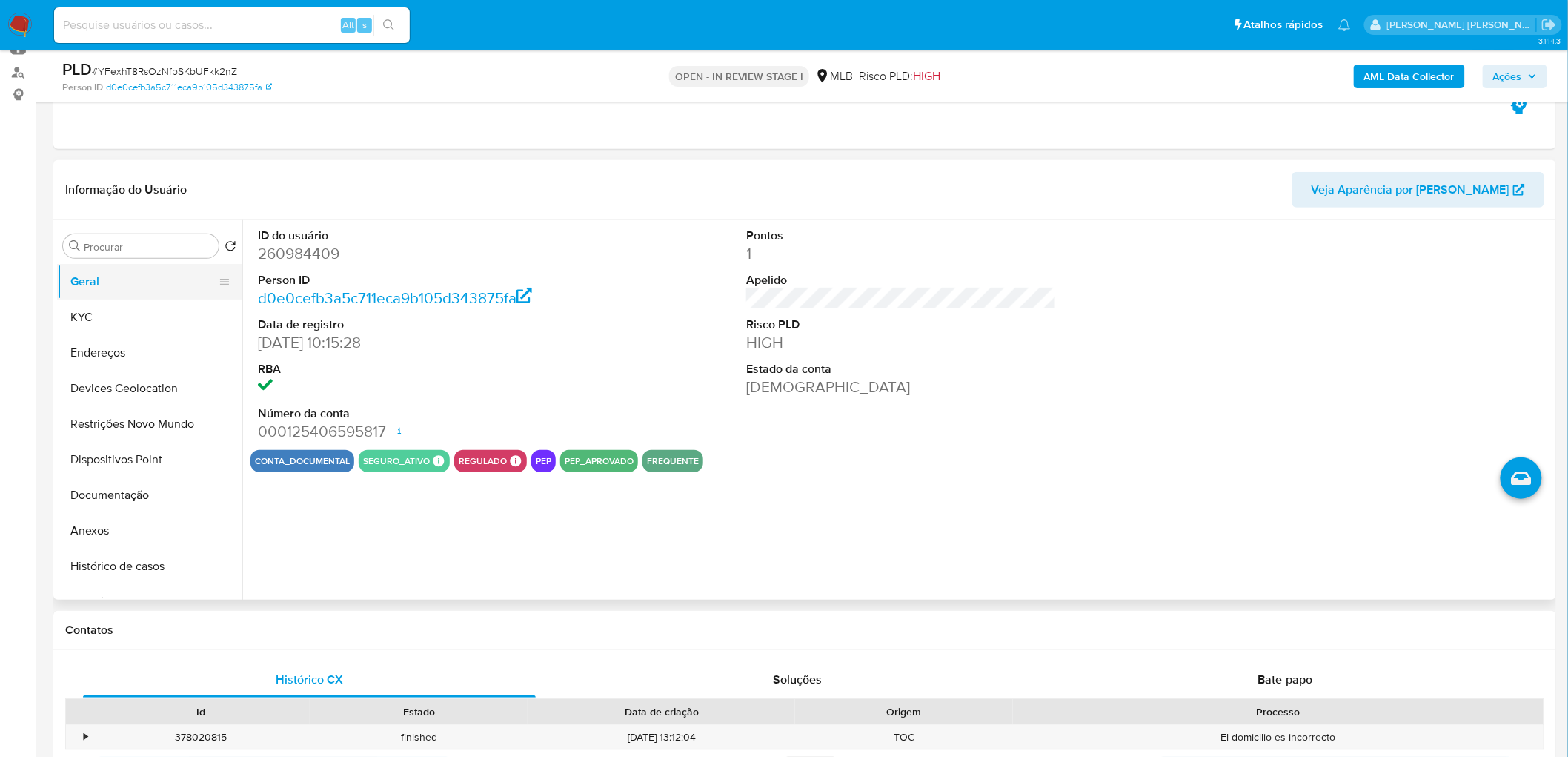 click on "Geral" at bounding box center [144, 282] 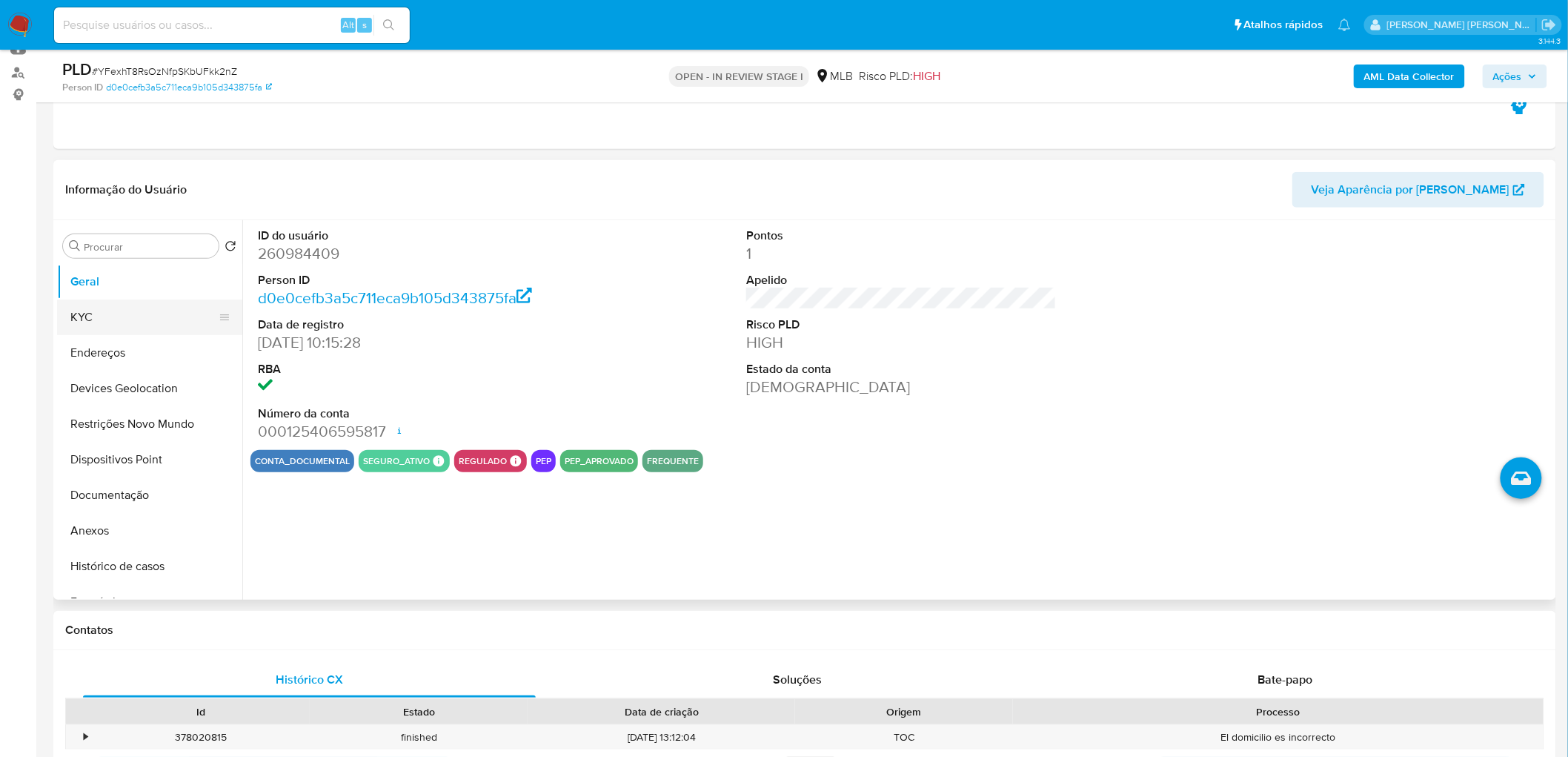 click on "KYC" at bounding box center (144, 317) 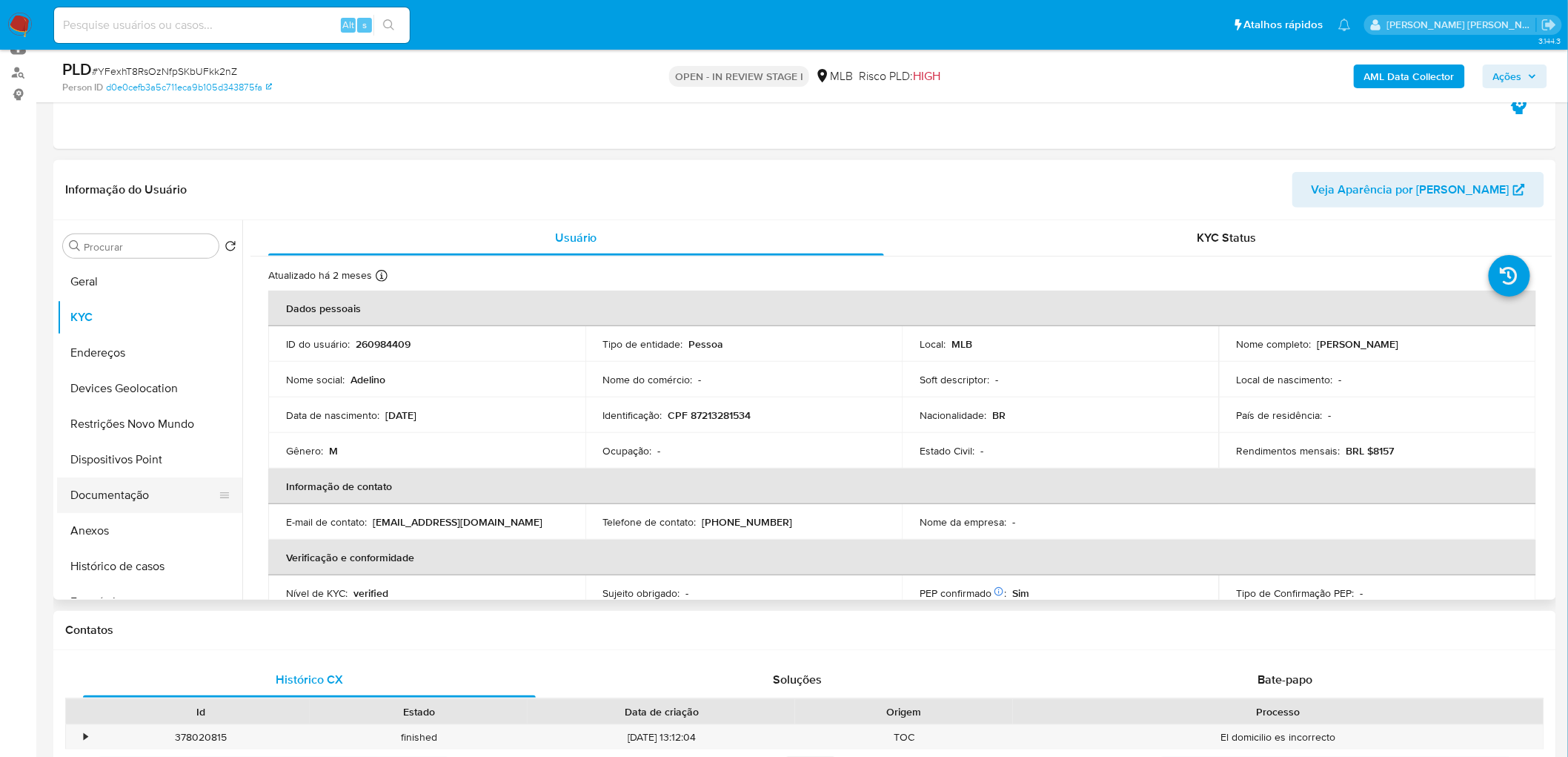 click on "Documentação" at bounding box center [144, 495] 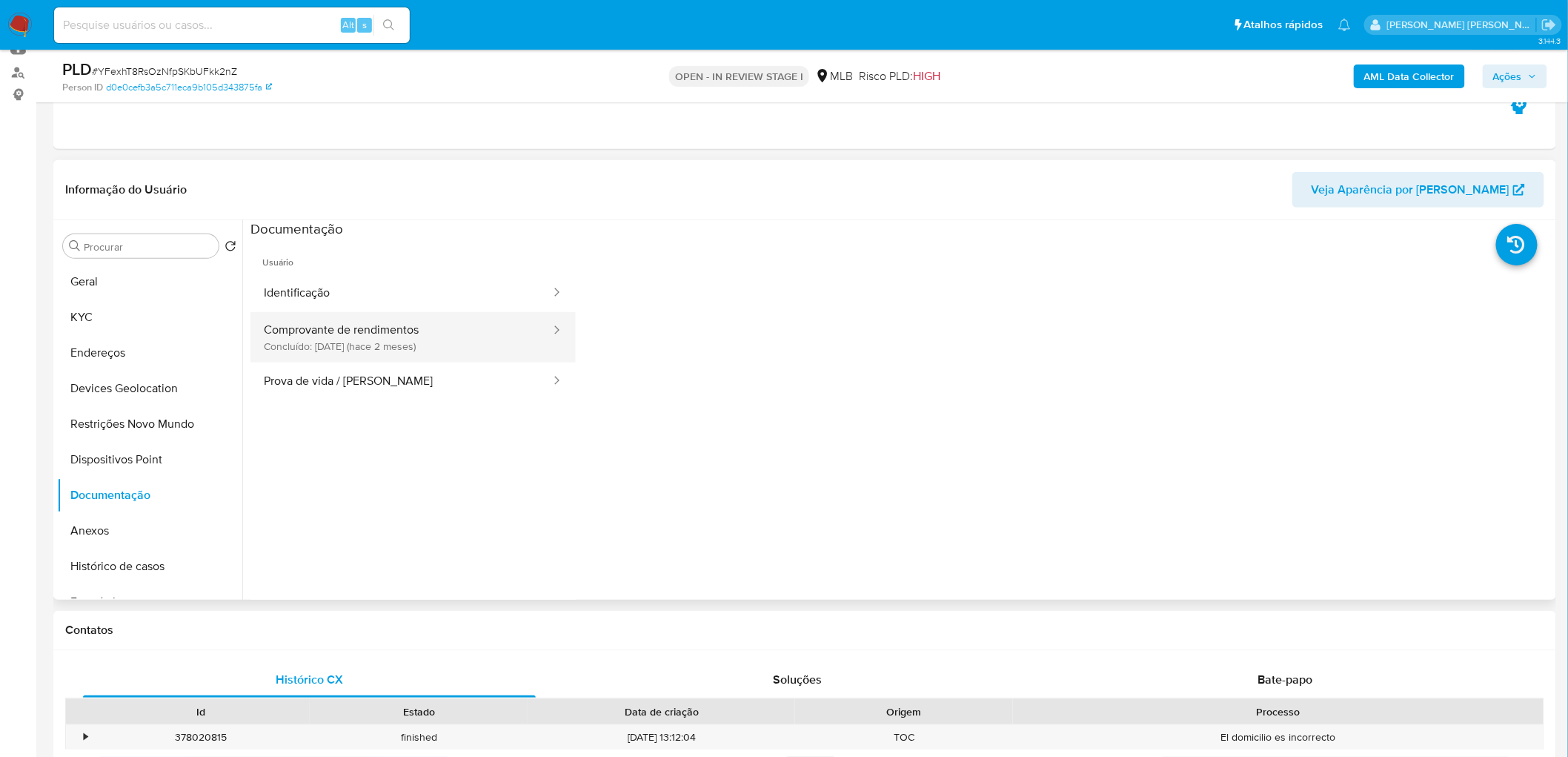 click on "Comprovante de rendimentos Concluído: 23/04/2025 (hace 2 meses)" at bounding box center [401, 337] 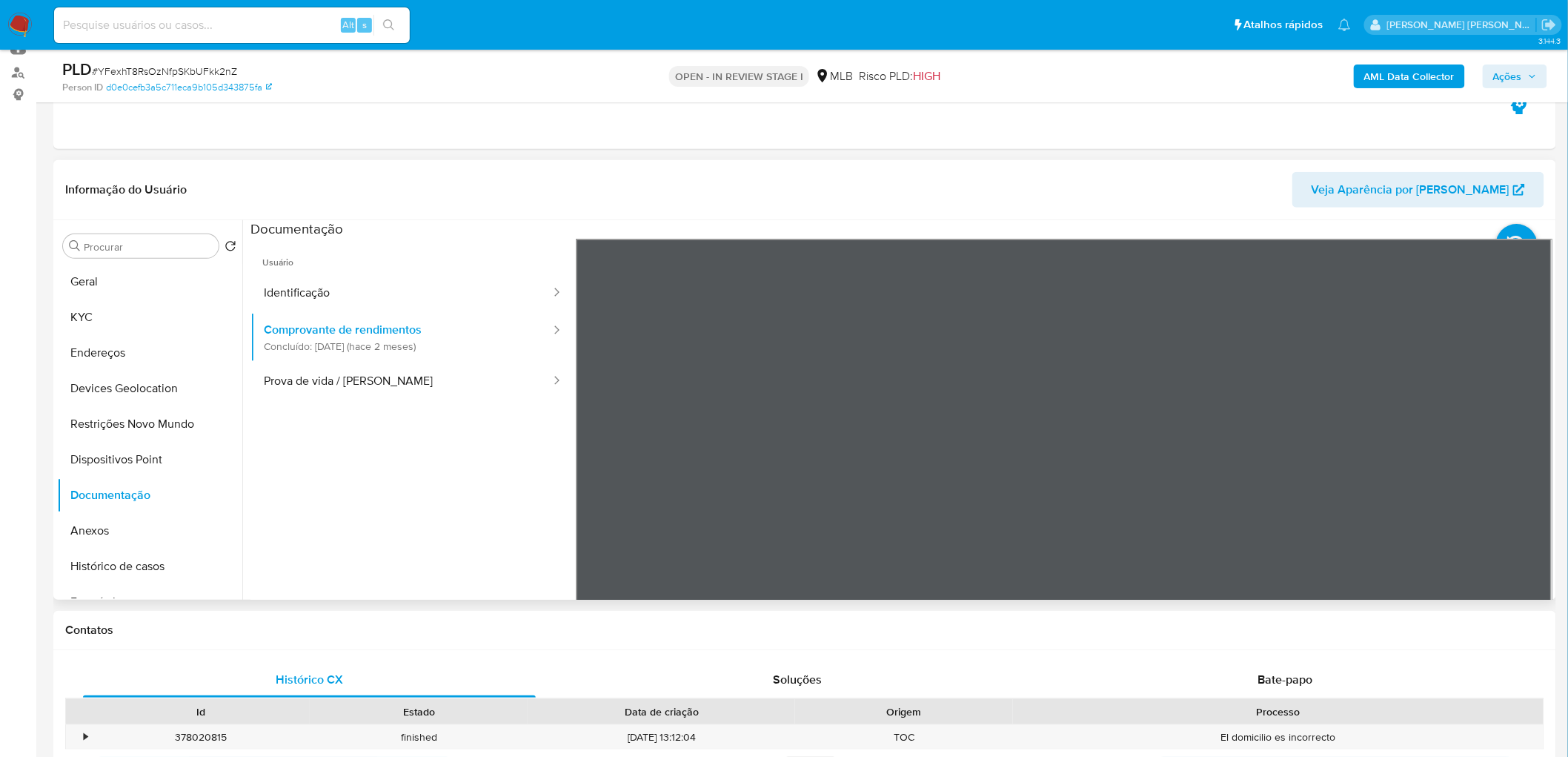 scroll, scrollTop: 0, scrollLeft: 0, axis: both 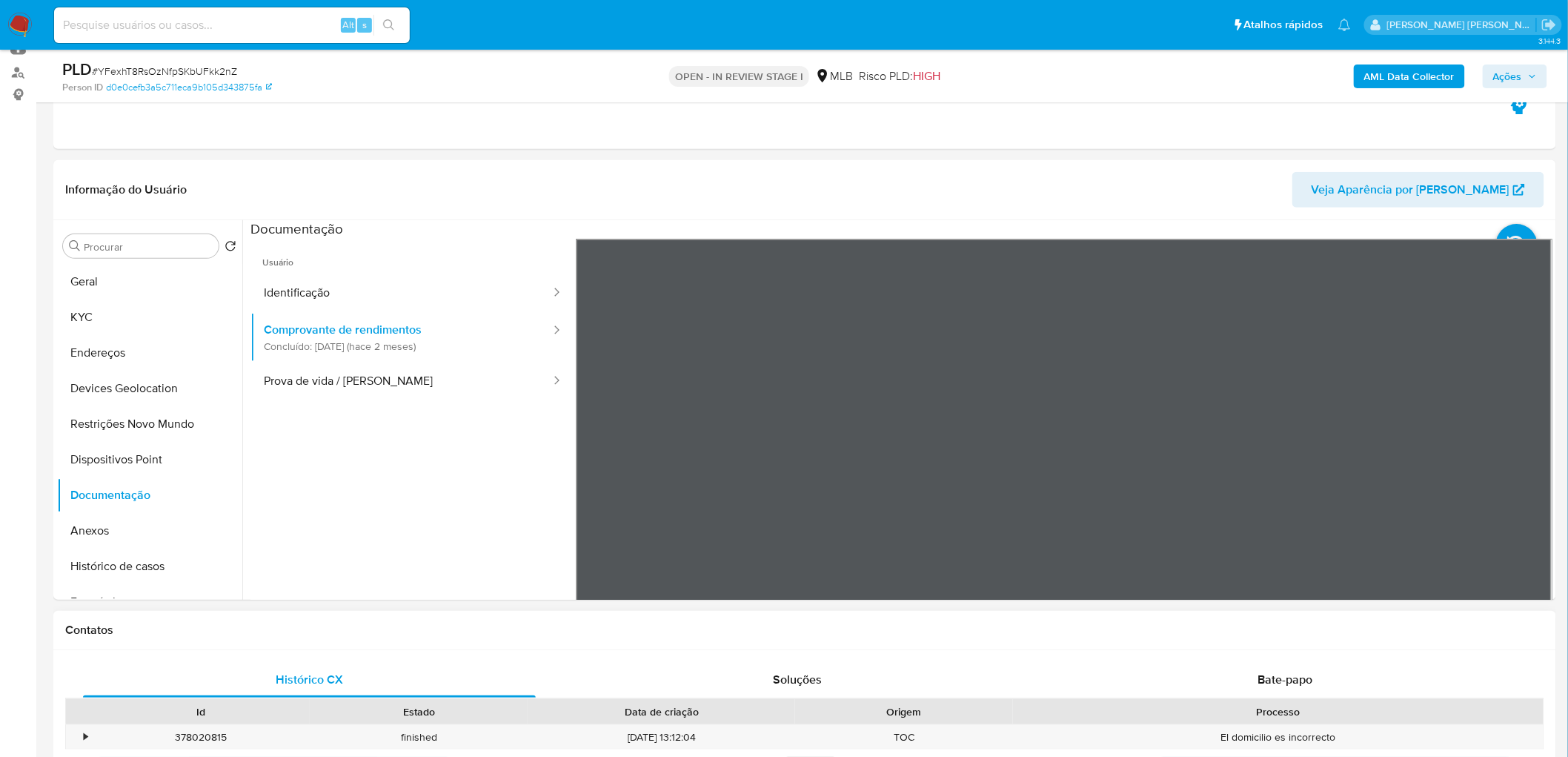click on "Informação do Usuário Veja Aparência por Pessoa Procurar   Retornar ao pedido padrão Geral KYC Endereços Devices Geolocation Restrições Novo Mundo Dispositivos Point Documentação Anexos Histórico de casos Empréstimos Financiamento de Veículos Lista Interna Dados Modificados Adiantamentos de Dinheiro Cartões Contas Bancárias Detalhe da geolocalização Fecha Compliant Histórico de Risco PLD Histórico de conversas IV Challenges Insurtech Items Listas Externas Marcas AML Perfis Relacionados Contatos Histórico CX Soluções Bate-papo Id Estado Data de criação Origem Processo • 378020815 finished 03/04/2025 13:12:04 TOC El domicilio es incorrecto Antigo Página   1   de   1 Seguindo Carregando... Novo Contato Transacionalidade Usuários Associados Ações Ações a serem aplicadas :" at bounding box center (805, 1384) 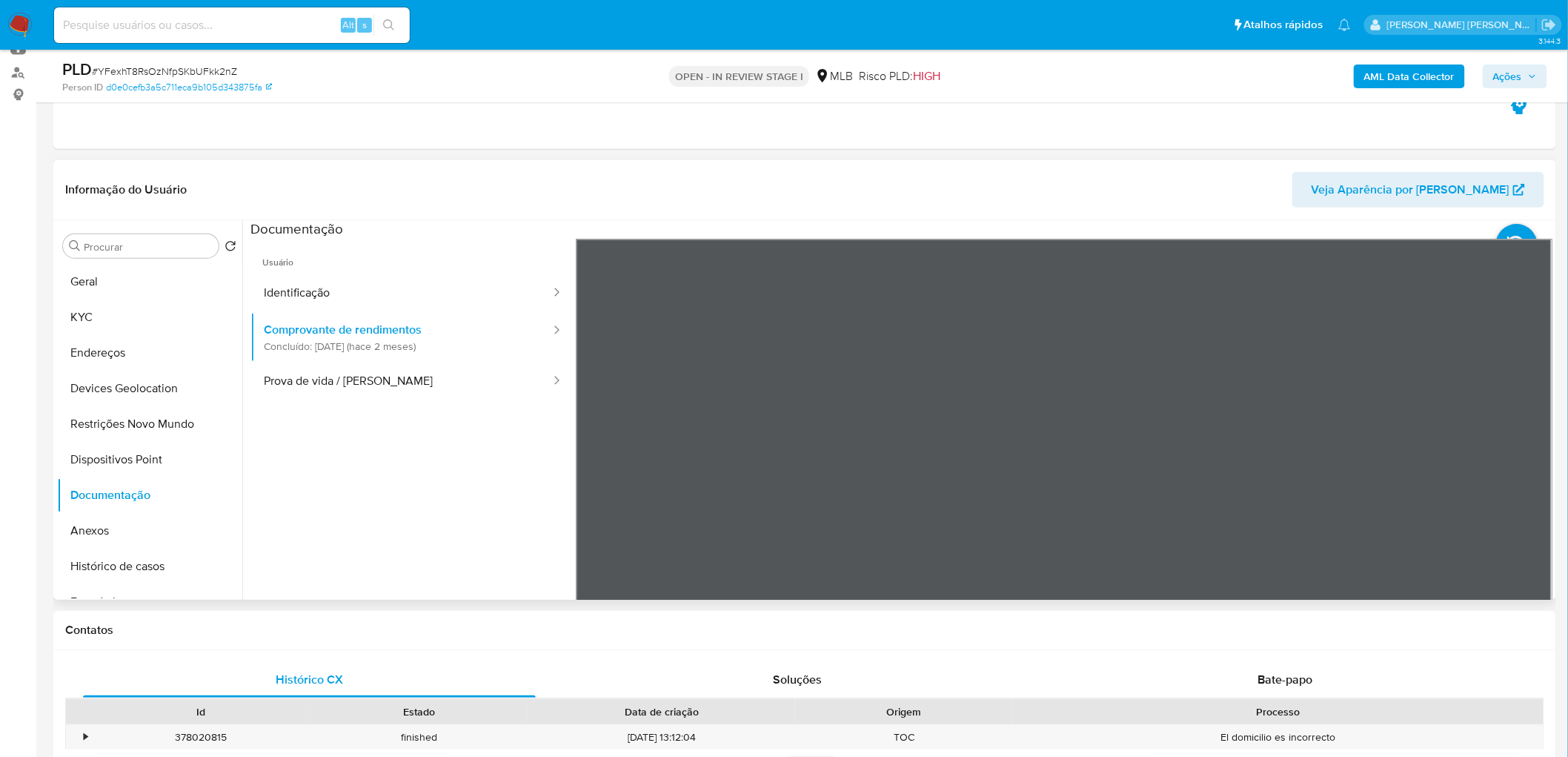 click on "Informação do Usuário Veja Aparência por Pessoa Procurar   Retornar ao pedido padrão Geral KYC Endereços Devices Geolocation Restrições Novo Mundo Dispositivos Point Documentação Anexos Histórico de casos Empréstimos Financiamento de Veículos Lista Interna Dados Modificados Adiantamentos de Dinheiro Cartões Contas Bancárias Detalhe da geolocalização Fecha Compliant Histórico de Risco PLD Histórico de conversas IV Challenges Insurtech Items Listas Externas Marcas AML Perfis Relacionados" at bounding box center [805, 380] 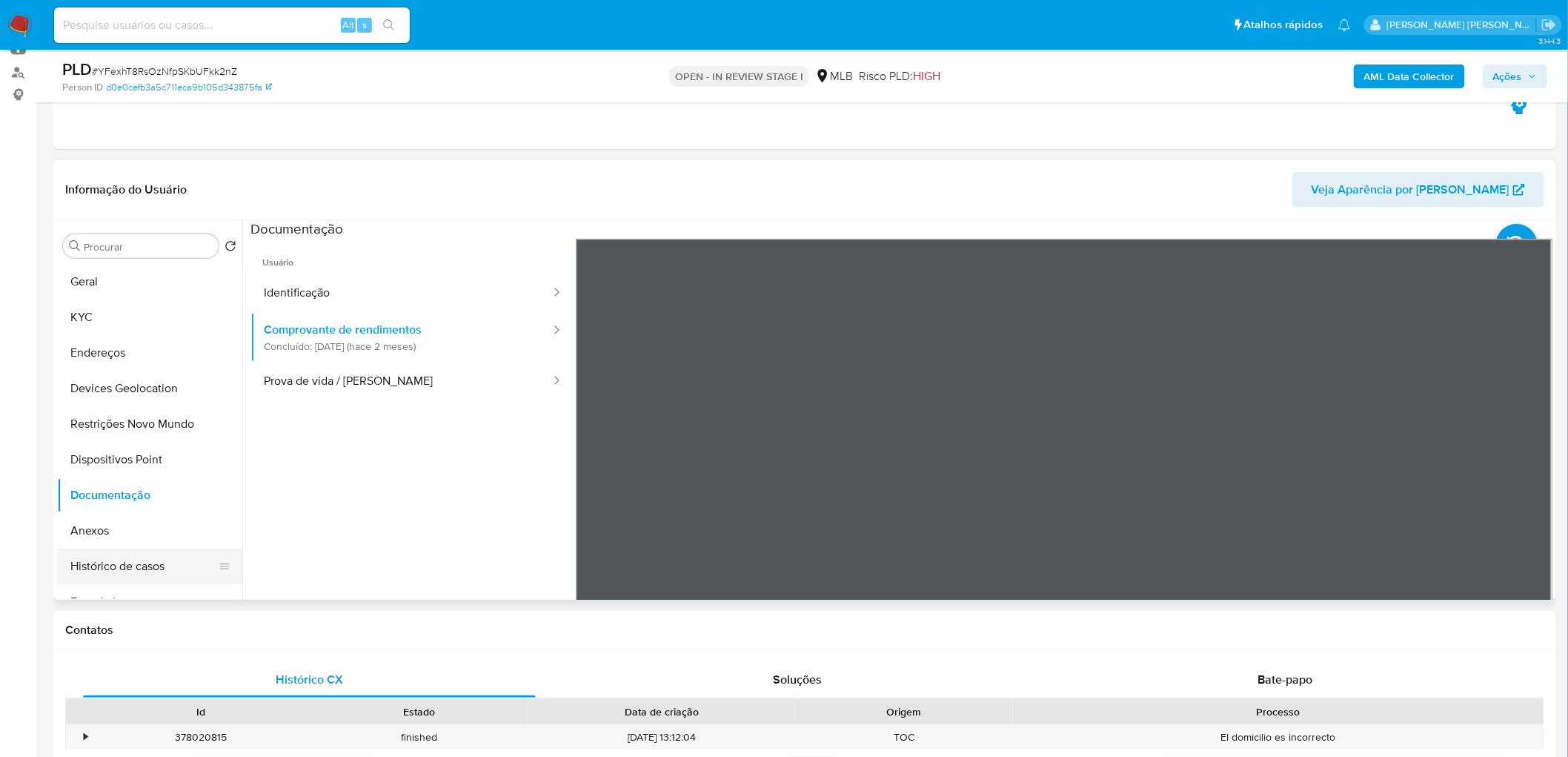 click on "Histórico de casos" at bounding box center [144, 566] 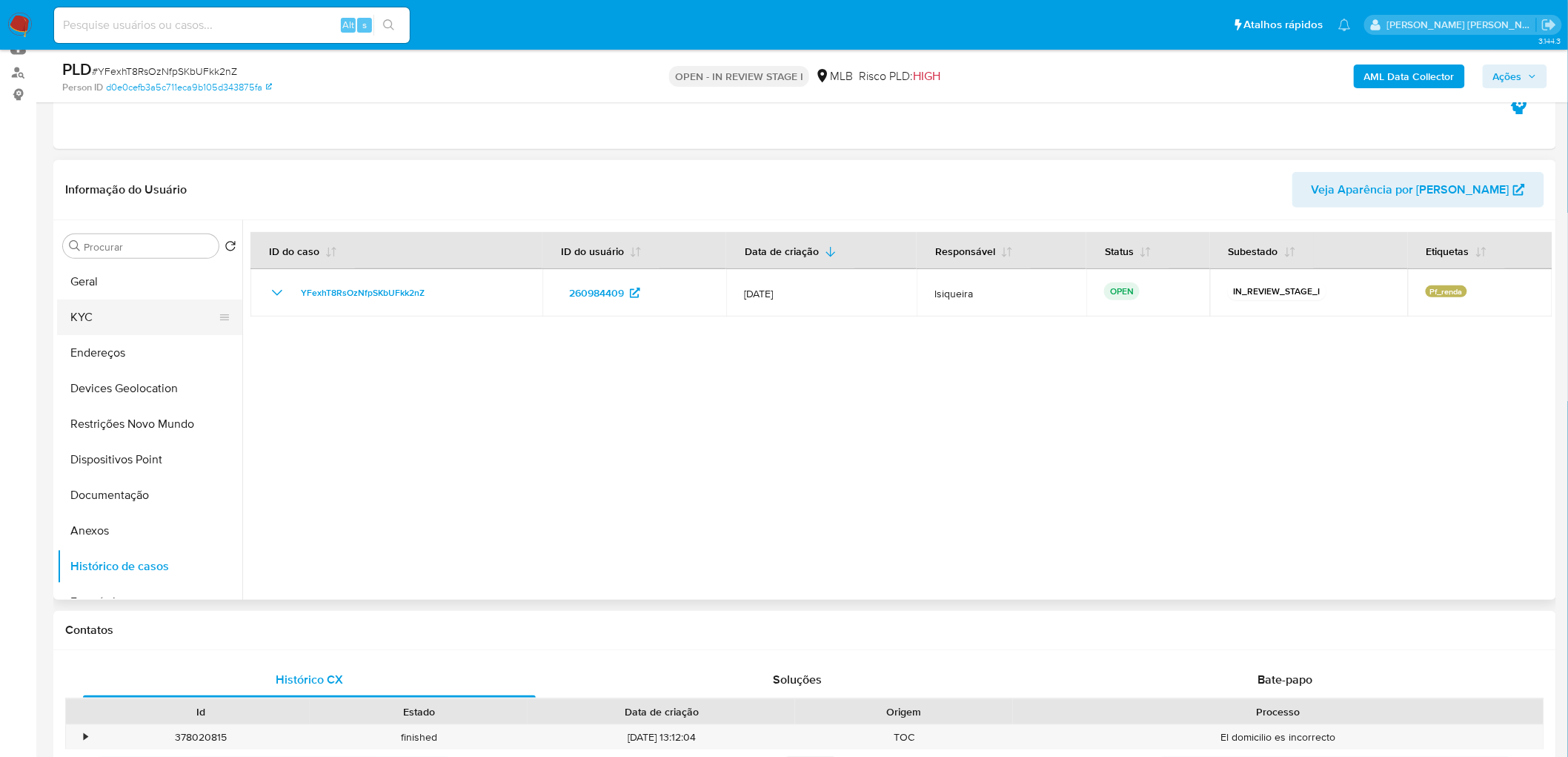 click on "KYC" at bounding box center (144, 317) 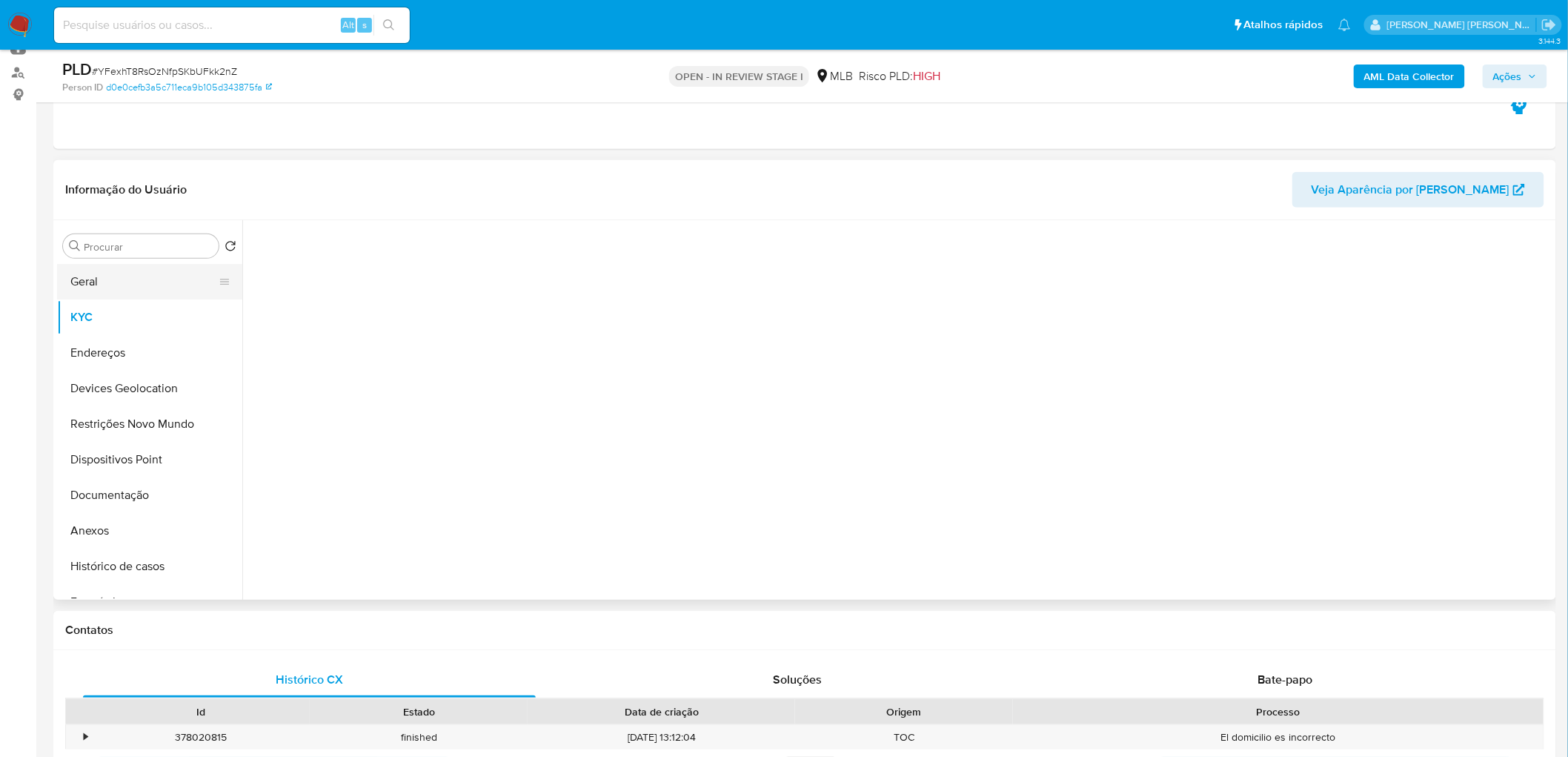 click on "Geral" at bounding box center (144, 282) 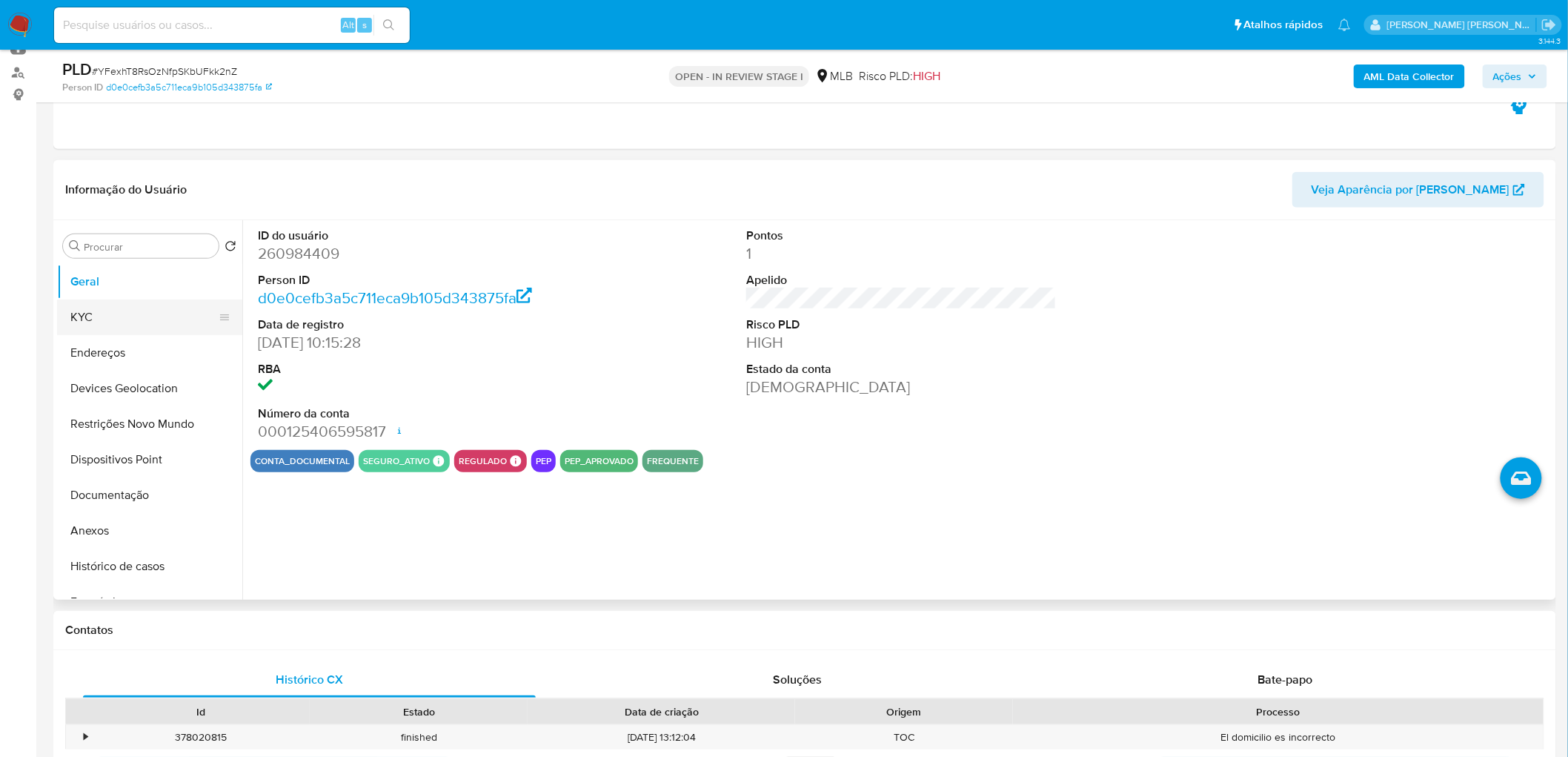 click on "KYC" at bounding box center [144, 317] 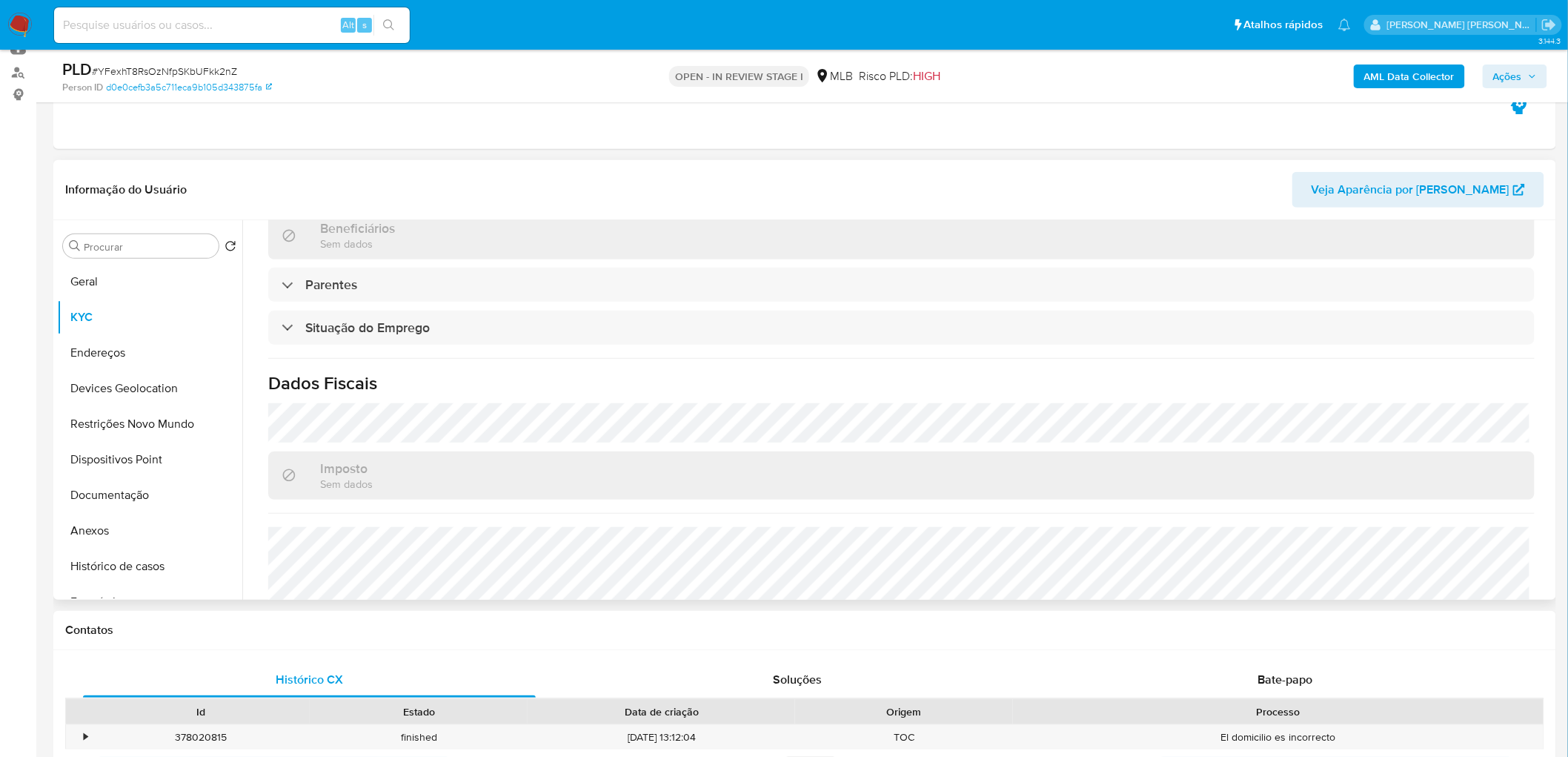 scroll, scrollTop: 374, scrollLeft: 0, axis: vertical 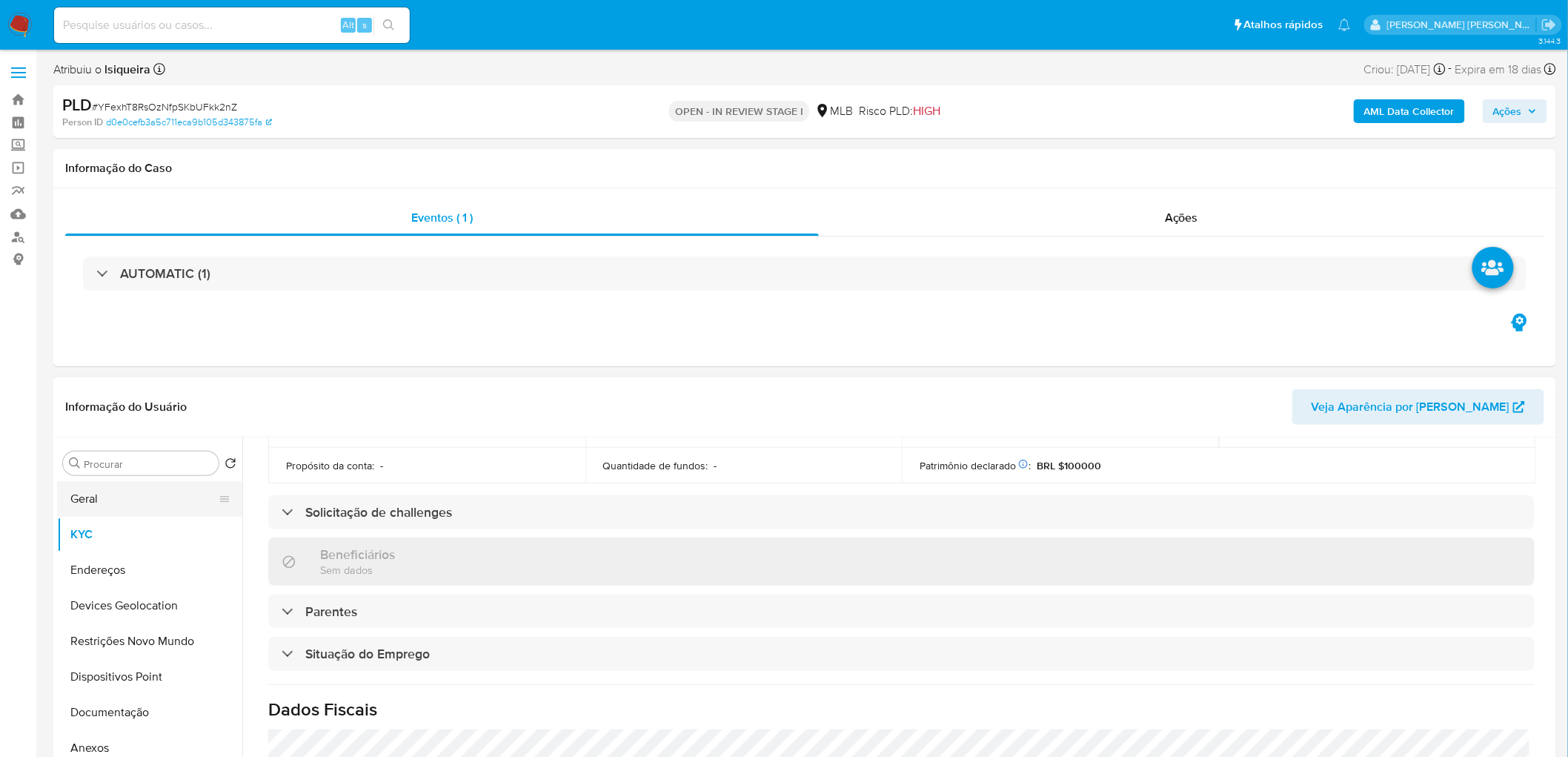 click on "Geral" at bounding box center (144, 499) 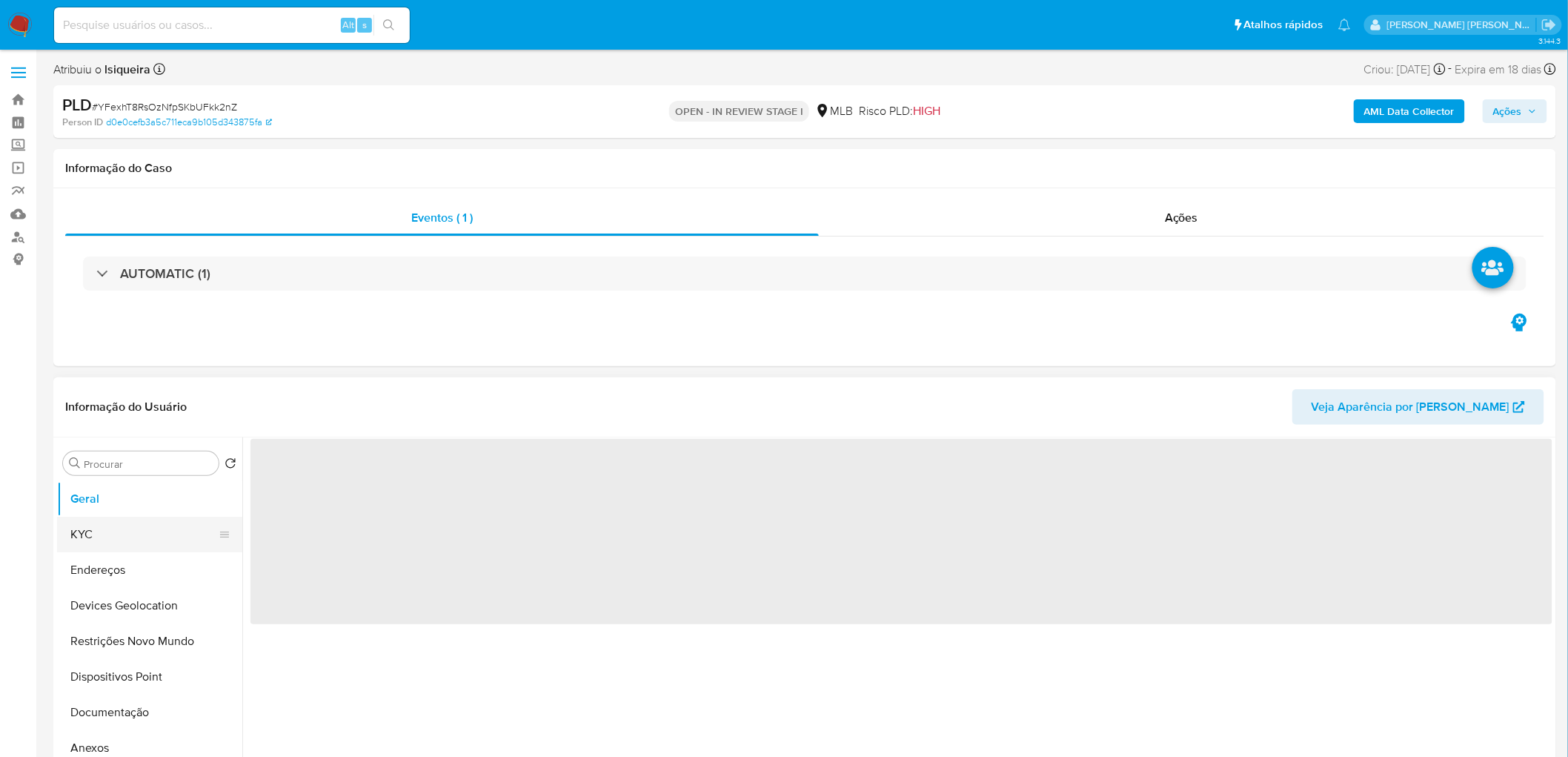 scroll, scrollTop: 0, scrollLeft: 0, axis: both 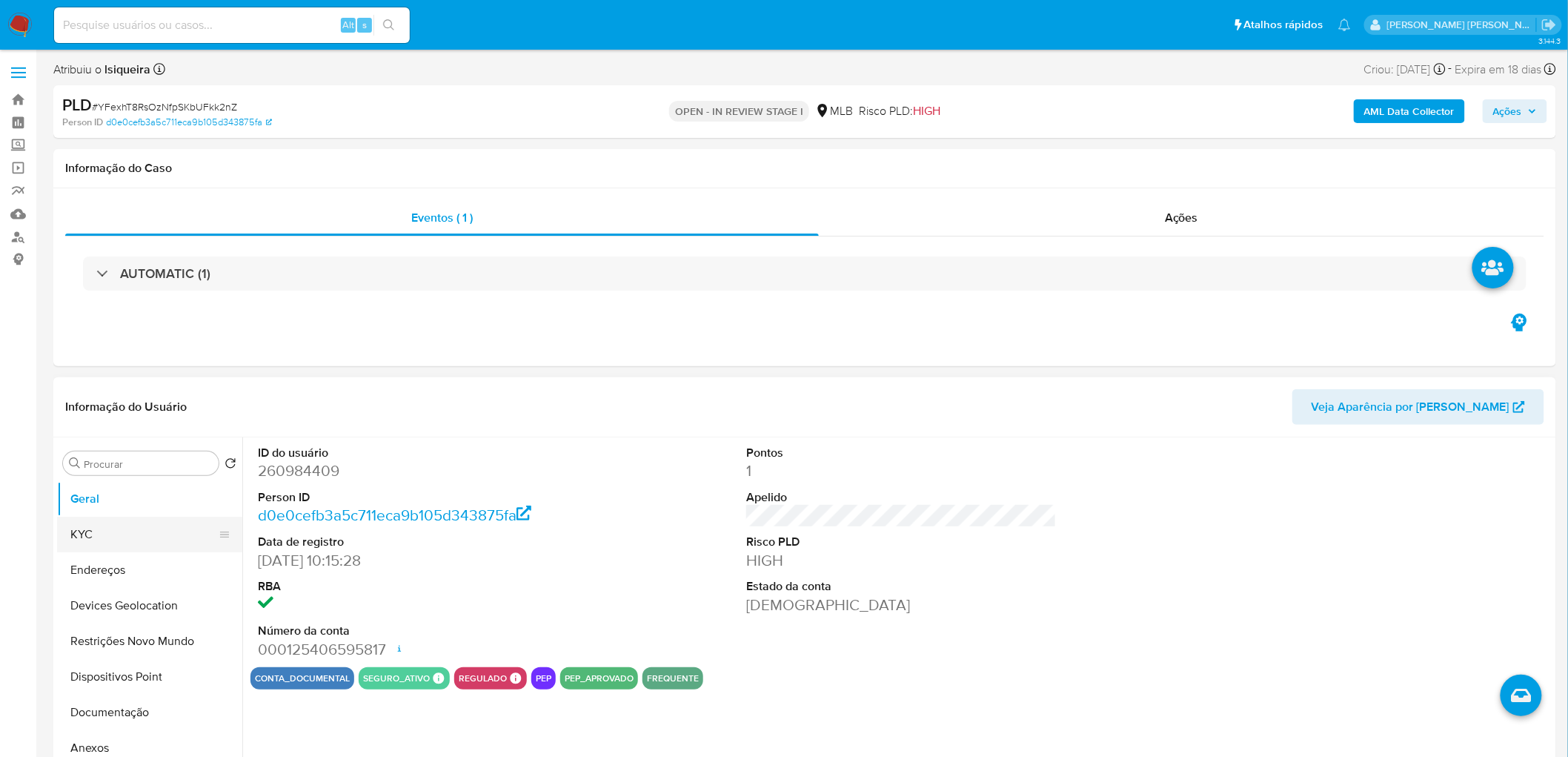 click on "KYC" at bounding box center (144, 535) 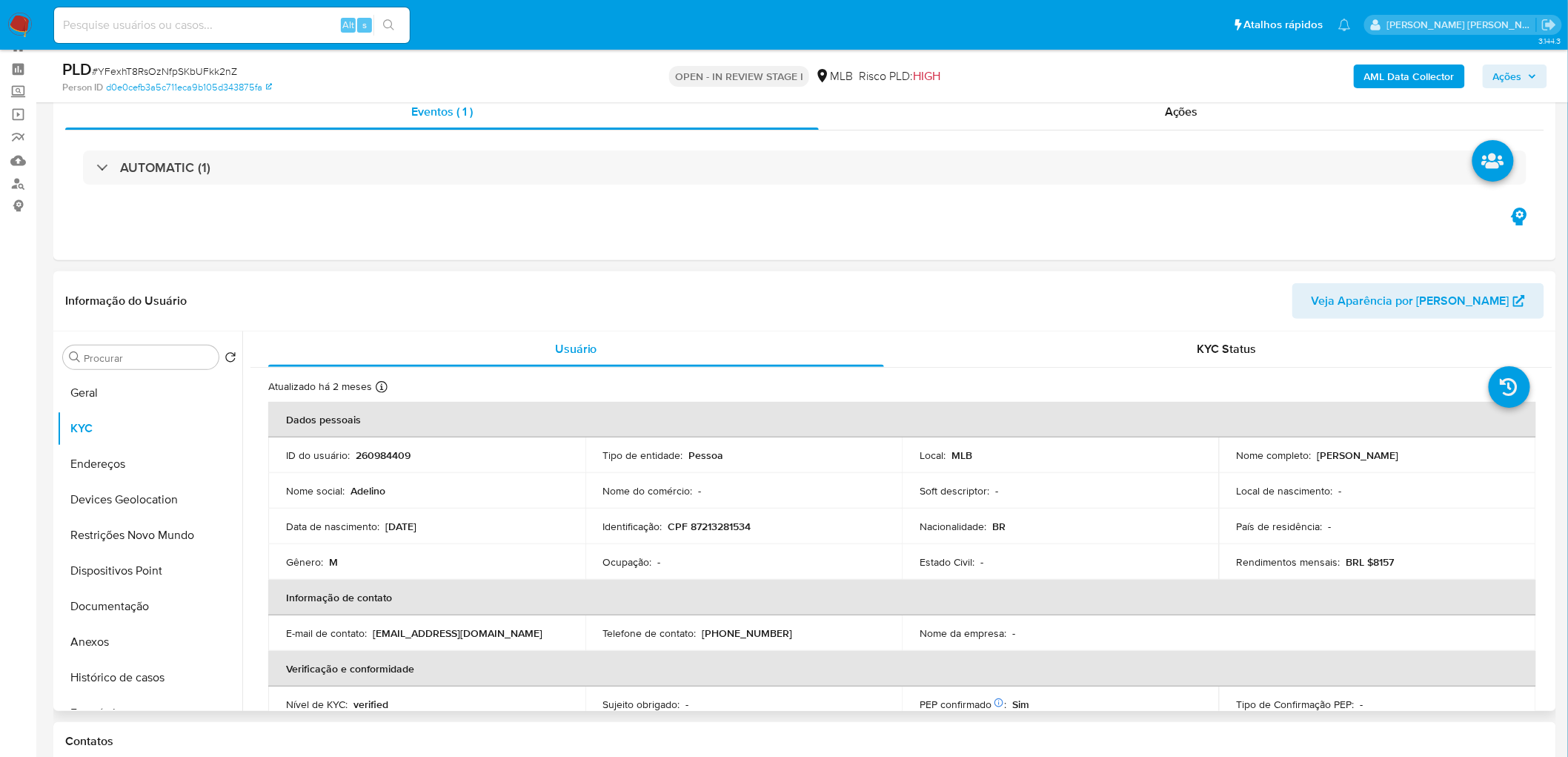 scroll, scrollTop: 82, scrollLeft: 0, axis: vertical 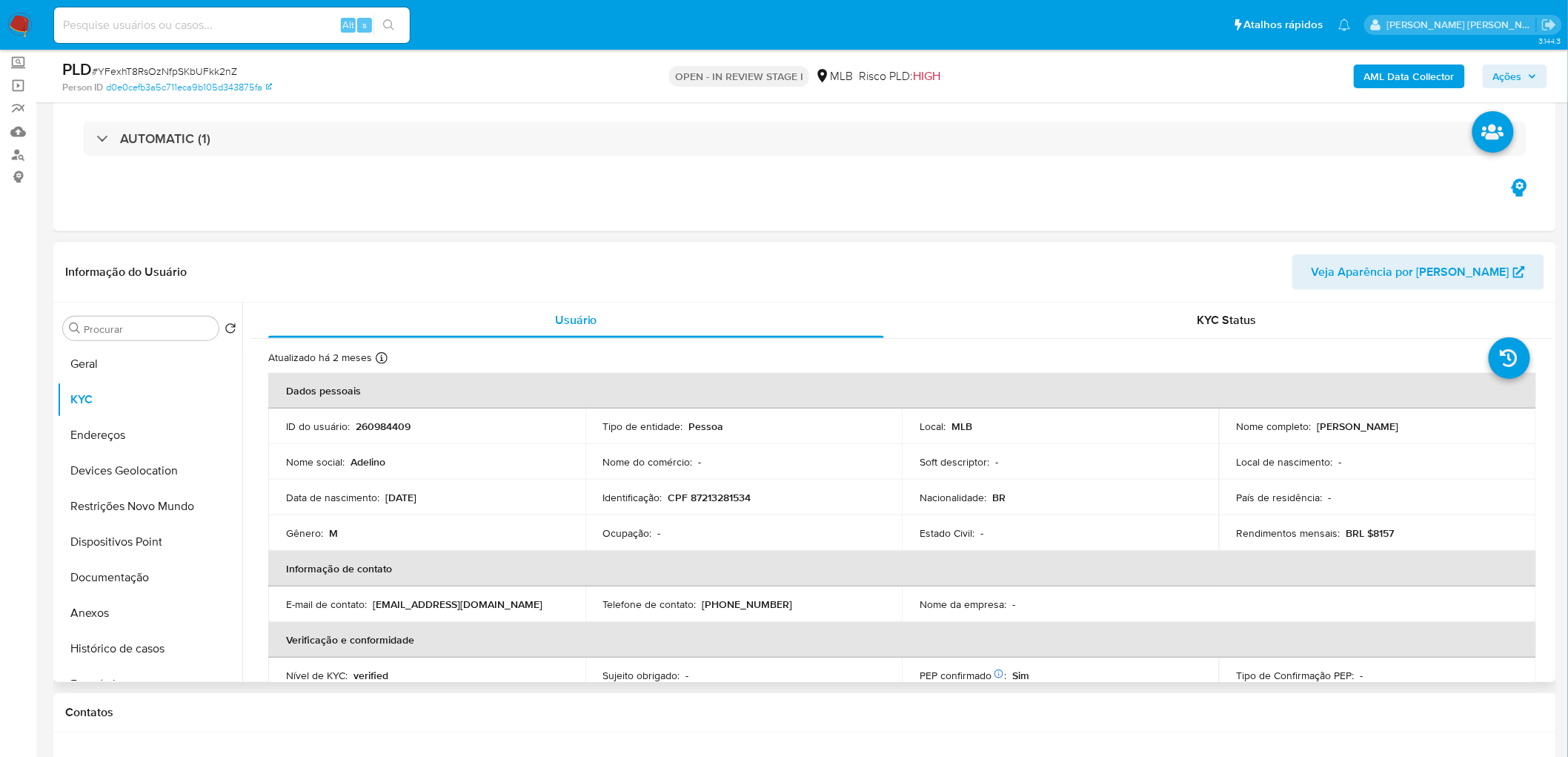 click on "Procurar   Retornar ao pedido padrão Geral KYC Endereços Devices Geolocation Restrições Novo Mundo Dispositivos Point Documentação Anexos Histórico de casos Empréstimos Financiamento de Veículos Lista Interna Dados Modificados Adiantamentos de Dinheiro Cartões Contas Bancárias Detalhe da geolocalização Fecha Compliant Histórico de Risco PLD Histórico de conversas IV Challenges Insurtech Items Listas Externas Marcas AML Perfis Relacionados" at bounding box center (150, 493) 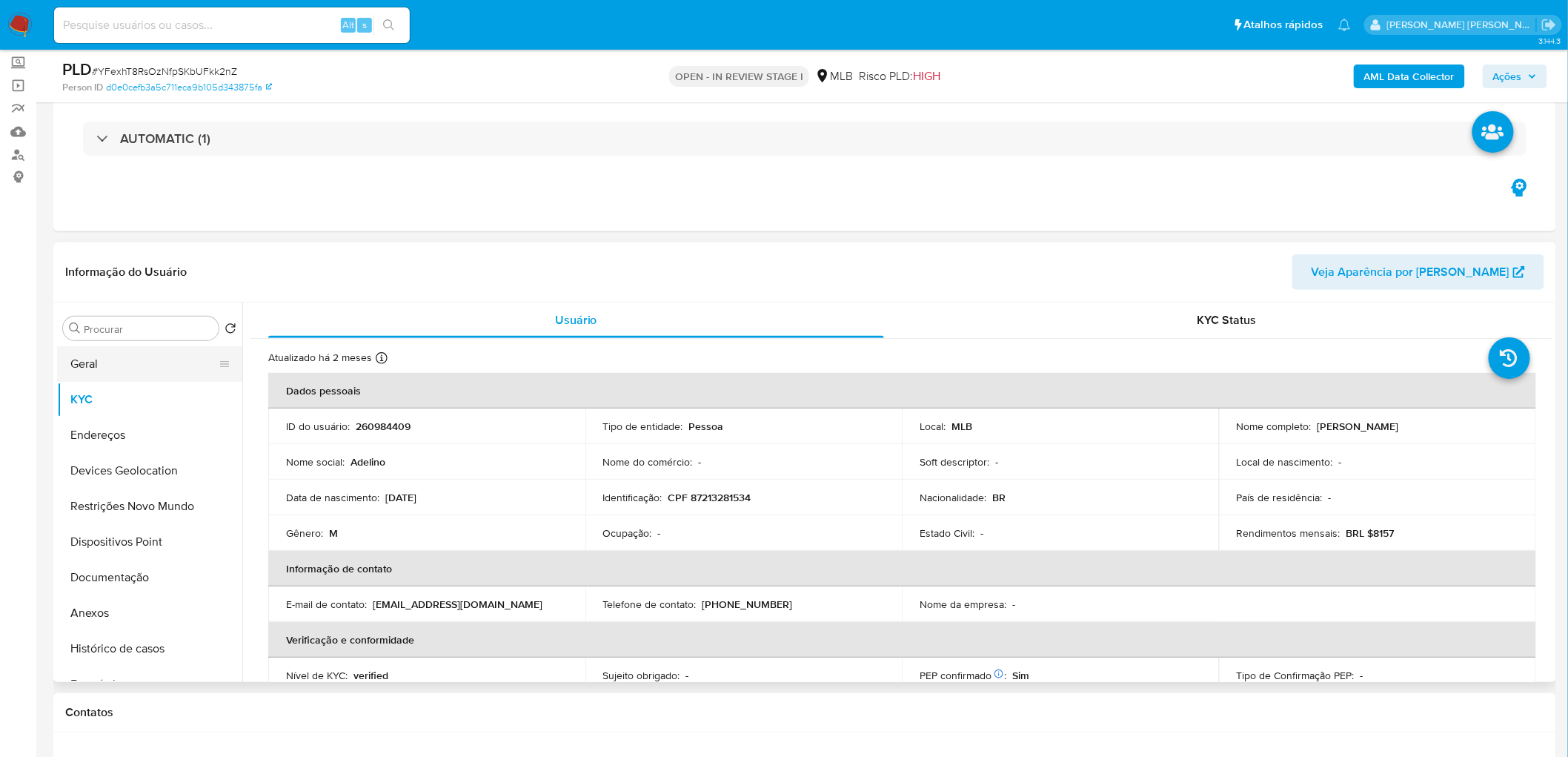 click on "Geral" at bounding box center (144, 364) 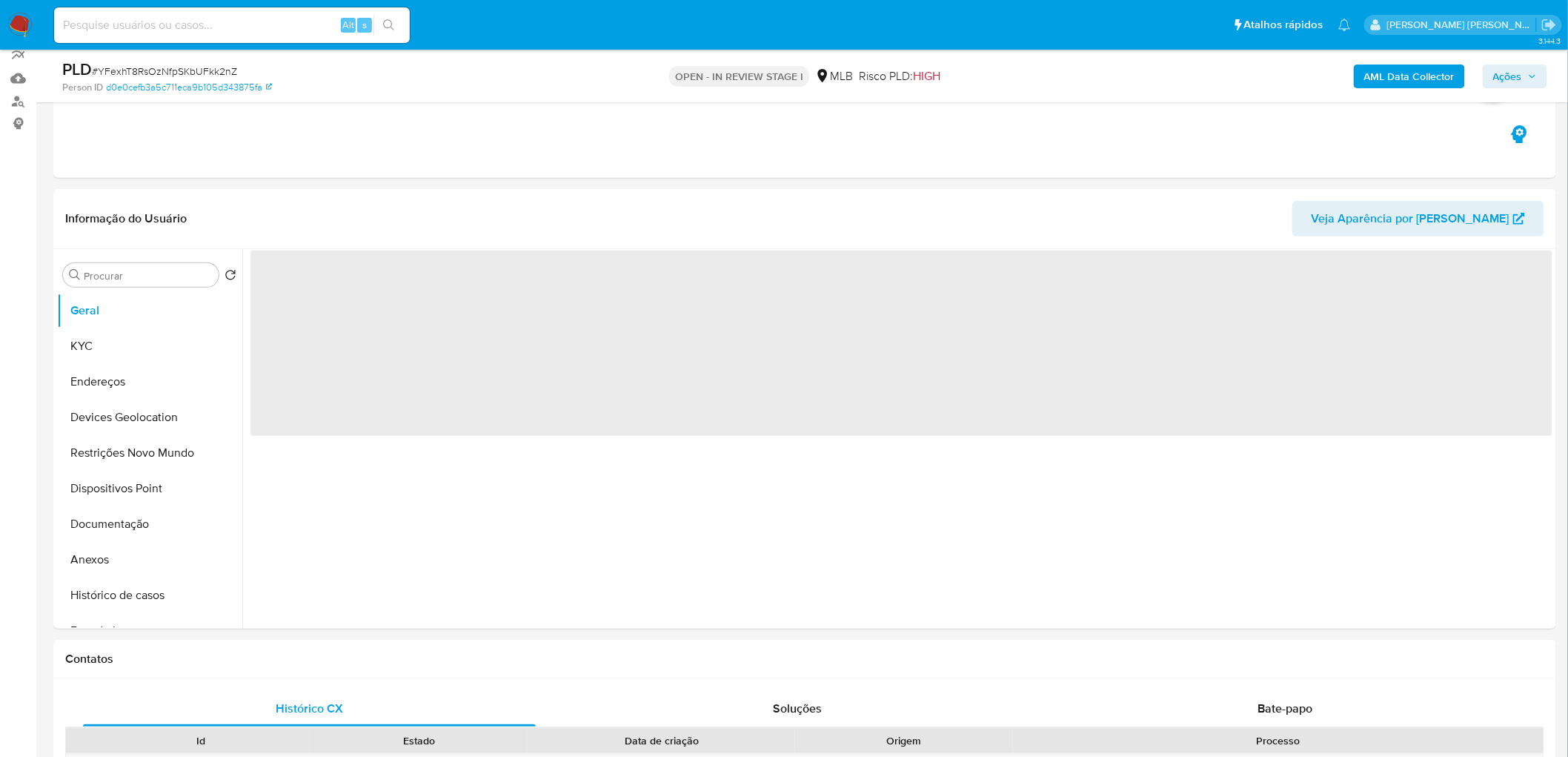 scroll, scrollTop: 165, scrollLeft: 0, axis: vertical 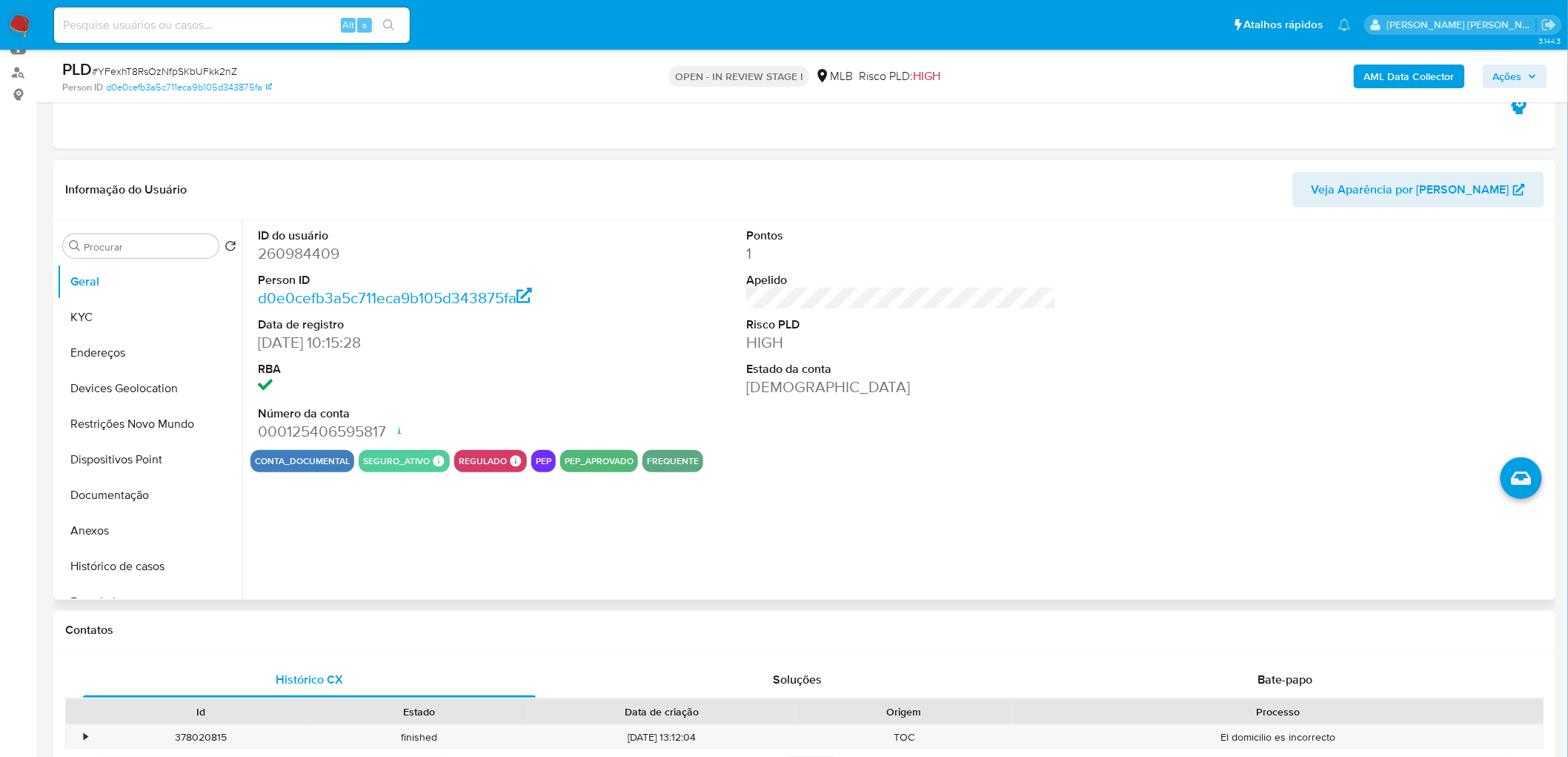type 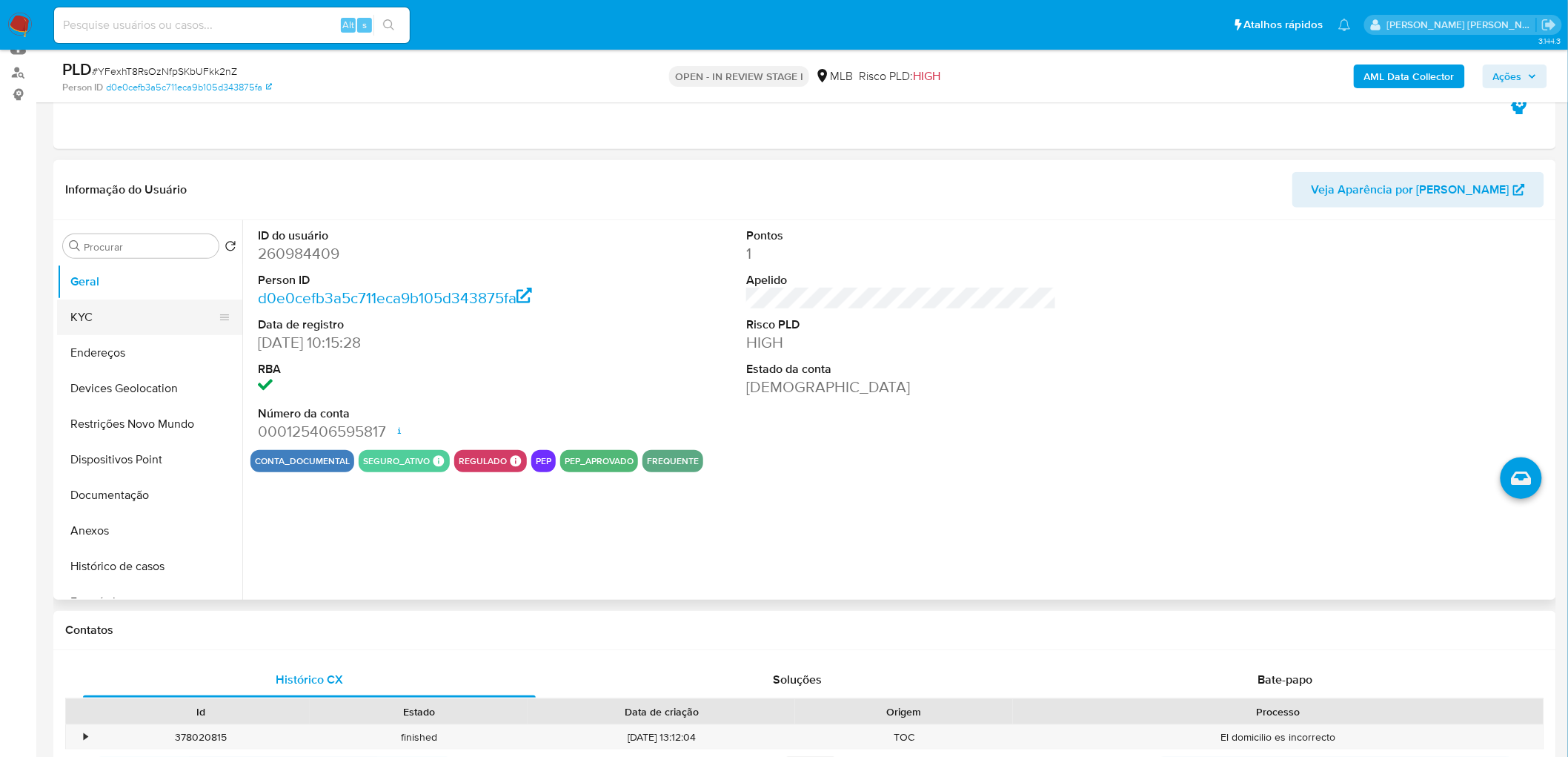 click on "KYC" at bounding box center [144, 317] 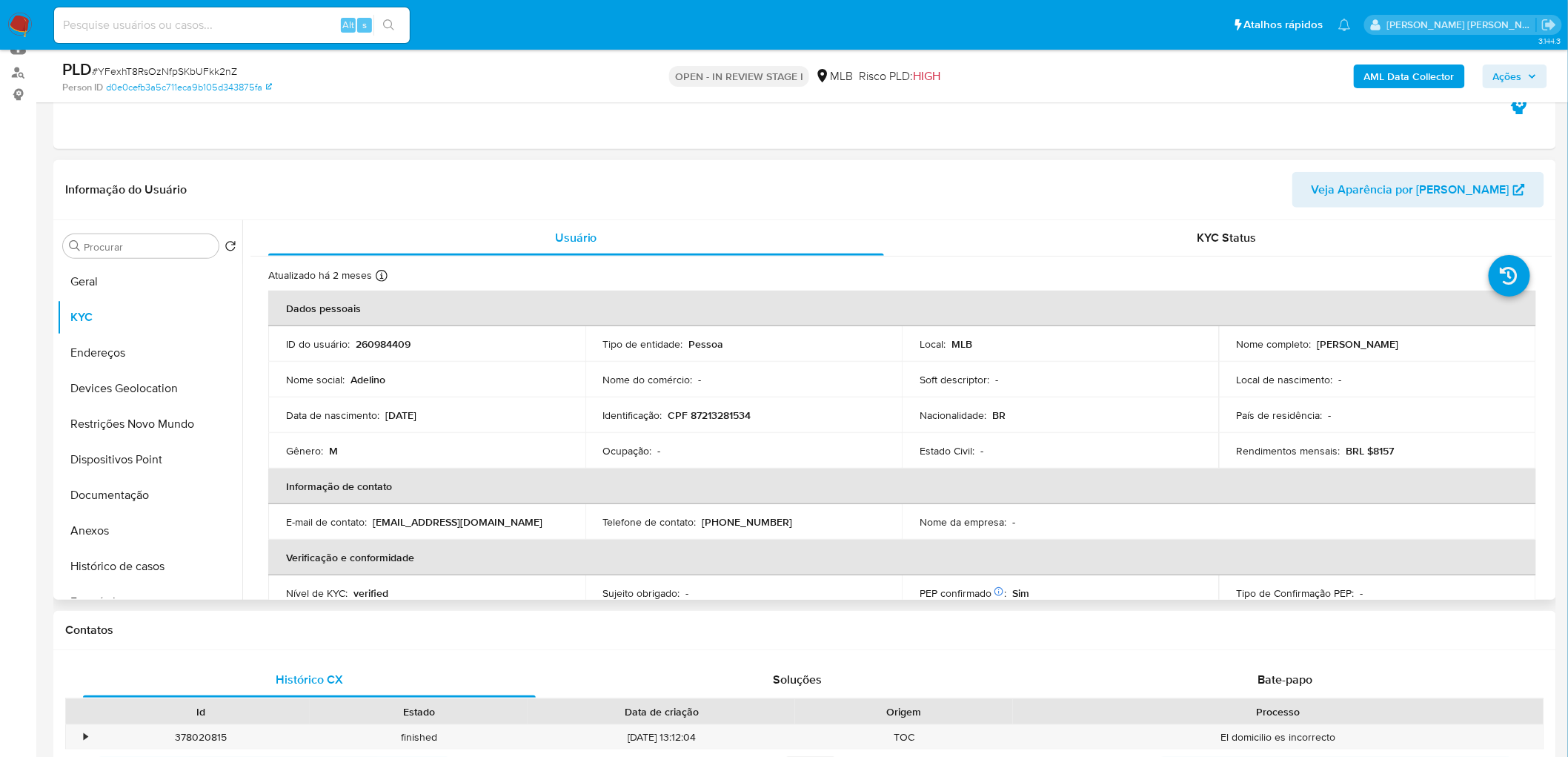 type 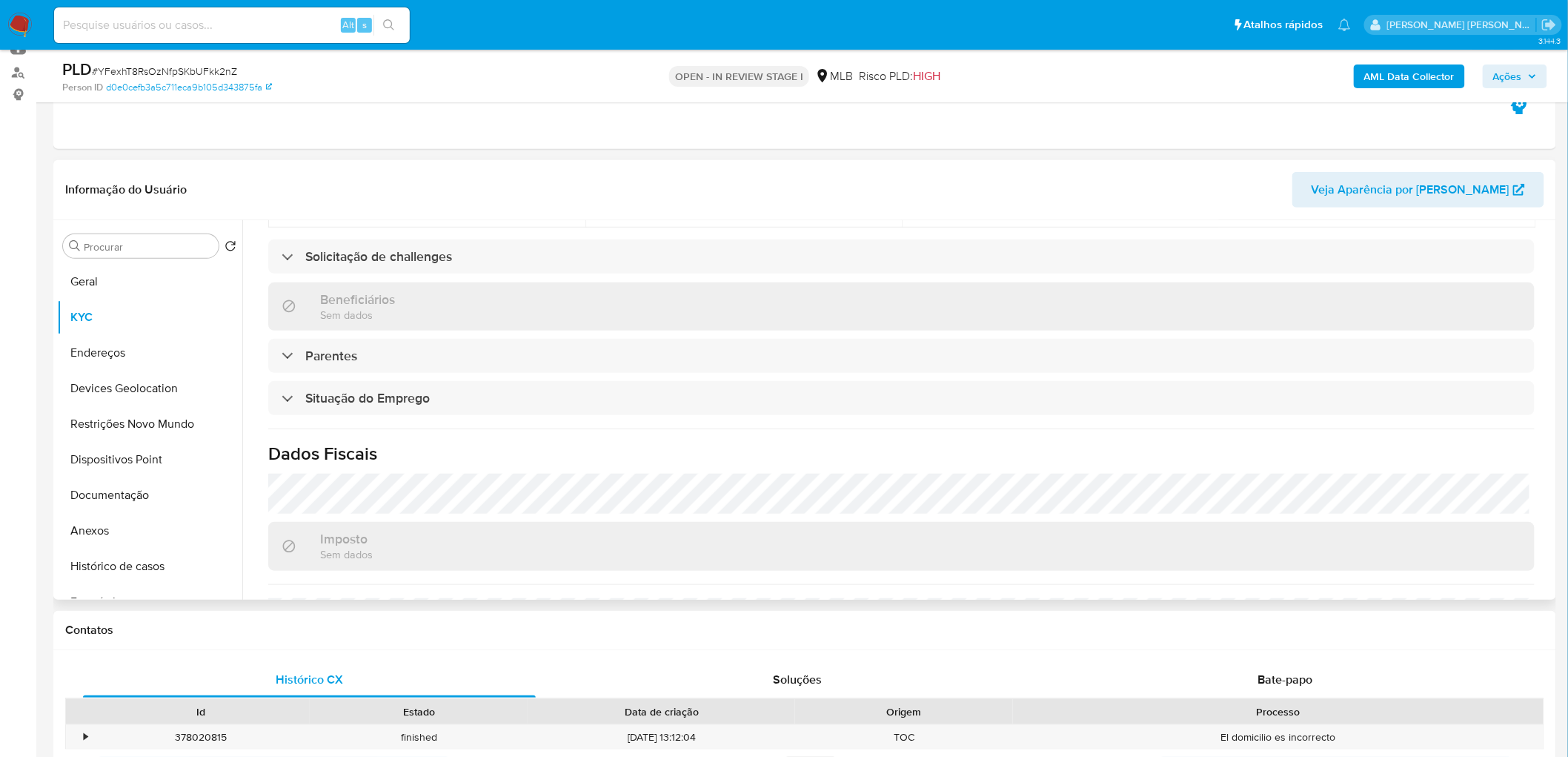 scroll, scrollTop: 617, scrollLeft: 0, axis: vertical 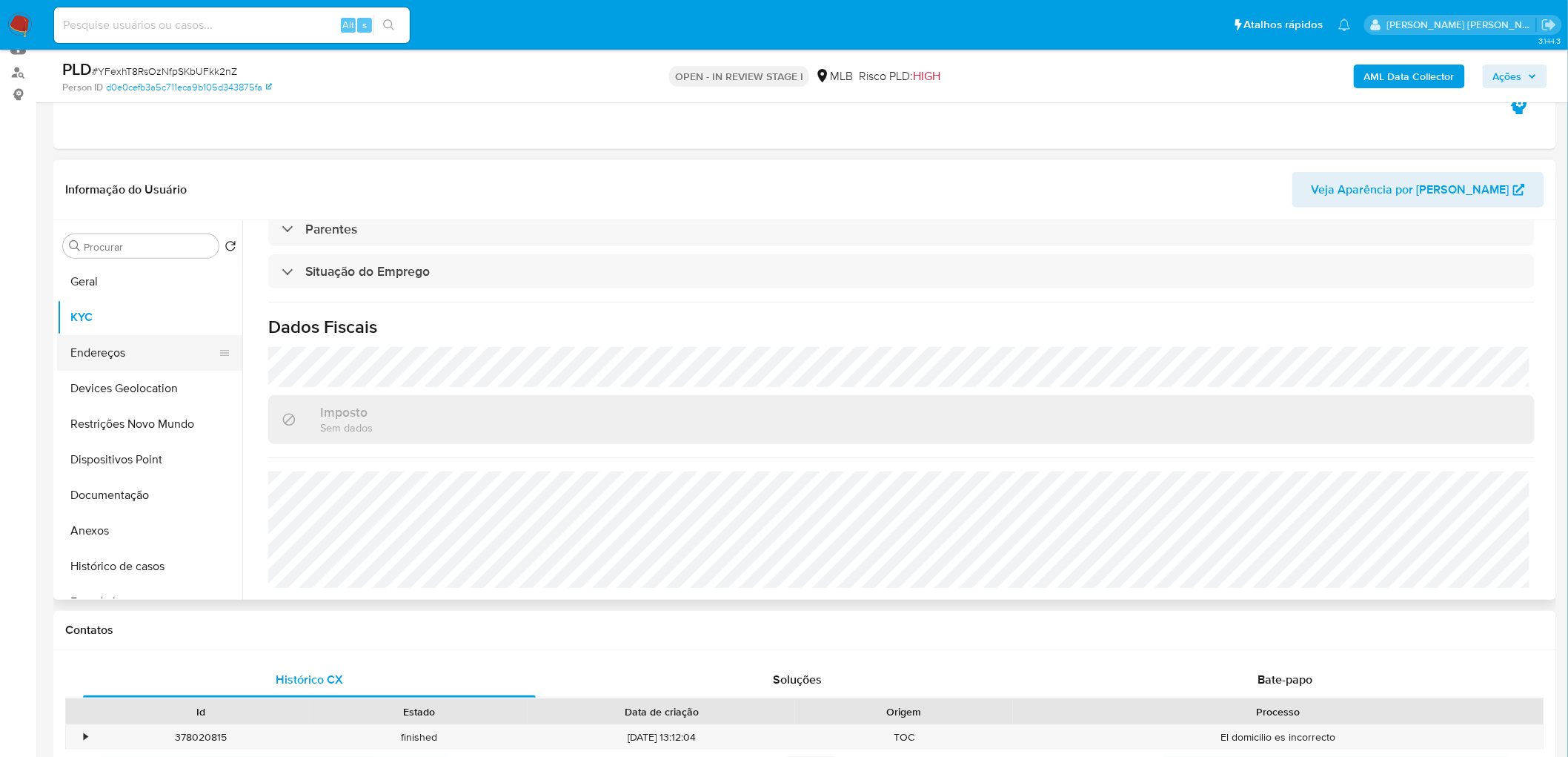 click on "Endereços" at bounding box center [144, 353] 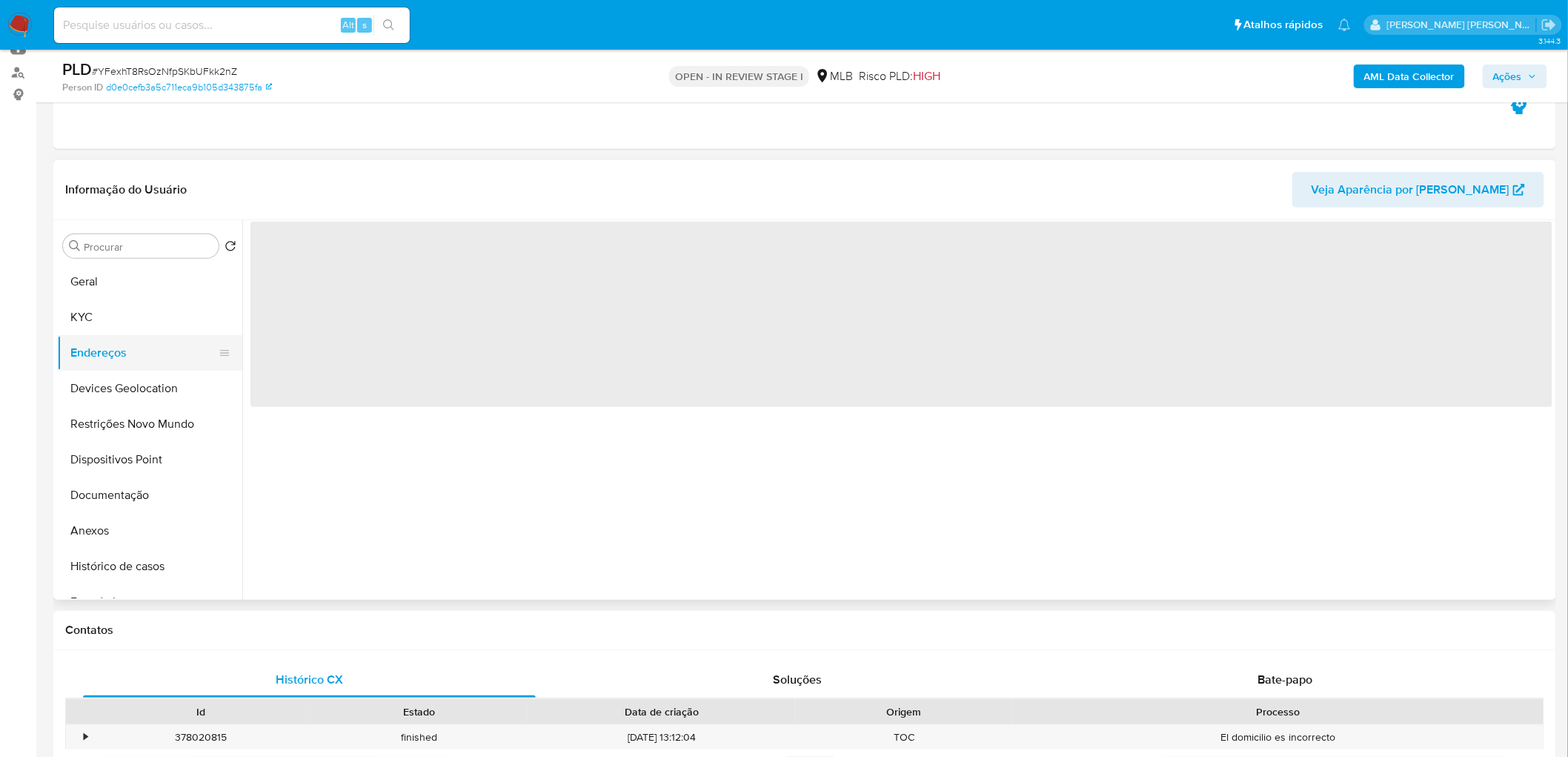 scroll, scrollTop: 0, scrollLeft: 0, axis: both 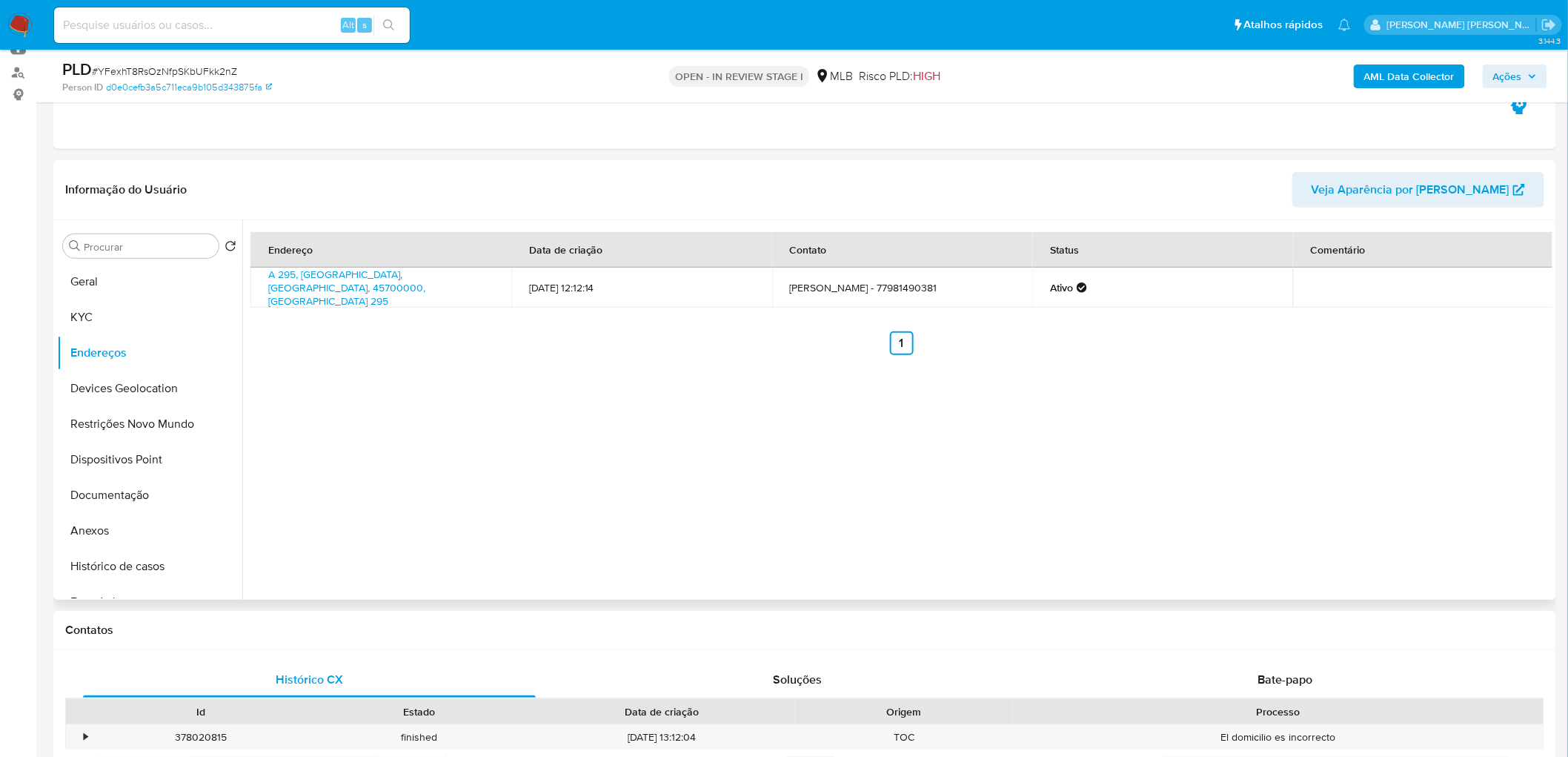 click on "Endereço Data de criação Contato Status Comentário A 295, Itapetinga, Bahia, 45700000, Brasil 295 09/04/2021 12:12:14 Aldelino Andrade Fonseca - 77981490381 Ativo Anterior 1 Siguiente" at bounding box center (897, 410) 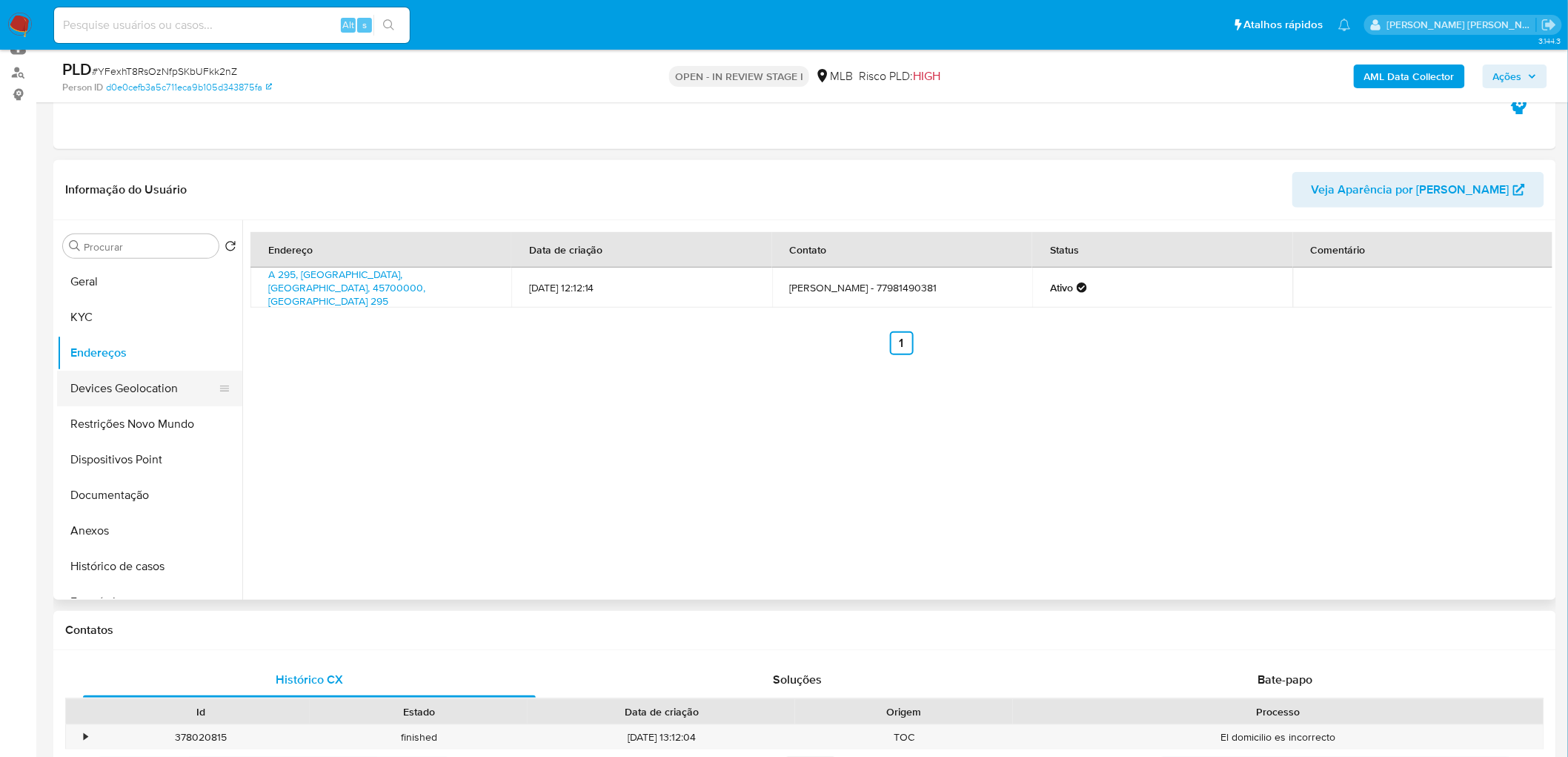click on "Devices Geolocation" at bounding box center [144, 389] 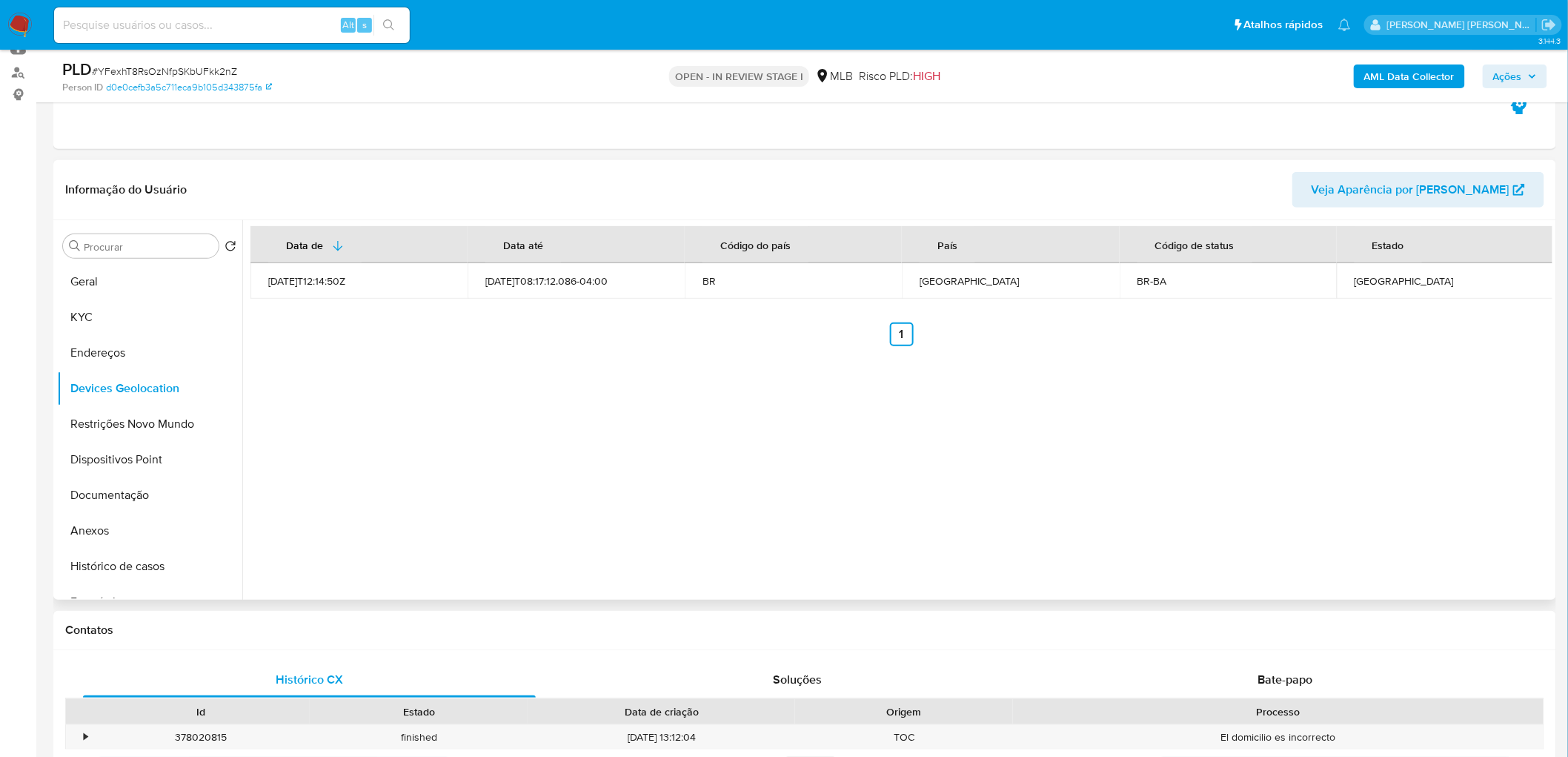 type 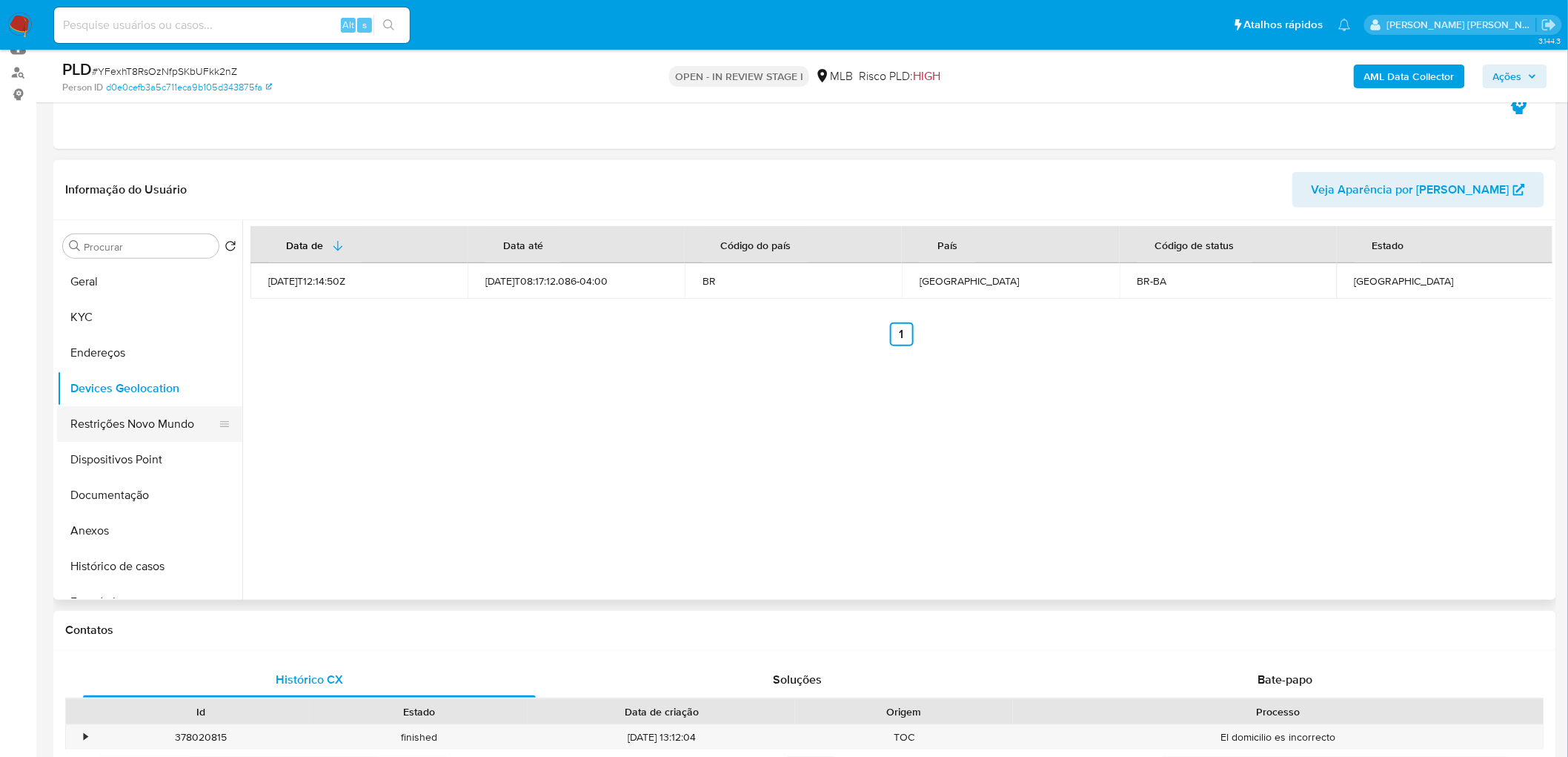 click on "Restrições Novo Mundo" at bounding box center (144, 424) 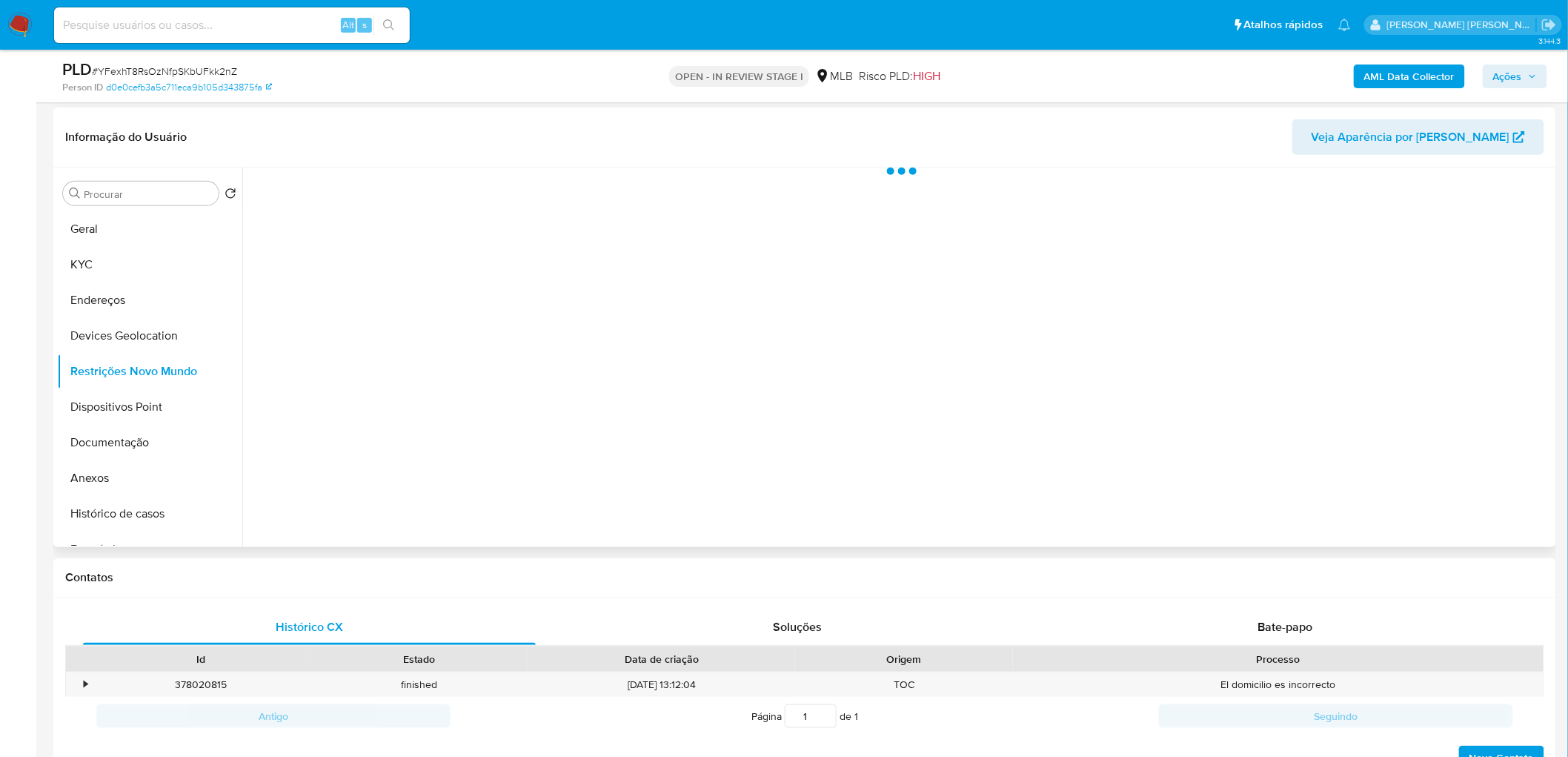 scroll, scrollTop: 247, scrollLeft: 0, axis: vertical 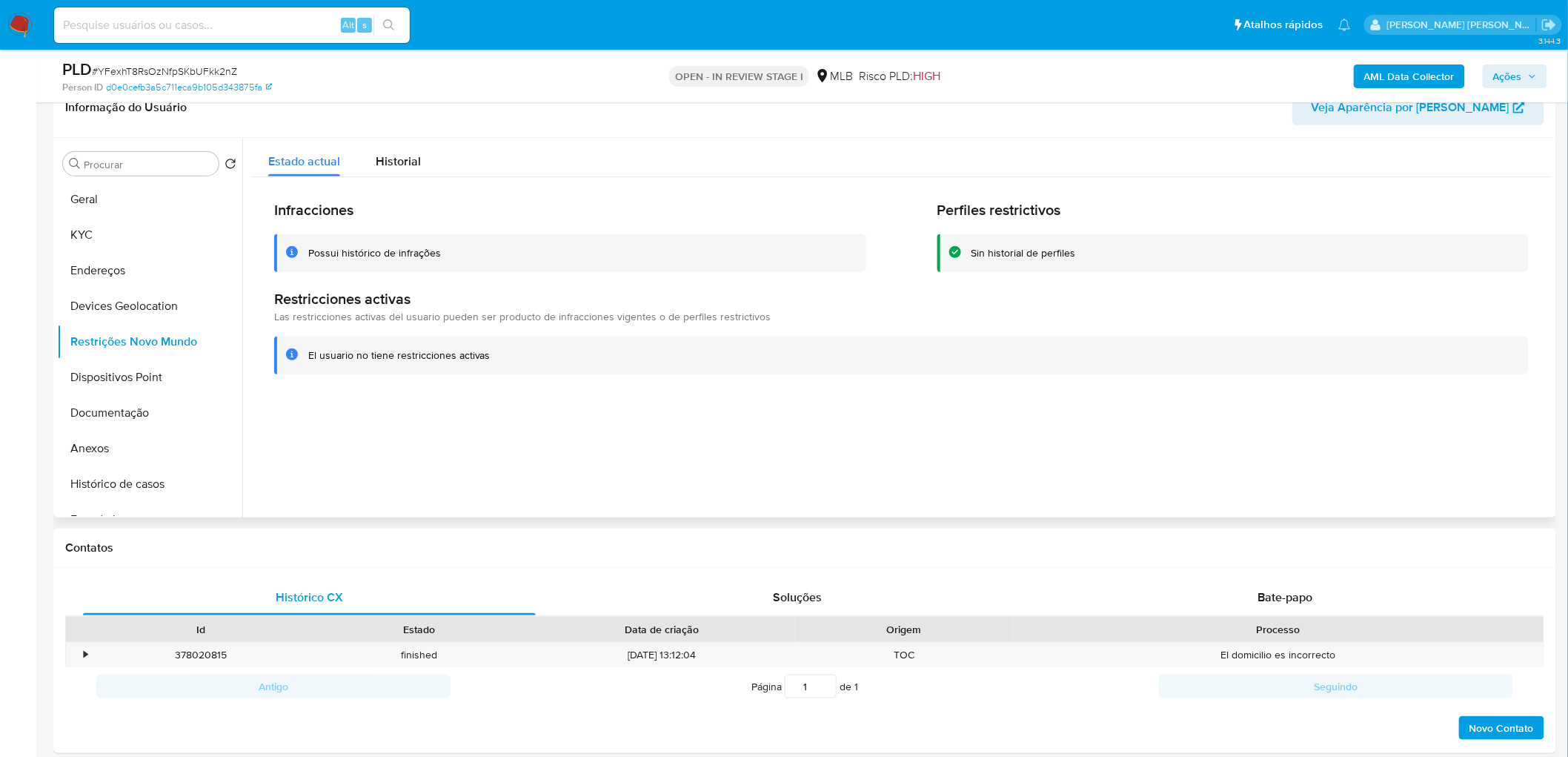 click at bounding box center [897, 328] 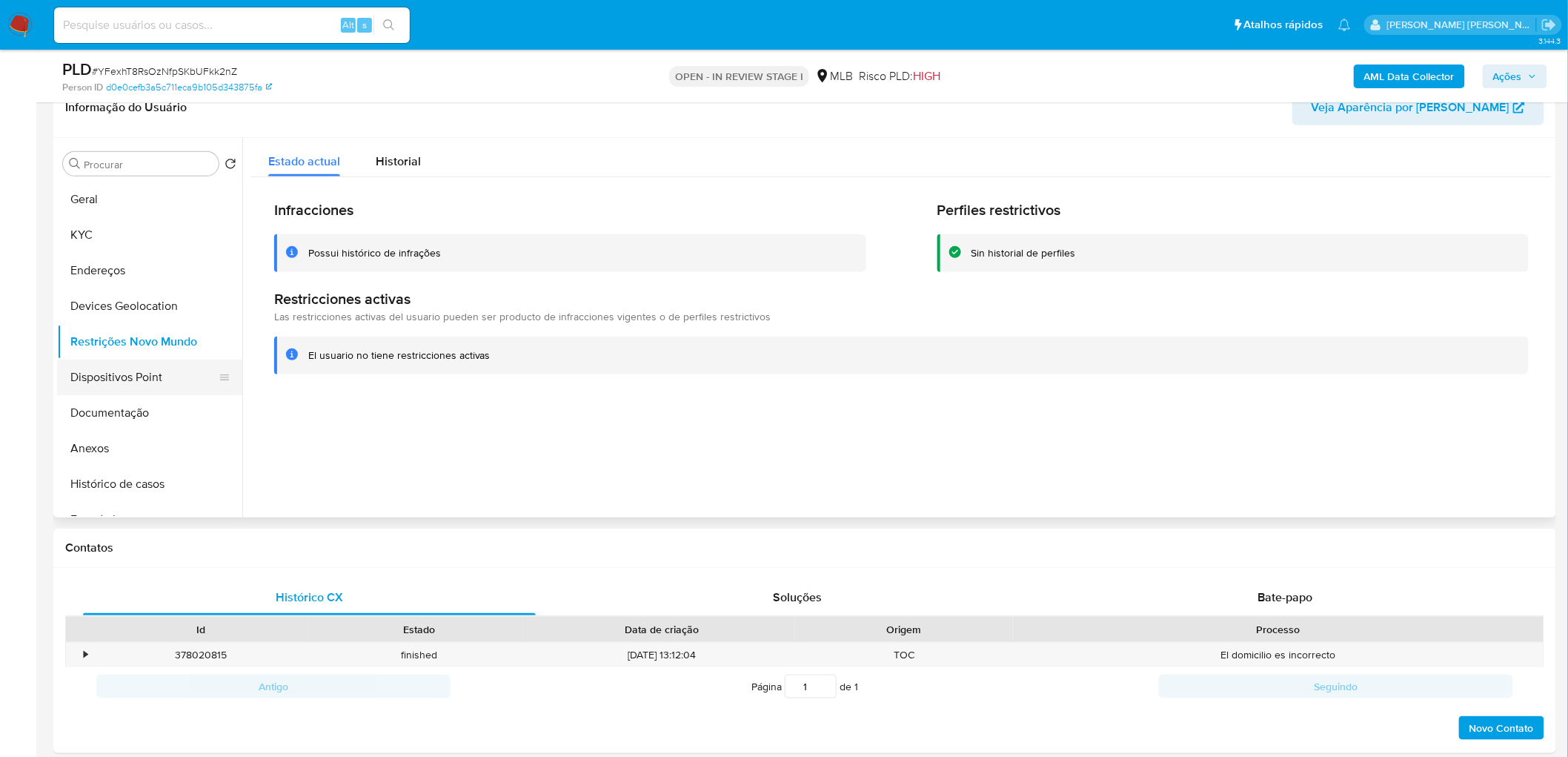 click on "Dispositivos Point" at bounding box center [144, 377] 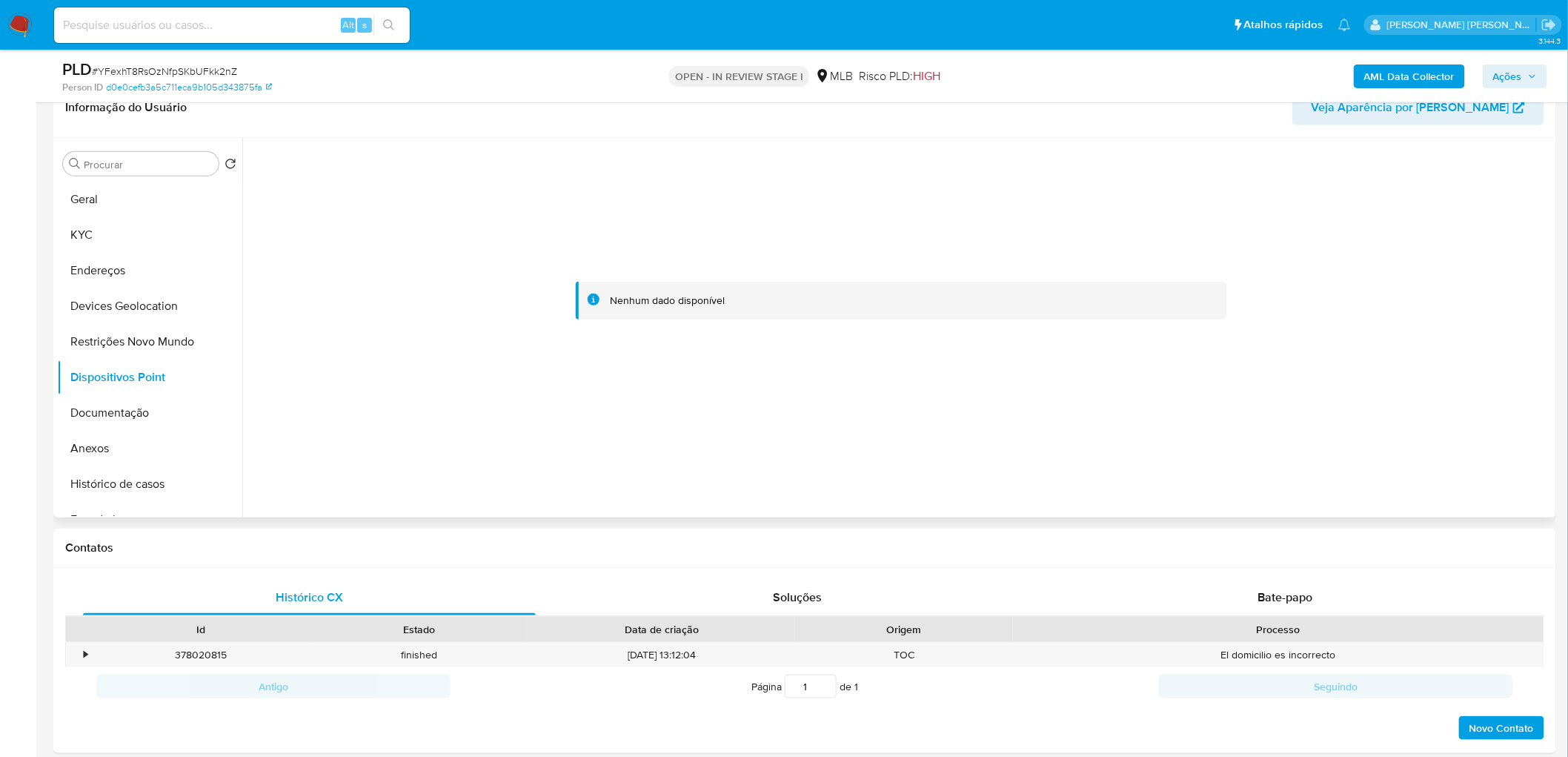 type 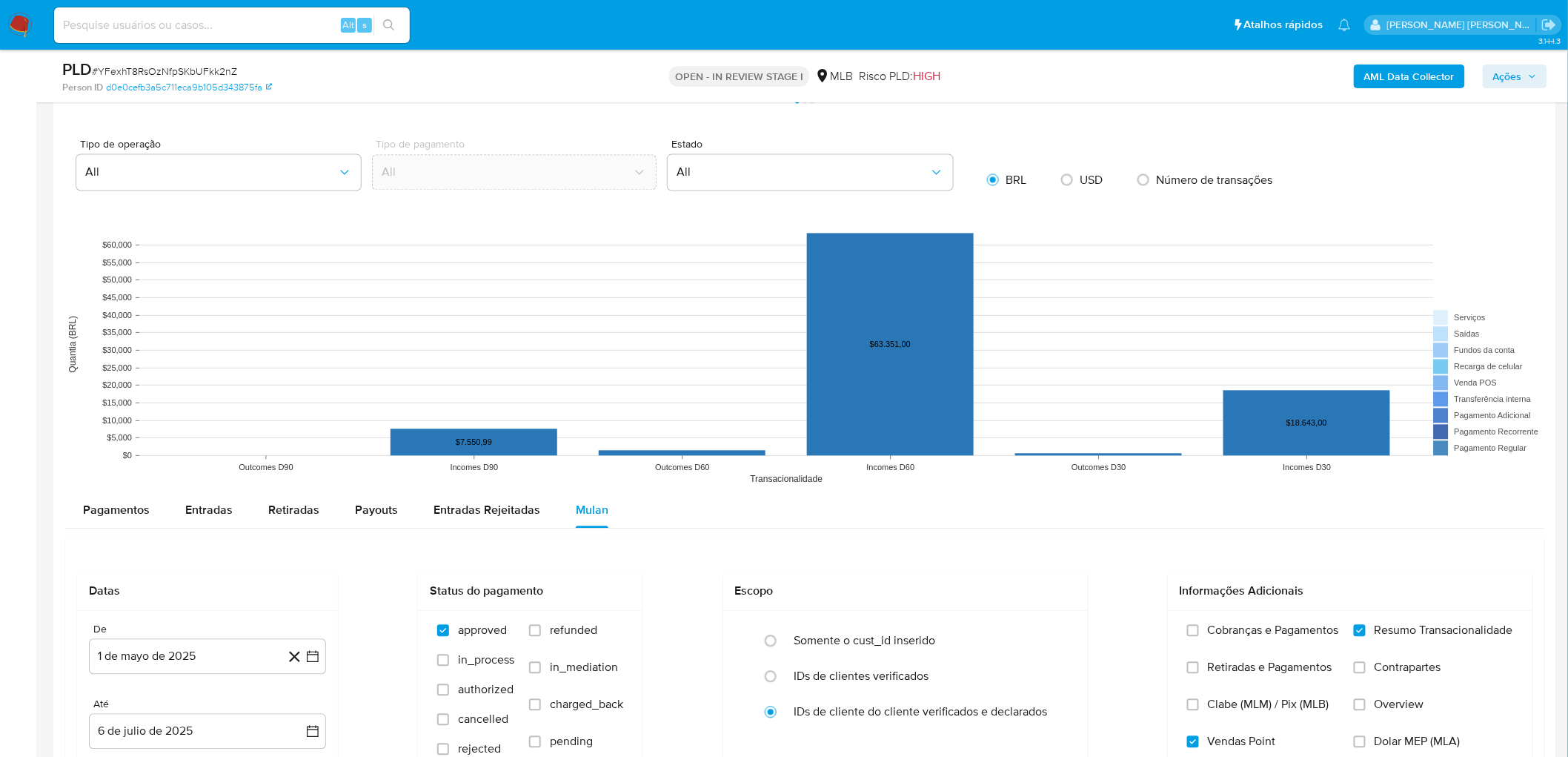 scroll, scrollTop: 1400, scrollLeft: 0, axis: vertical 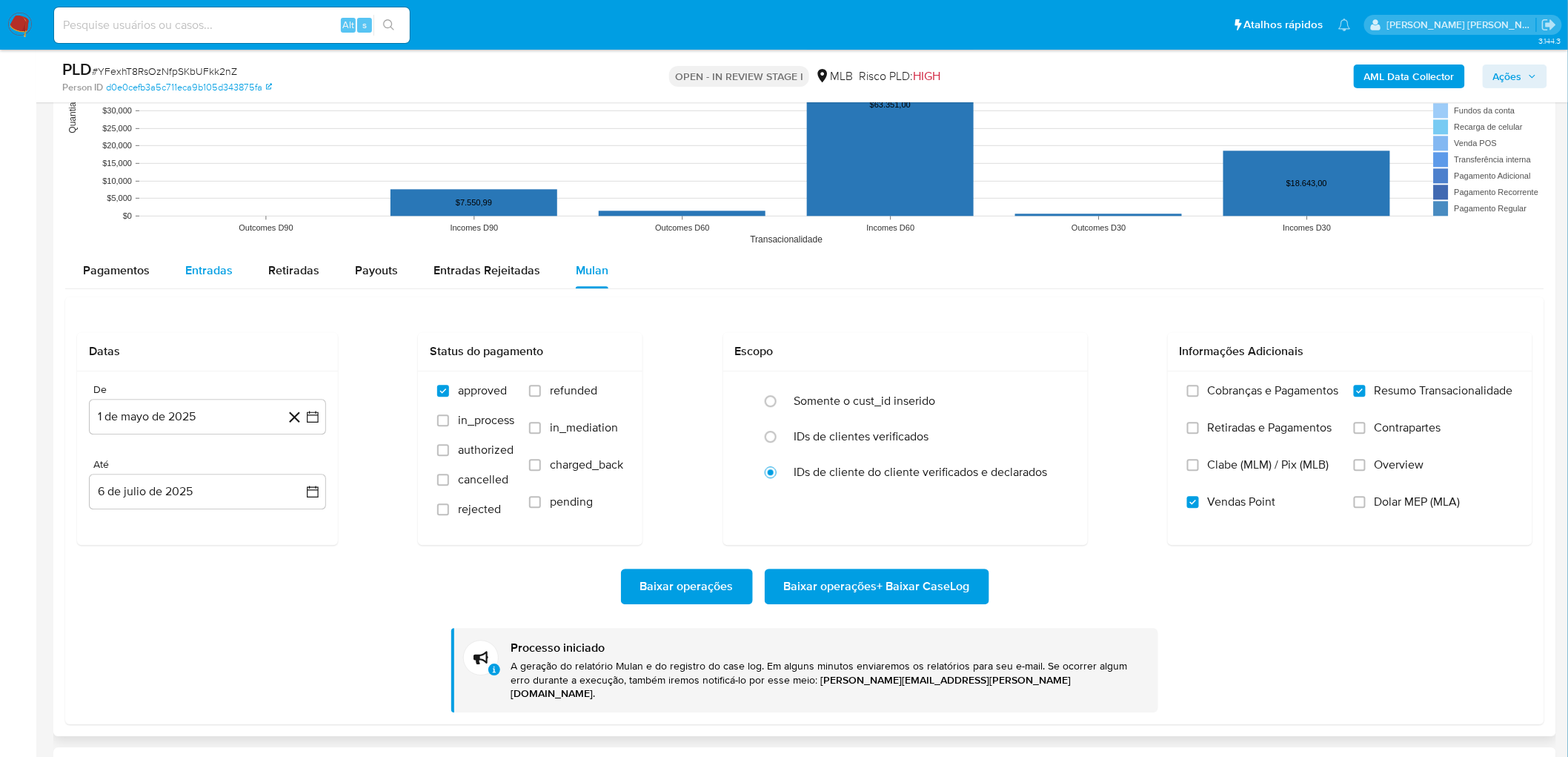 click on "Entradas" at bounding box center [209, 270] 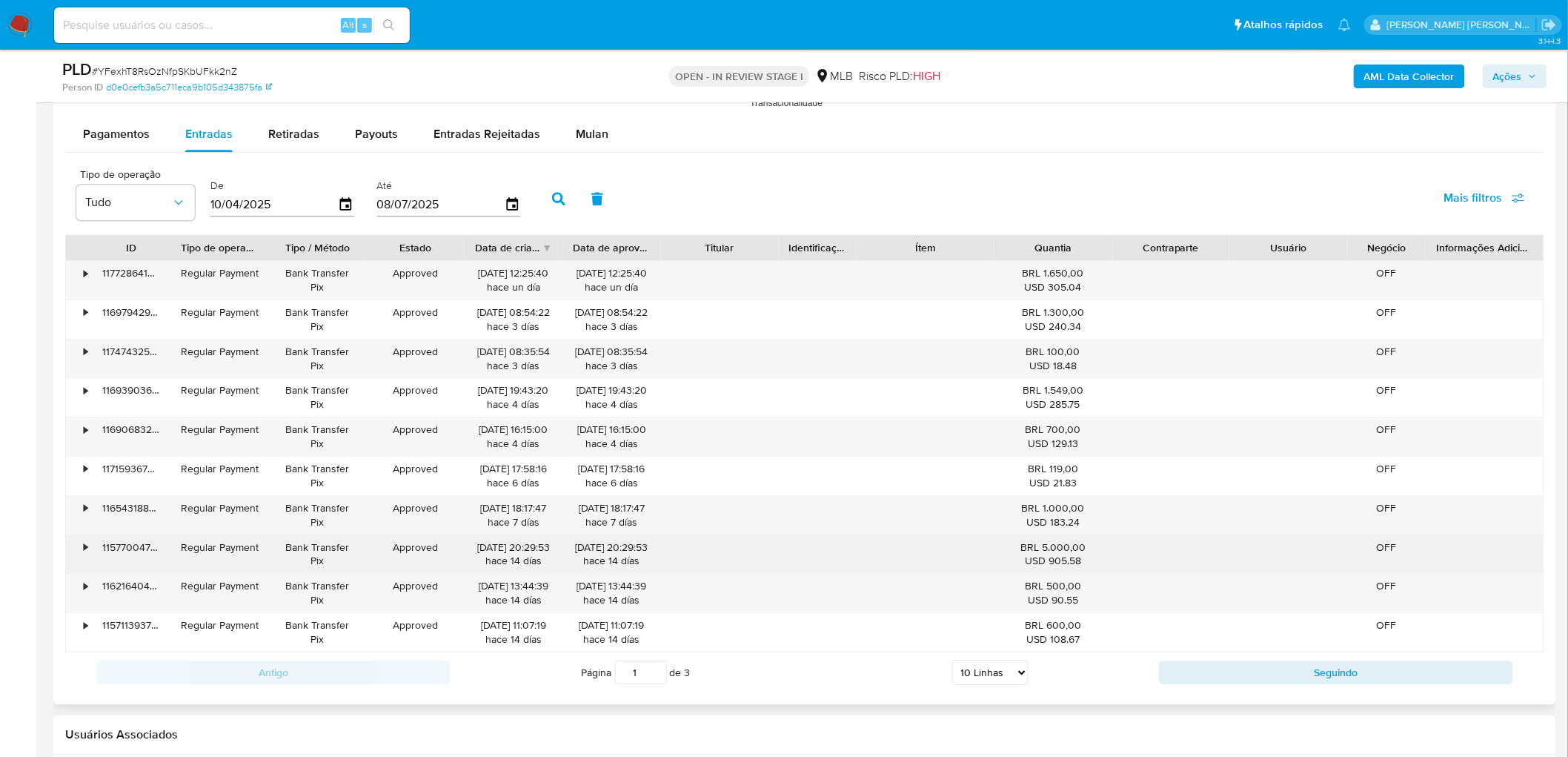 scroll, scrollTop: 1565, scrollLeft: 0, axis: vertical 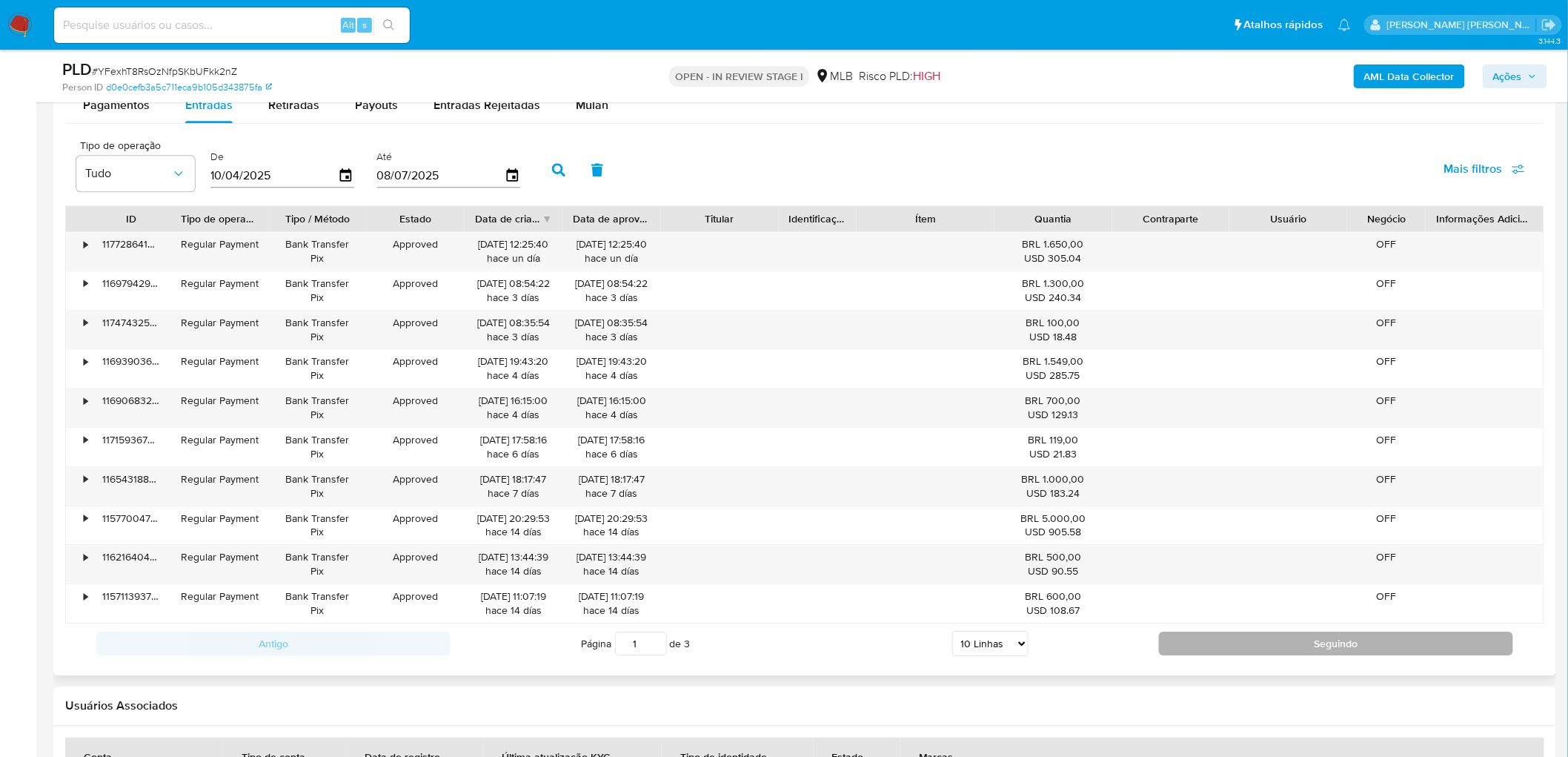 click on "Seguindo" at bounding box center [1336, 644] 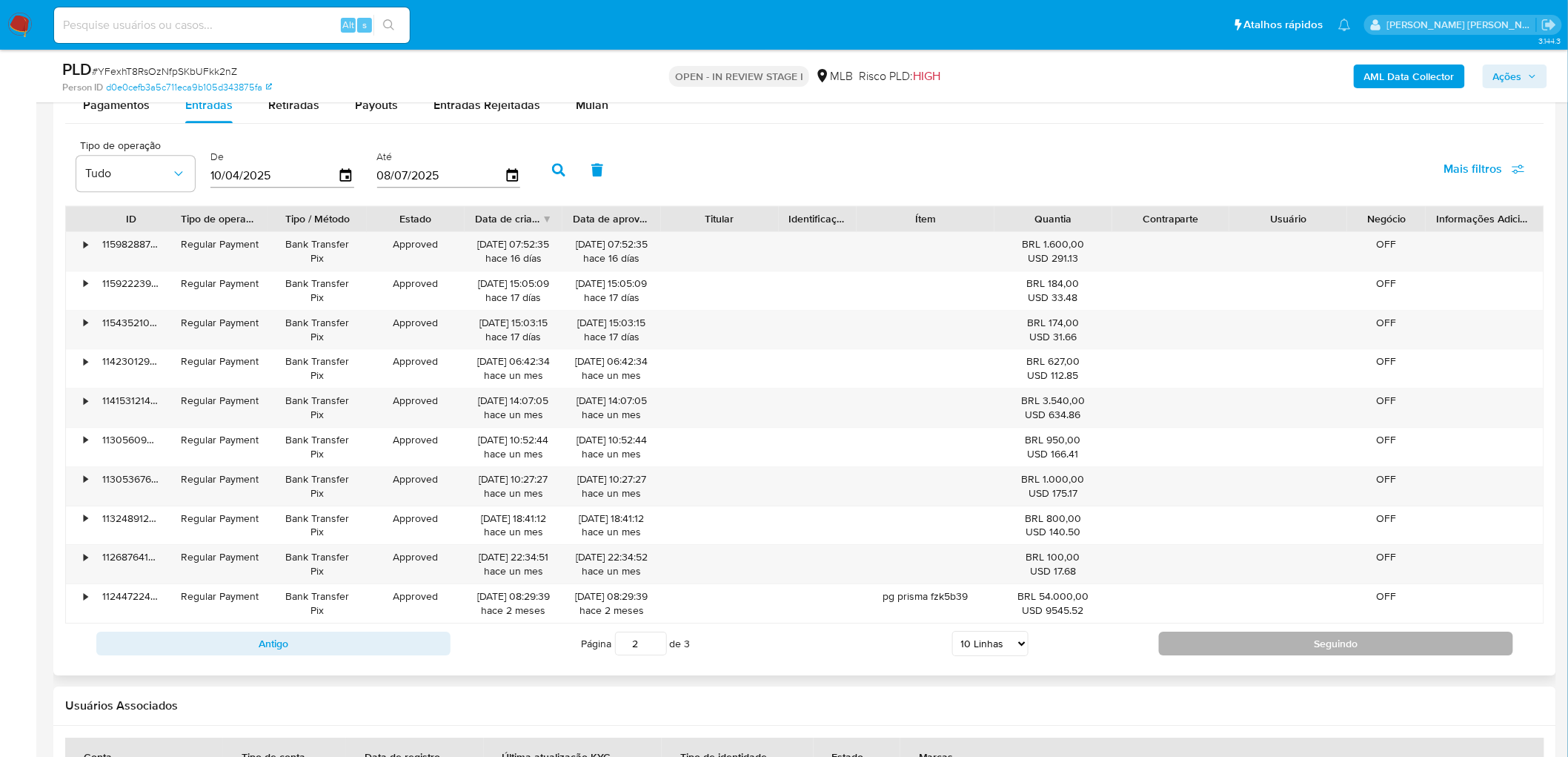 click on "Seguindo" at bounding box center (1336, 644) 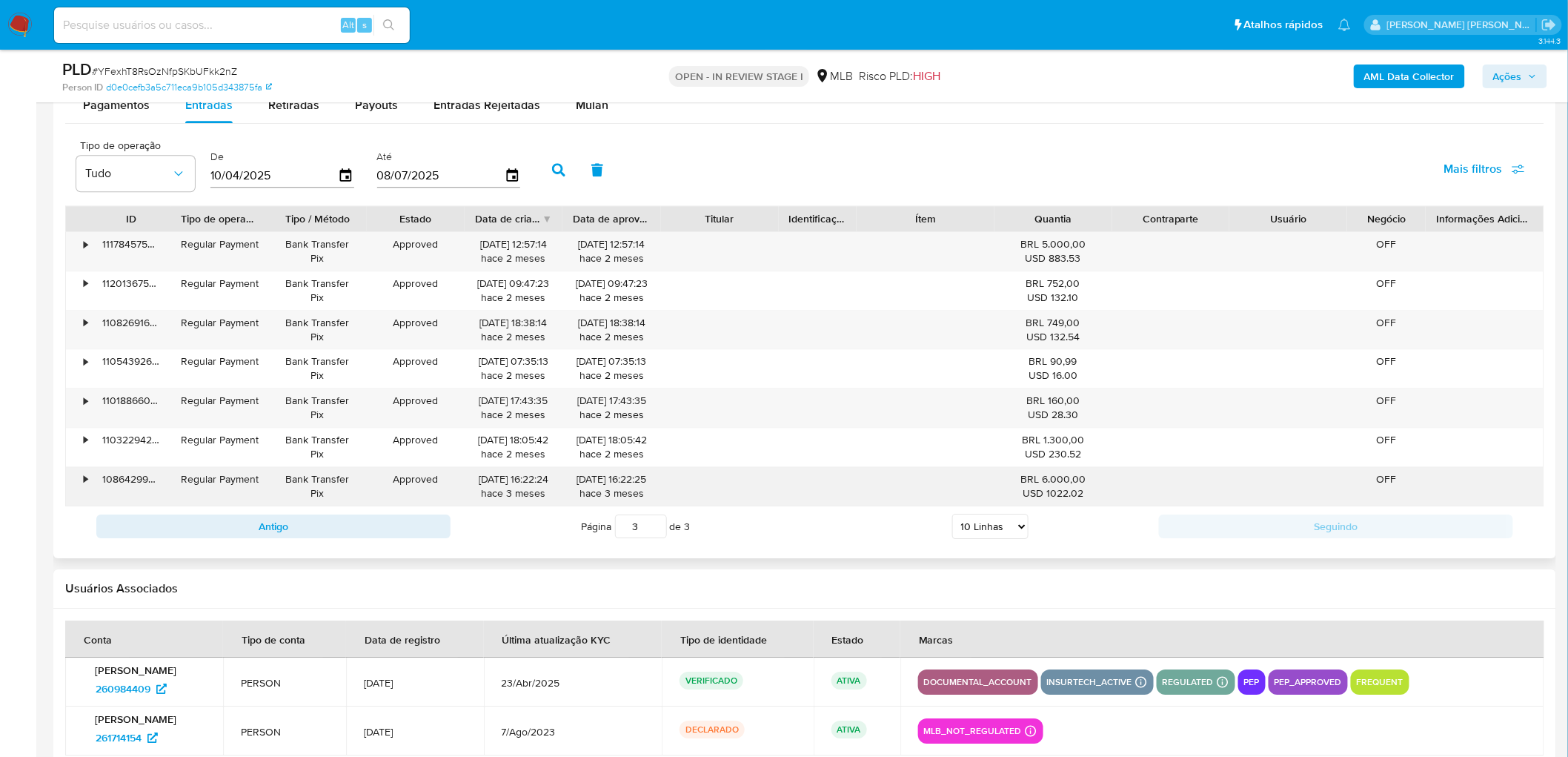 click on "•" at bounding box center (85, 479) 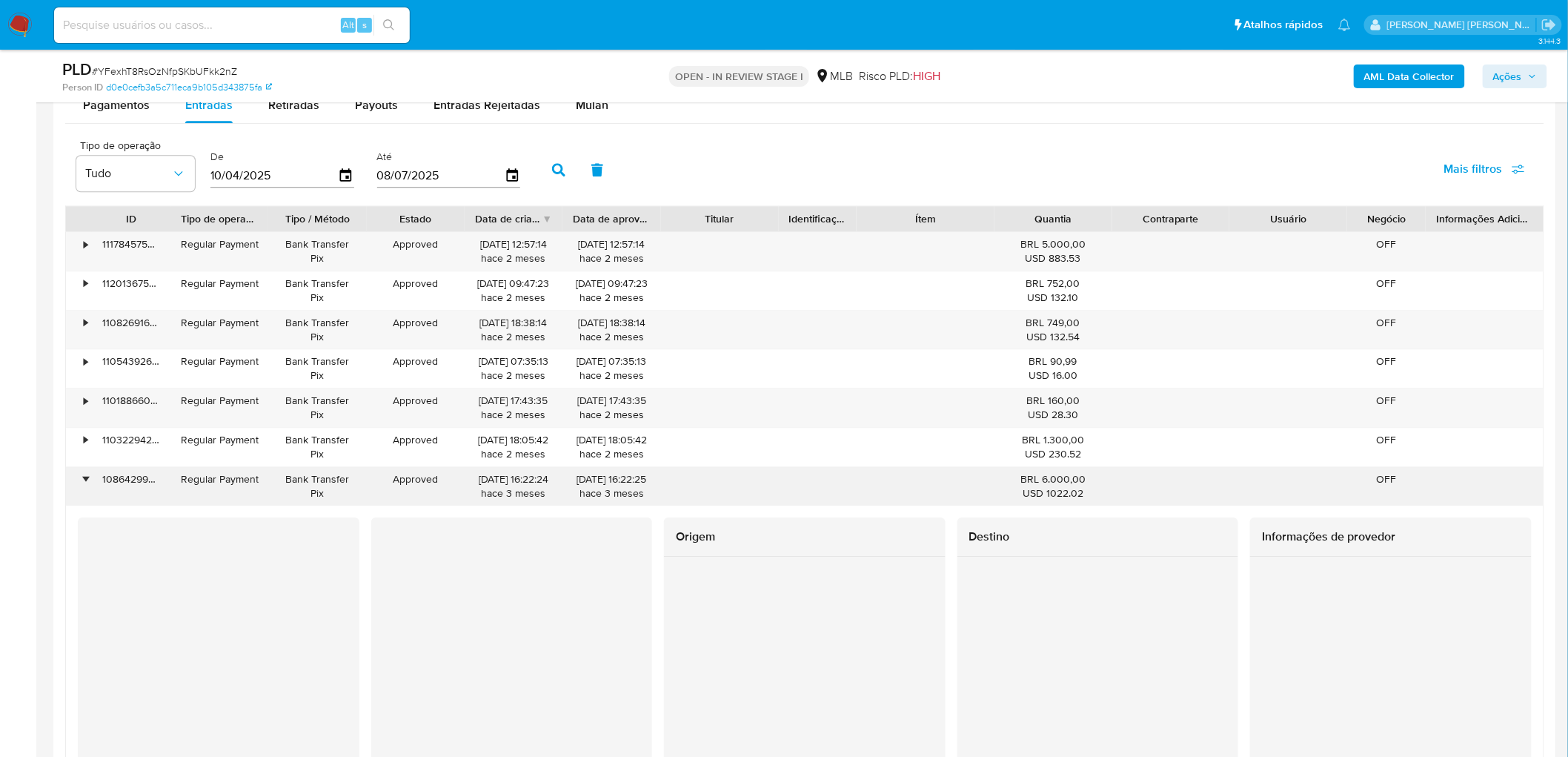 click on "•" at bounding box center (85, 479) 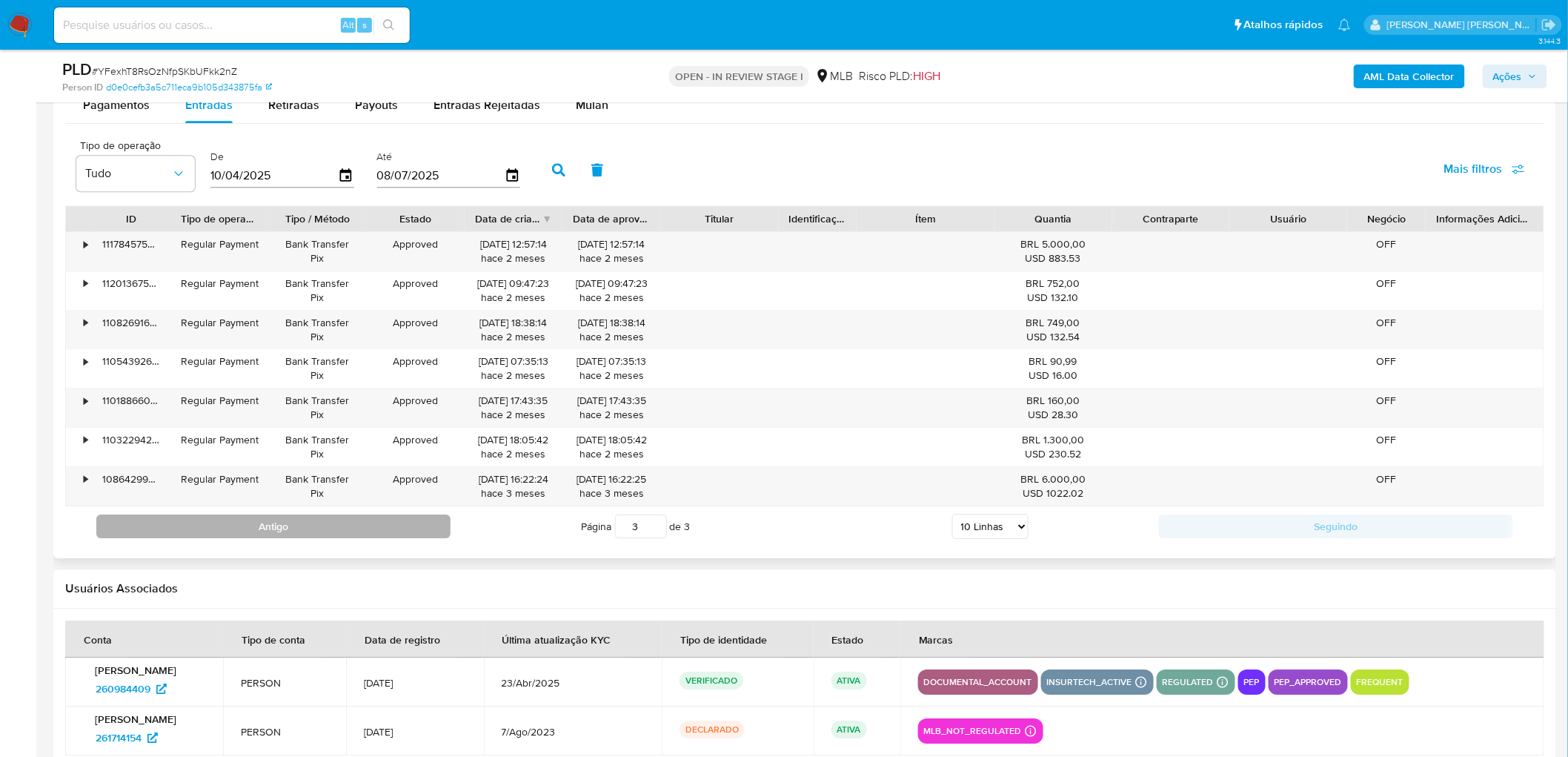 click on "Antigo" at bounding box center [273, 526] 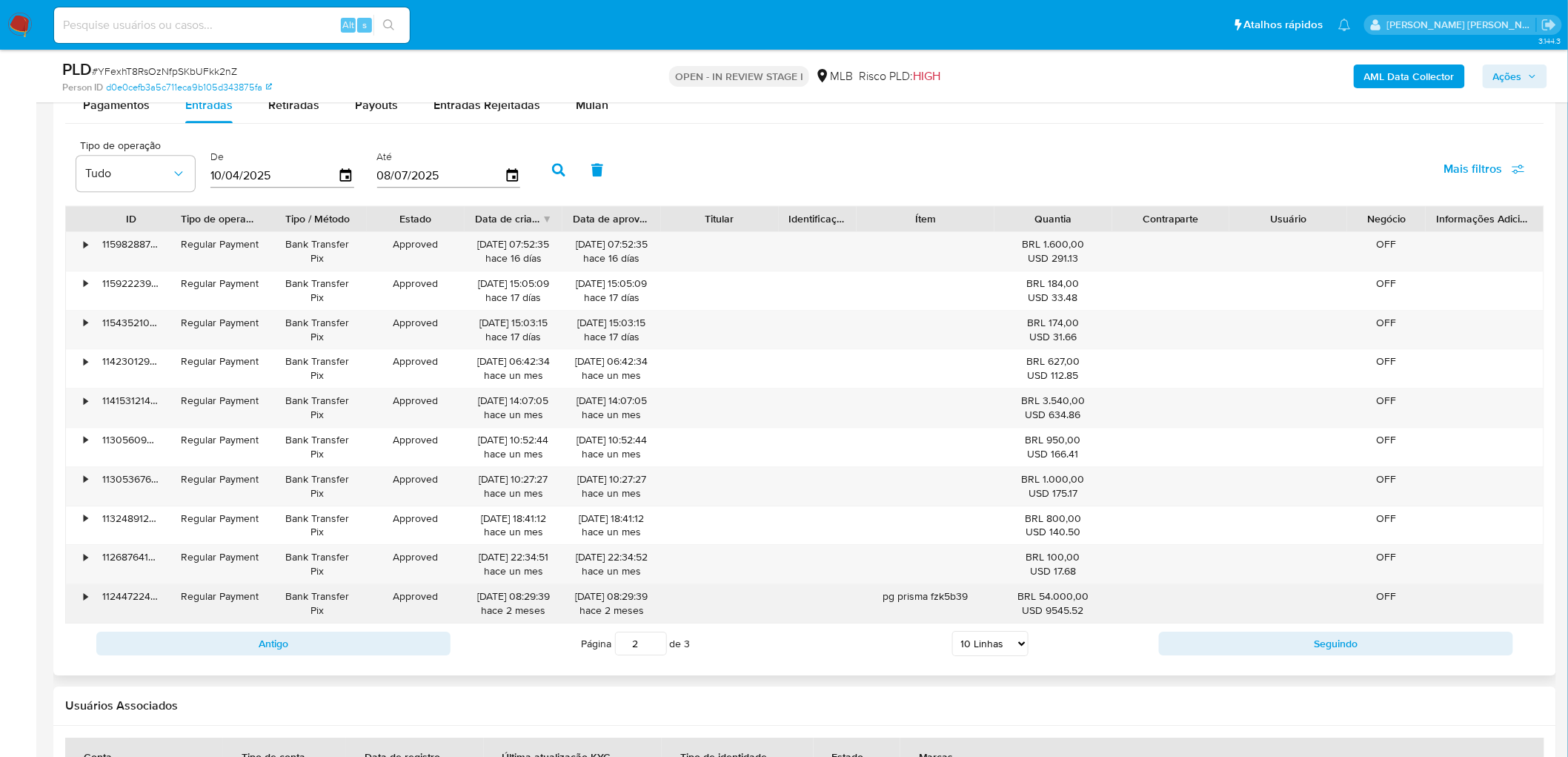 click on "•" at bounding box center [85, 596] 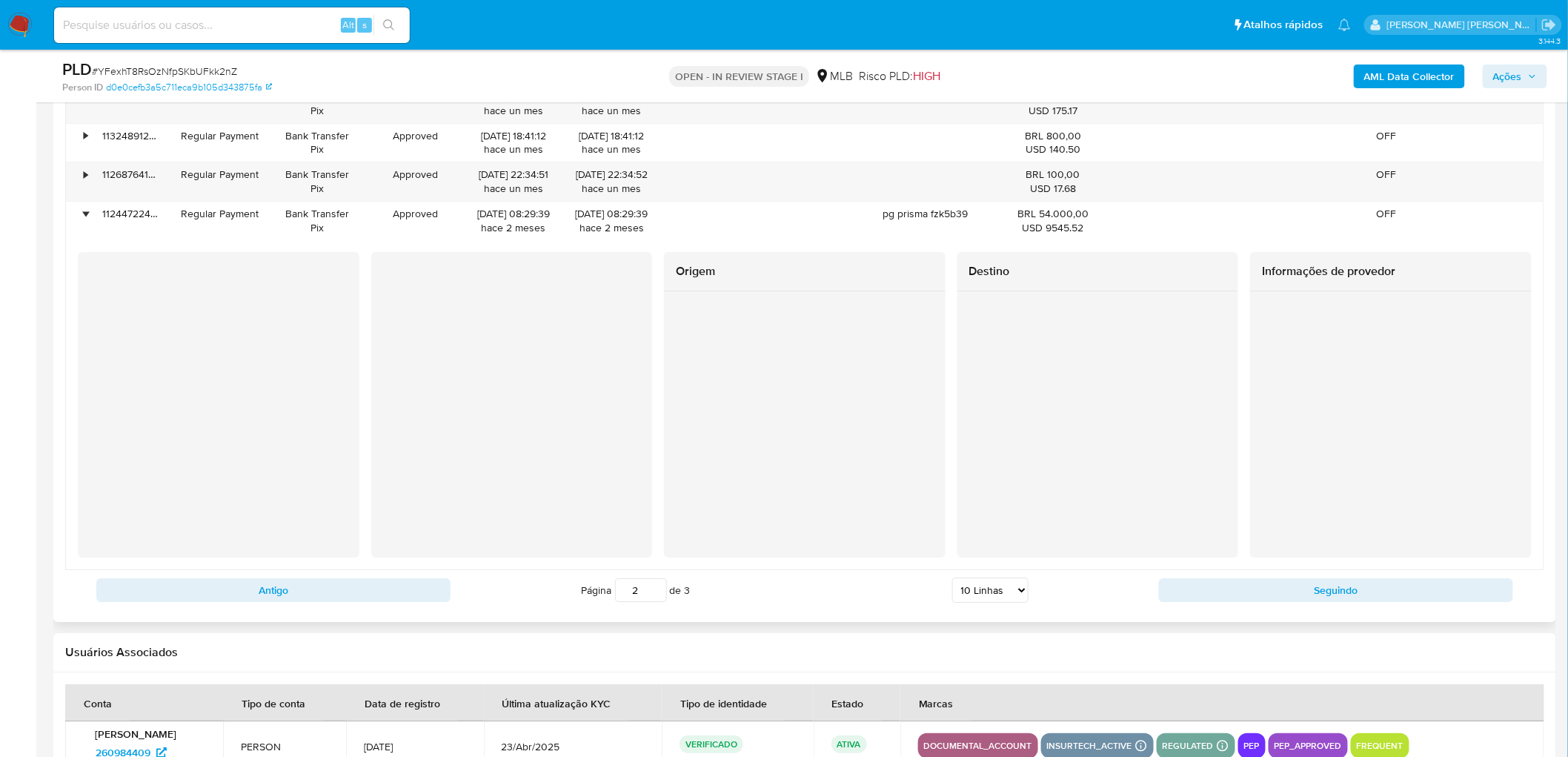 scroll, scrollTop: 1977, scrollLeft: 0, axis: vertical 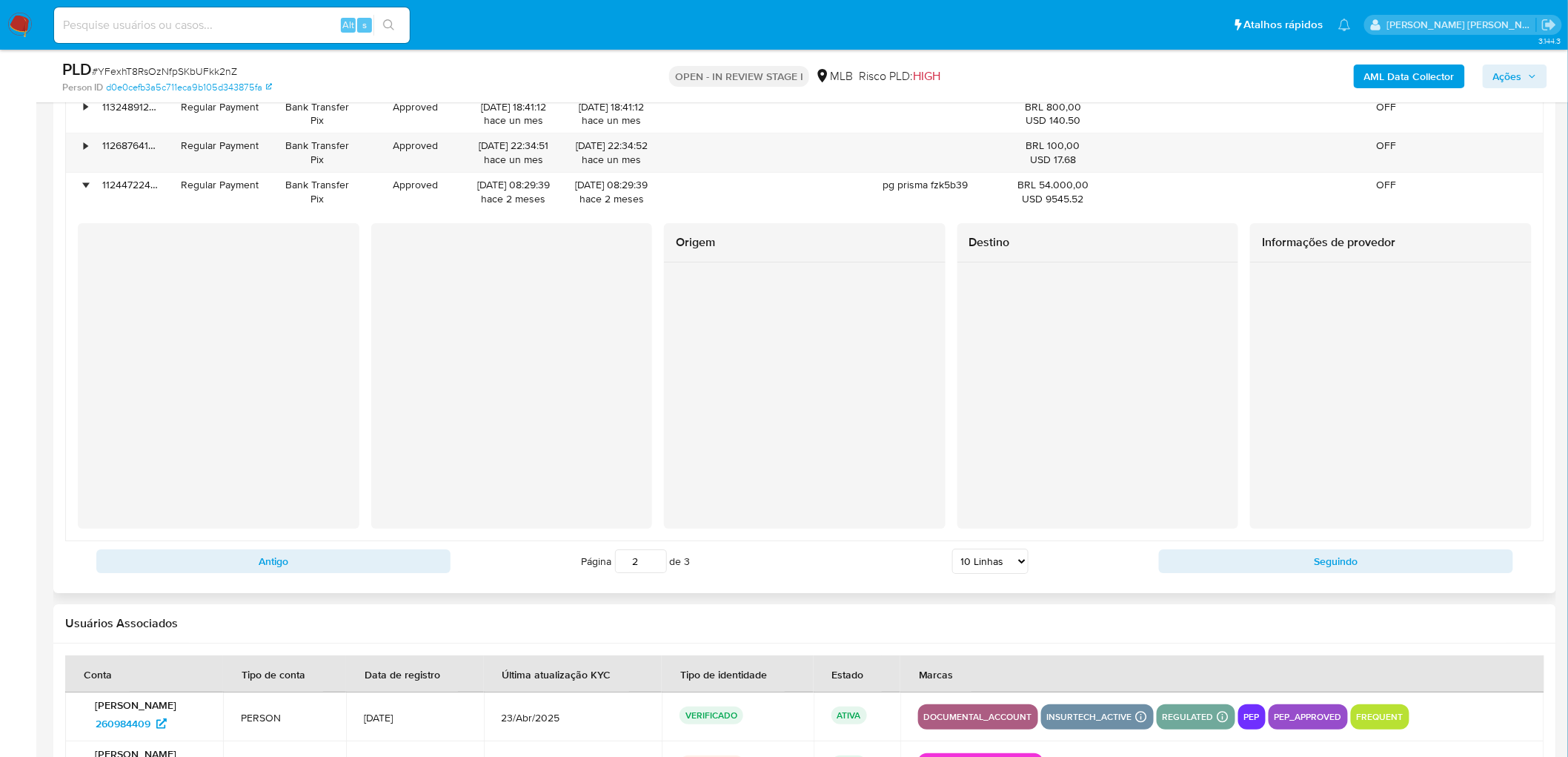 click at bounding box center [512, 291] 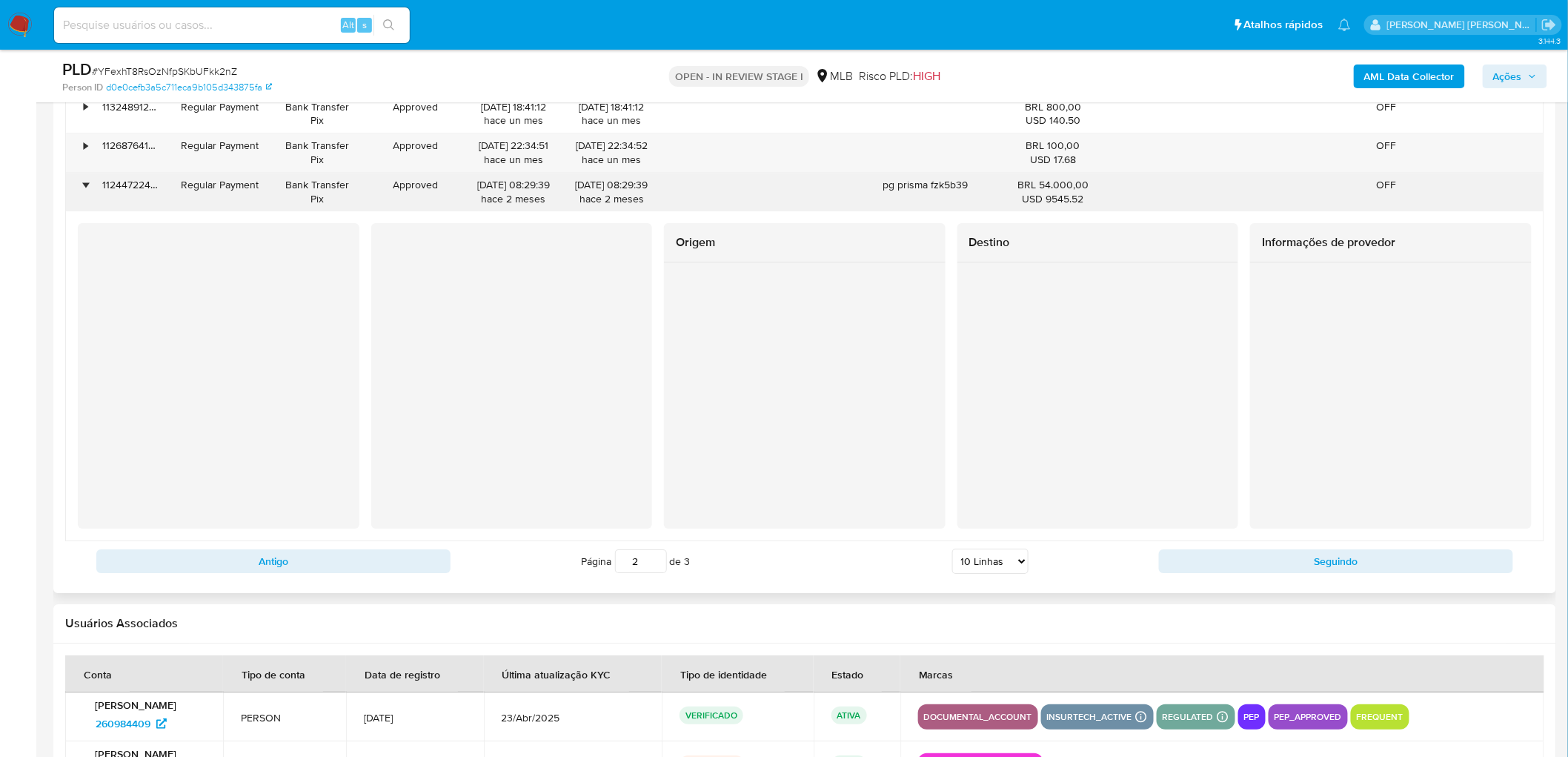 click on "•" at bounding box center [79, 192] 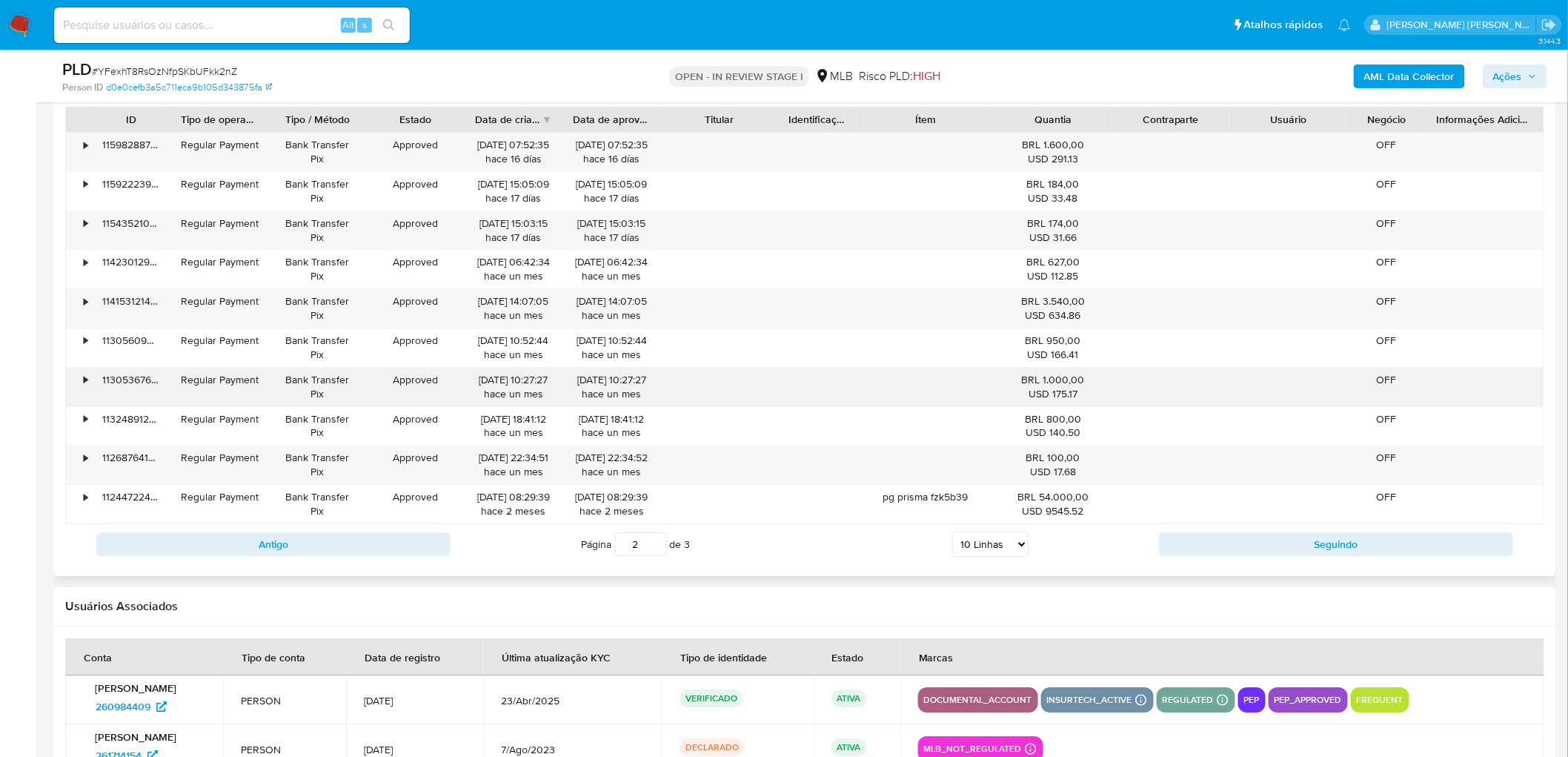 scroll, scrollTop: 1647, scrollLeft: 0, axis: vertical 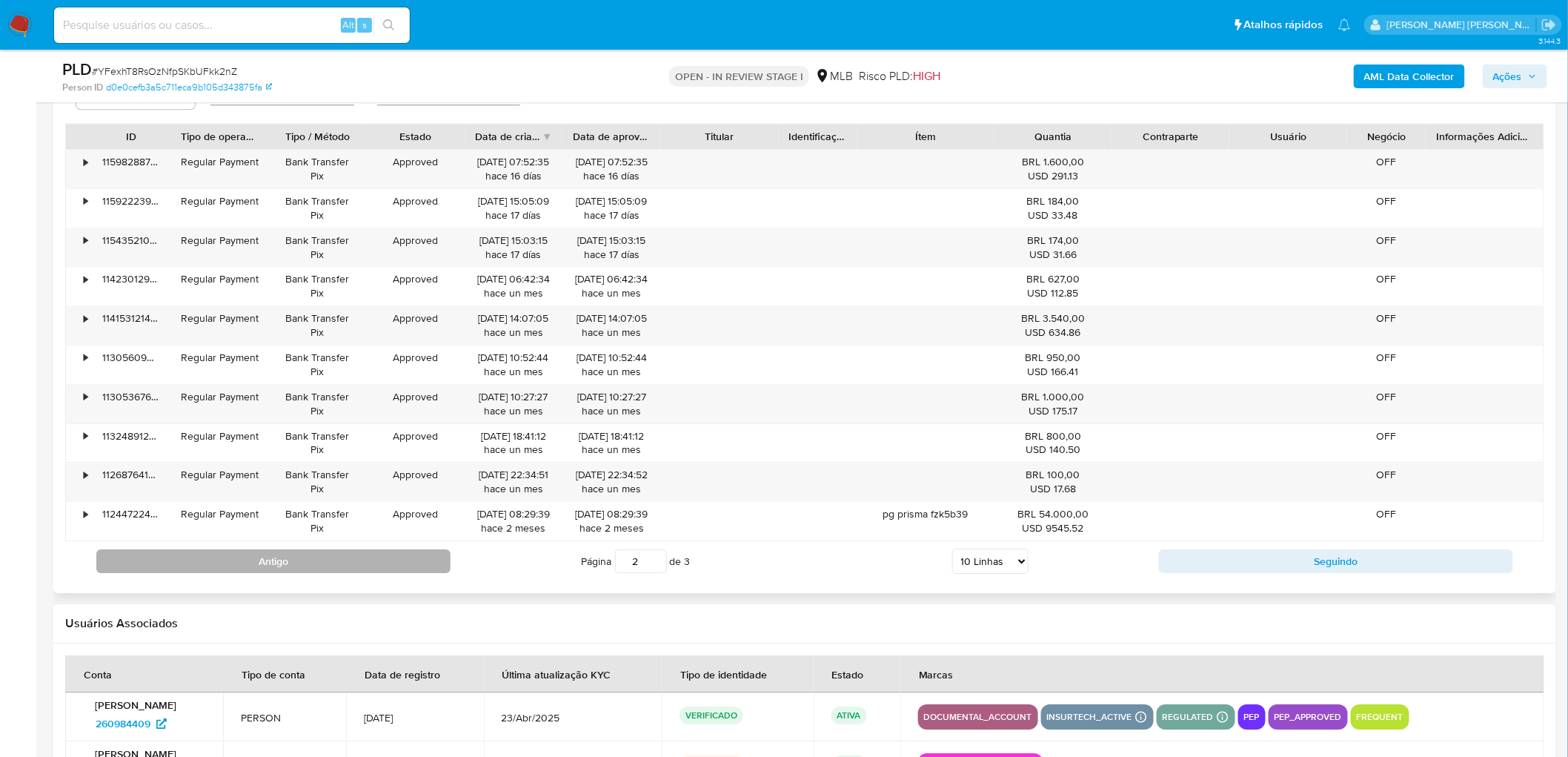 click on "Antigo" at bounding box center [273, 561] 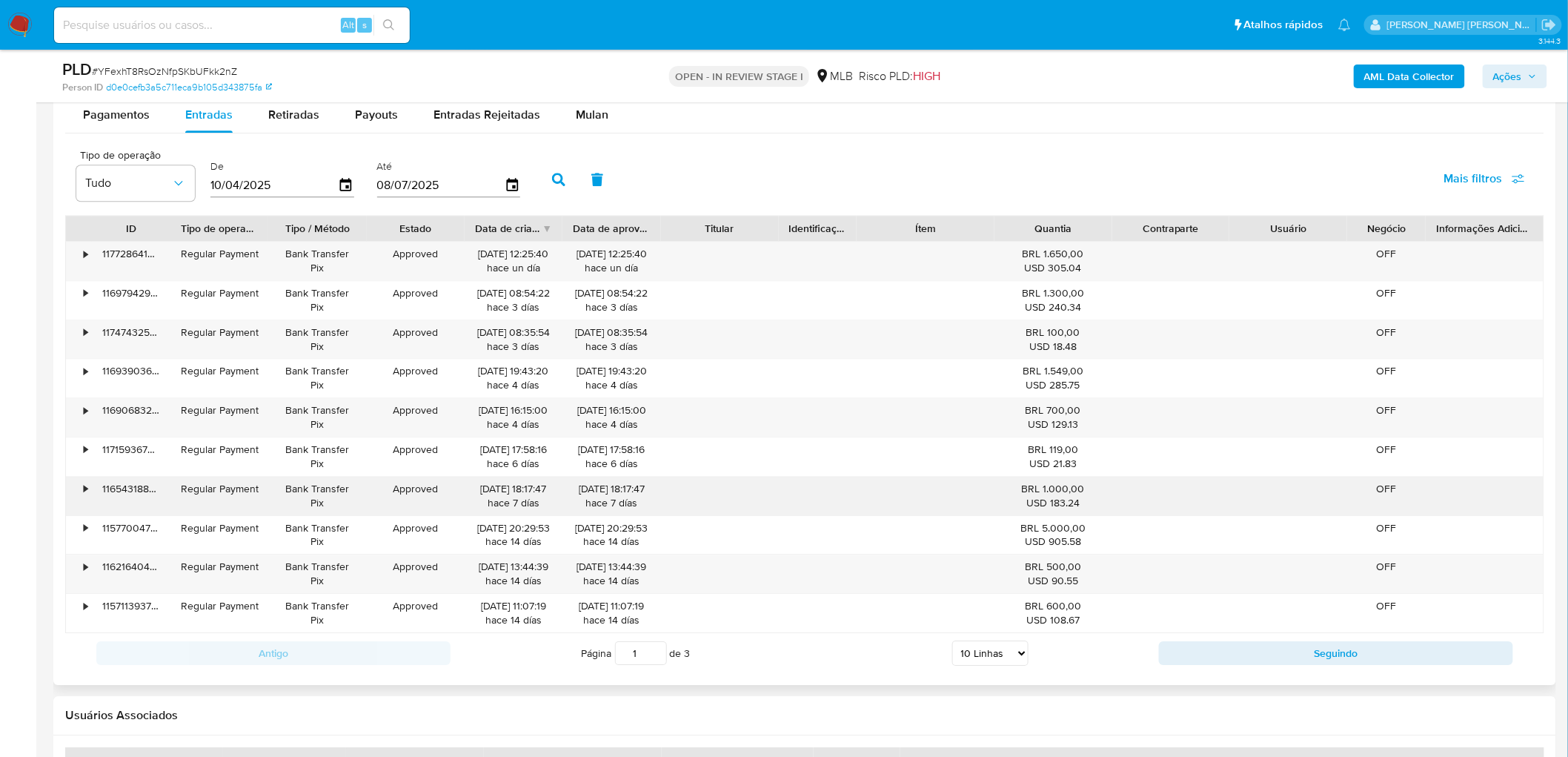 scroll, scrollTop: 1483, scrollLeft: 0, axis: vertical 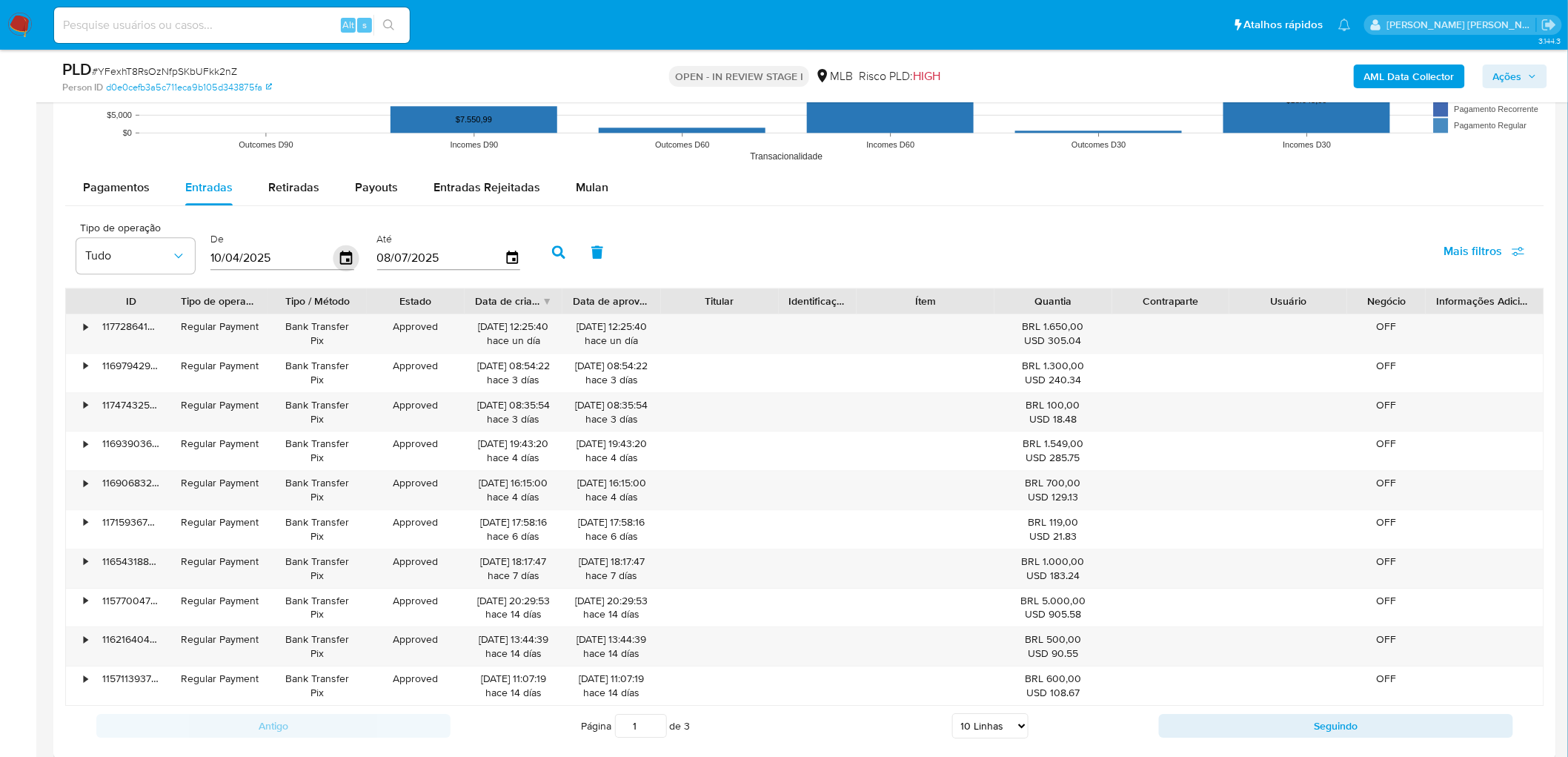 click 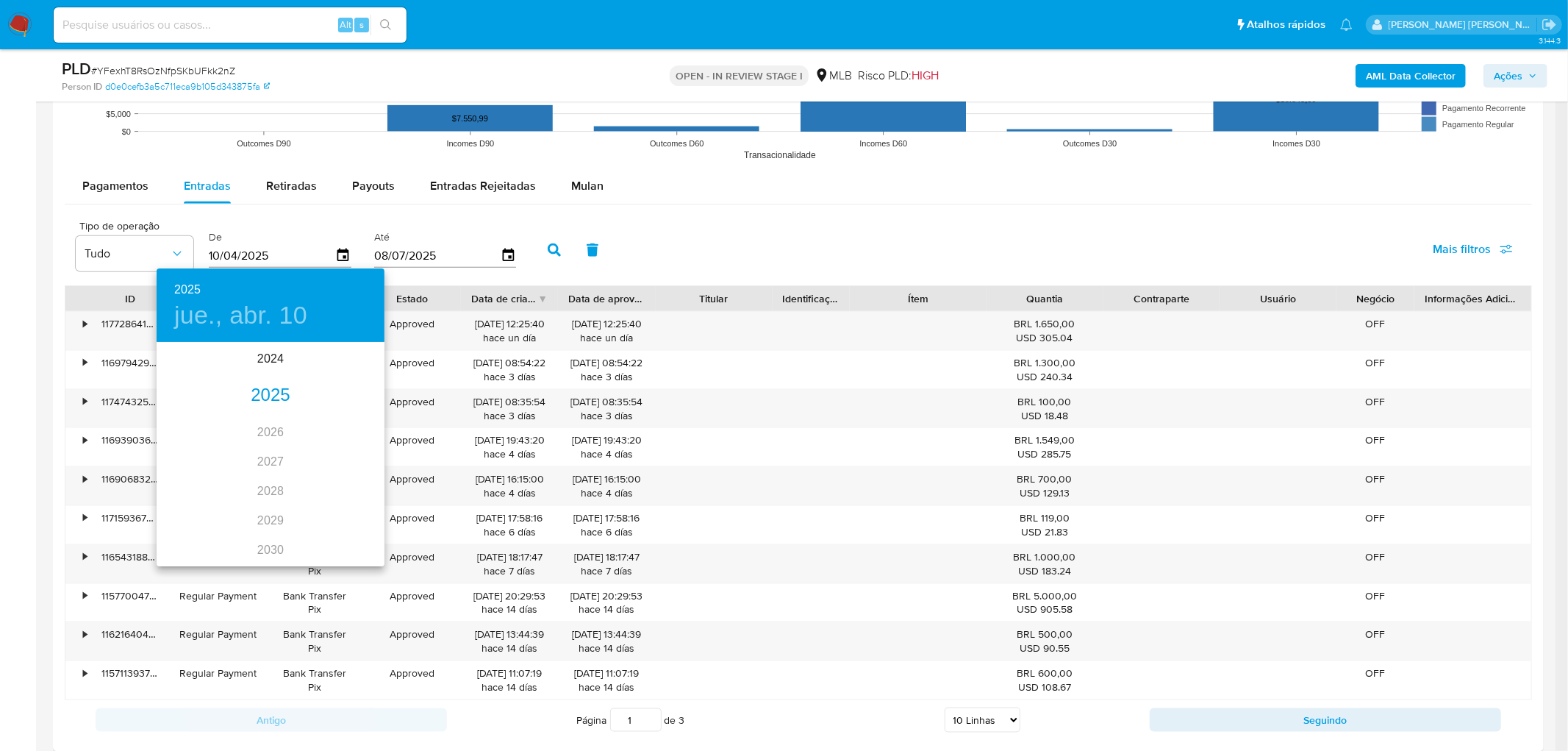 click on "2025" at bounding box center [271, 396] 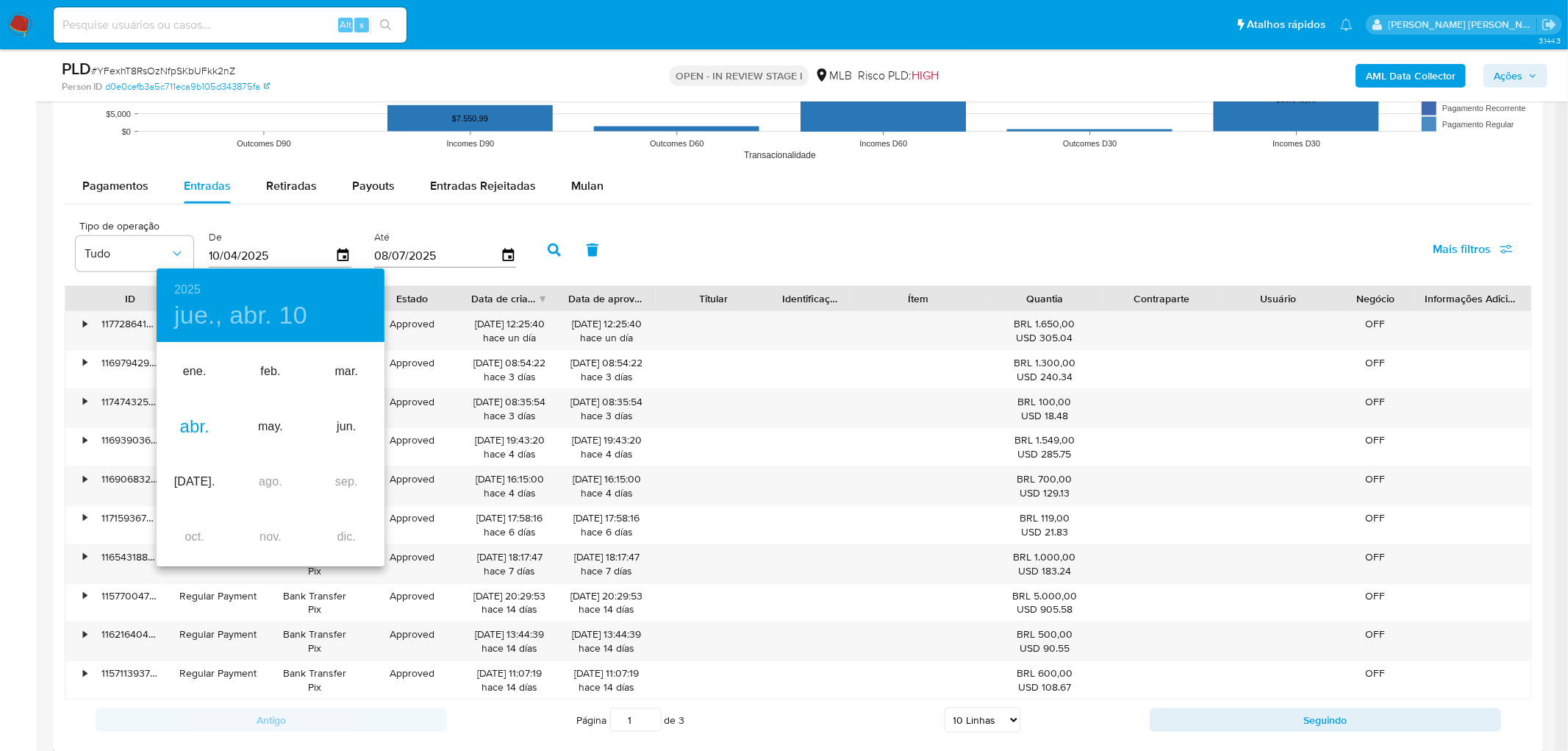 click on "abr." at bounding box center (194, 427) 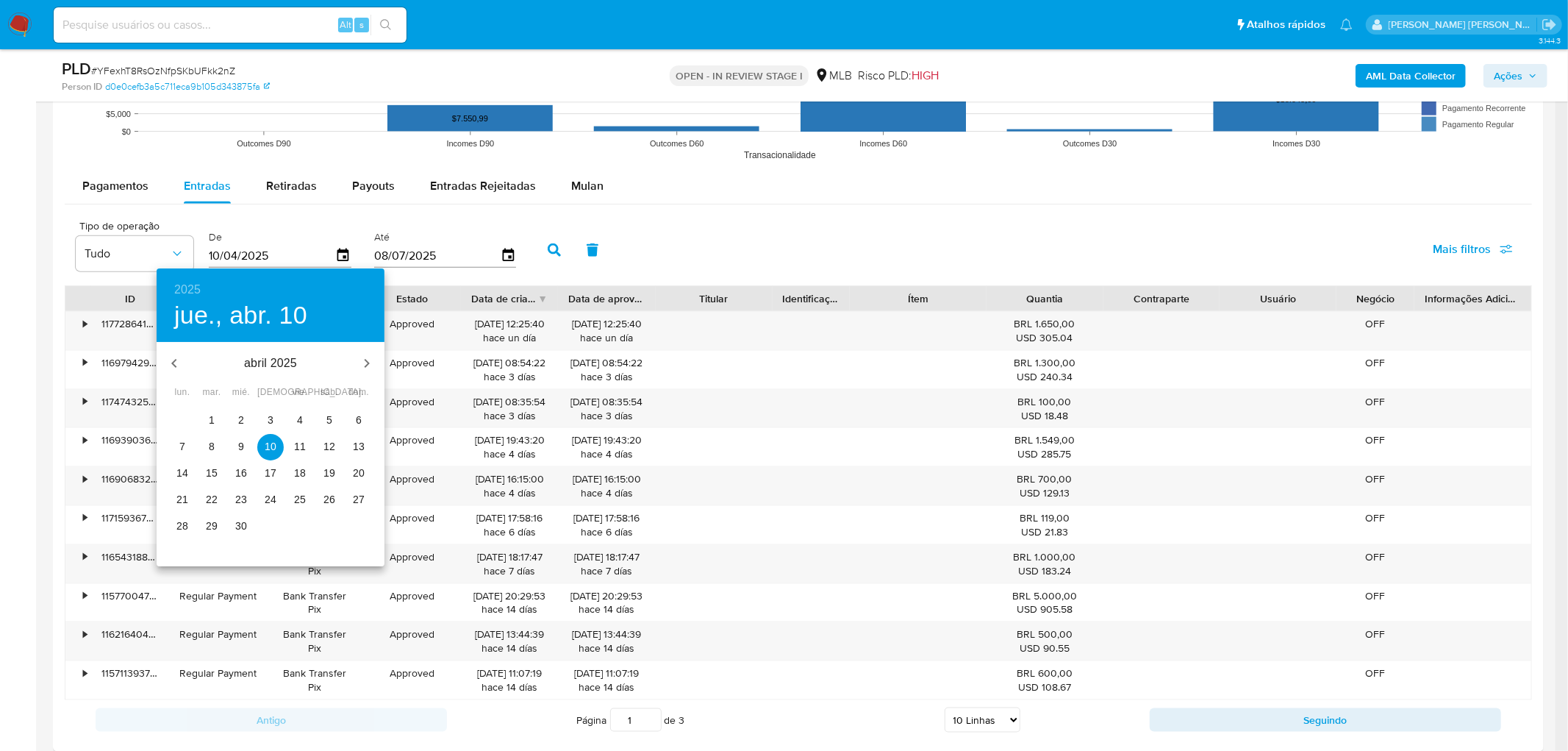 click on "1" at bounding box center (212, 420) 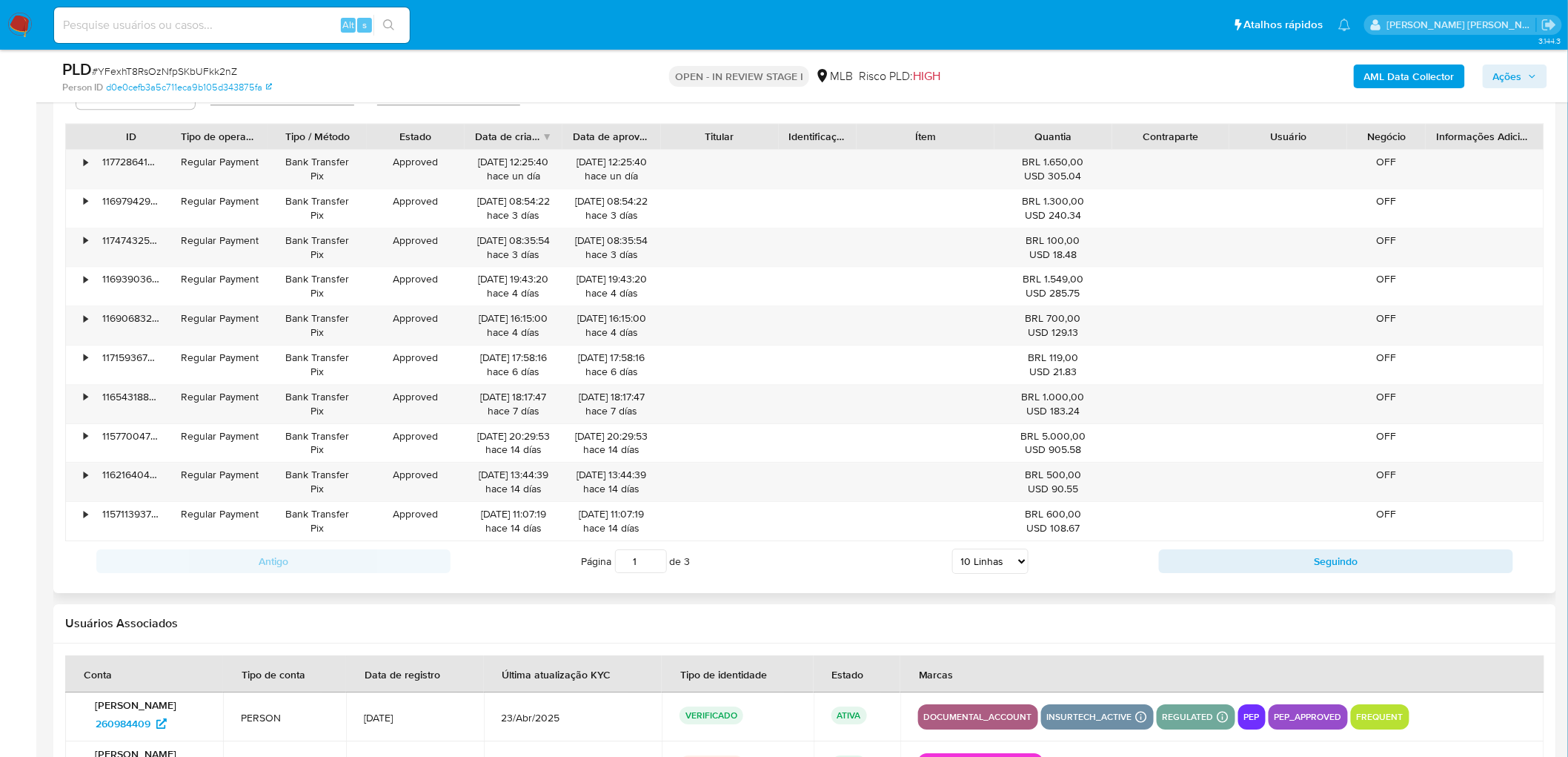 scroll, scrollTop: 1400, scrollLeft: 0, axis: vertical 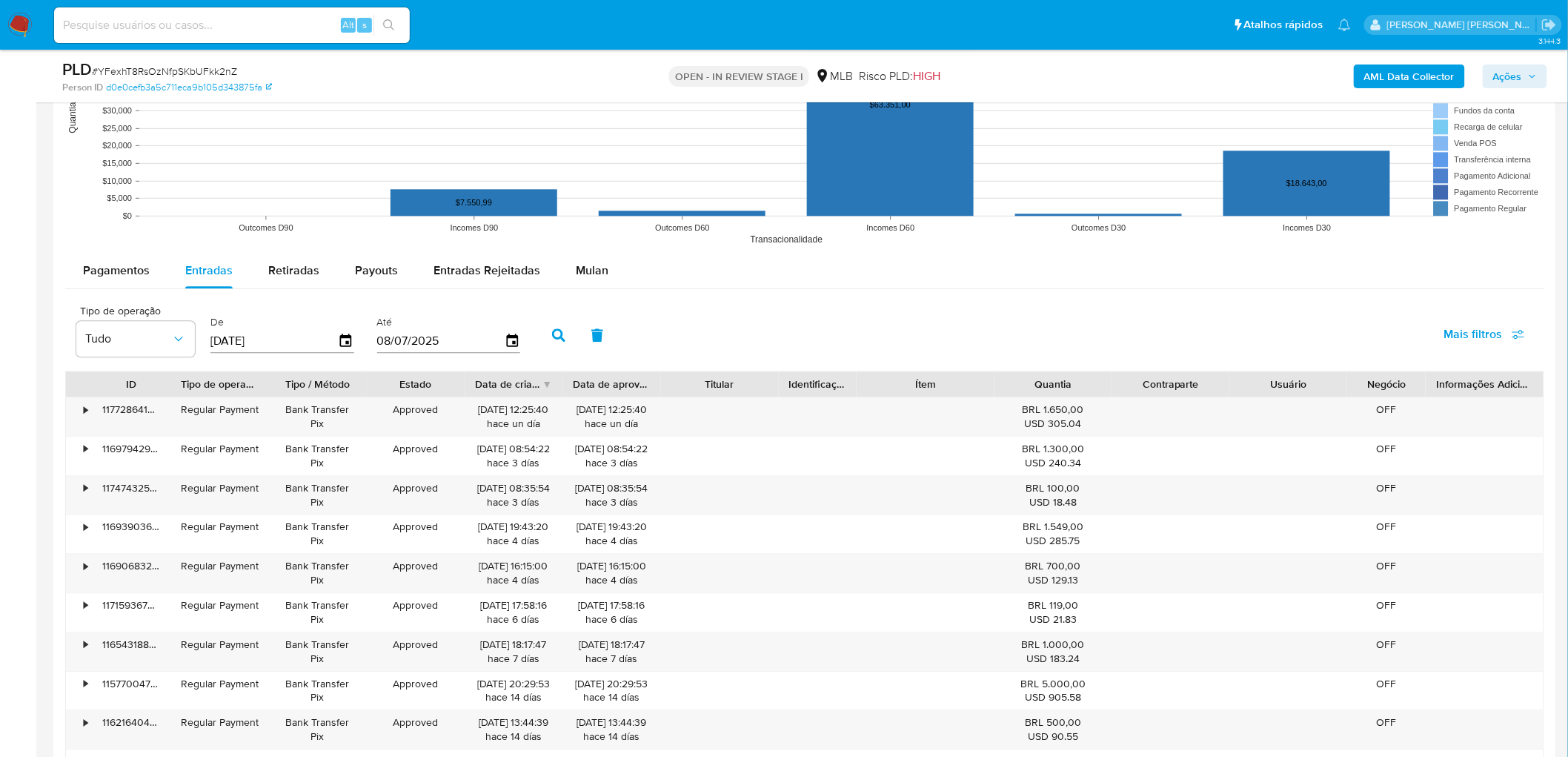 click 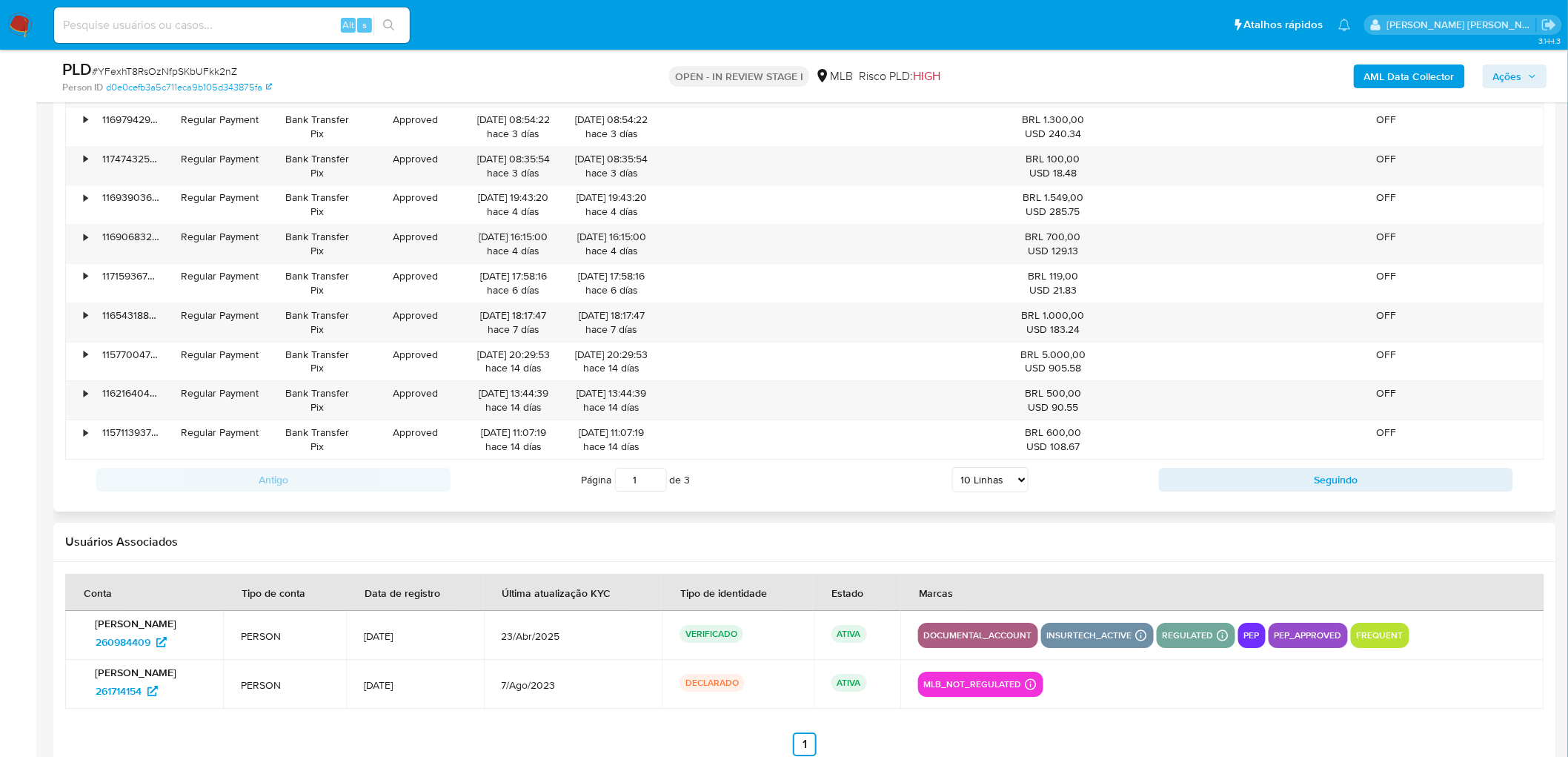 scroll, scrollTop: 1730, scrollLeft: 0, axis: vertical 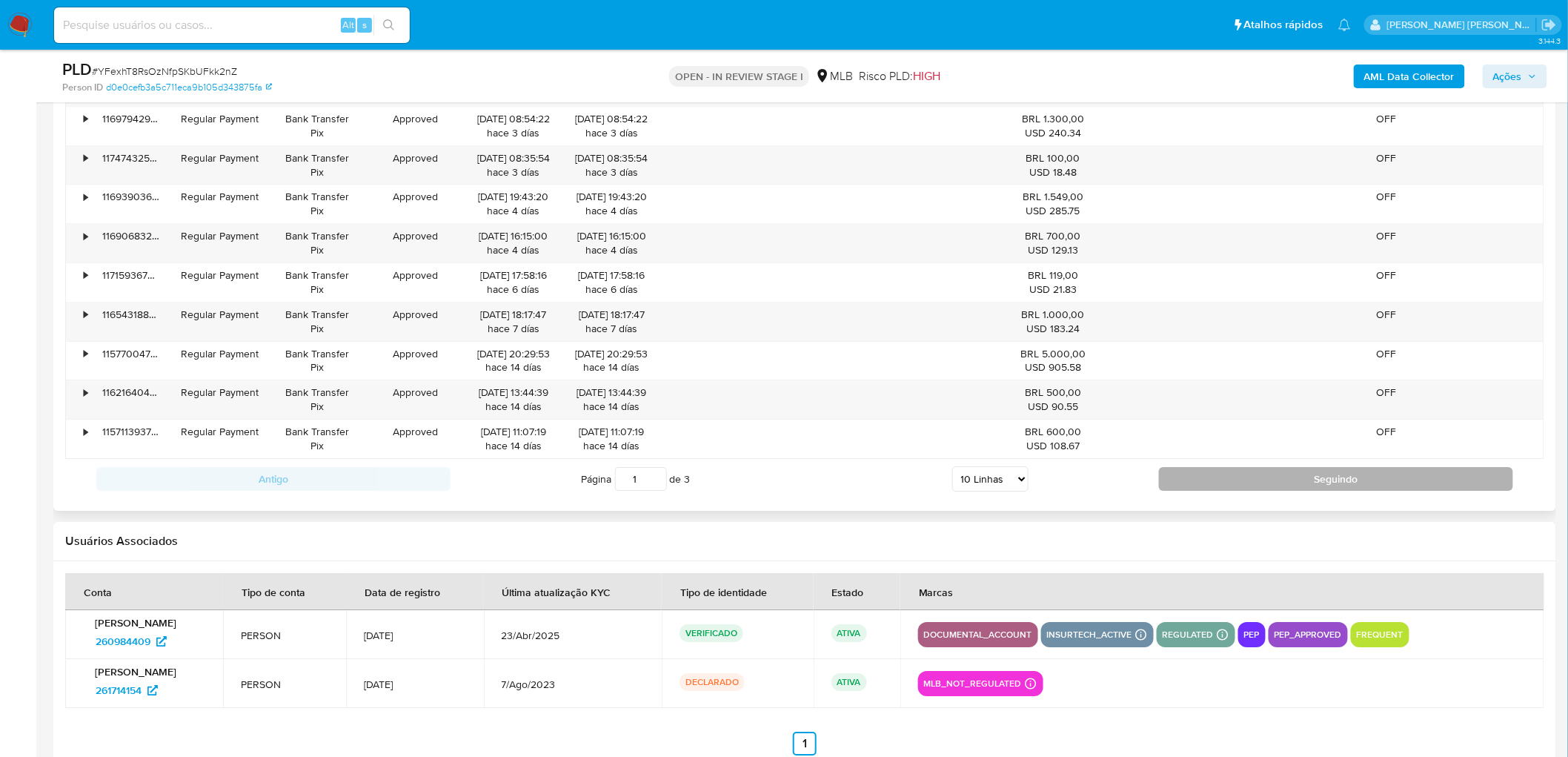 click on "Seguindo" at bounding box center (1336, 479) 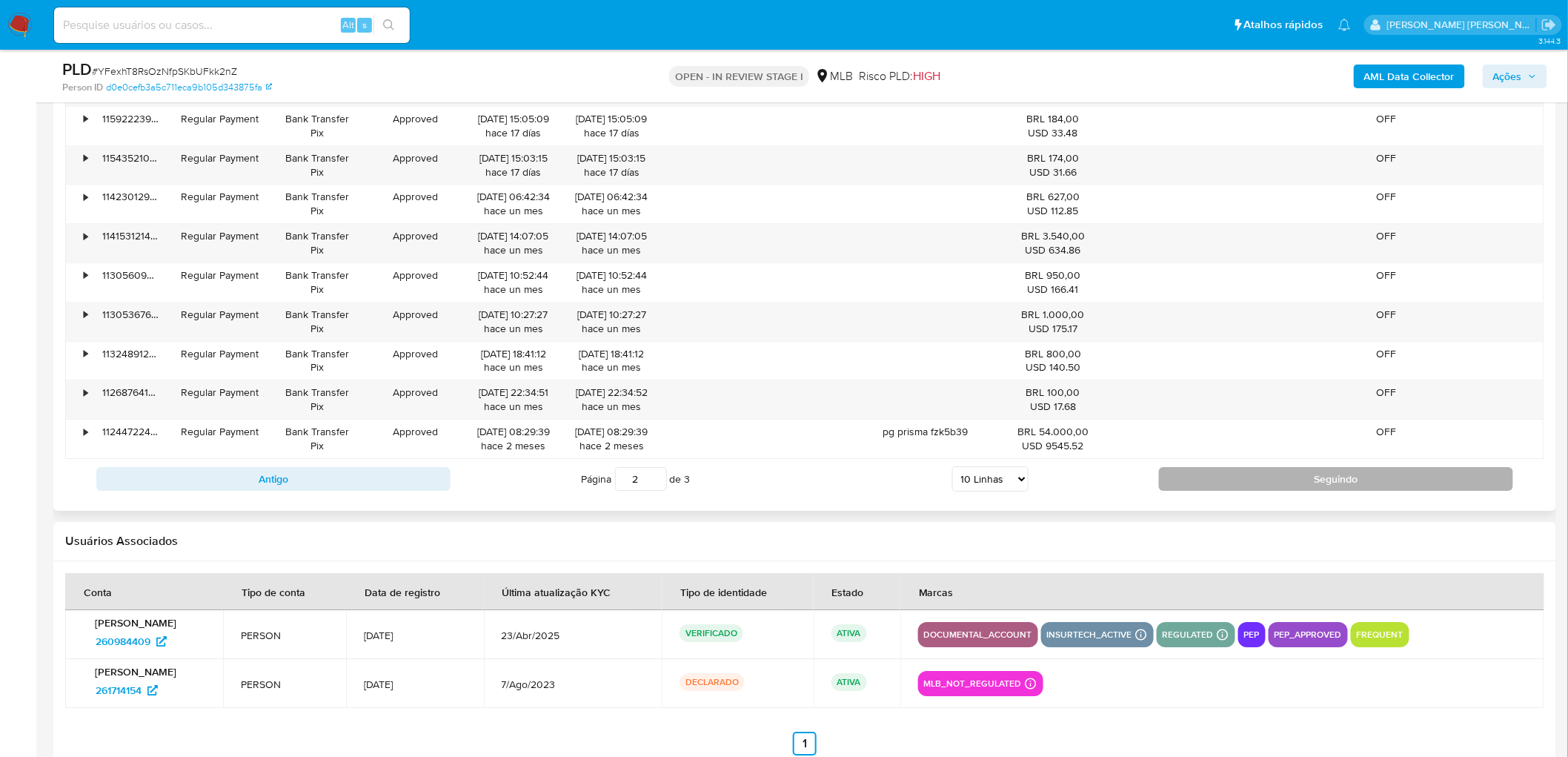 click on "Seguindo" at bounding box center (1336, 479) 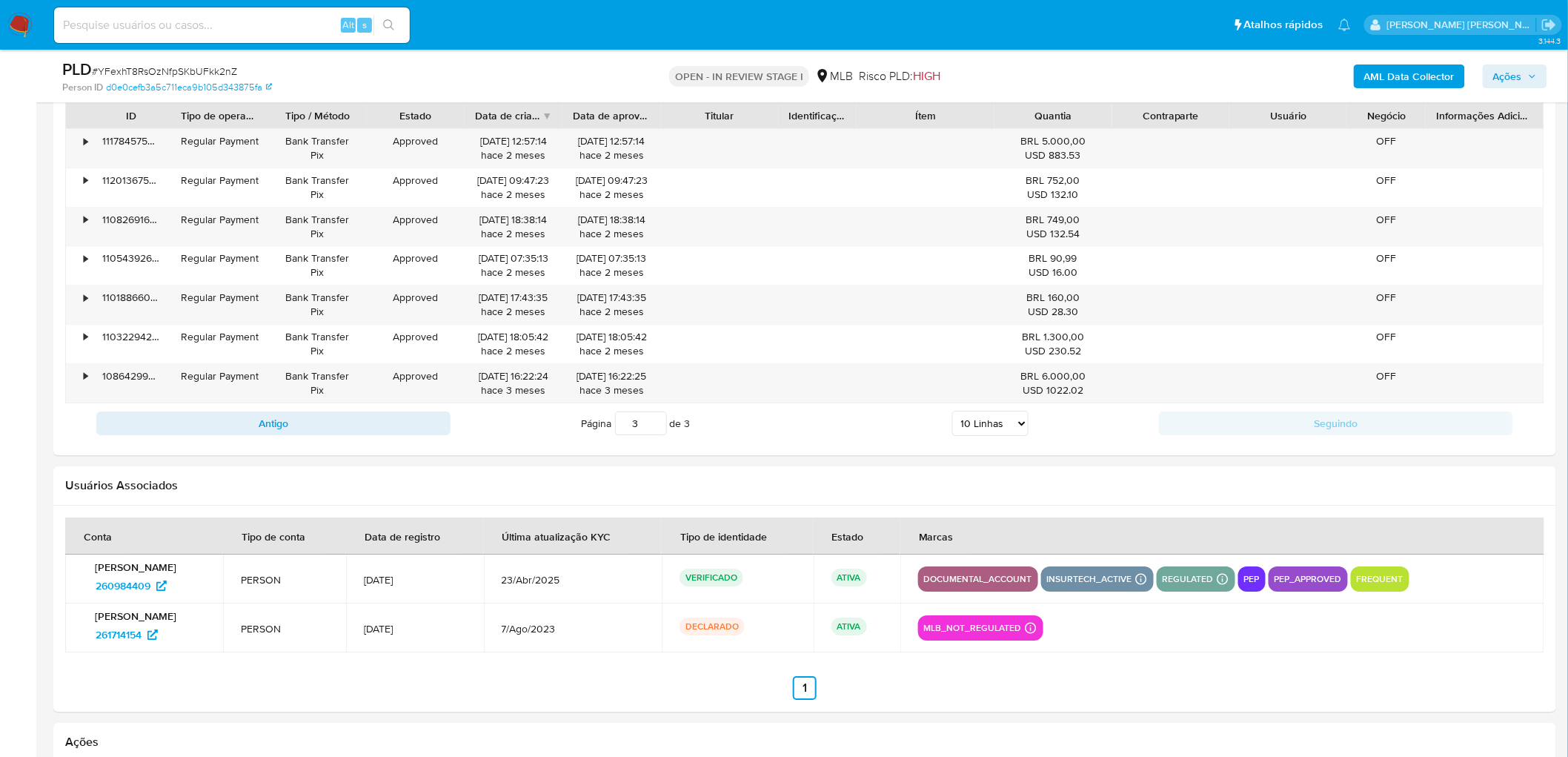 scroll, scrollTop: 1565, scrollLeft: 0, axis: vertical 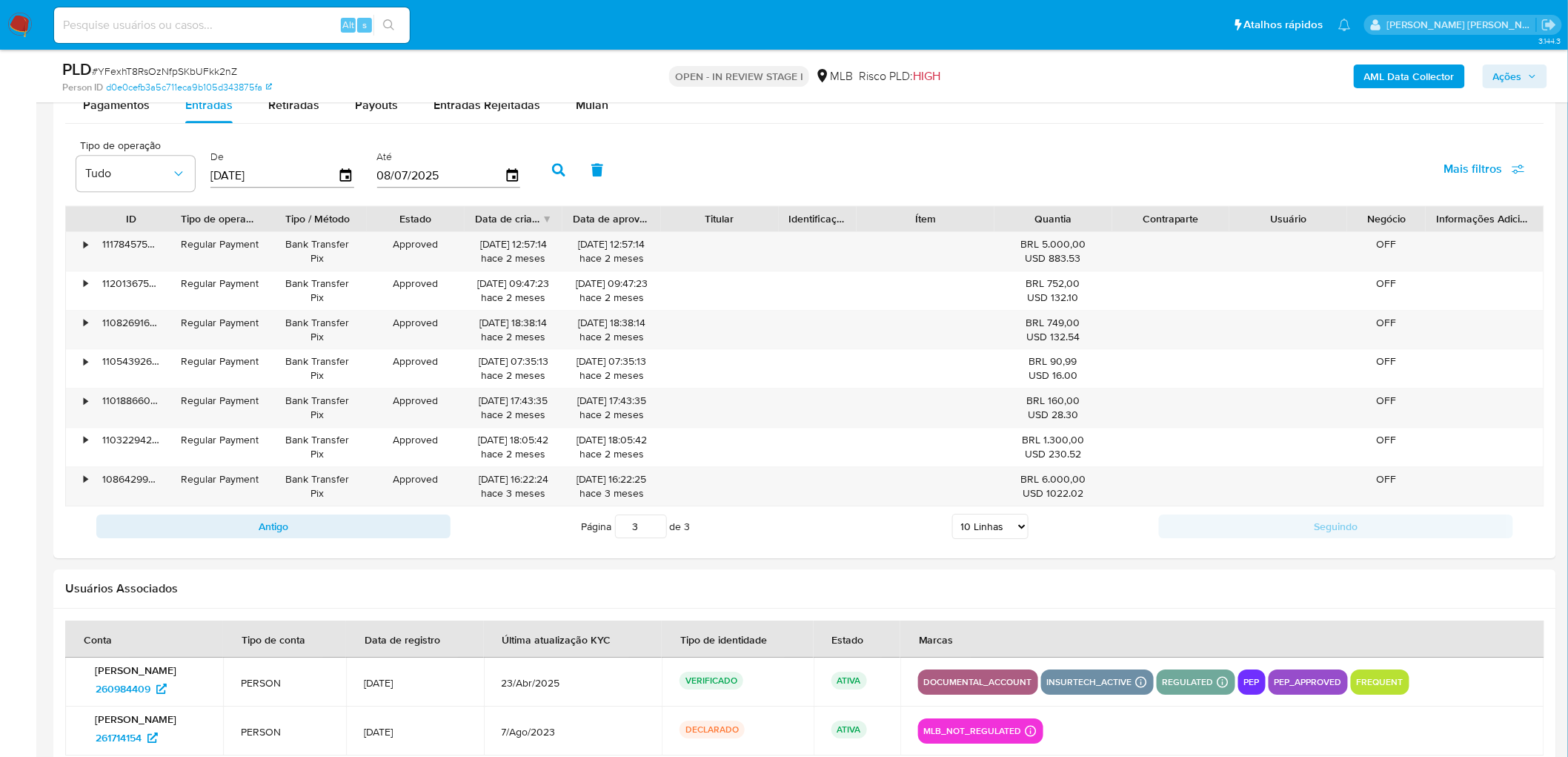 click on "PLD # YFexhT8RsOzNfpSKbUFkk2nZ Person ID d0e0cefb3a5c711eca9b105d343875fa OPEN - IN REVIEW STAGE I  MLB Risco PLD:  HIGH AML Data Collector Ações" at bounding box center [805, 76] 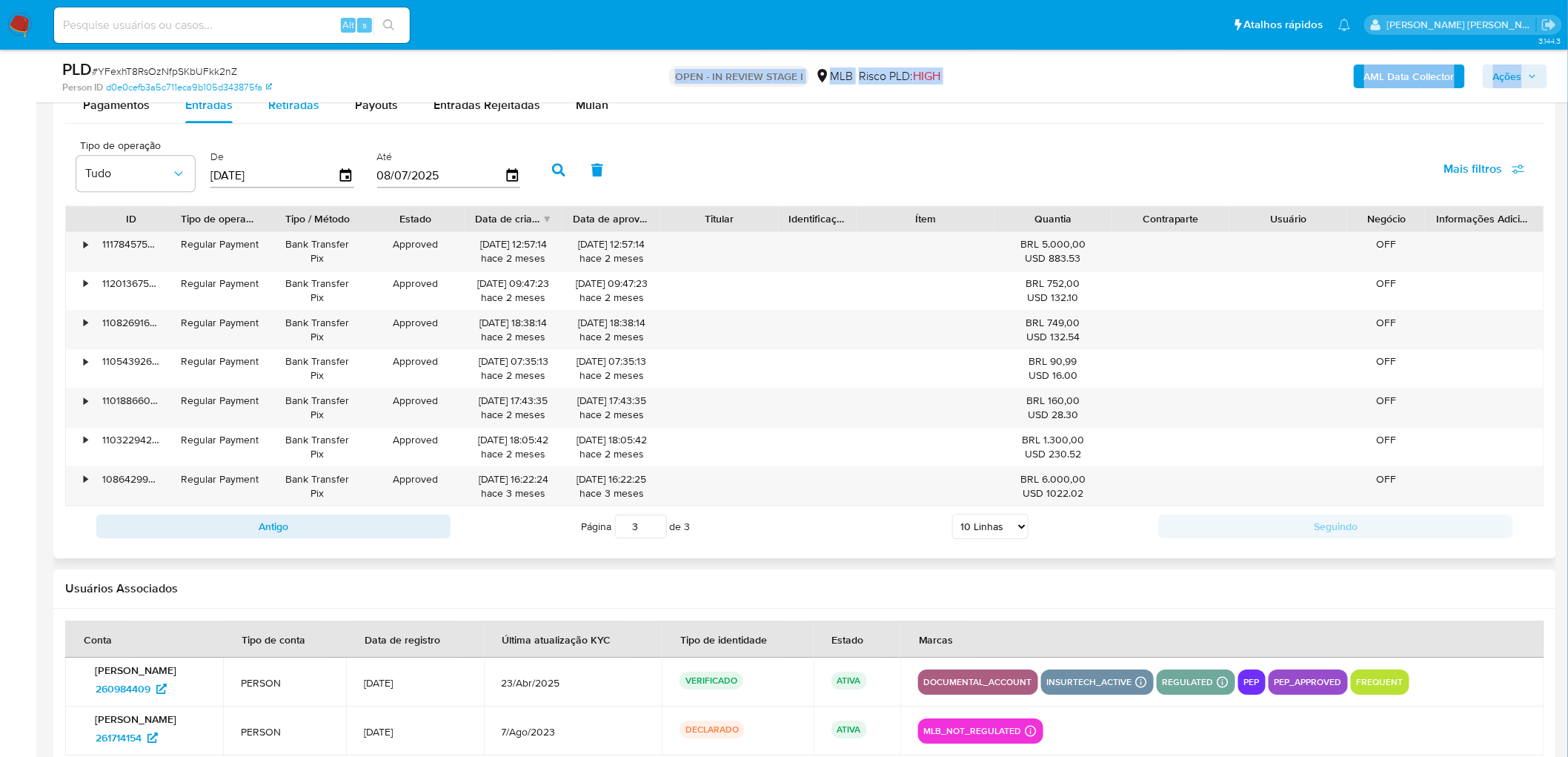 click on "Atribuiu o   lsiqueira   Asignado el: 18/06/2025 14:27:13 Criou: 12/06/2025   Criou: 12/06/2025 00:31:04 - Expira em 18 dias   Expira em 27/07/2025 00:31:04 PLD # YFexhT8RsOzNfpSKbUFkk2nZ Person ID d0e0cefb3a5c711eca9b105d343875fa OPEN - IN REVIEW STAGE I  MLB Risco PLD:  HIGH AML Data Collector Ações Informação do Caso Eventos ( 1 ) Ações AUTOMATIC (1) Informação do Usuário Veja Aparência por Pessoa Procurar   Retornar ao pedido padrão Geral KYC Endereços Devices Geolocation Restrições Novo Mundo Dispositivos Point Documentação Anexos Histórico de casos Empréstimos Financiamento de Veículos Lista Interna Dados Modificados Adiantamentos de Dinheiro Cartões Contas Bancárias Detalhe da geolocalização Fecha Compliant Histórico de Risco PLD Histórico de conversas IV Challenges Insurtech Items Listas Externas Marcas AML Perfis Relacionados Contatos Histórico CX Soluções Bate-papo Id Estado Data de criação Origem Processo • 378020815 finished 03/04/2025 13:12:04 TOC Antigo Página" at bounding box center (805, -156) 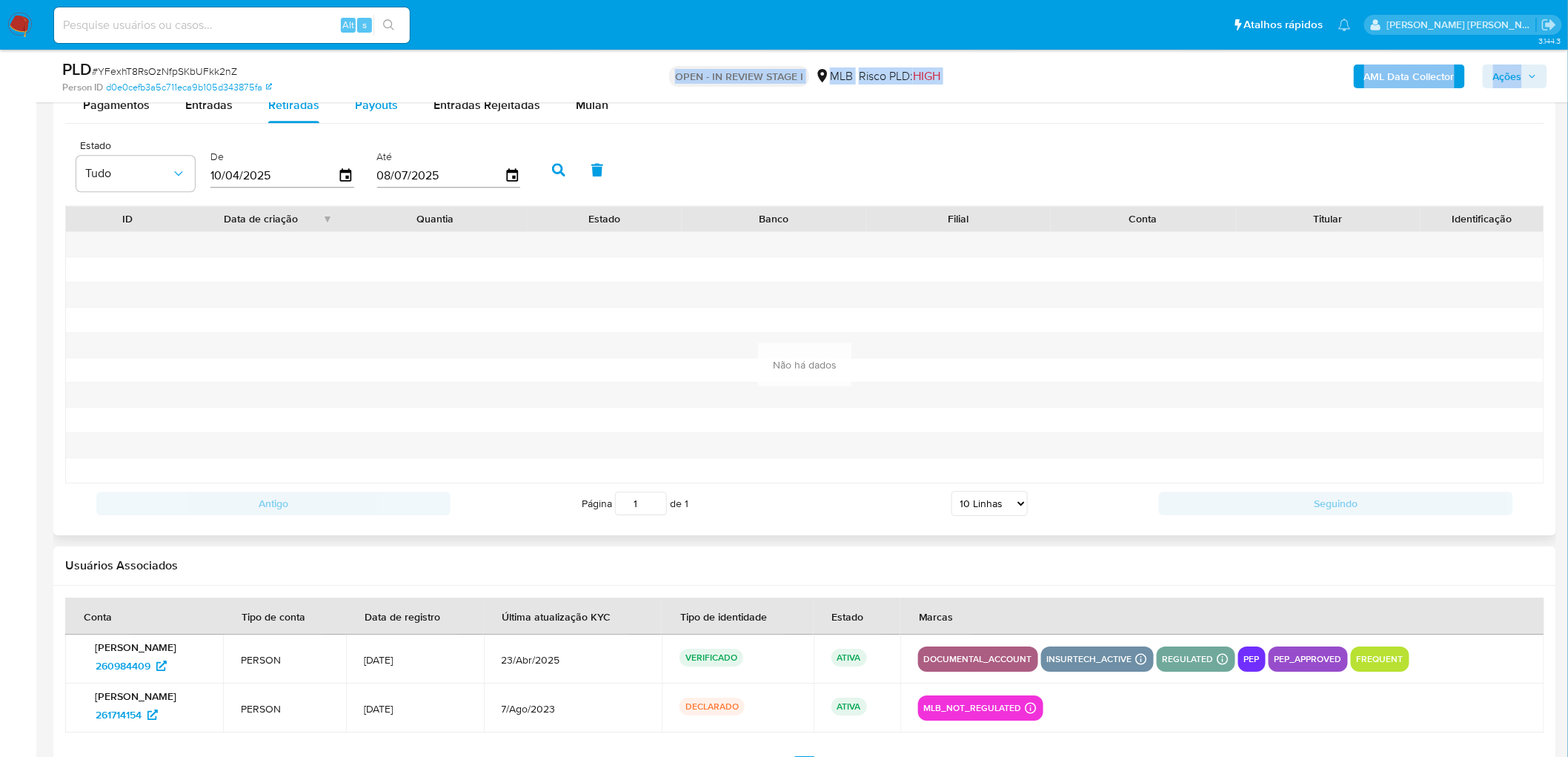 click on "Payouts" at bounding box center [376, 105] 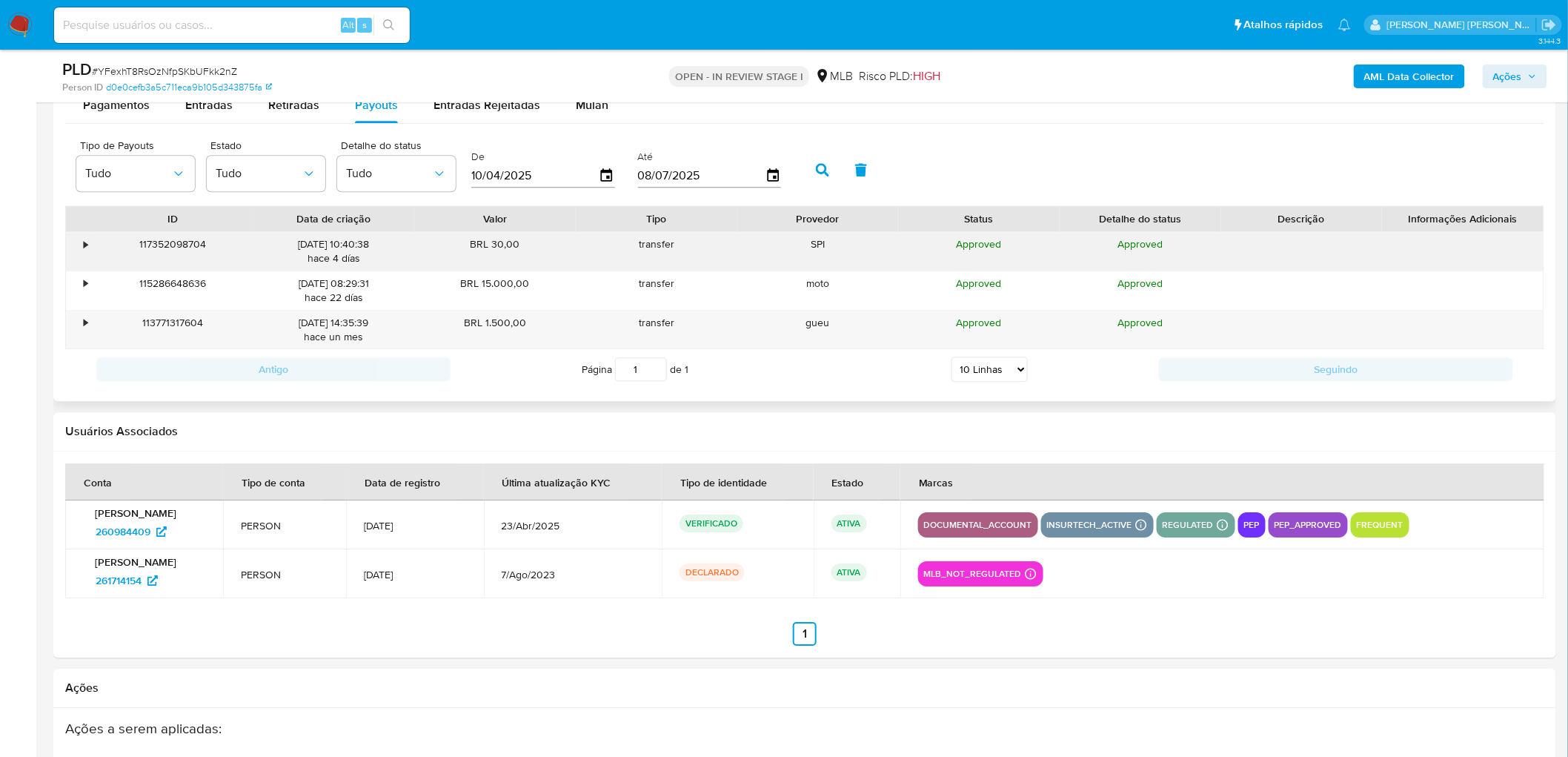 click on "•" at bounding box center [85, 244] 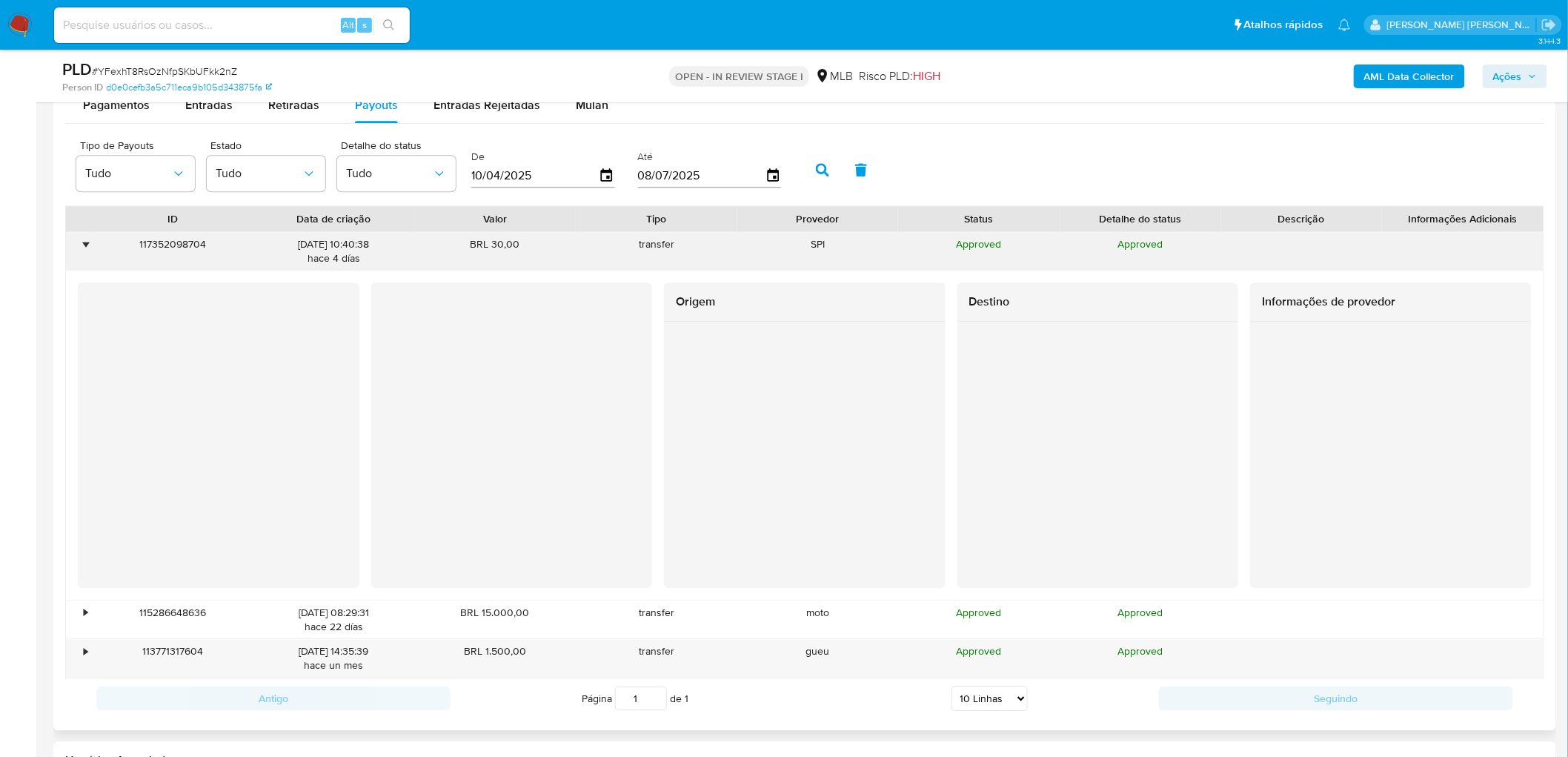 click on "•" at bounding box center (85, 244) 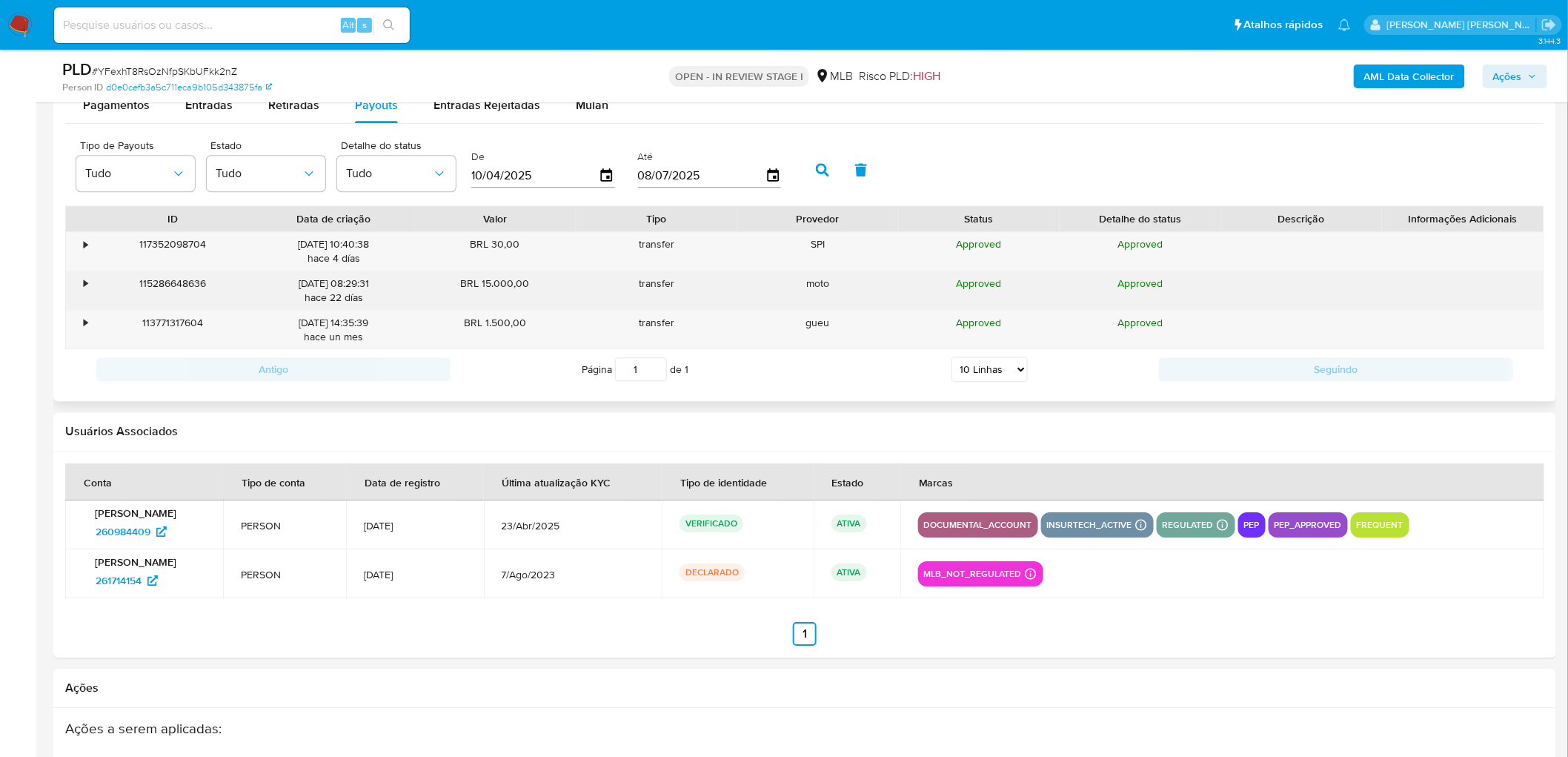 click on "•" at bounding box center (85, 283) 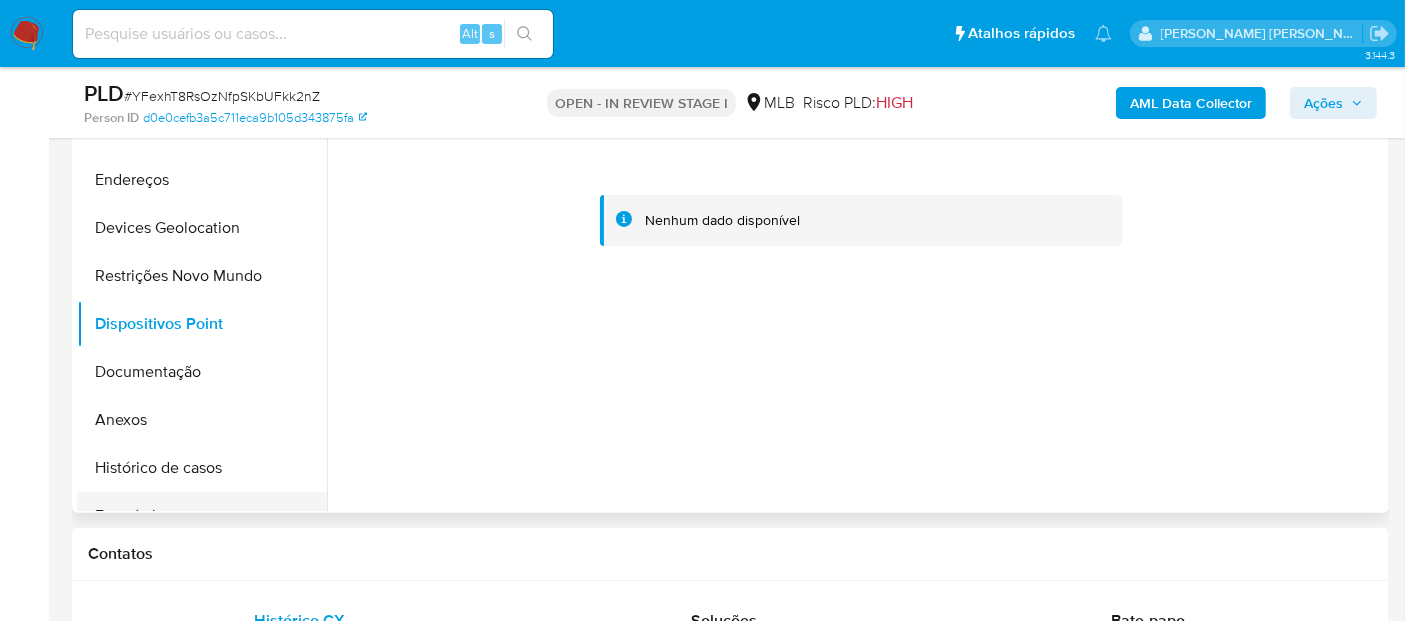 scroll, scrollTop: 444, scrollLeft: 0, axis: vertical 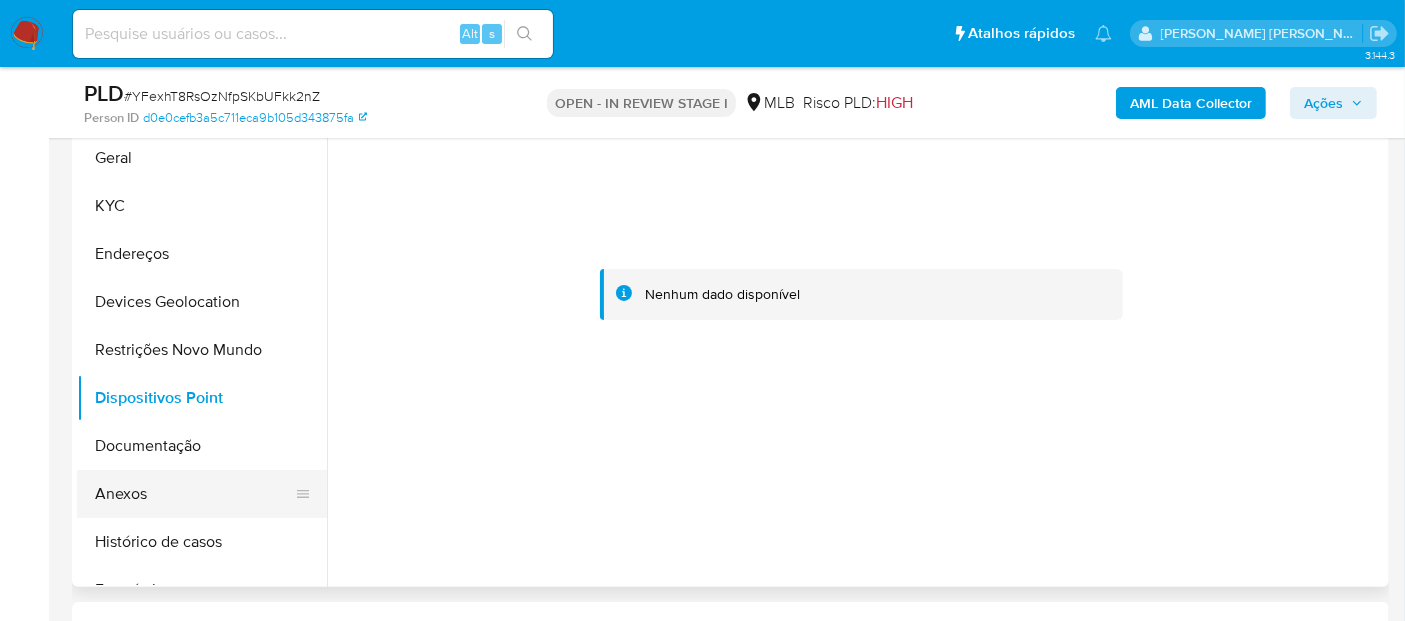 click on "Anexos" at bounding box center (194, 494) 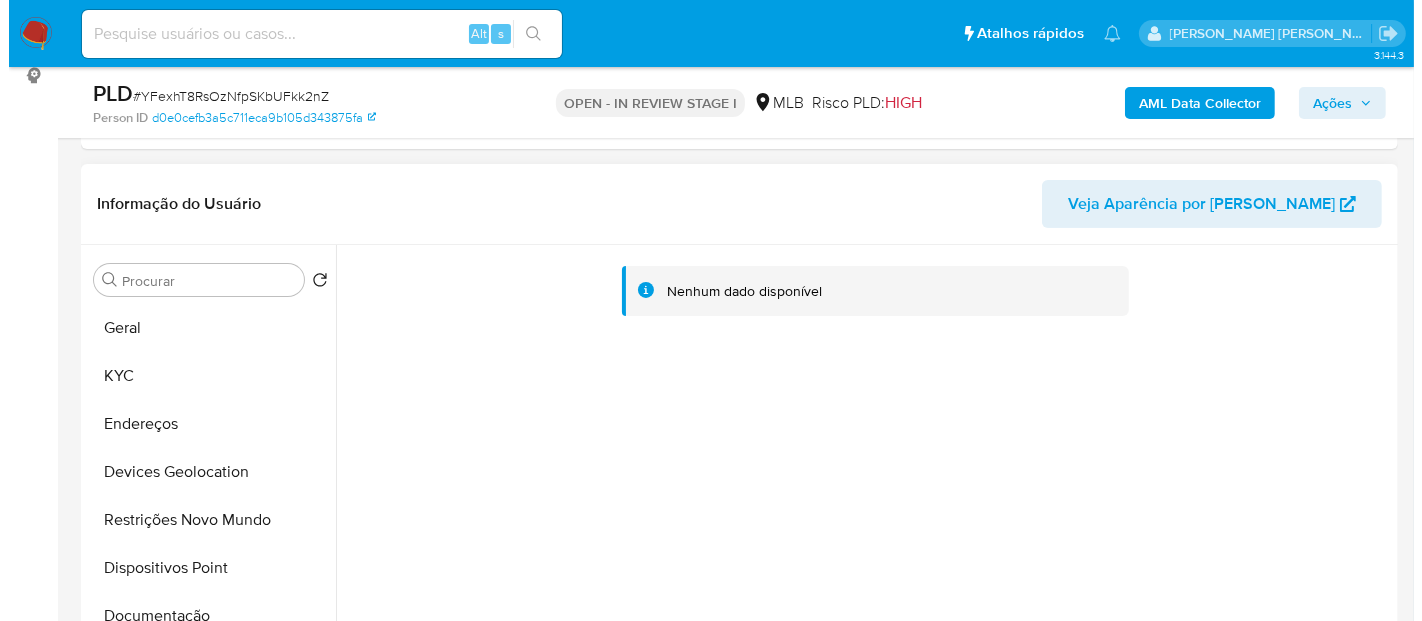 scroll, scrollTop: 444, scrollLeft: 0, axis: vertical 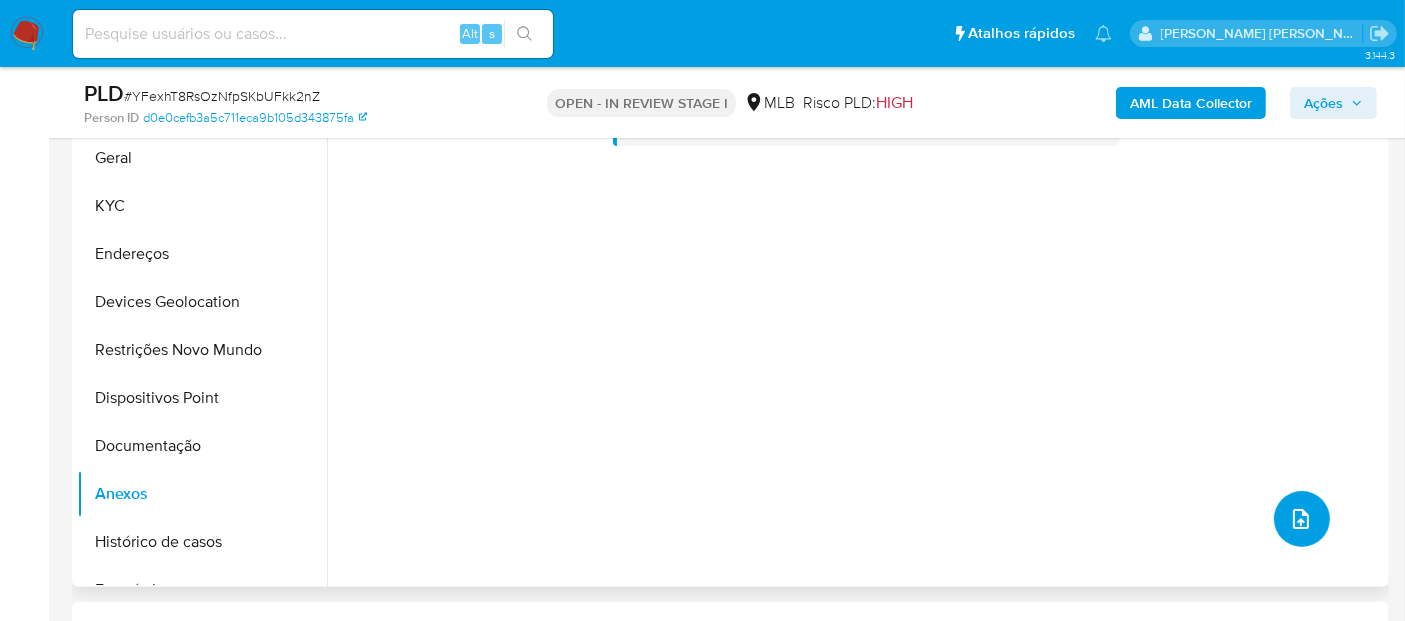 click 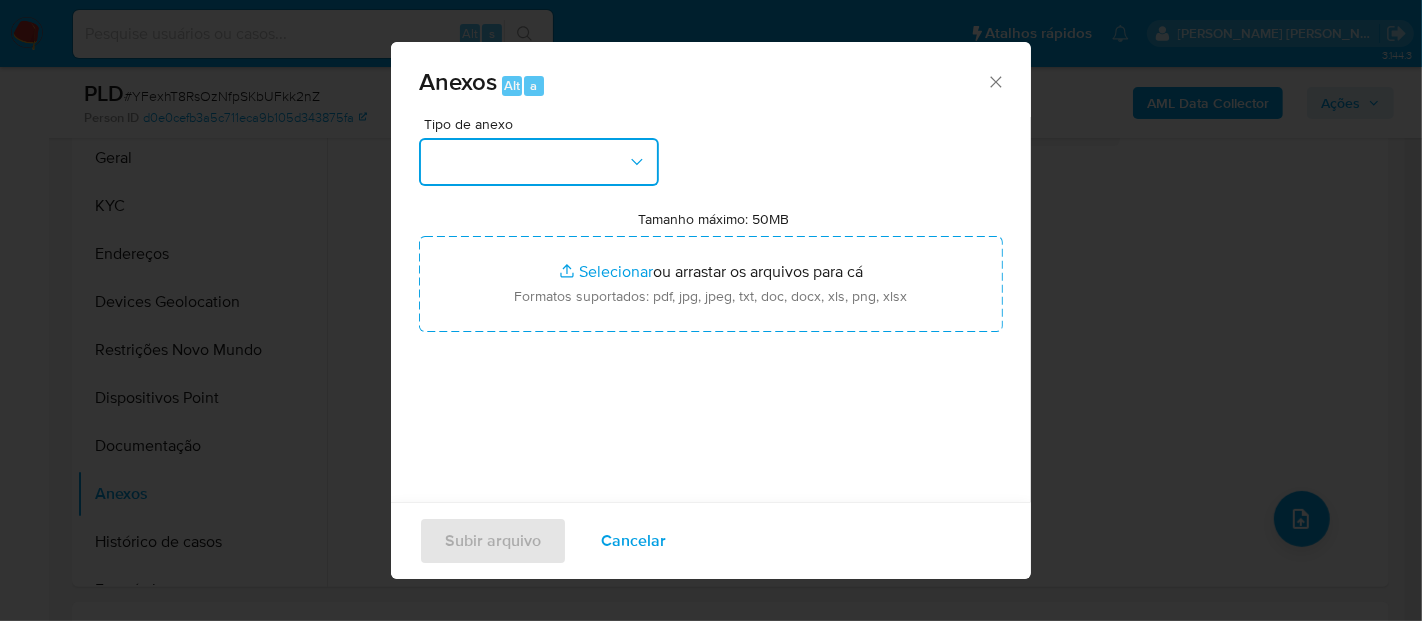 click at bounding box center [539, 162] 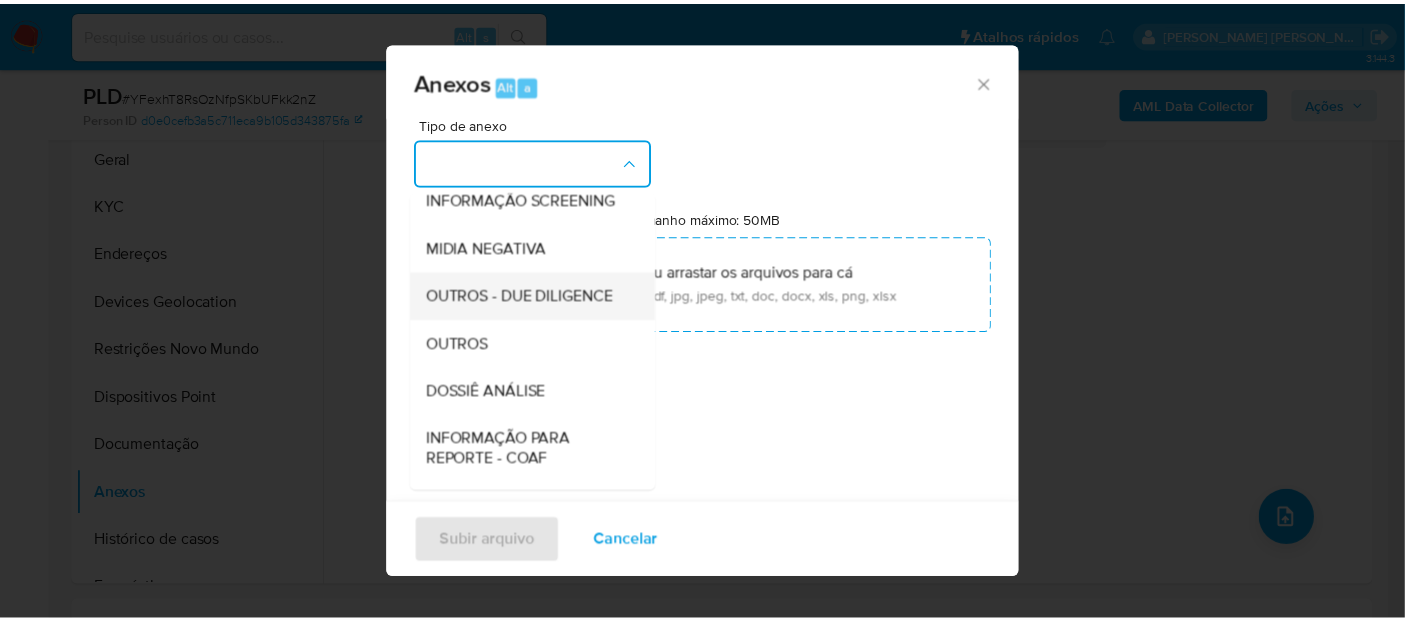 scroll, scrollTop: 222, scrollLeft: 0, axis: vertical 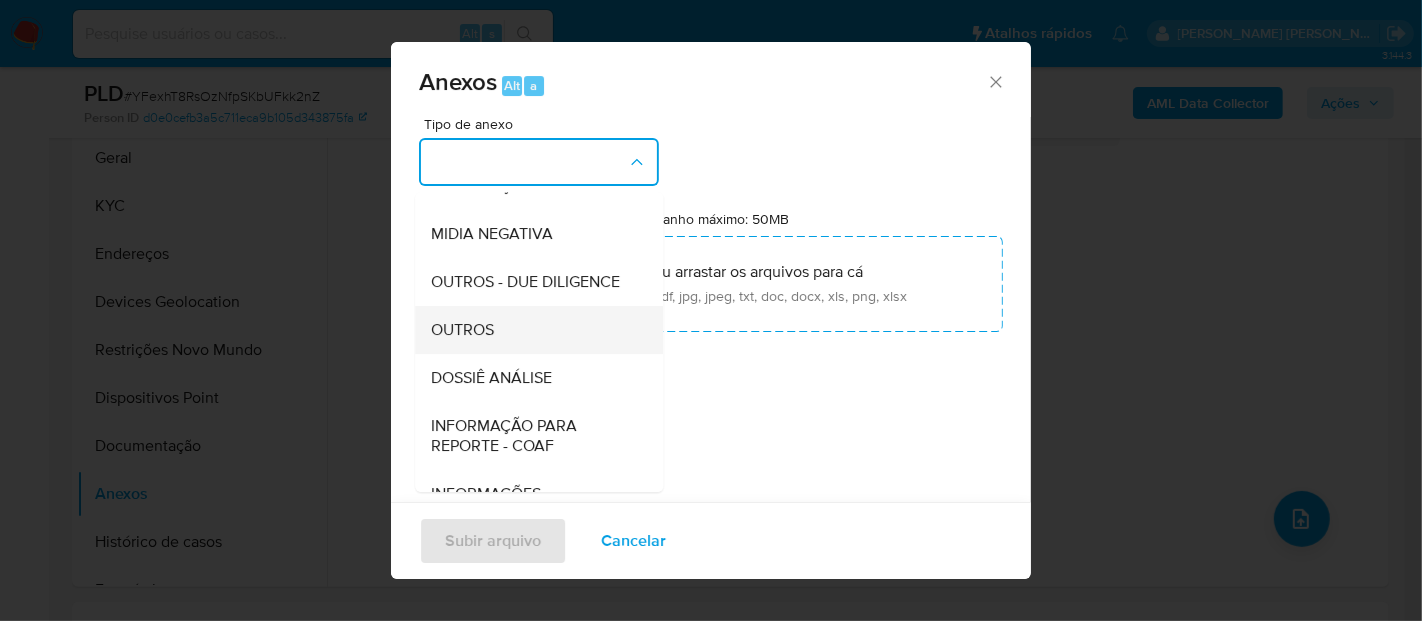 click on "OUTROS" at bounding box center (533, 330) 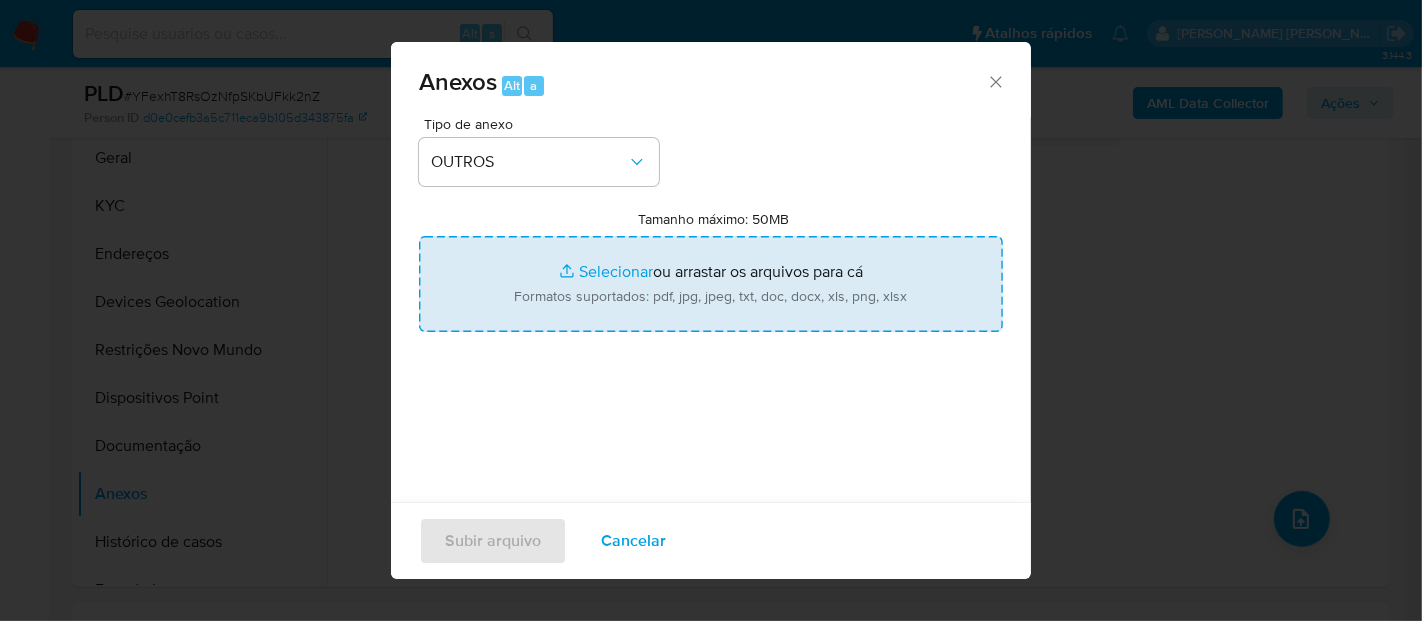 click on "Tamanho máximo: 50MB Selecionar arquivos" at bounding box center [711, 284] 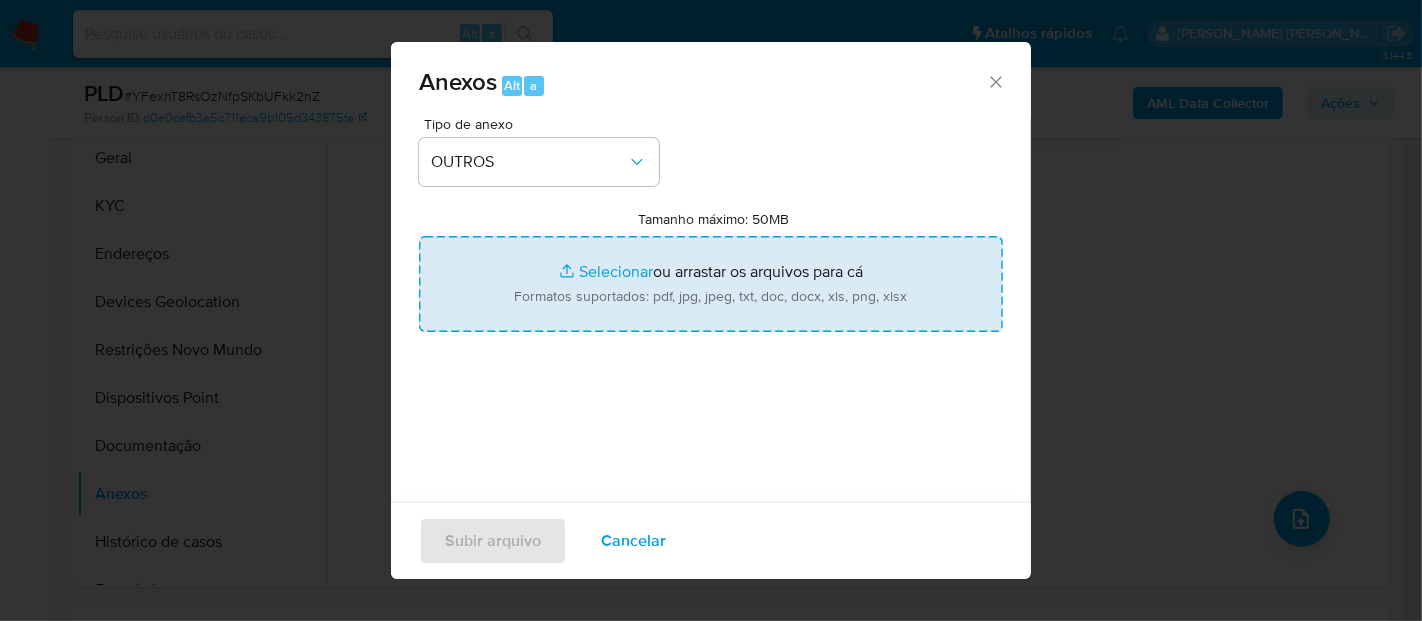 type on "C:\fakepath\Mulan 260984409_2025_07_08_08_18_43.xlsx" 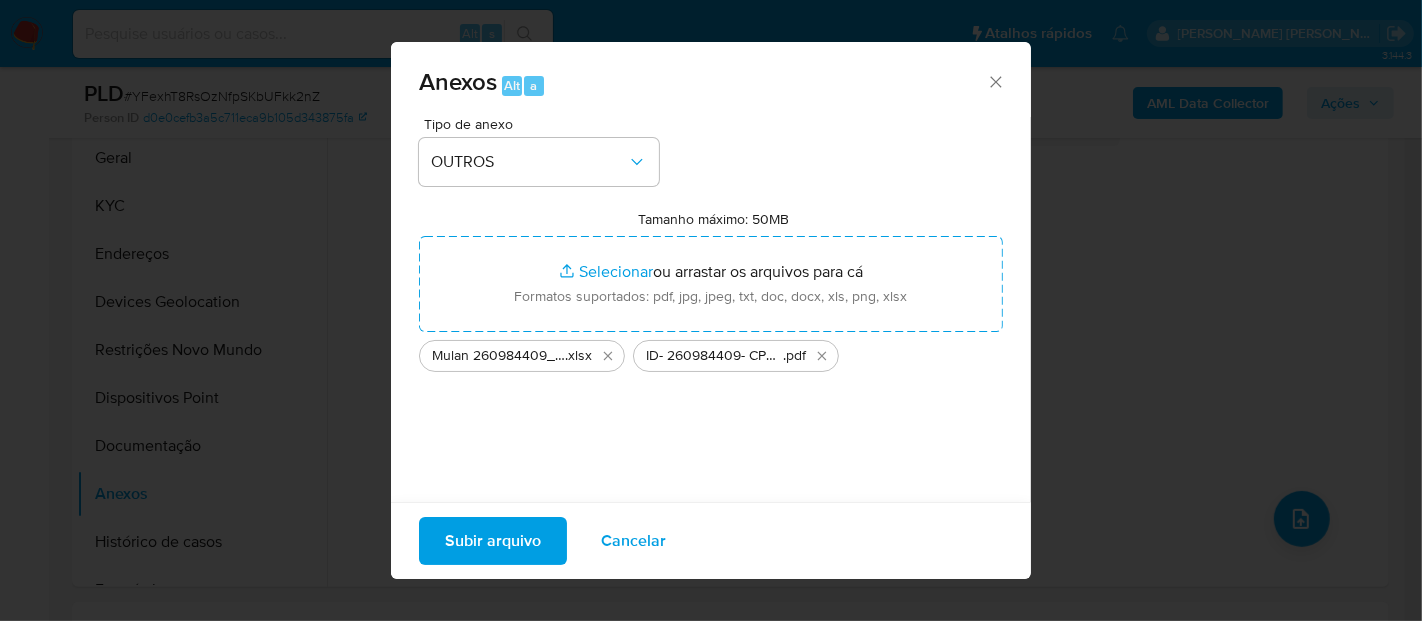 click on "Subir arquivo" at bounding box center (493, 541) 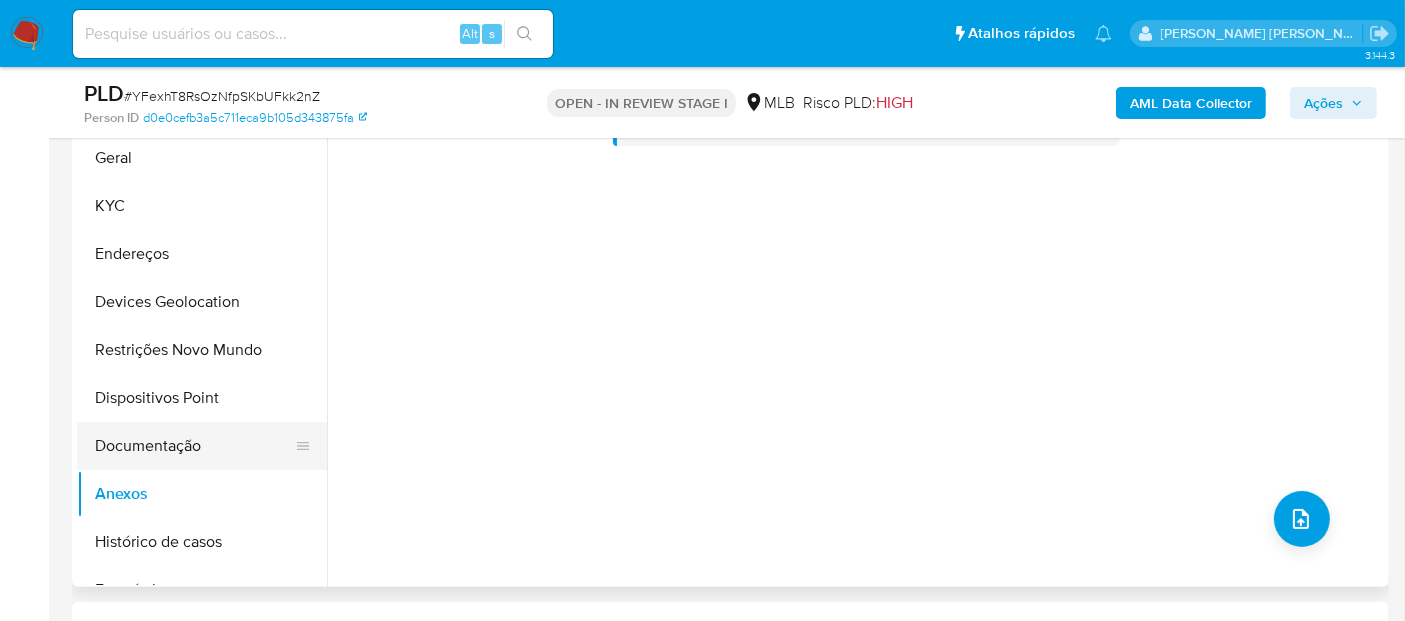 click on "Documentação" at bounding box center [194, 446] 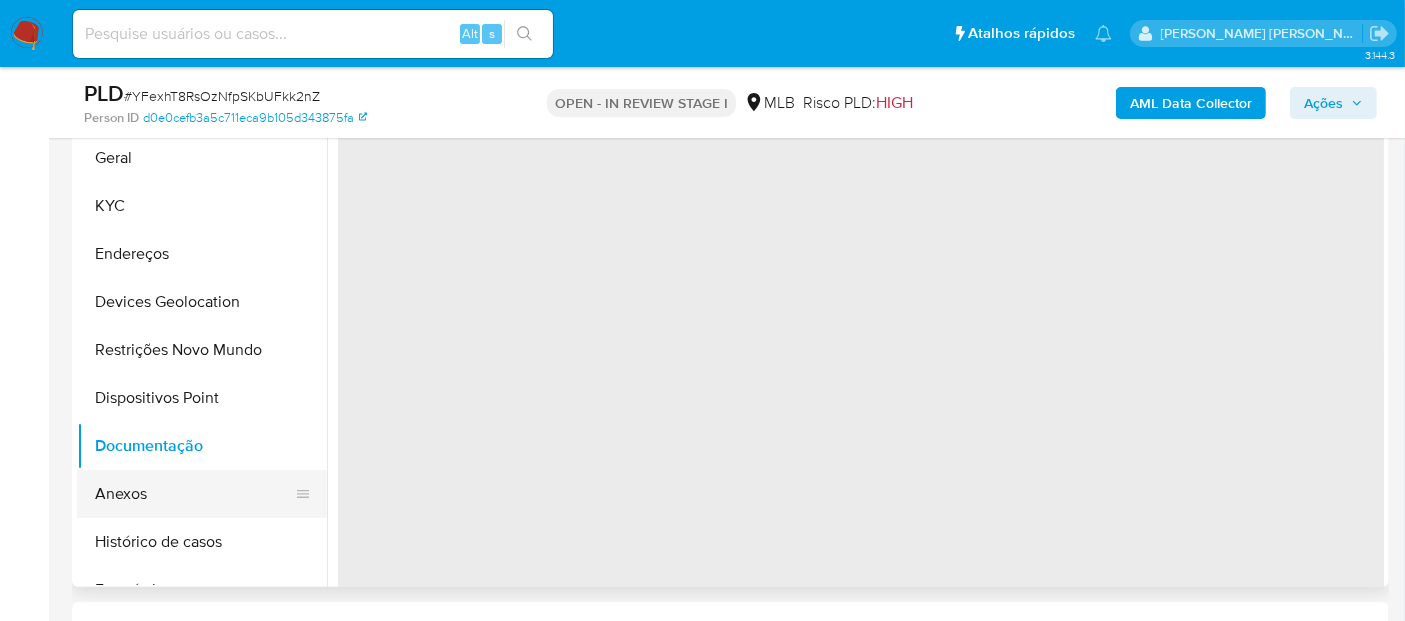 click on "Anexos" at bounding box center [194, 494] 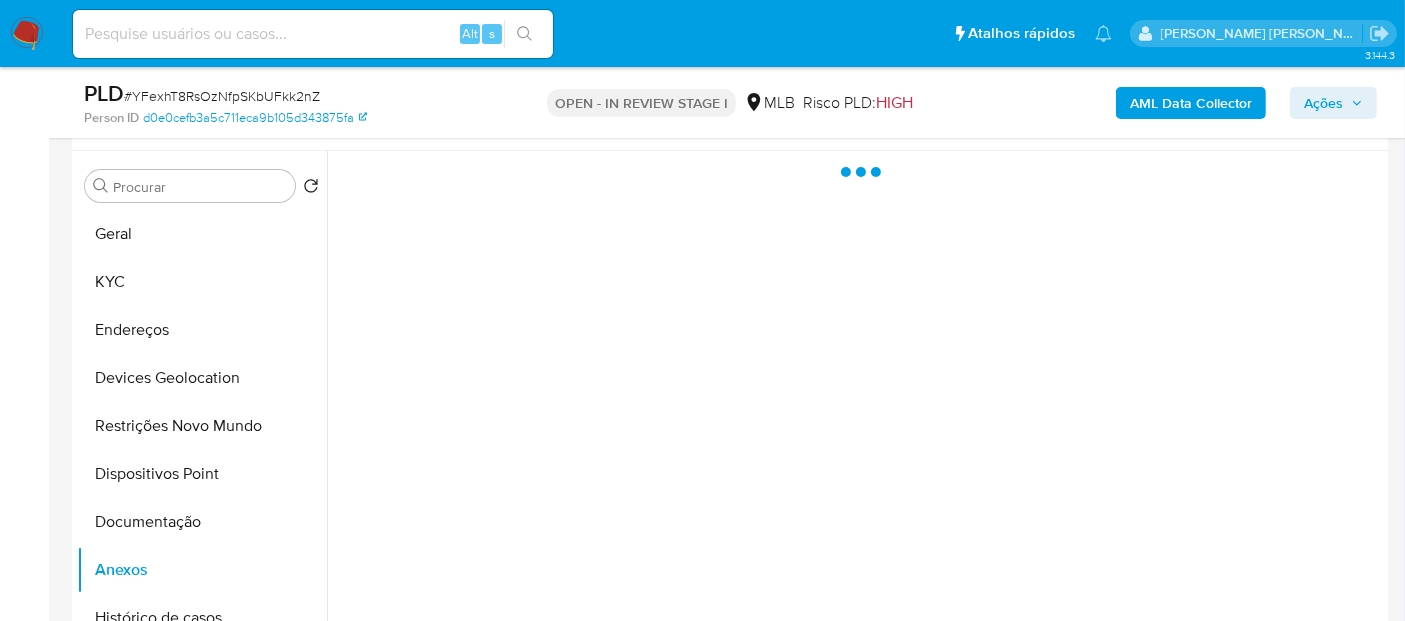 scroll, scrollTop: 333, scrollLeft: 0, axis: vertical 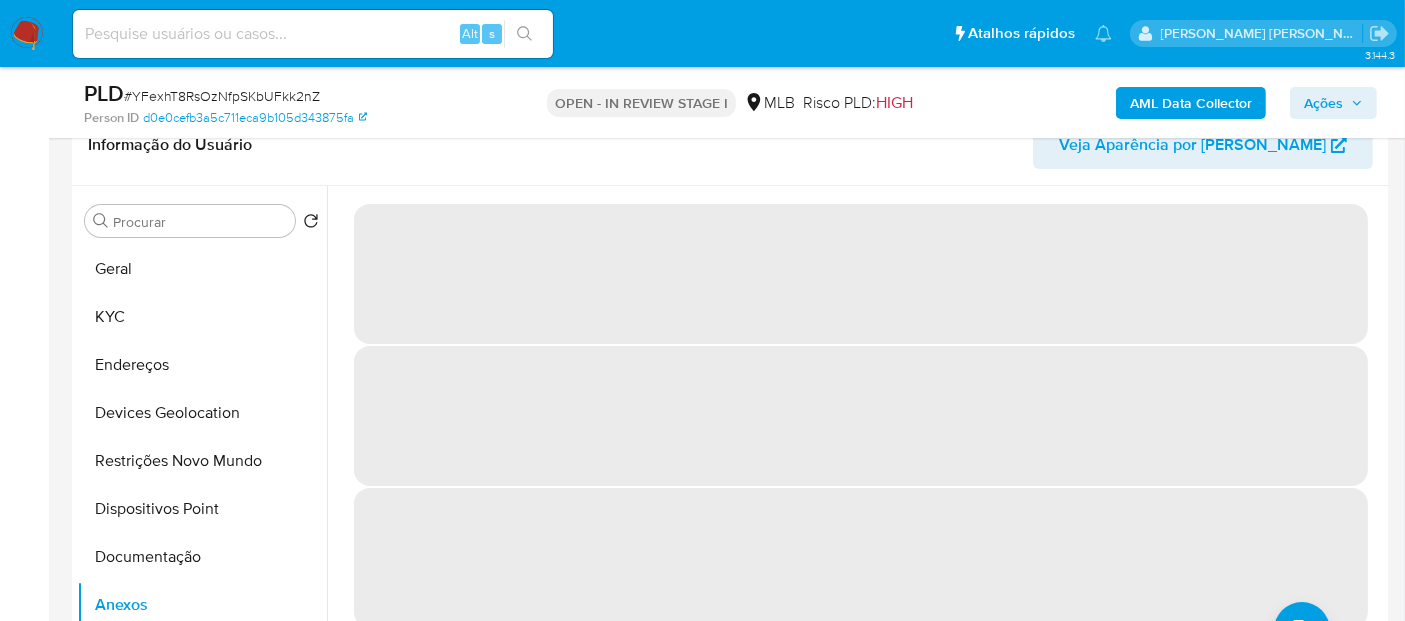 click on "Ações" at bounding box center [1323, 103] 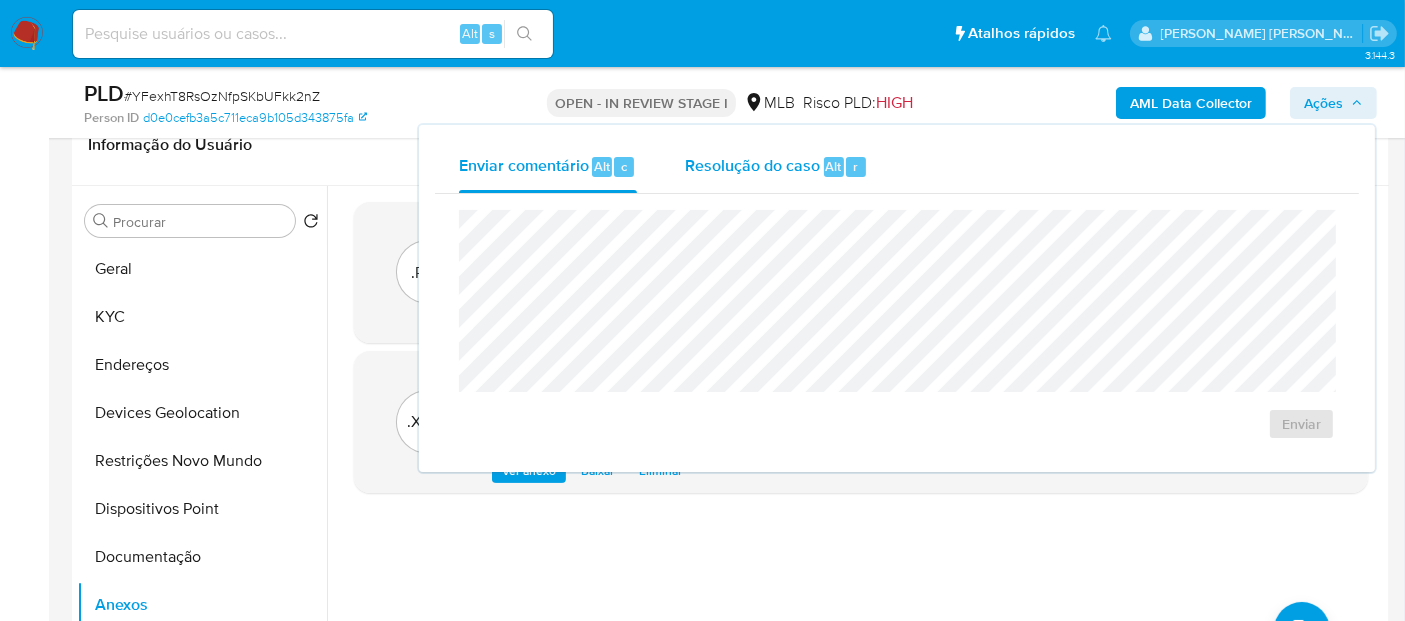 click on "Resolução do caso Alt r" at bounding box center (776, 167) 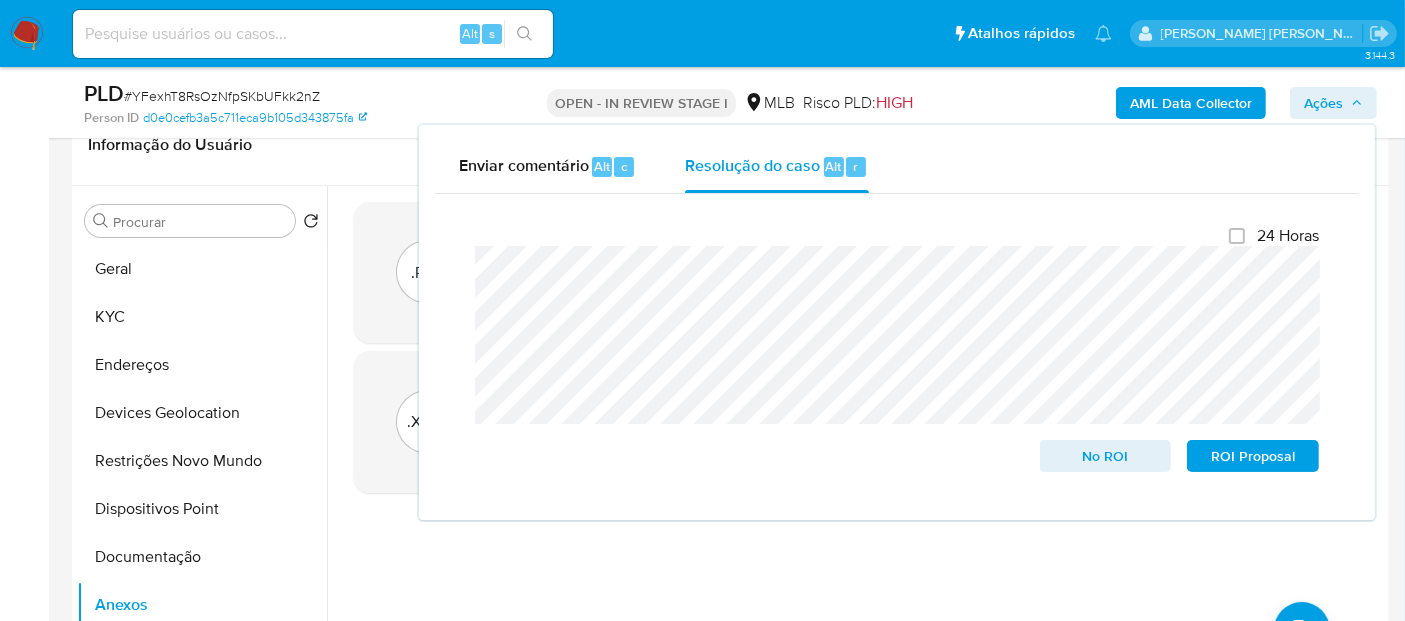 click on ".PDF OUTROS - ID- 260984409- CPF 87213281534 - ALDELINO ANDRADE FONSECA Analista: lsiqueira ID do usuário: 260984409 ID do caso: YFexhT8RsOzNfpSKbUFkk2nZ Ver anexo Baixar Eliminar 08/Jul/2025 15:45:16 .XLSX OUTROS - Mulan 260984409_2025_07_08_08_18_43 Analista: lsiqueira ID do usuário: 260984409 ID do caso: YFexhT8RsOzNfpSKbUFkk2nZ Ver anexo Baixar Eliminar 08/Jul/2025 15:45:14" at bounding box center (861, 442) 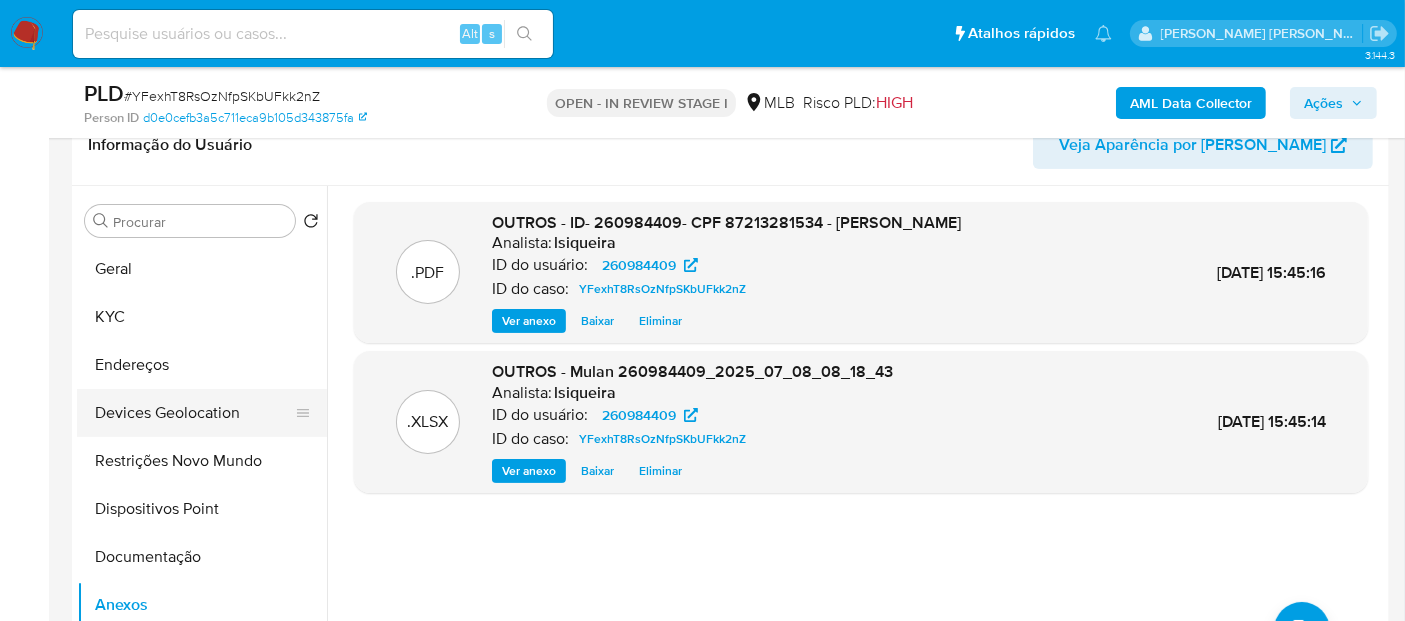 drag, startPoint x: 193, startPoint y: 318, endPoint x: 188, endPoint y: 401, distance: 83.15047 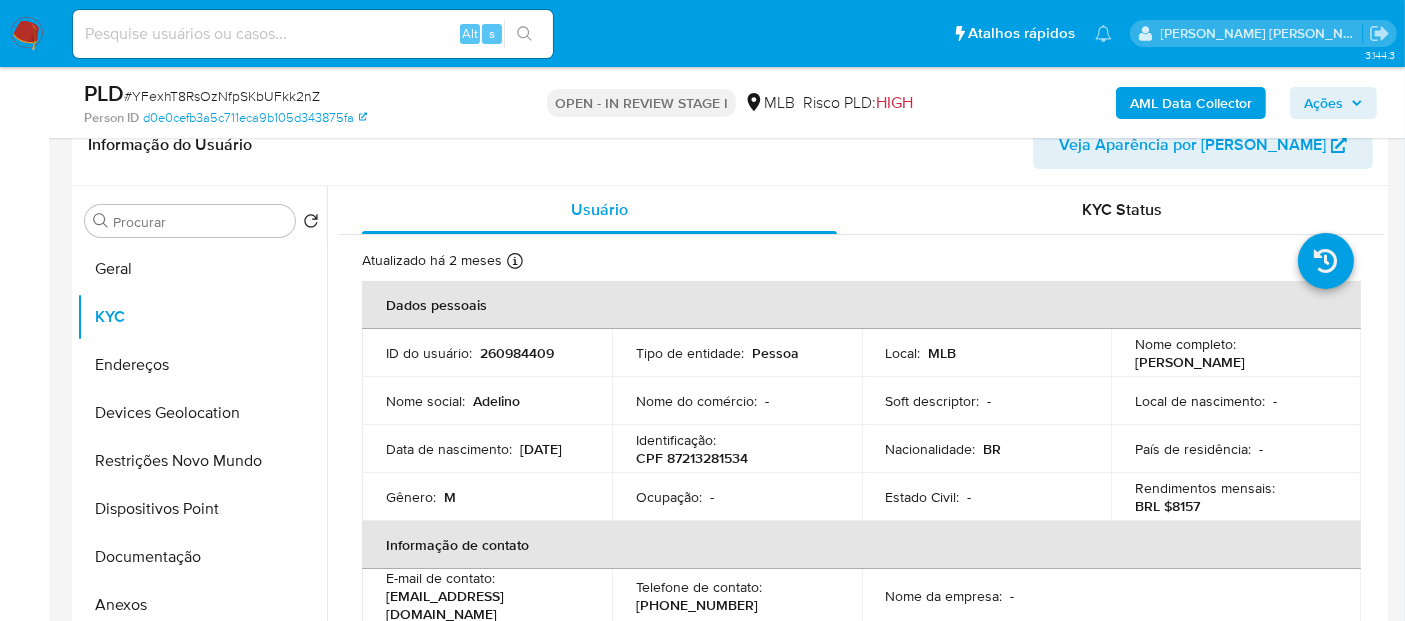 click on "Ações" at bounding box center (1333, 103) 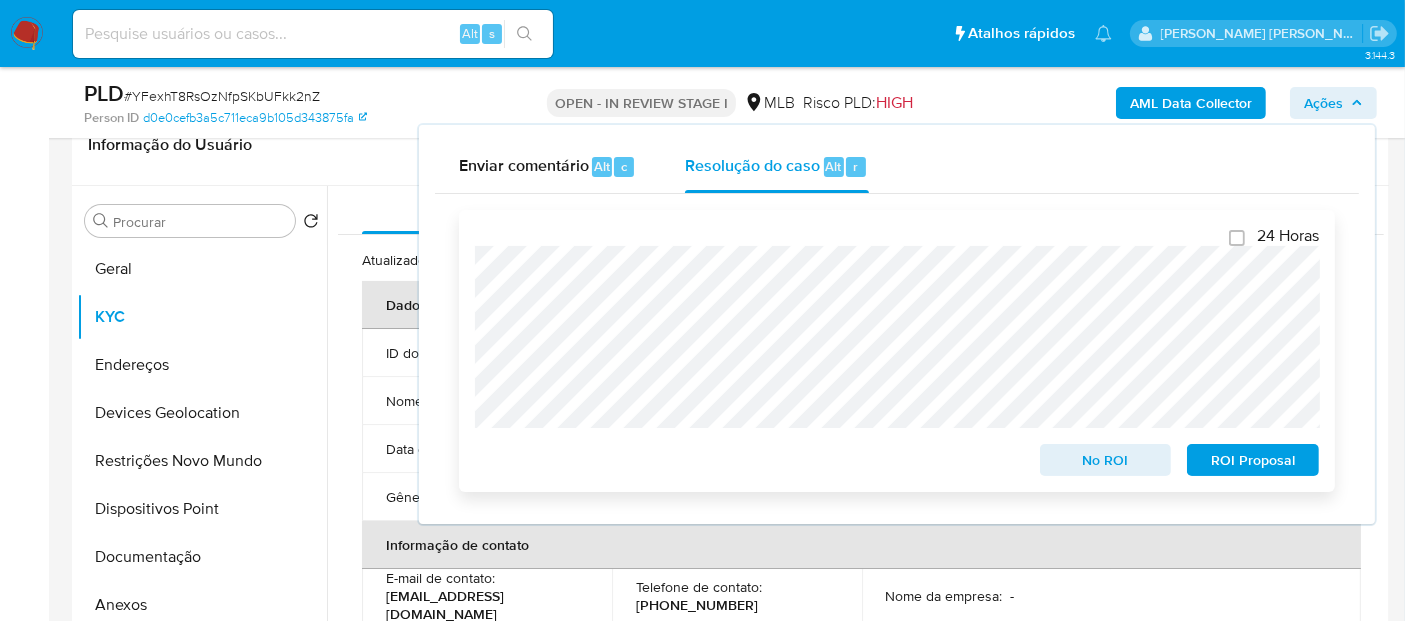 click on "No ROI" at bounding box center (1106, 460) 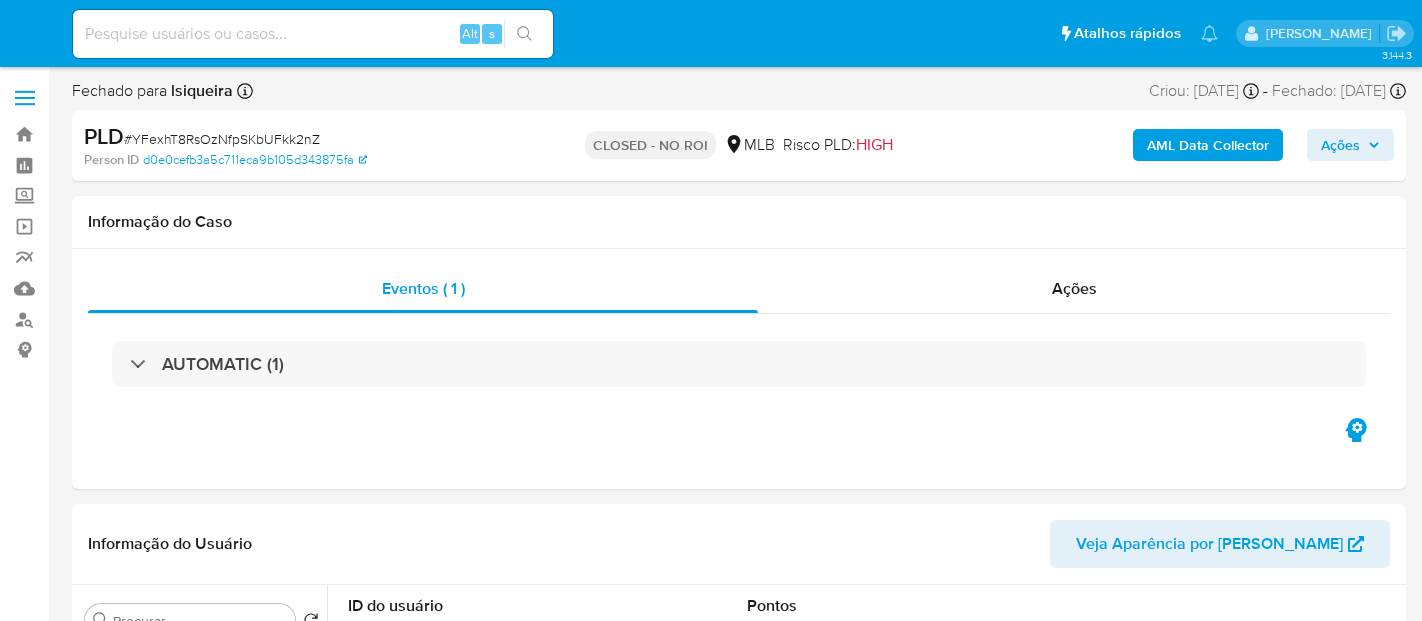 select on "10" 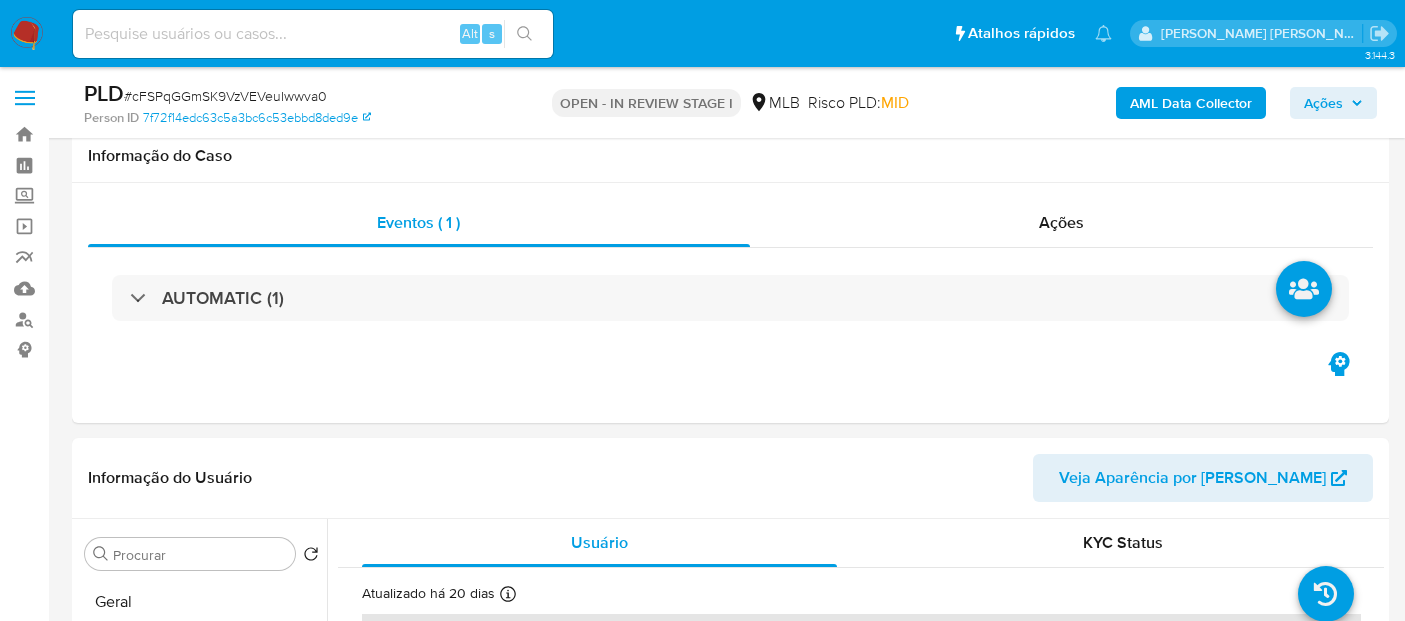 scroll, scrollTop: 2536, scrollLeft: 0, axis: vertical 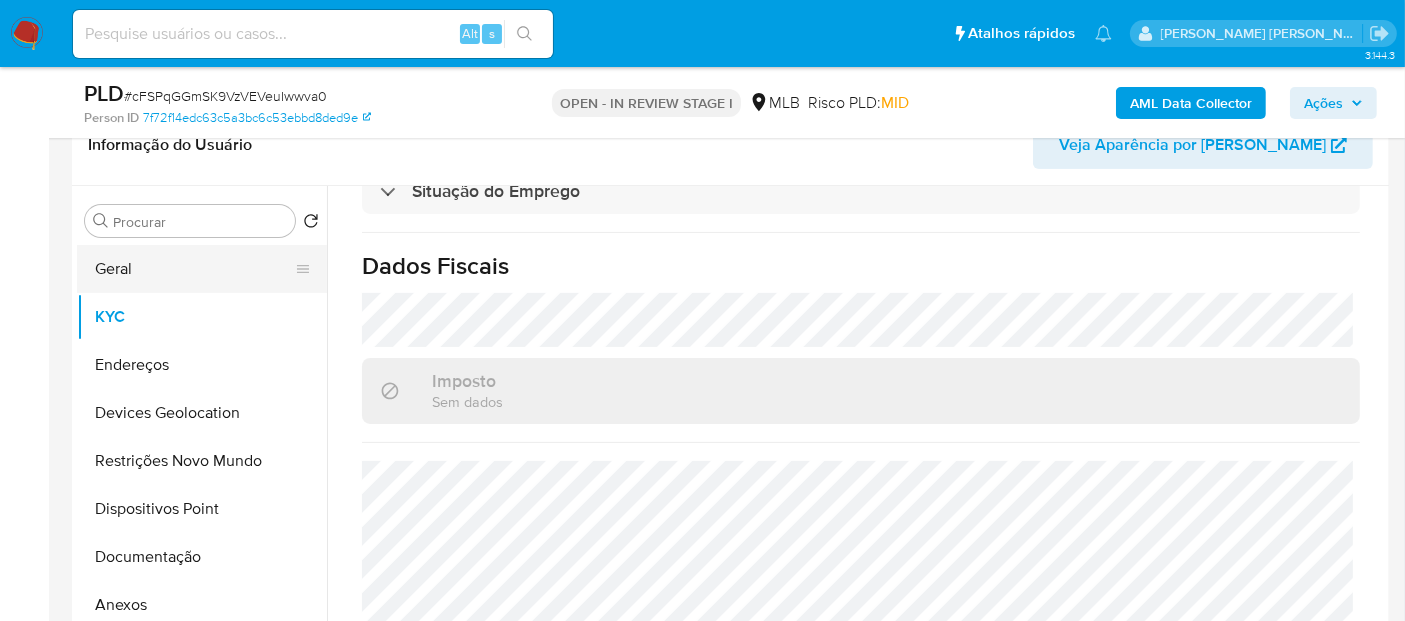 click on "Geral" at bounding box center (194, 269) 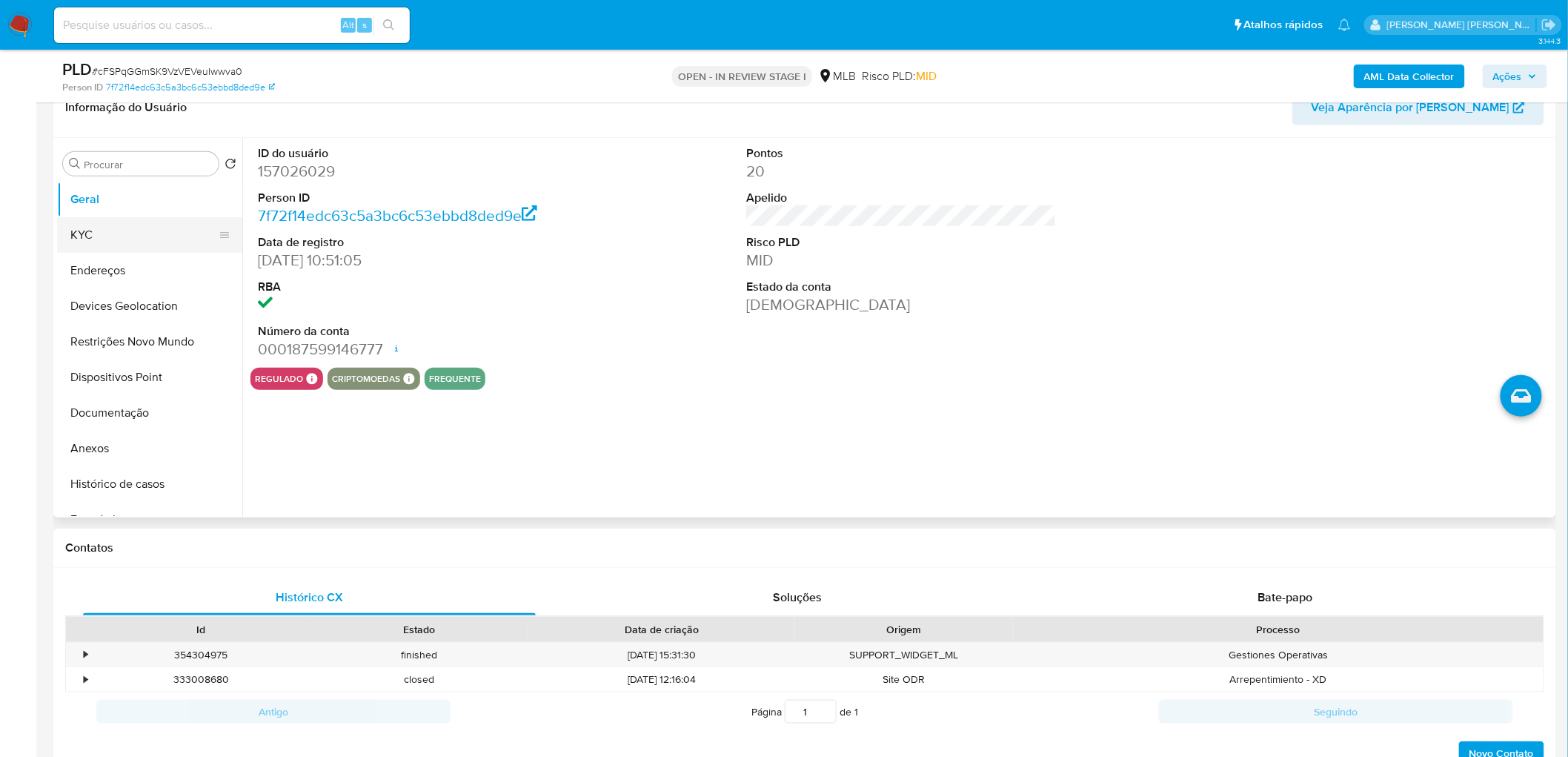click on "KYC" at bounding box center (144, 235) 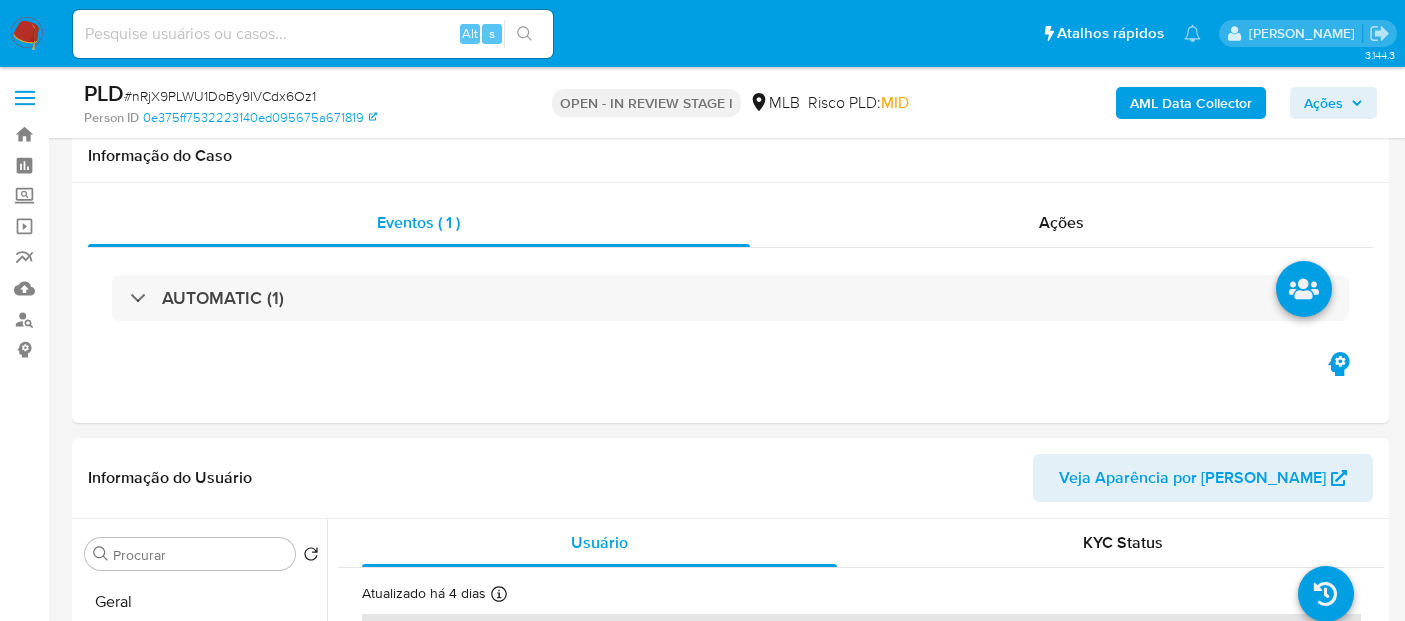 scroll, scrollTop: 2555, scrollLeft: 0, axis: vertical 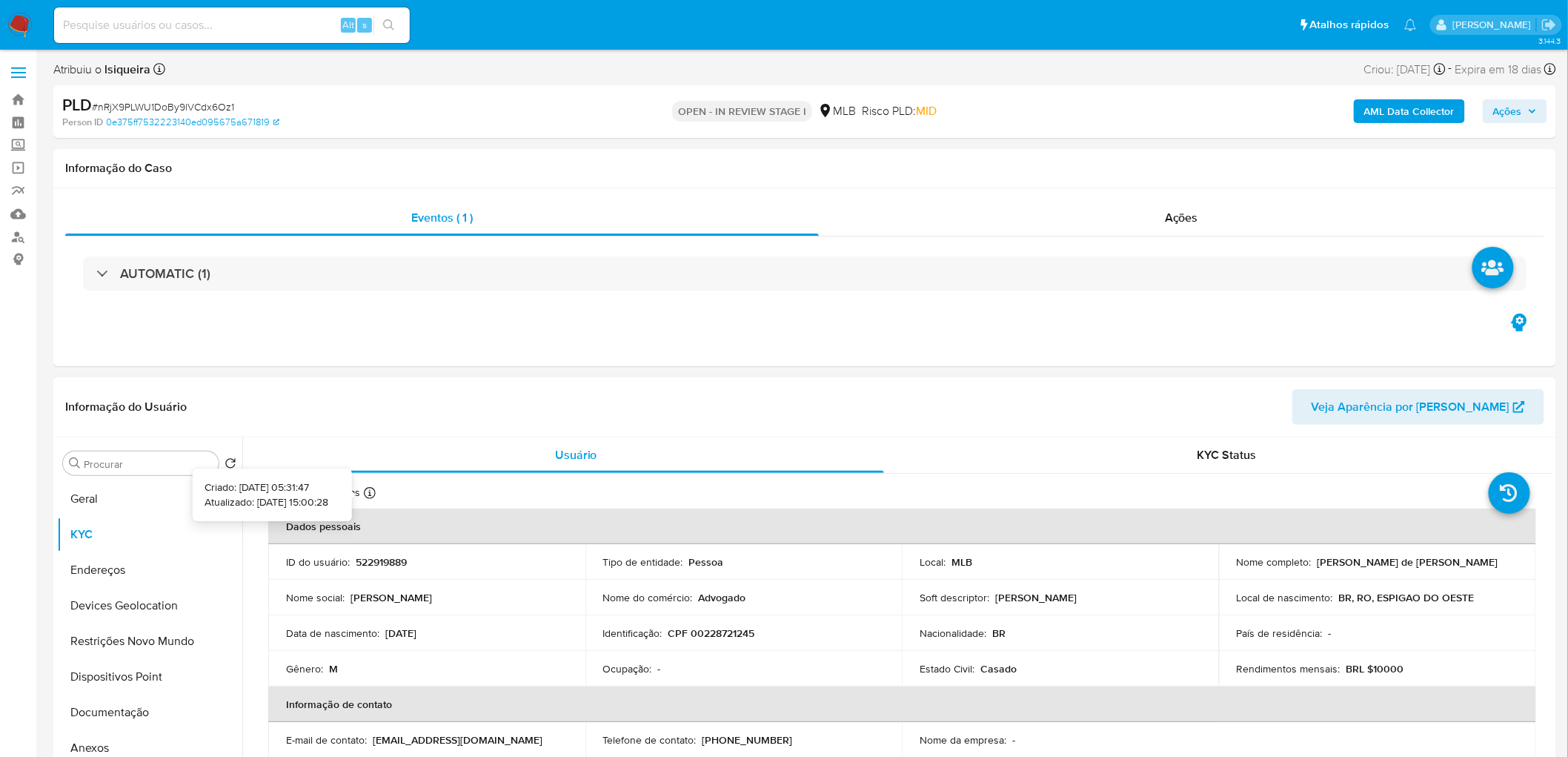 click 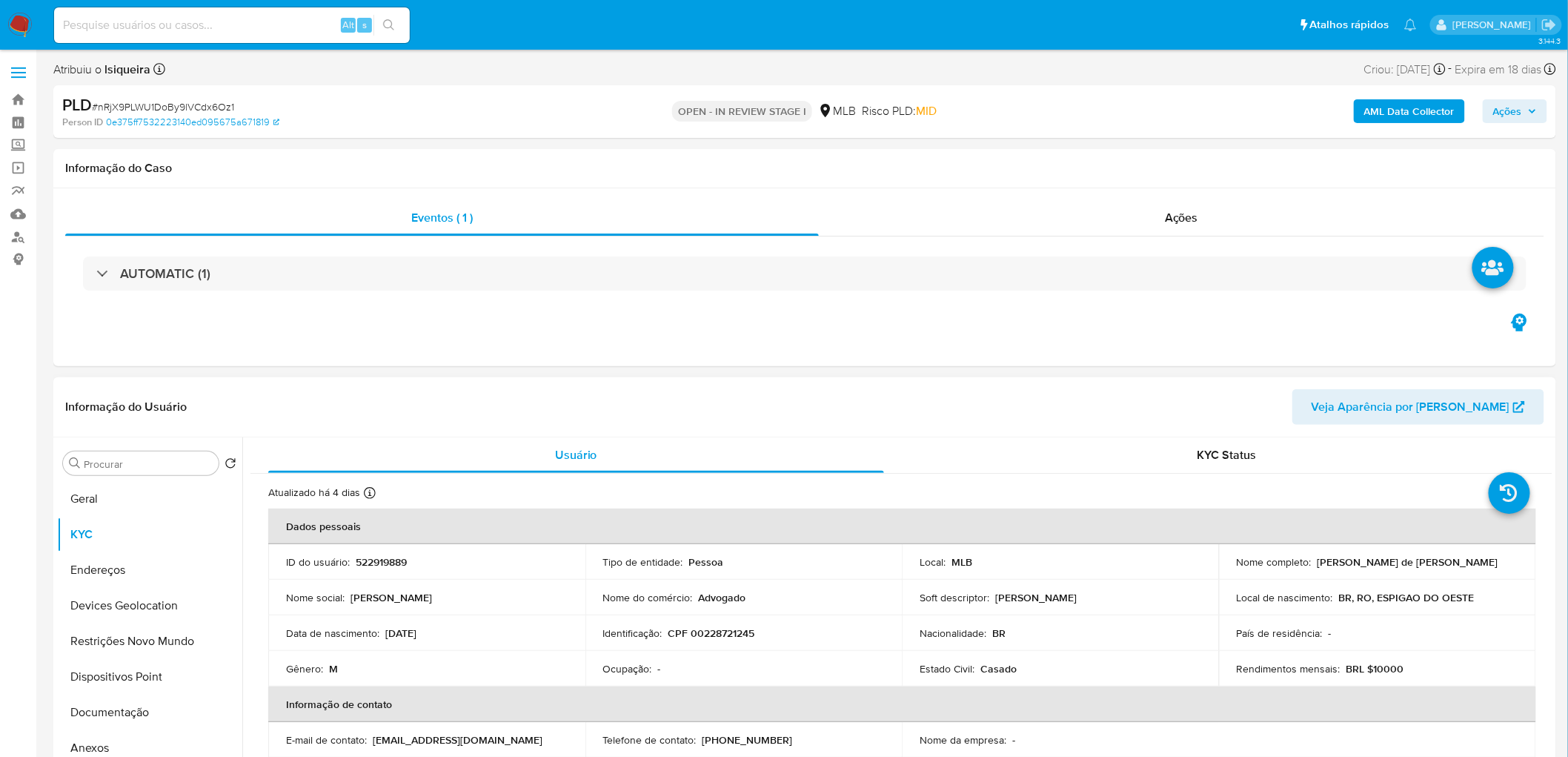 click on "522919889" at bounding box center [381, 562] 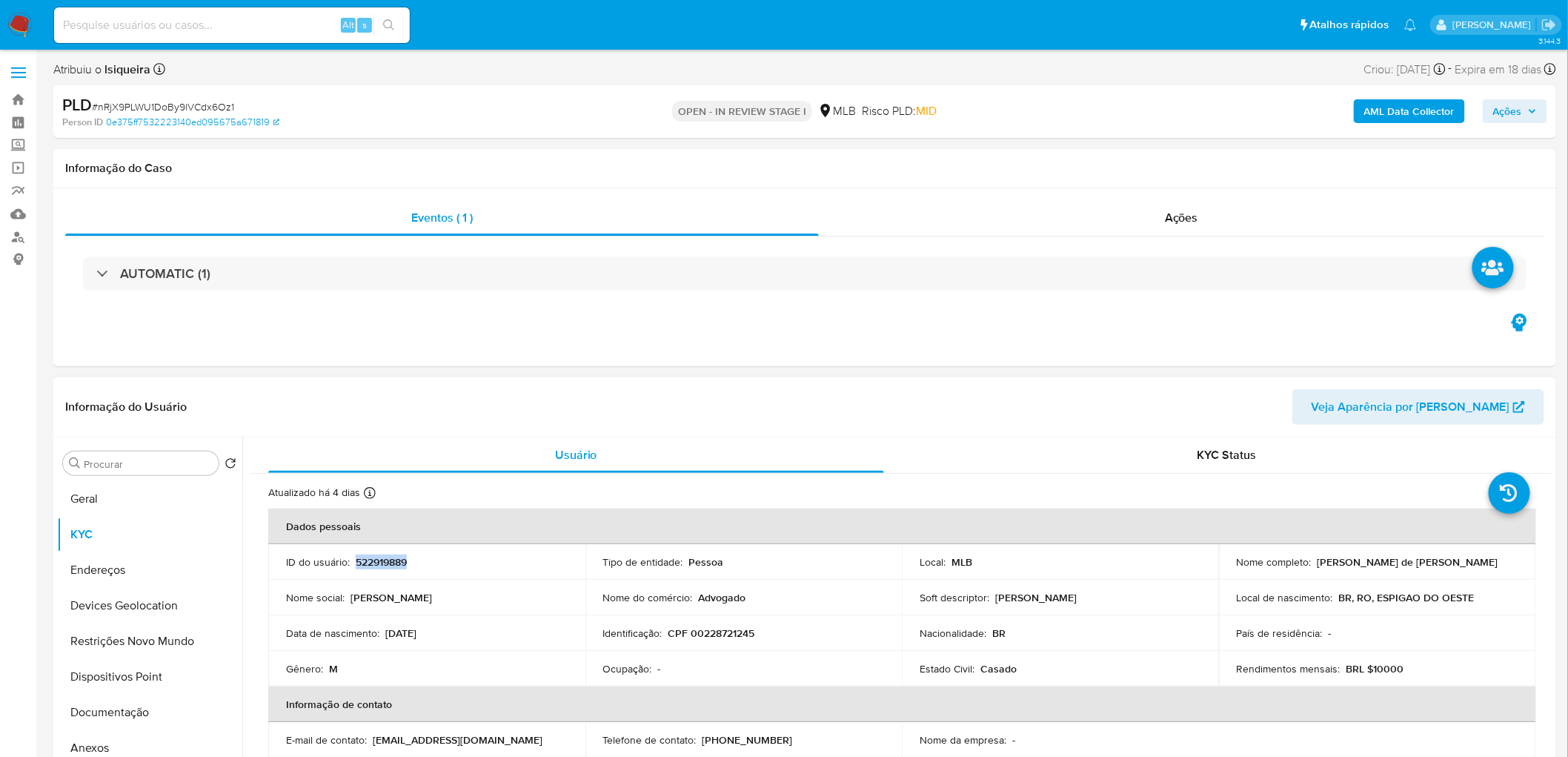 click on "522919889" at bounding box center [381, 562] 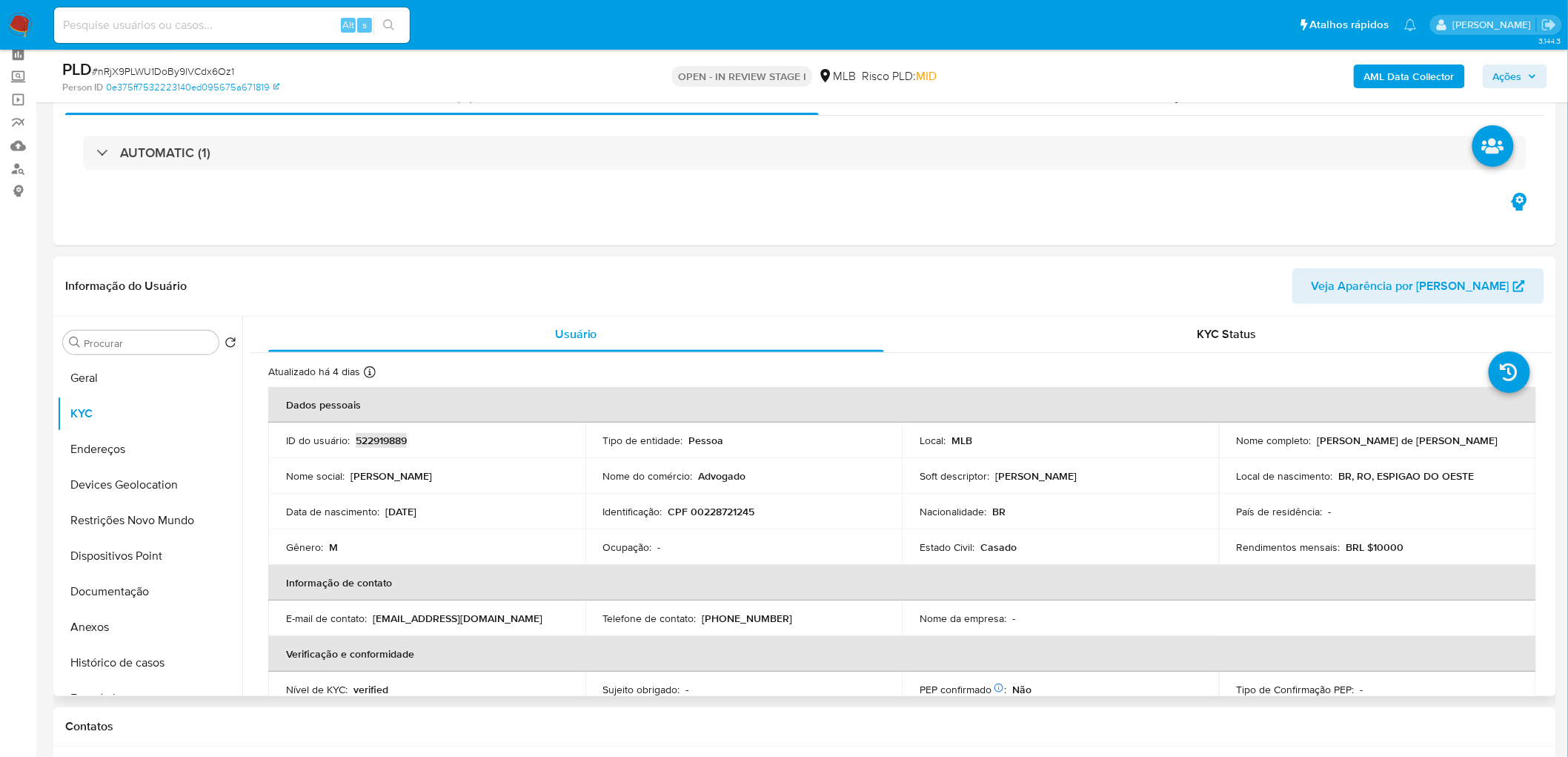 scroll, scrollTop: 165, scrollLeft: 0, axis: vertical 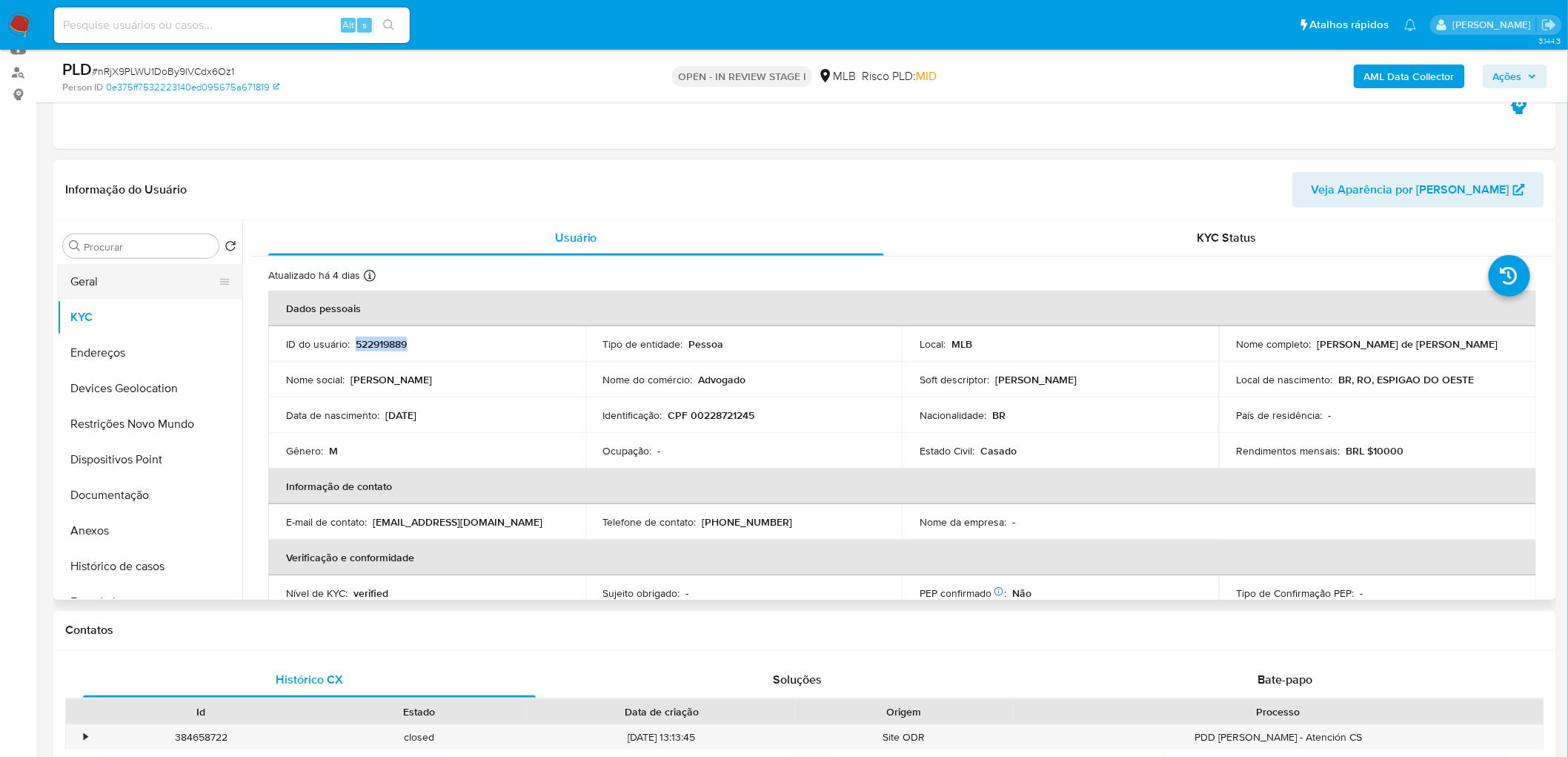 click on "Geral" at bounding box center [144, 282] 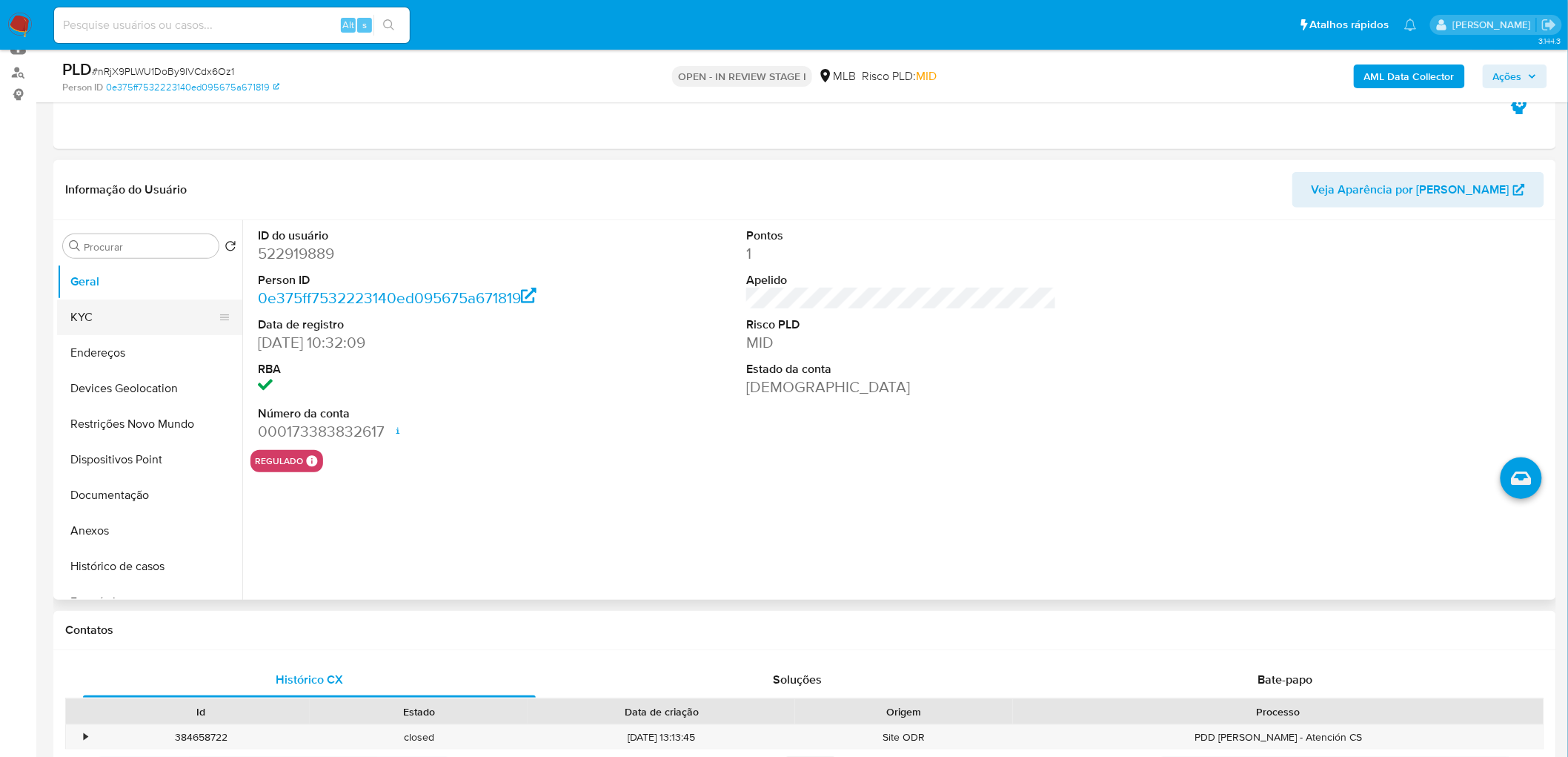 click on "KYC" at bounding box center (144, 317) 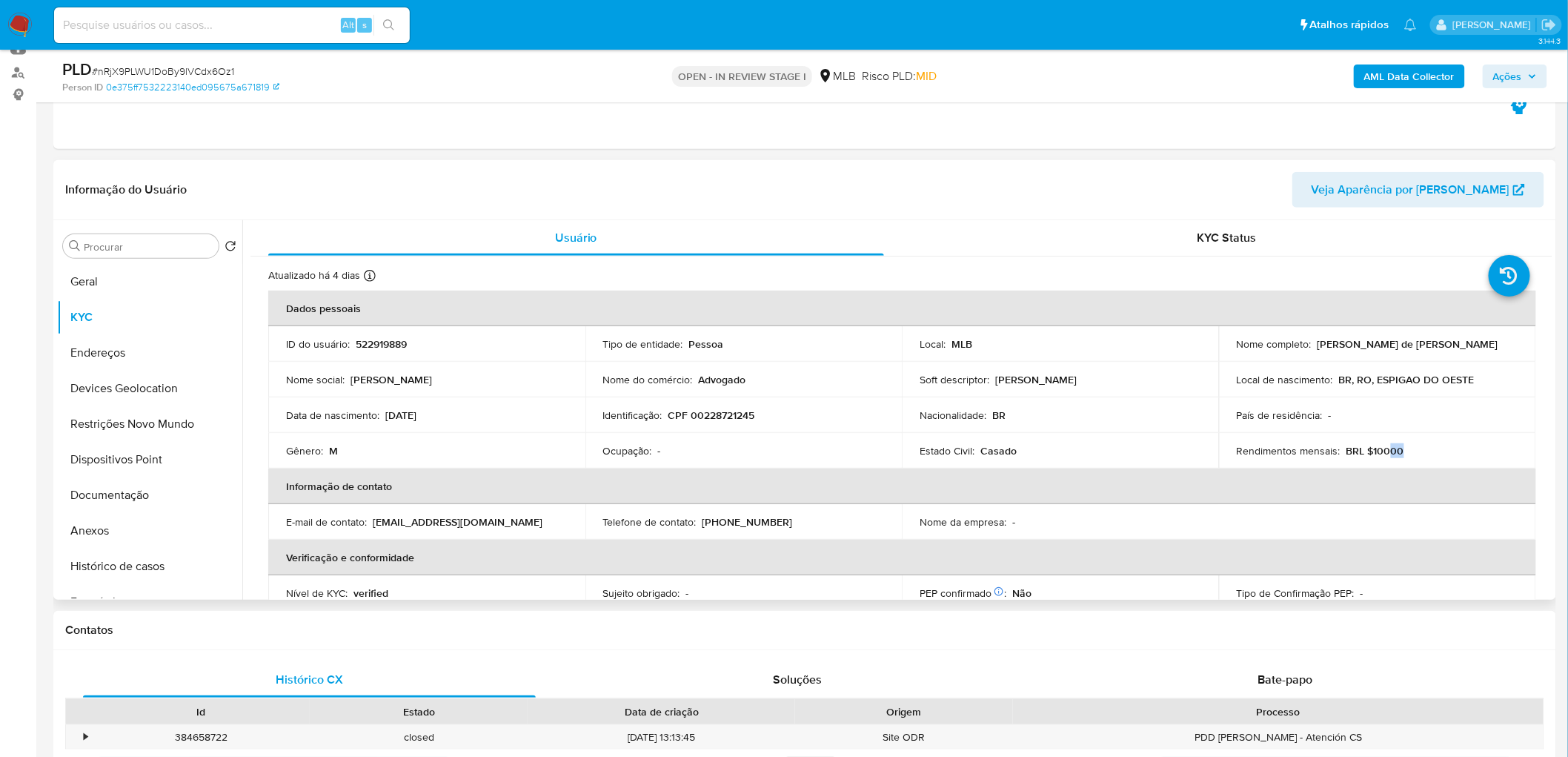 drag, startPoint x: 1382, startPoint y: 449, endPoint x: 1423, endPoint y: 450, distance: 41.01219 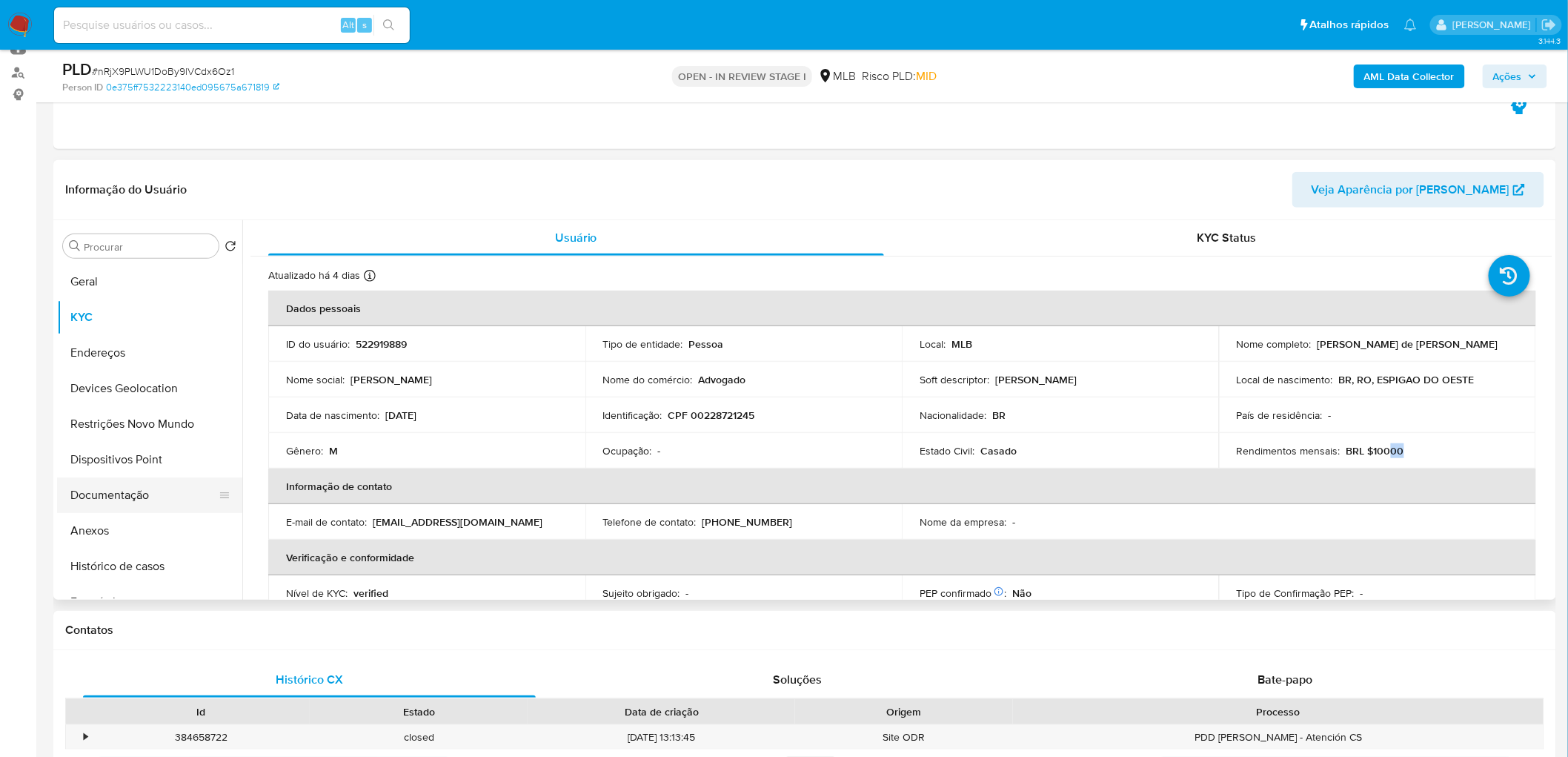 click on "Documentação" at bounding box center (144, 495) 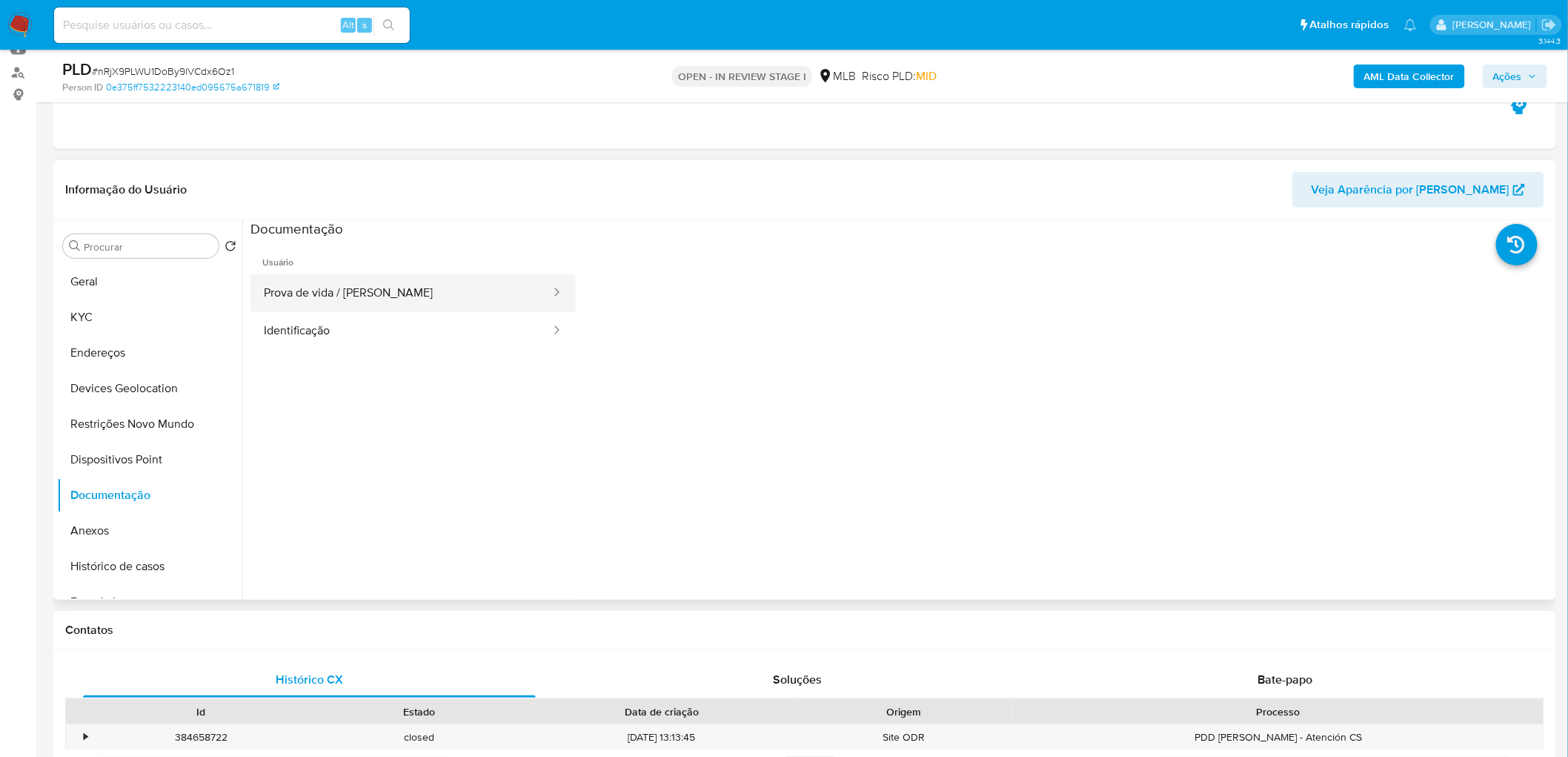 click on "Prova de vida / Selfie" at bounding box center [401, 293] 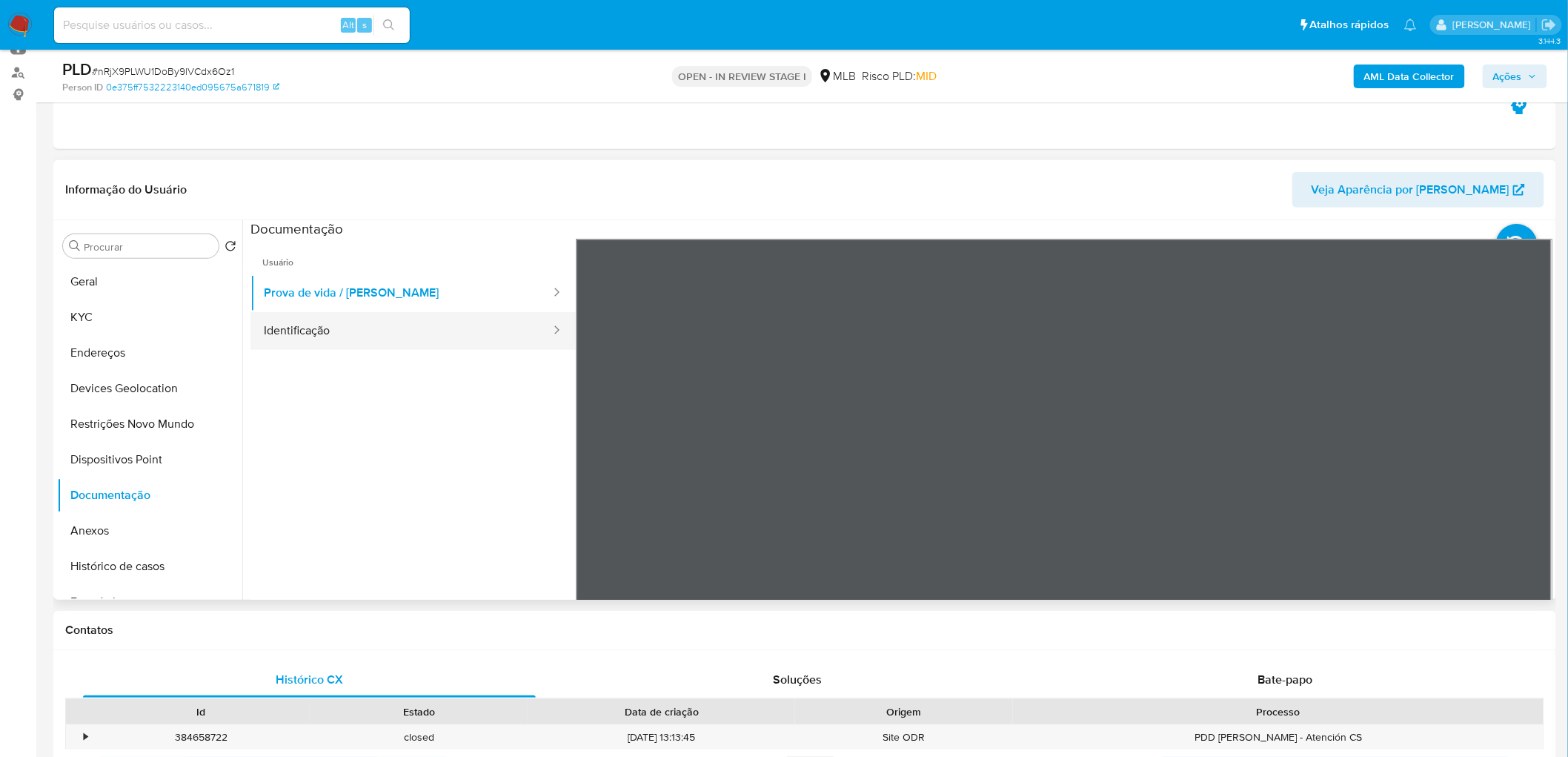 click on "Identificação" at bounding box center [401, 331] 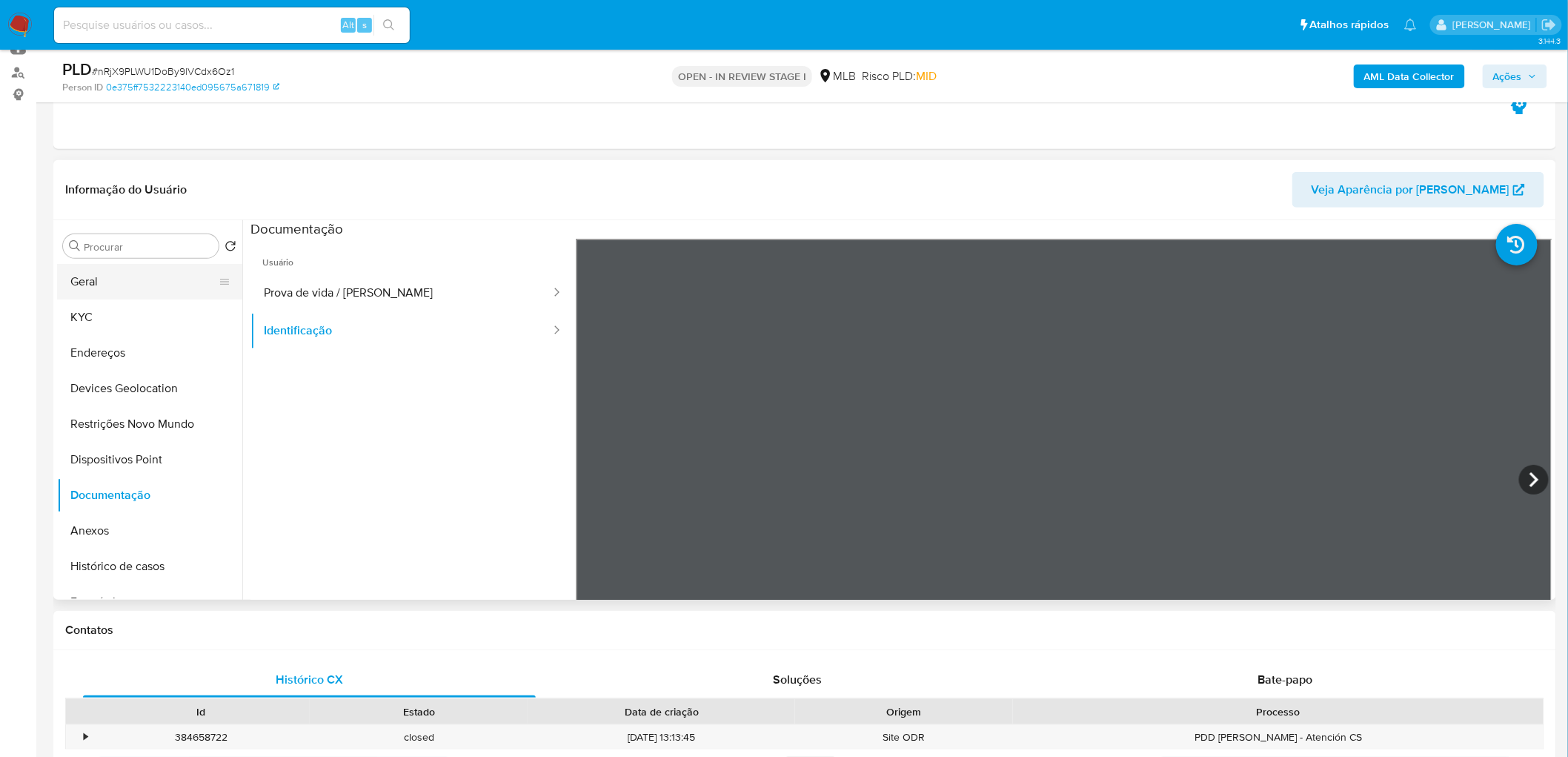 click on "Geral" at bounding box center (144, 282) 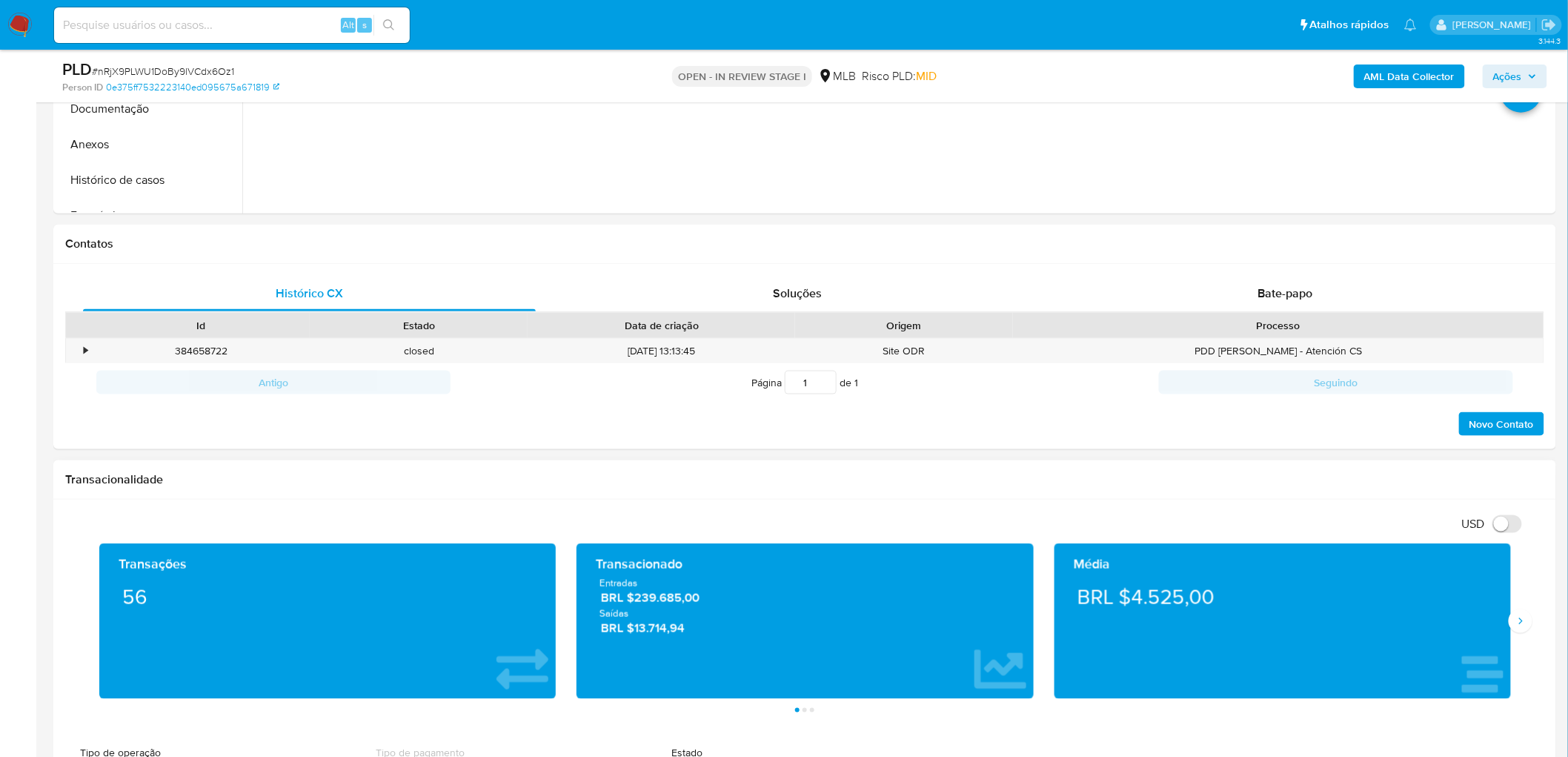 scroll, scrollTop: 576, scrollLeft: 0, axis: vertical 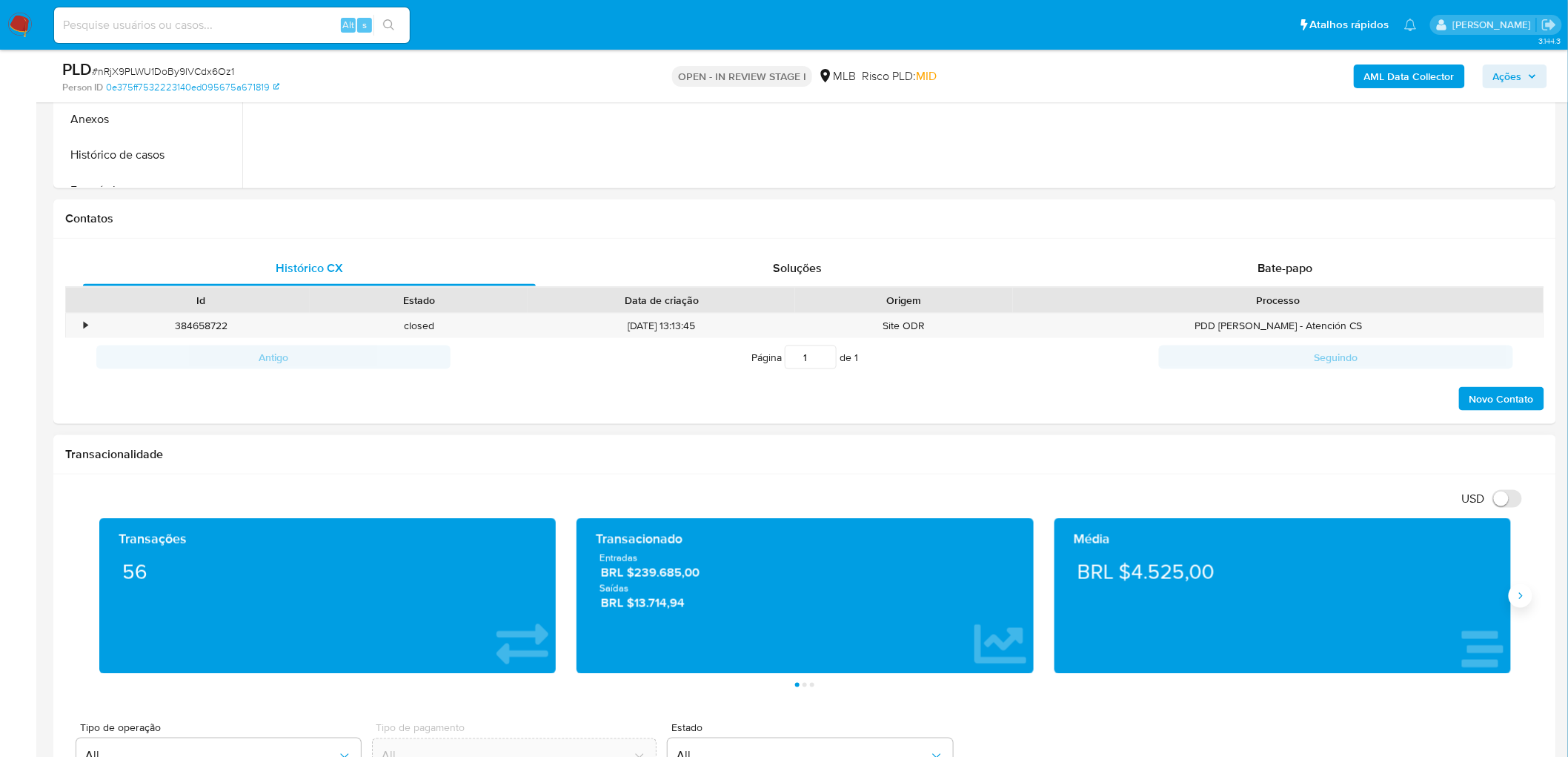 click 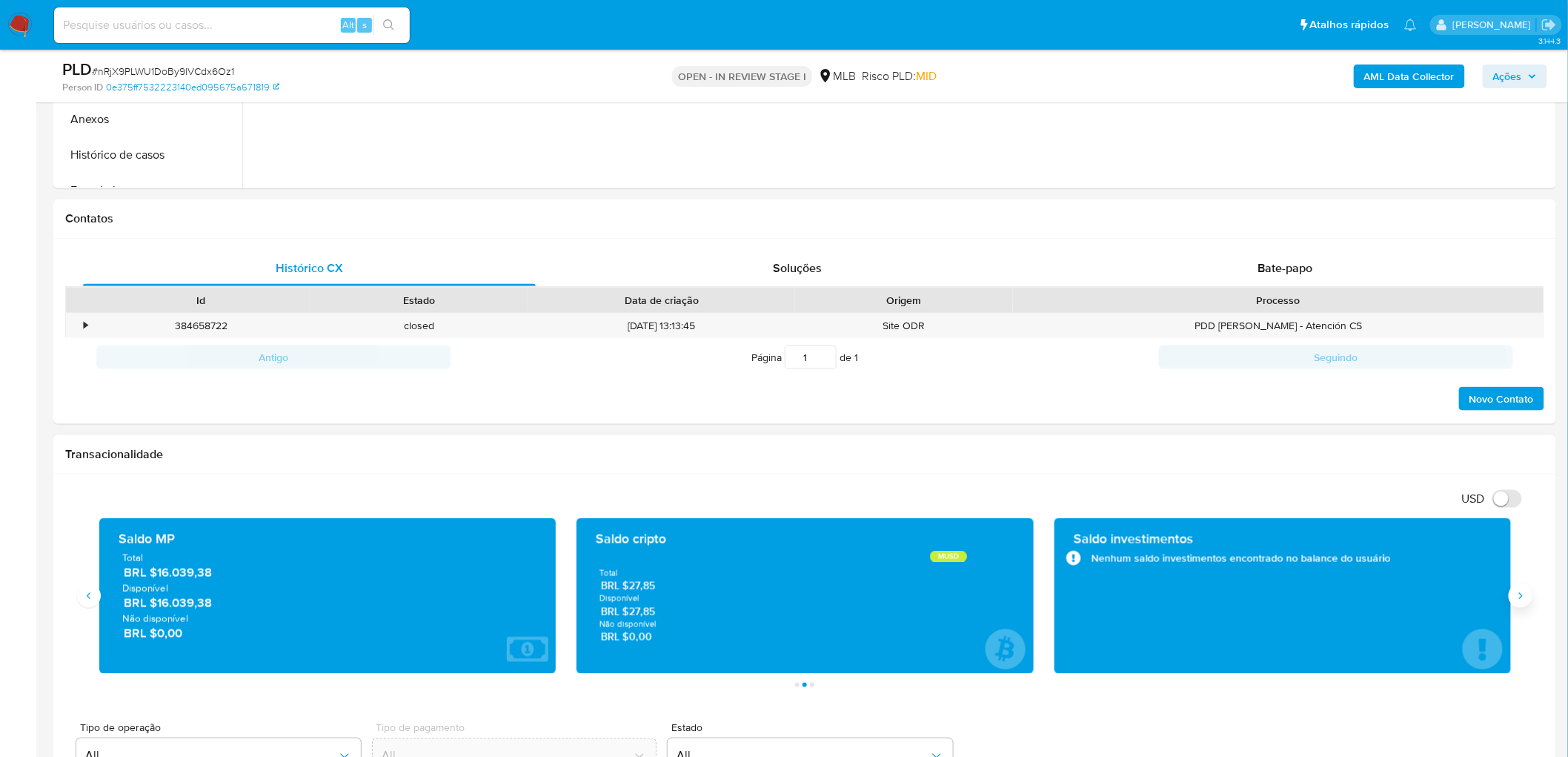 click 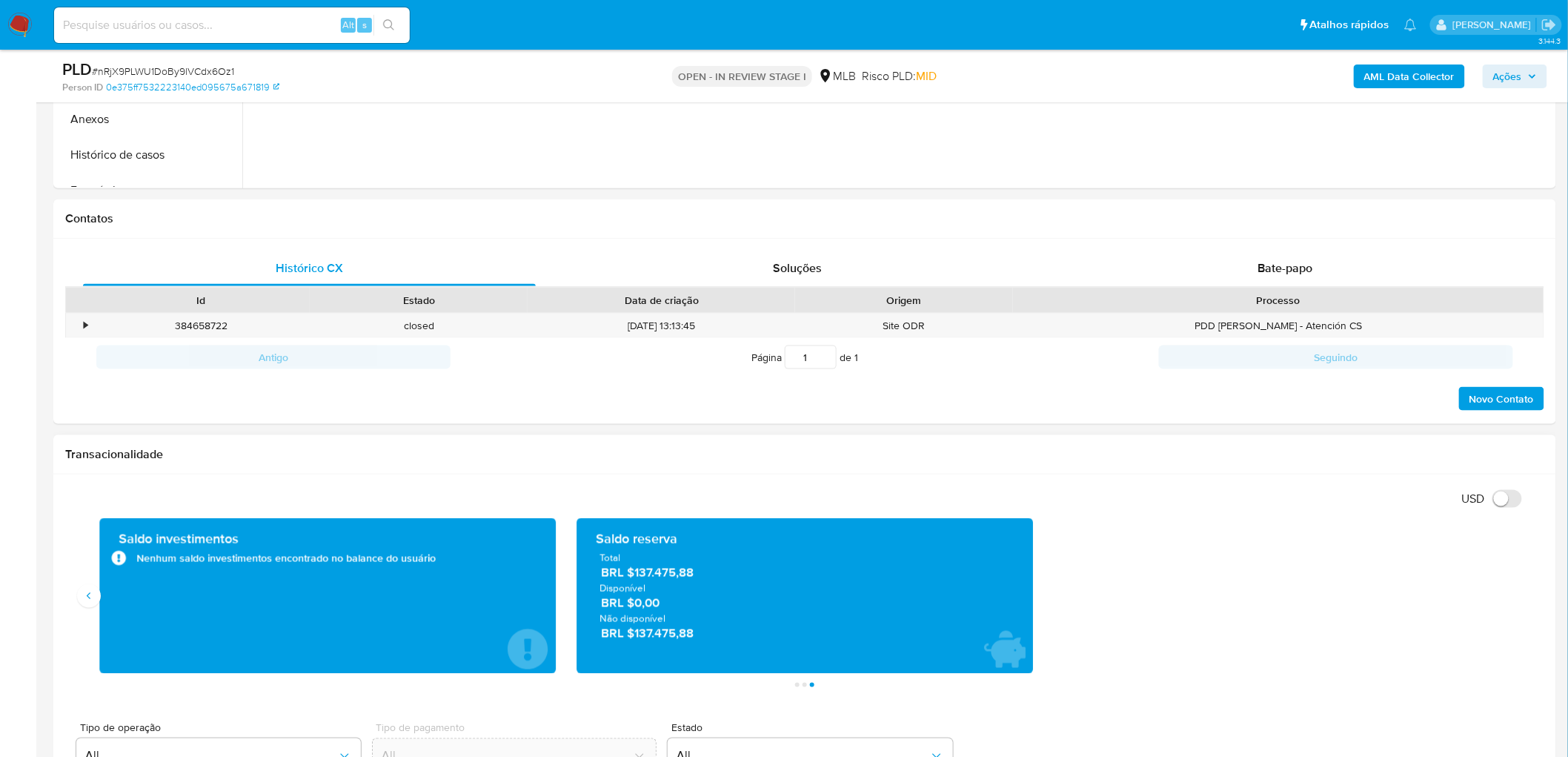 drag, startPoint x: 715, startPoint y: 571, endPoint x: 633, endPoint y: 575, distance: 82.0975 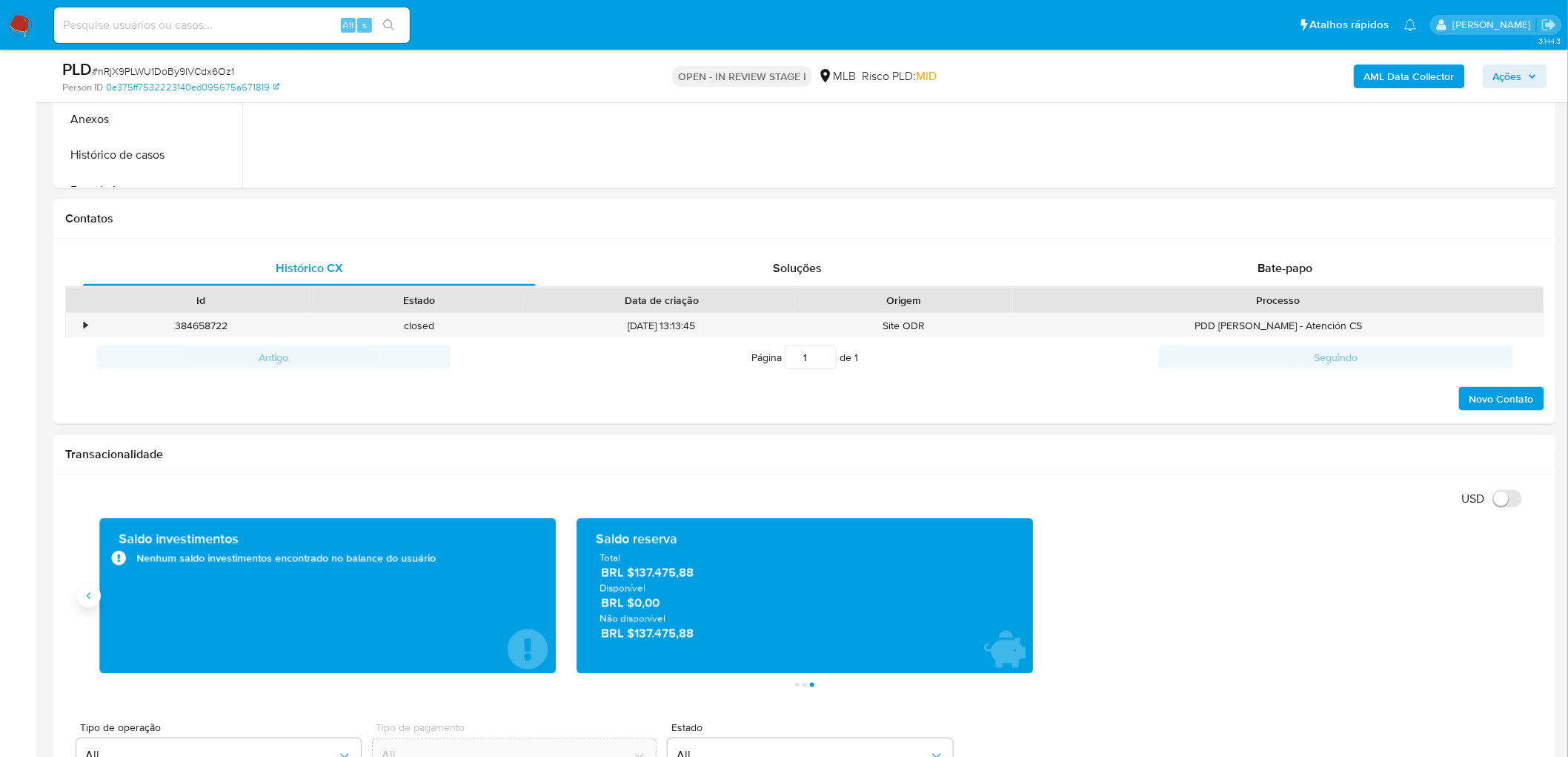 click at bounding box center [89, 596] 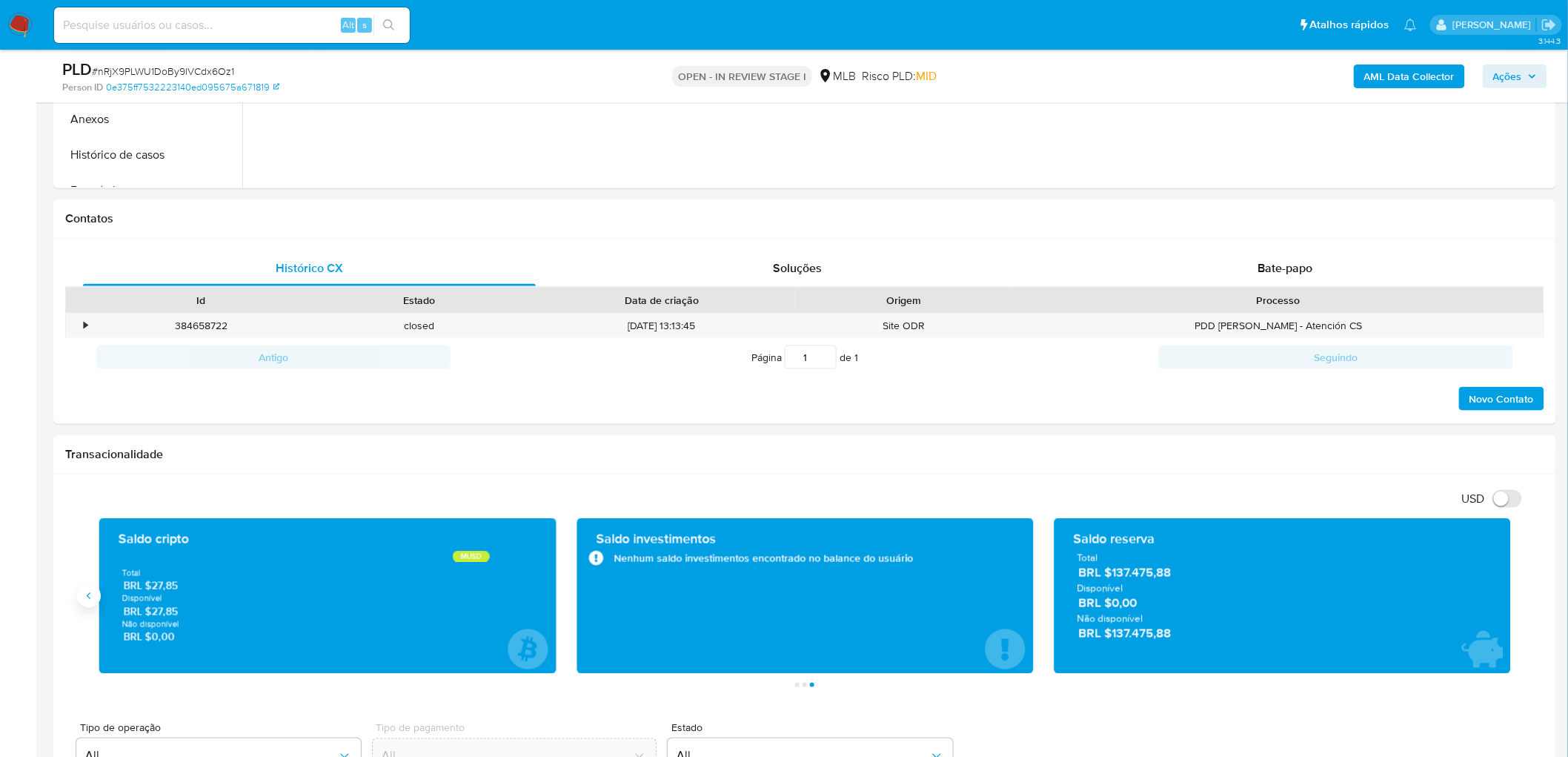 click 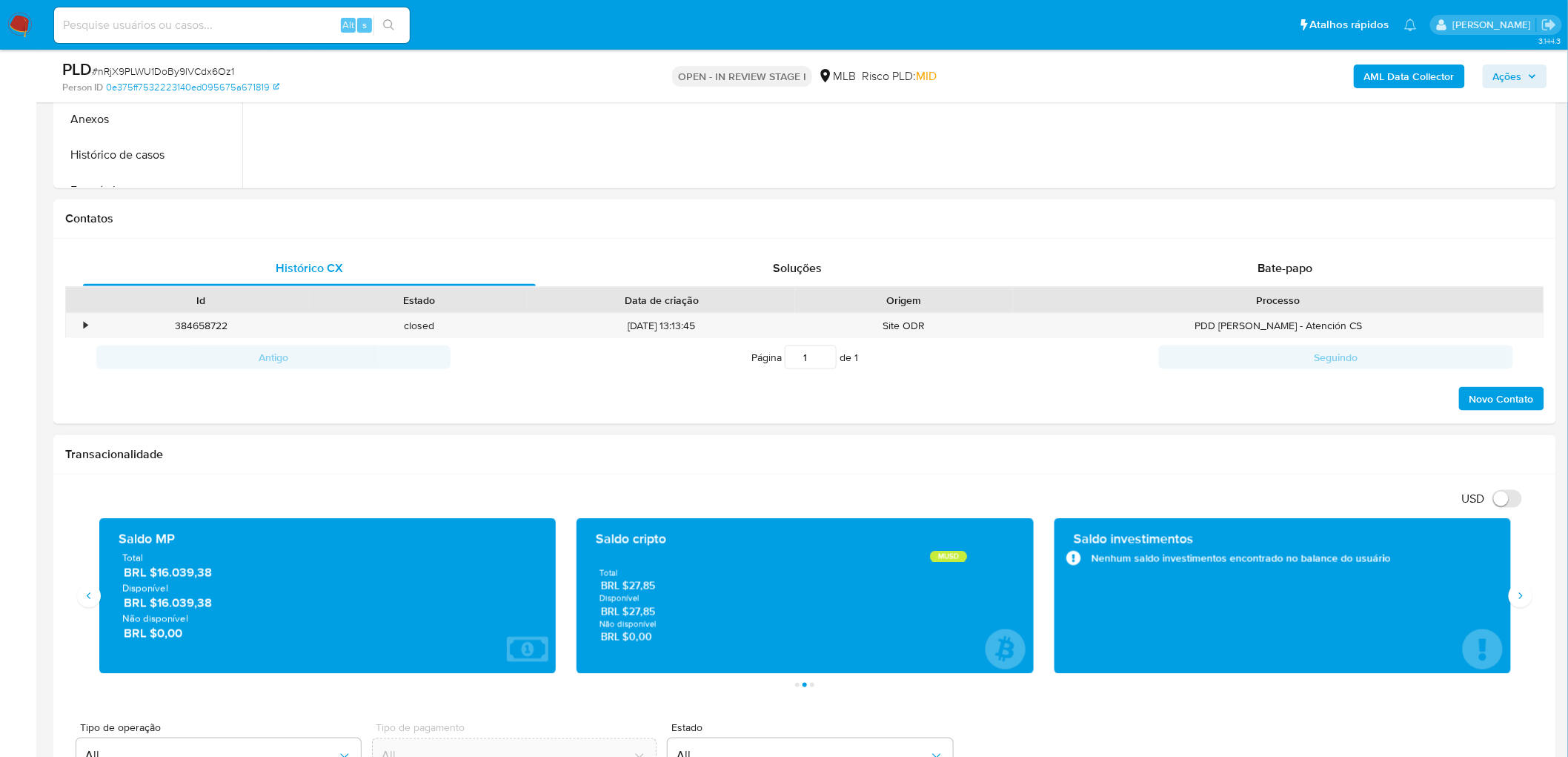 drag, startPoint x: 223, startPoint y: 608, endPoint x: 160, endPoint y: 603, distance: 63.1981 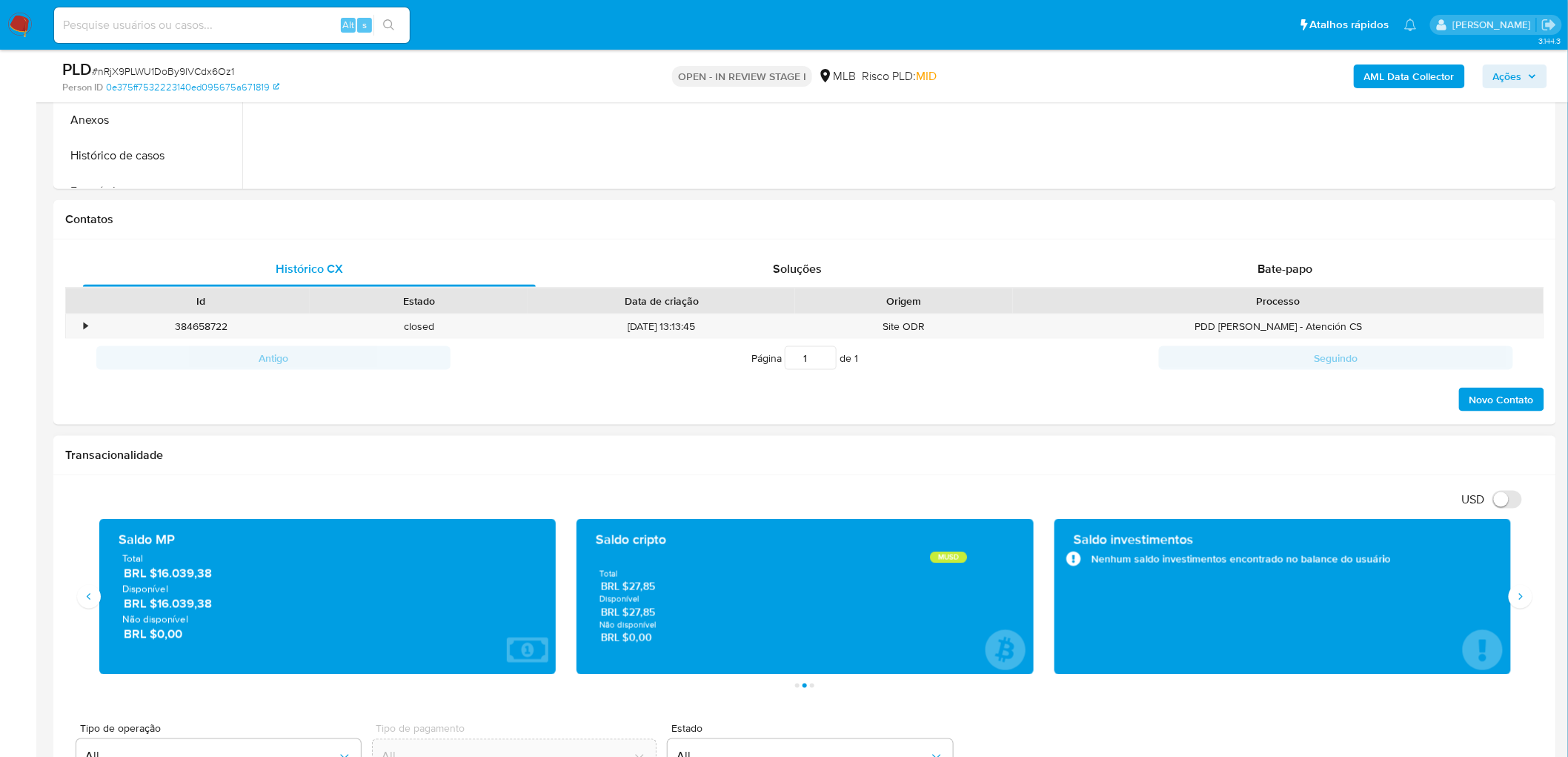scroll, scrollTop: 576, scrollLeft: 0, axis: vertical 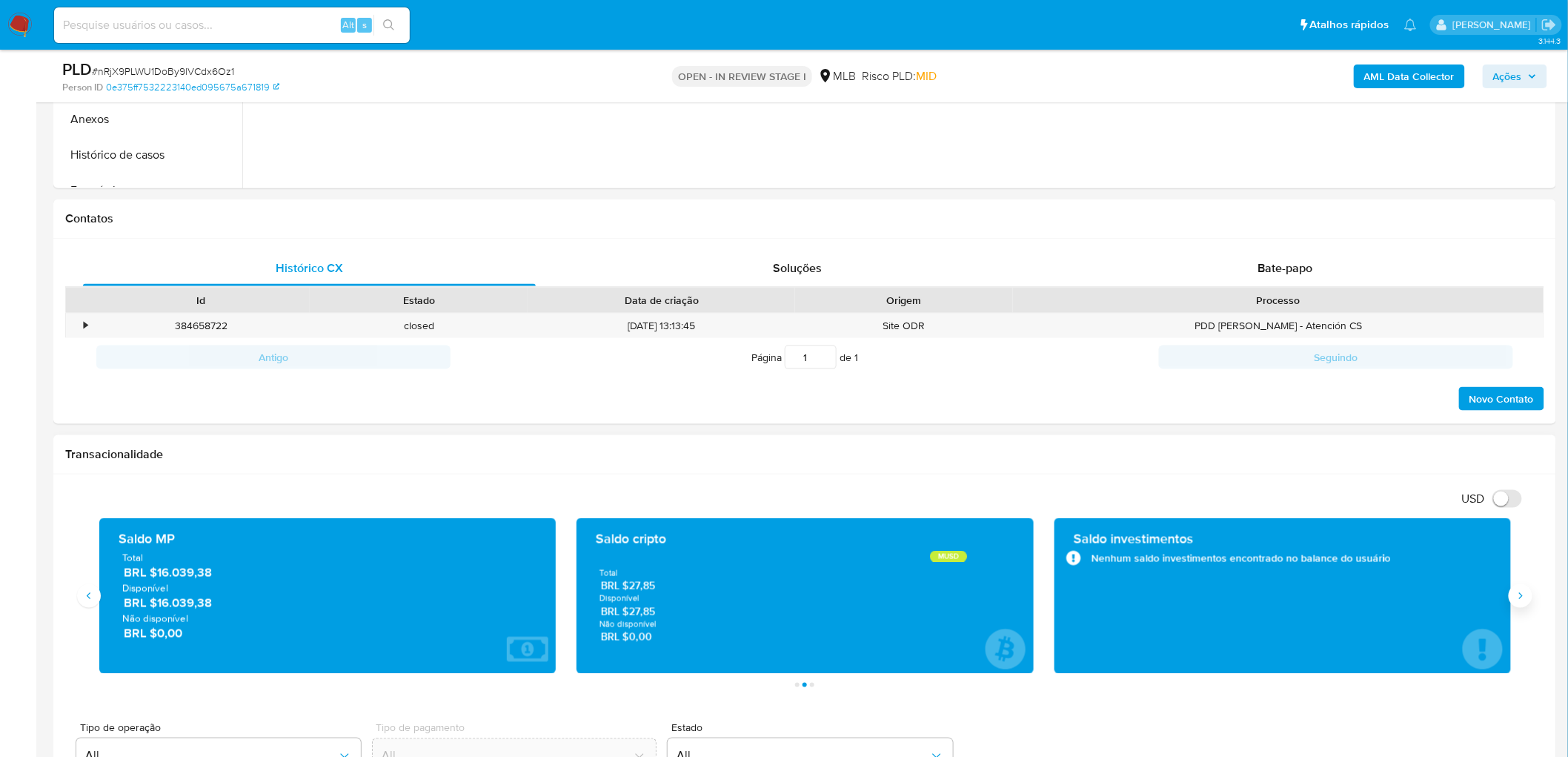 click 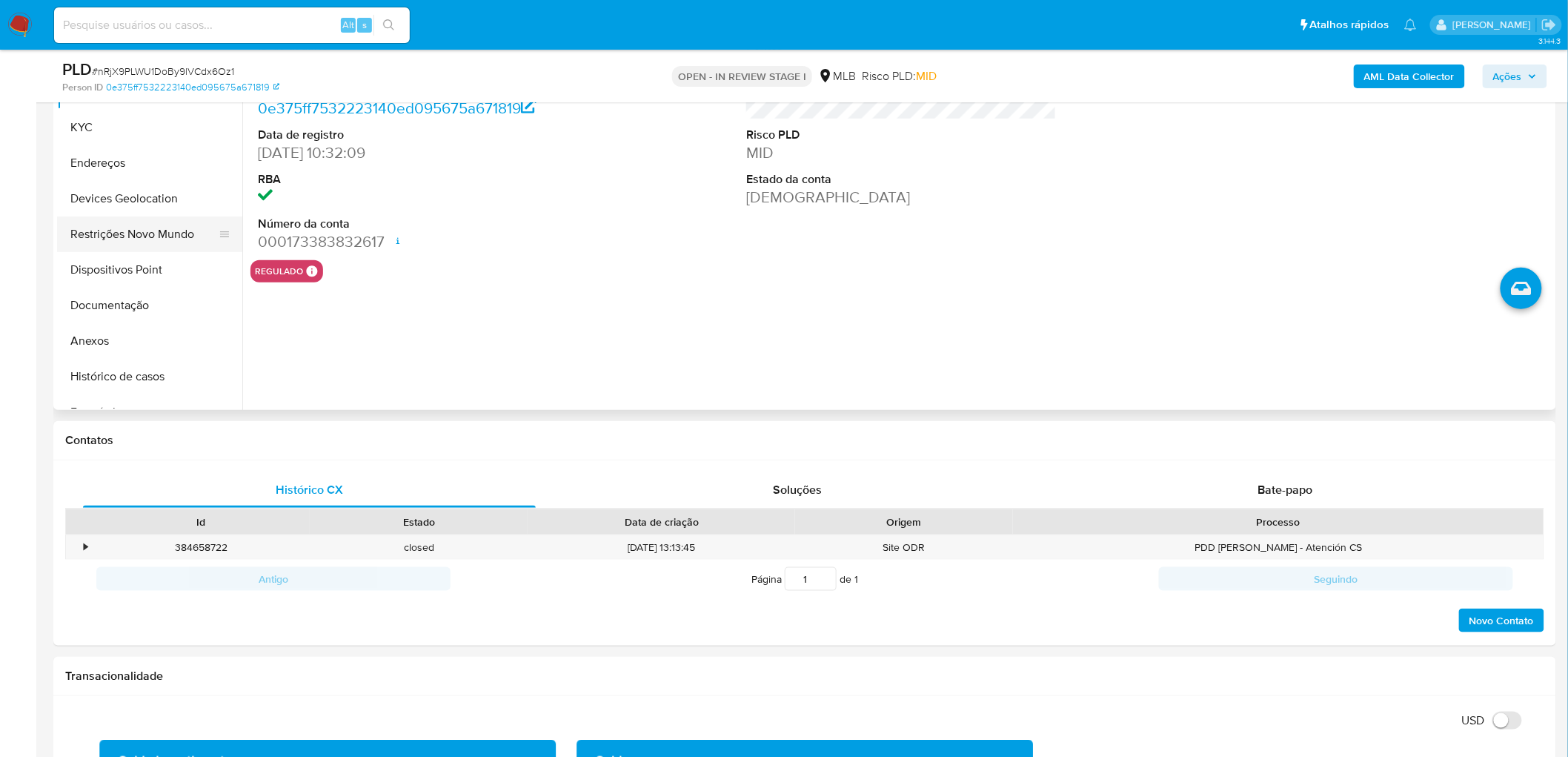 scroll, scrollTop: 247, scrollLeft: 0, axis: vertical 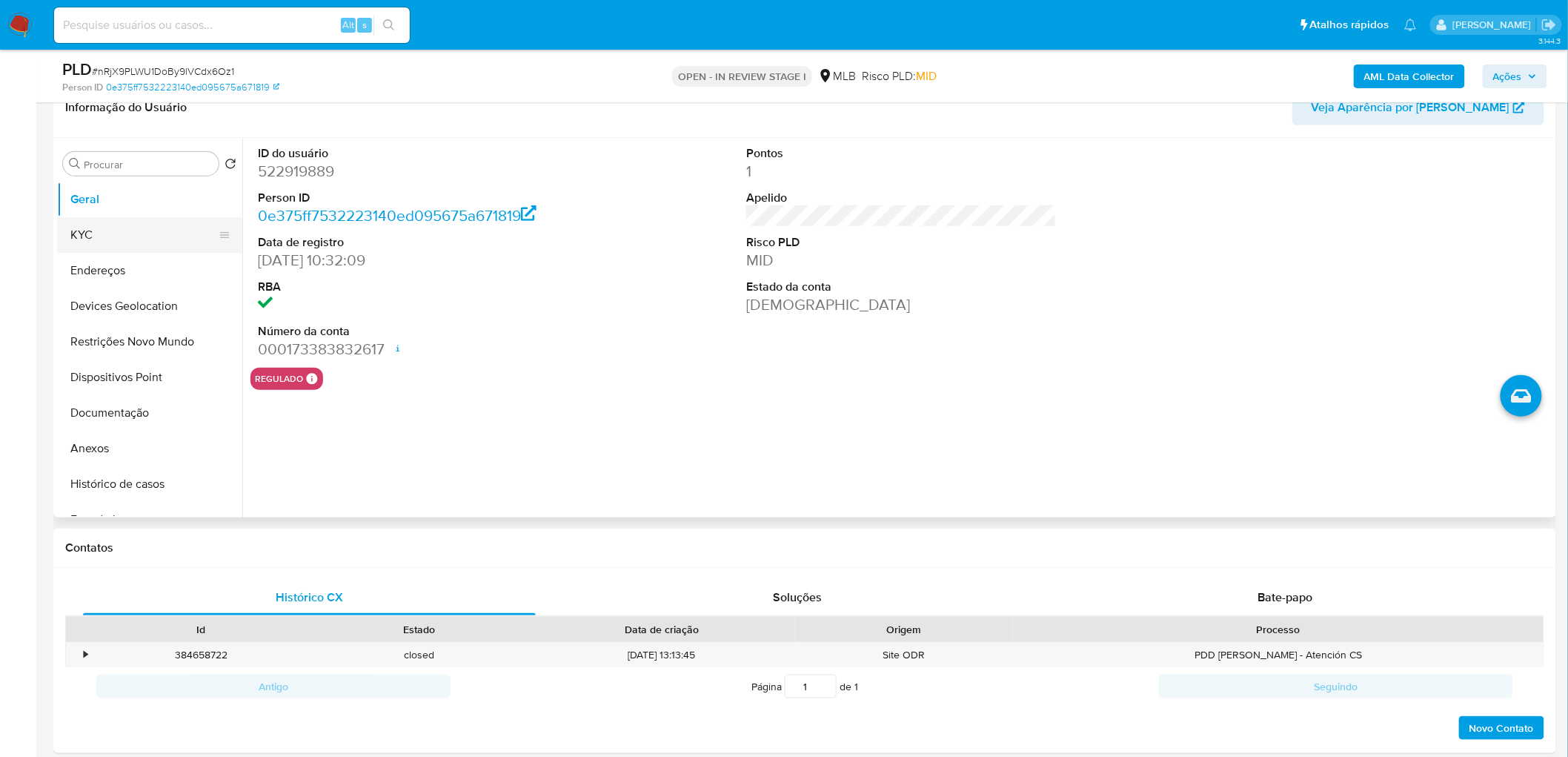 click on "KYC" at bounding box center (144, 235) 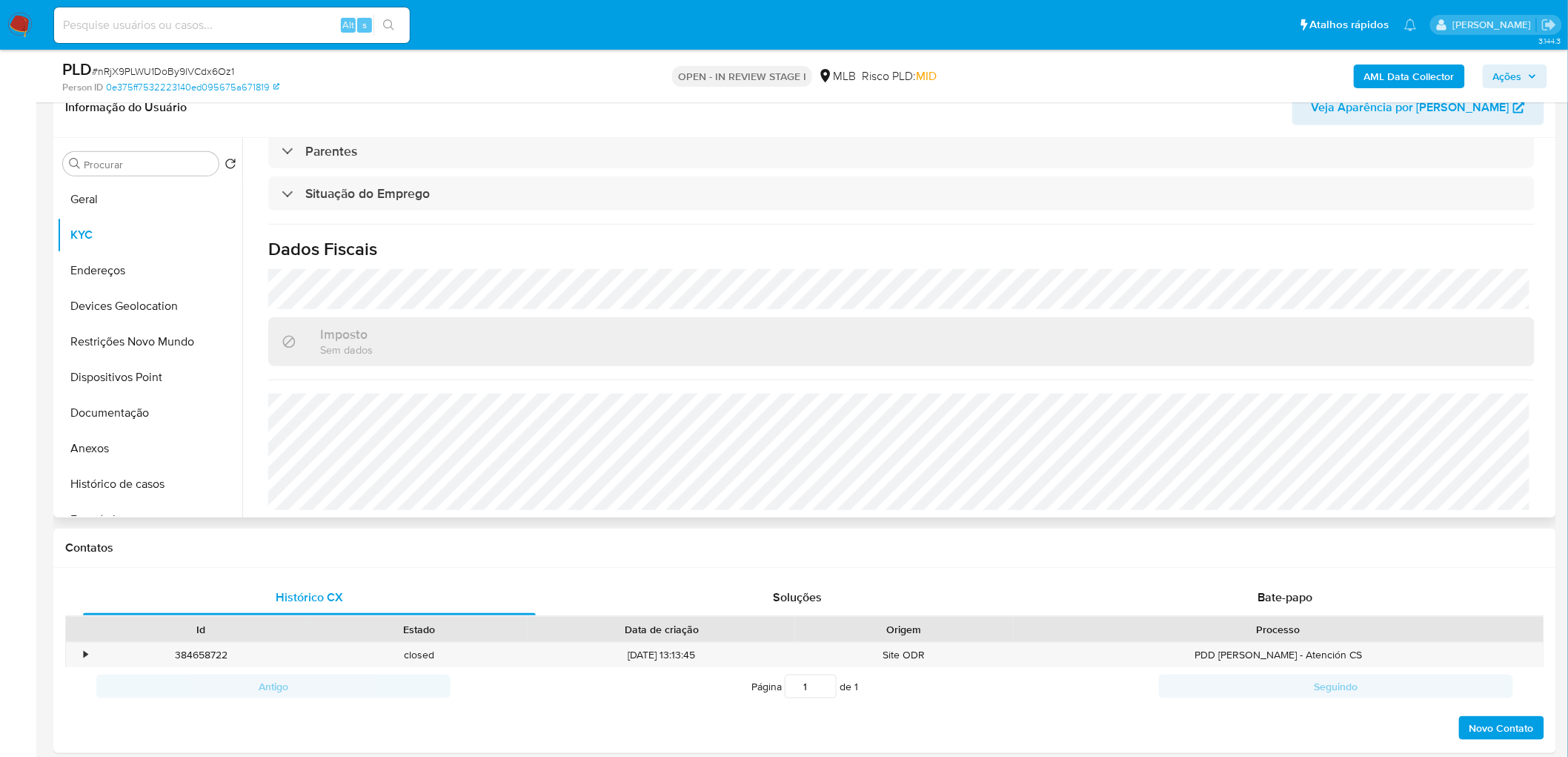 scroll, scrollTop: 617, scrollLeft: 0, axis: vertical 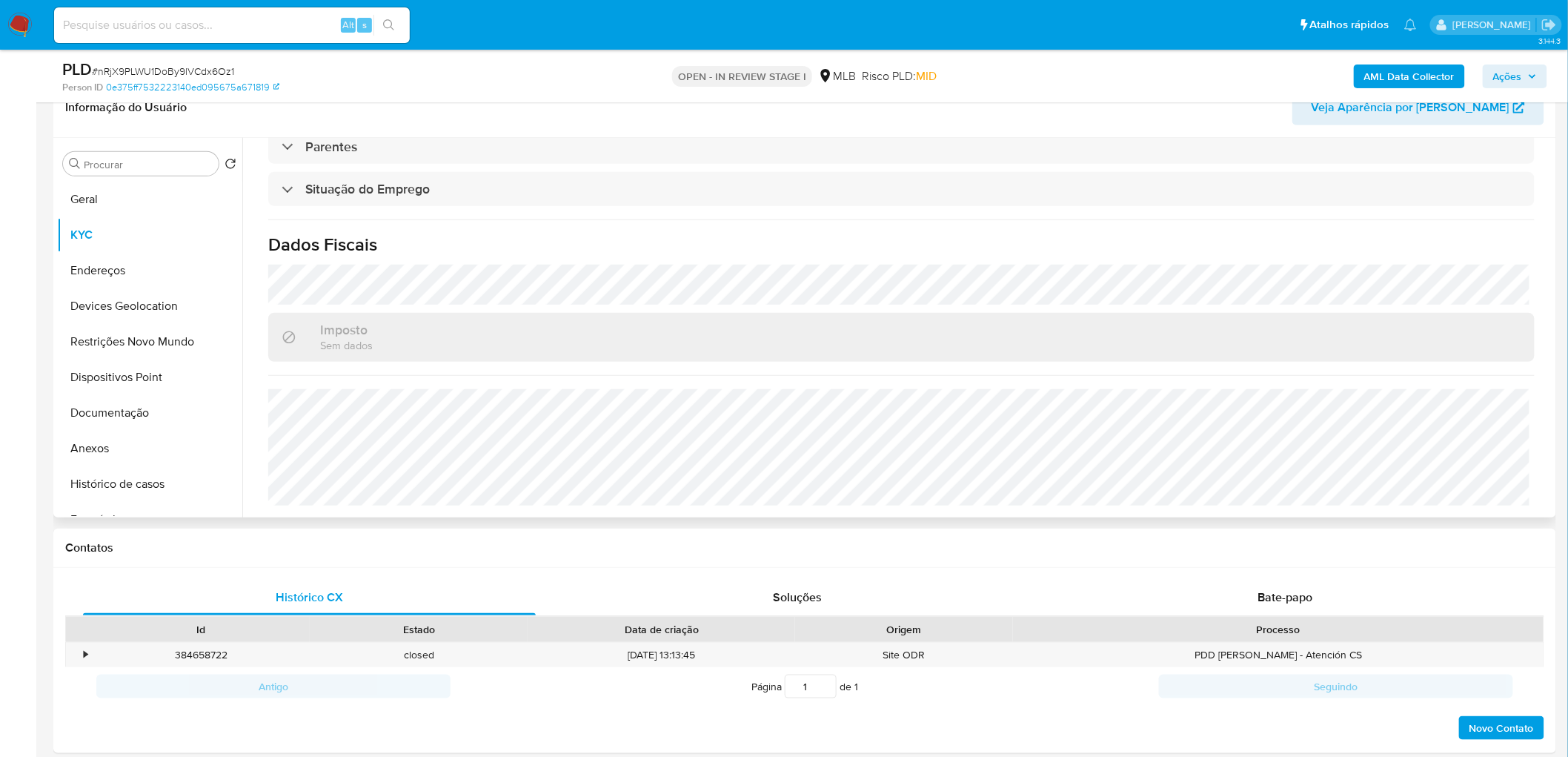 type 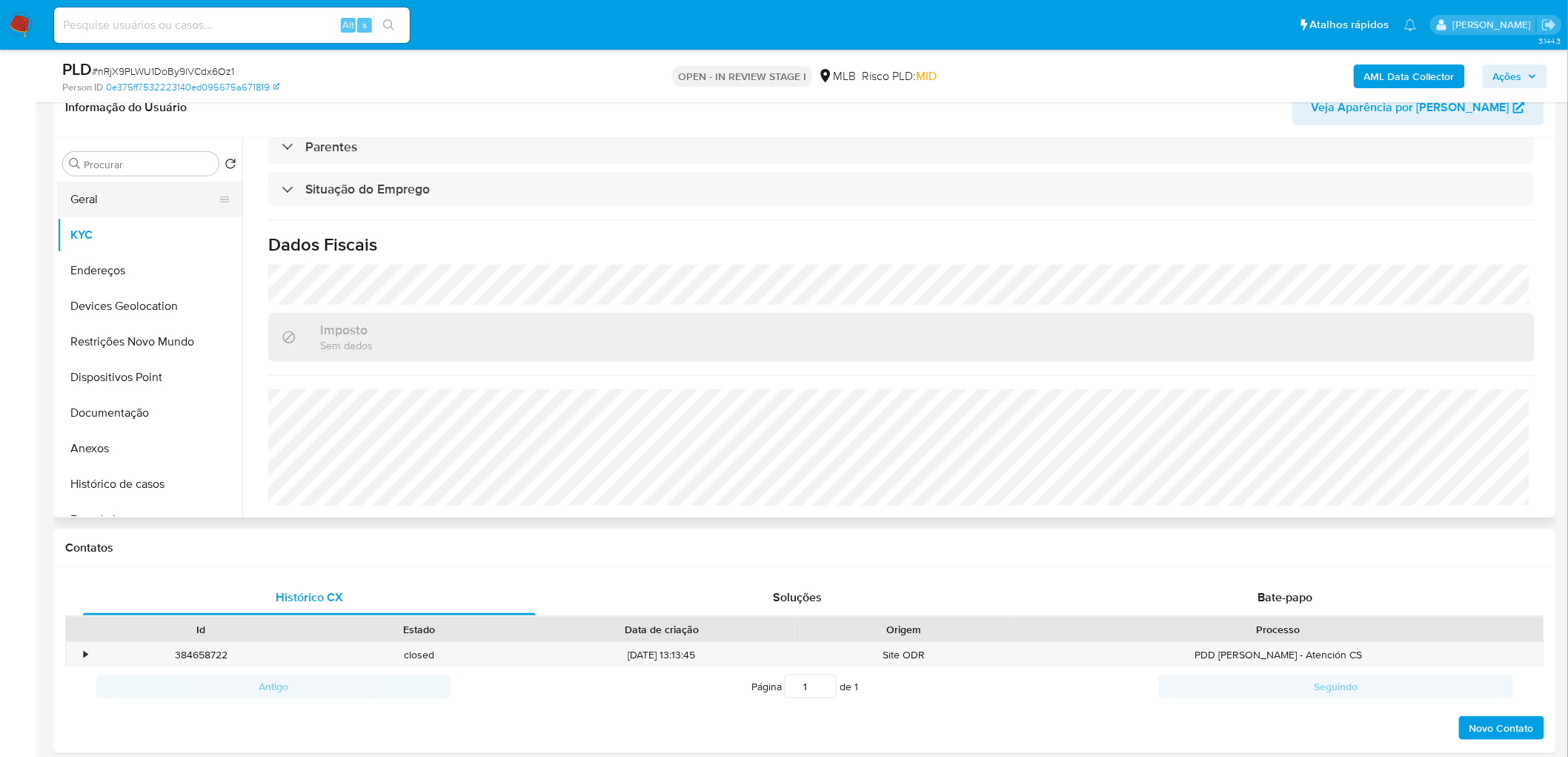 click on "Geral" at bounding box center (144, 199) 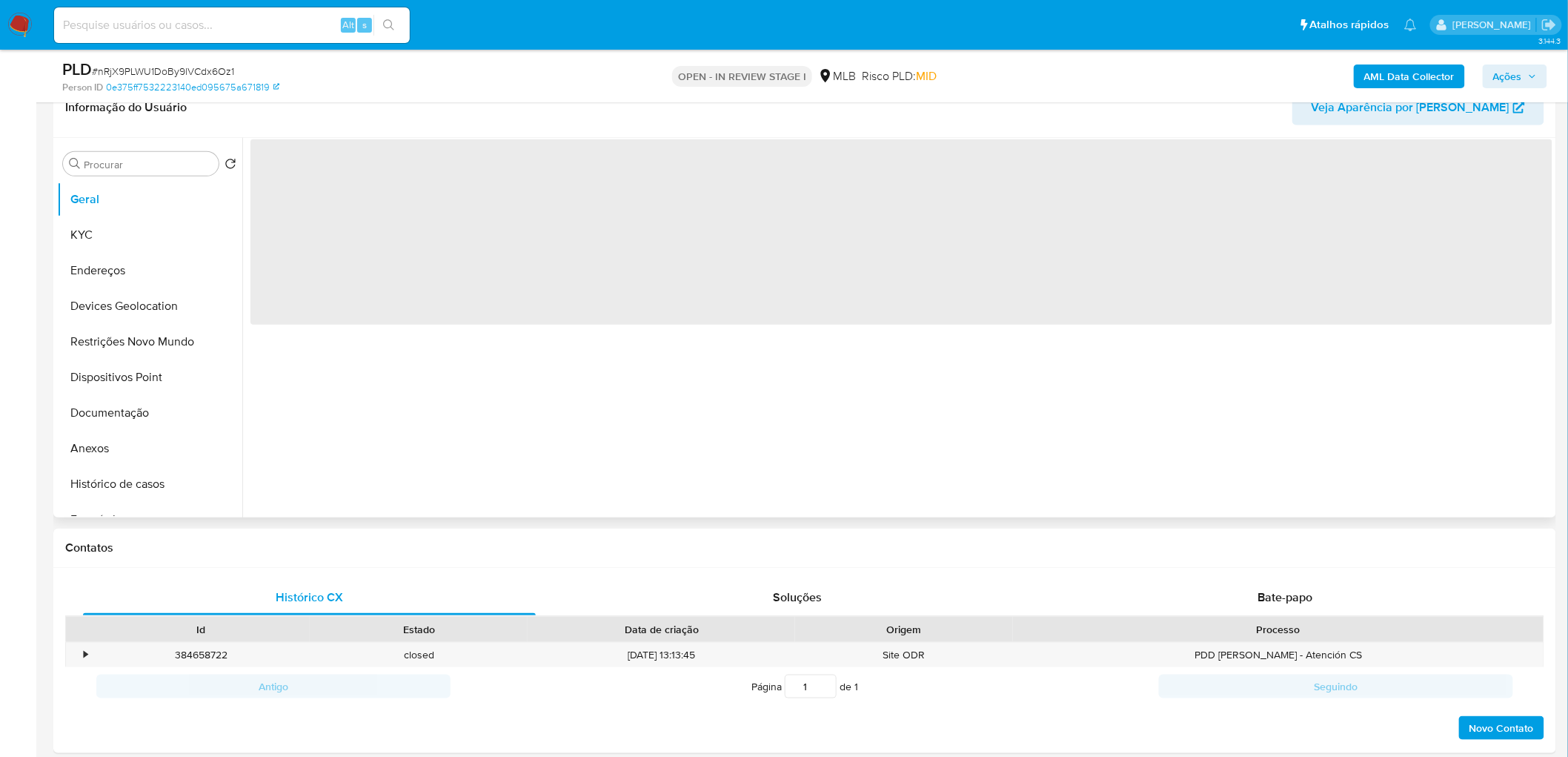 scroll, scrollTop: 0, scrollLeft: 0, axis: both 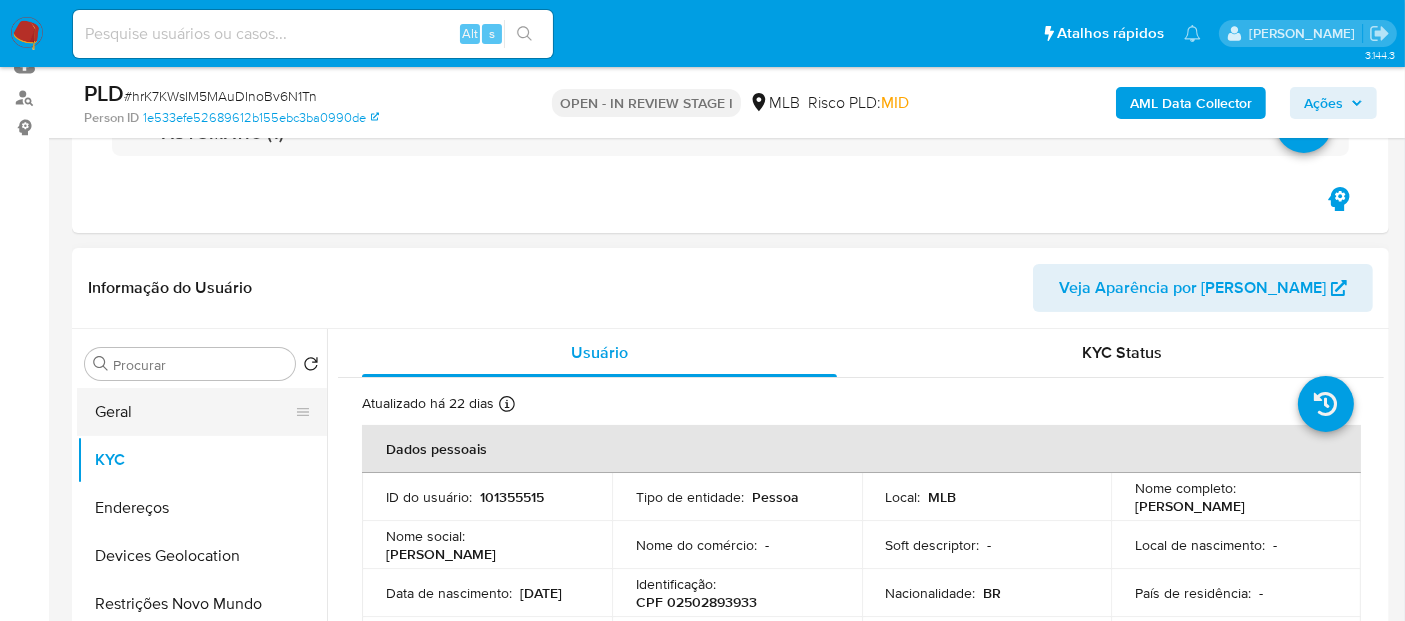 click on "Geral" at bounding box center (194, 412) 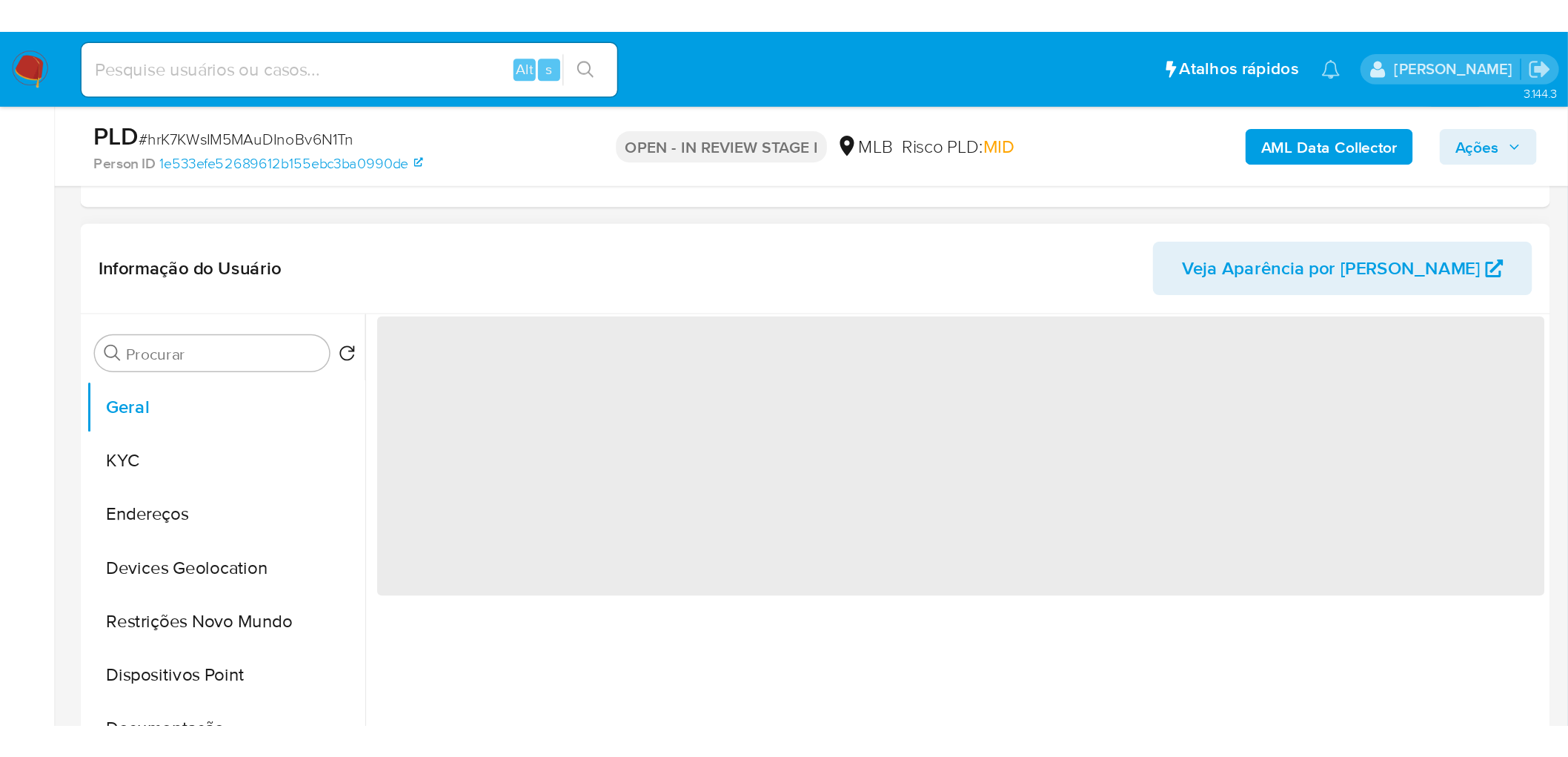 scroll, scrollTop: 247, scrollLeft: 0, axis: vertical 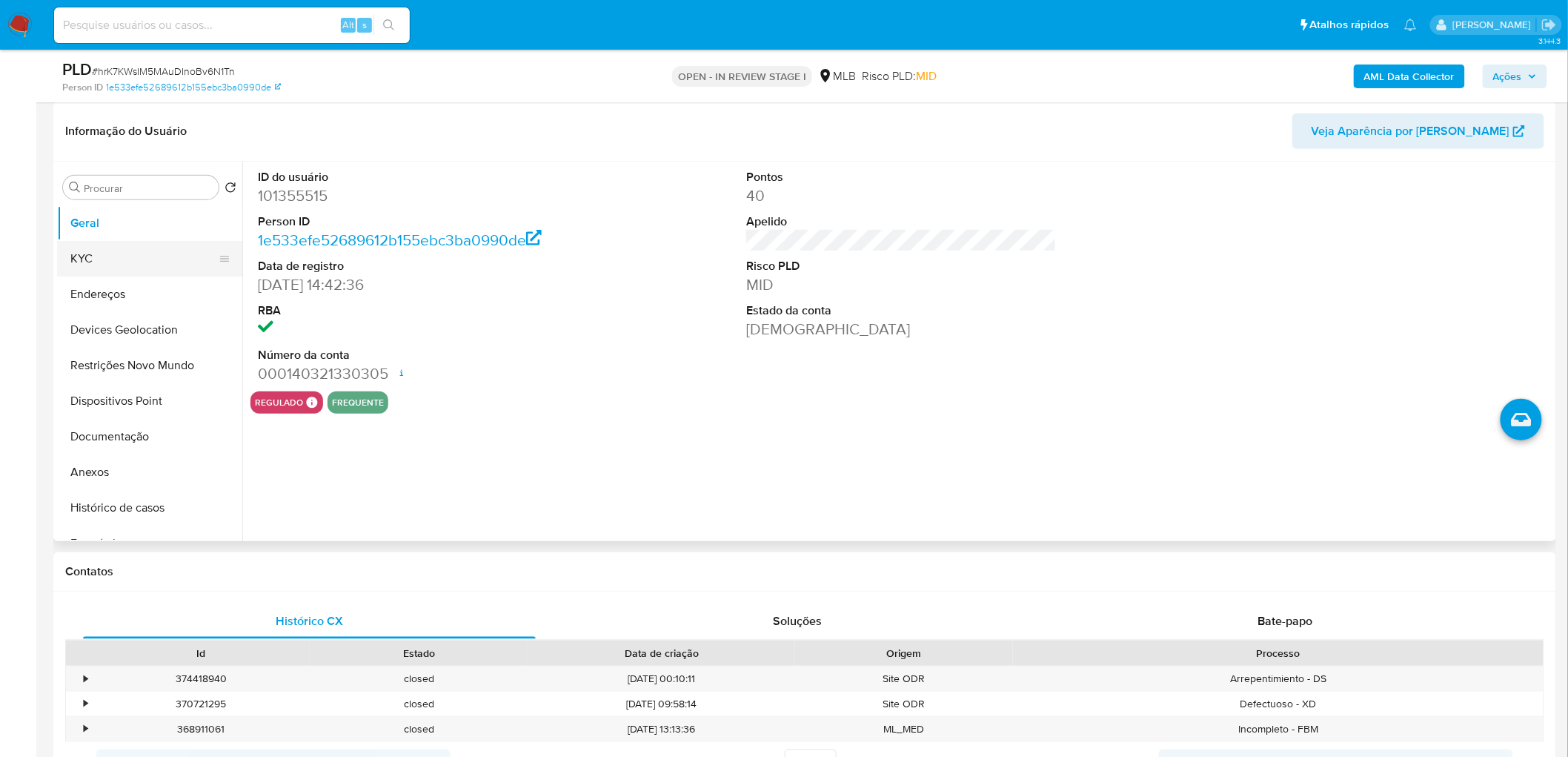 click on "KYC" at bounding box center (144, 259) 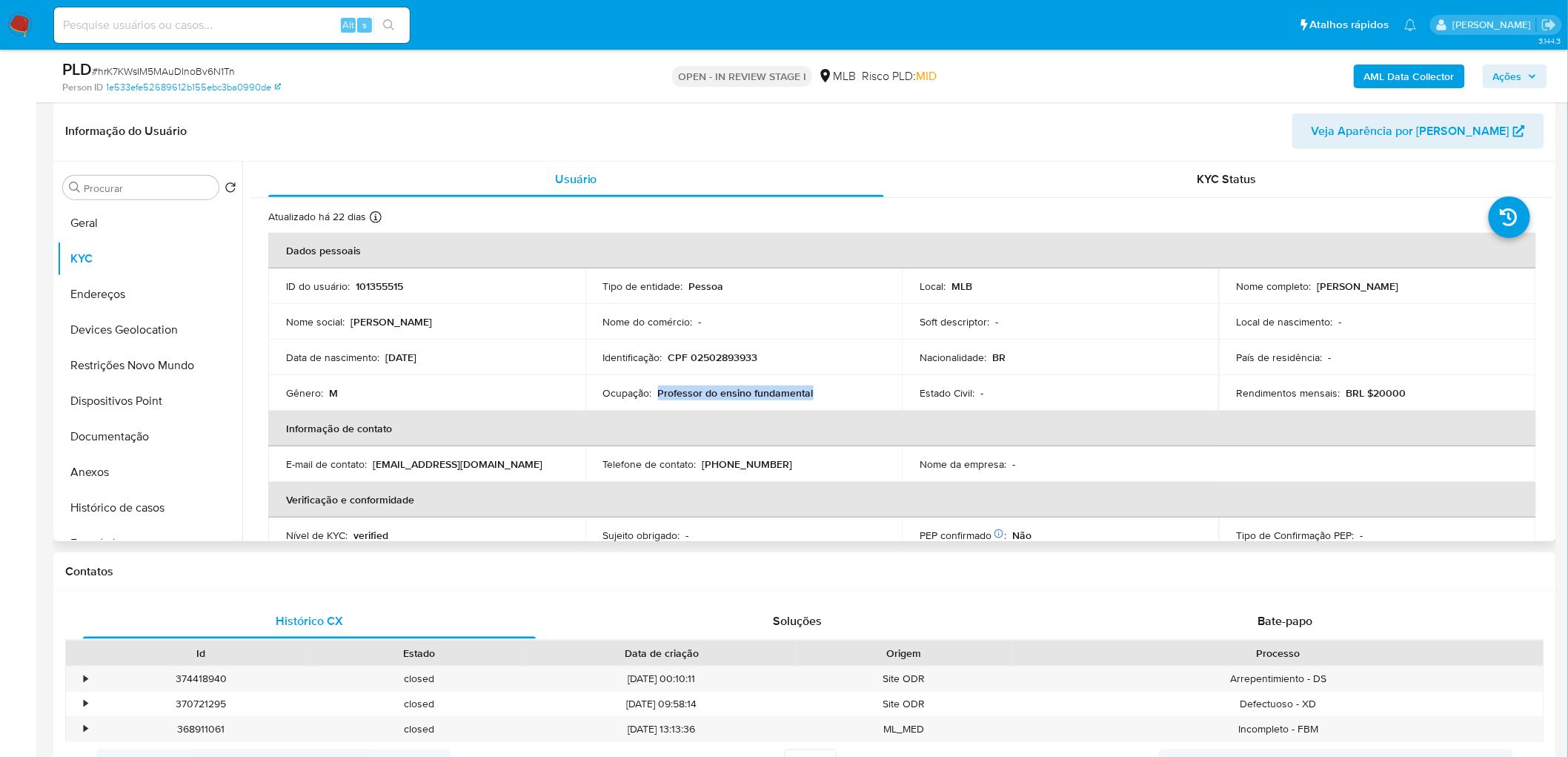 drag, startPoint x: 848, startPoint y: 393, endPoint x: 656, endPoint y: 394, distance: 192.0026 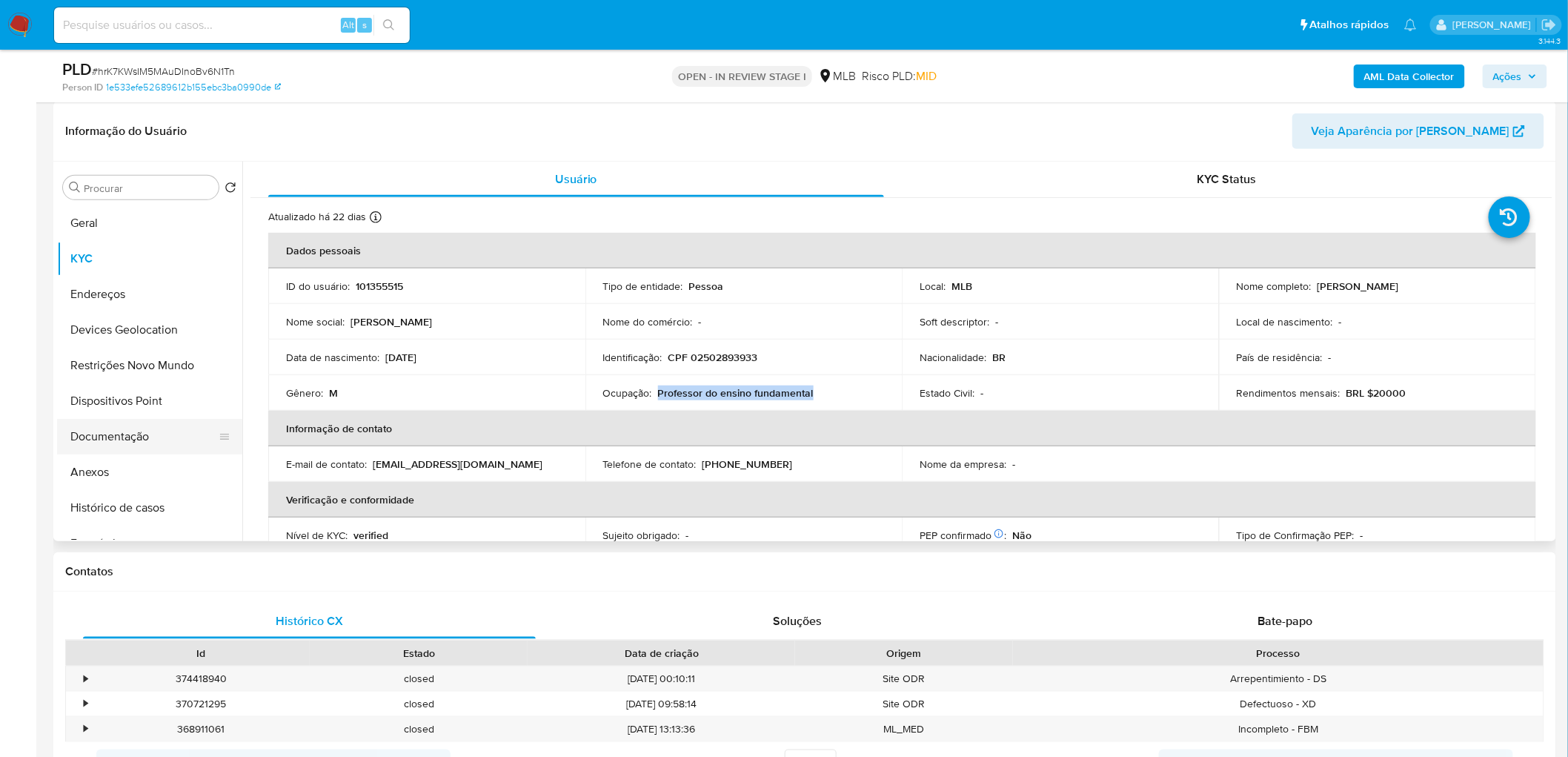 click on "Documentação" at bounding box center (144, 437) 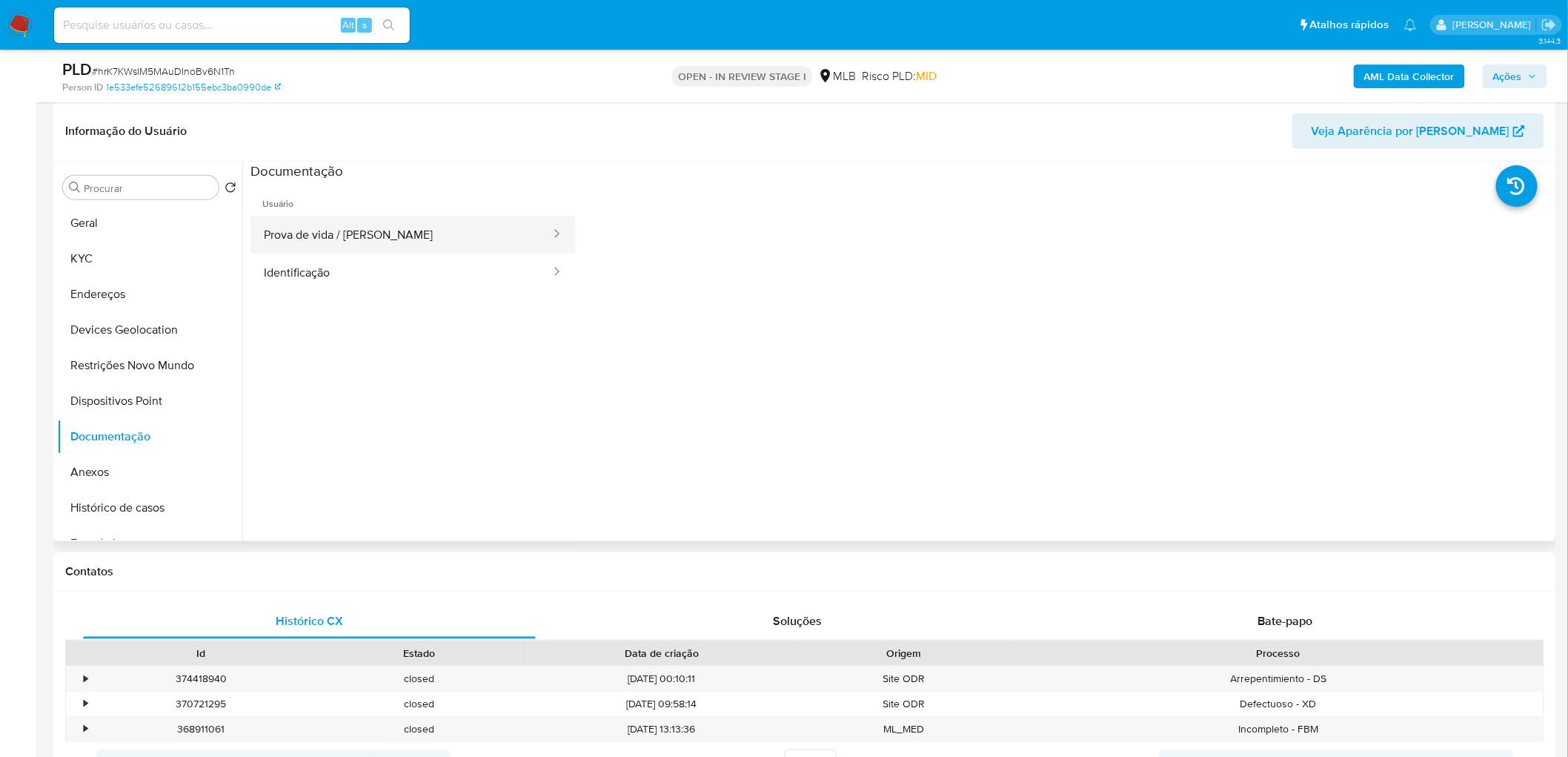 click on "Prova de vida / Selfie" at bounding box center [401, 234] 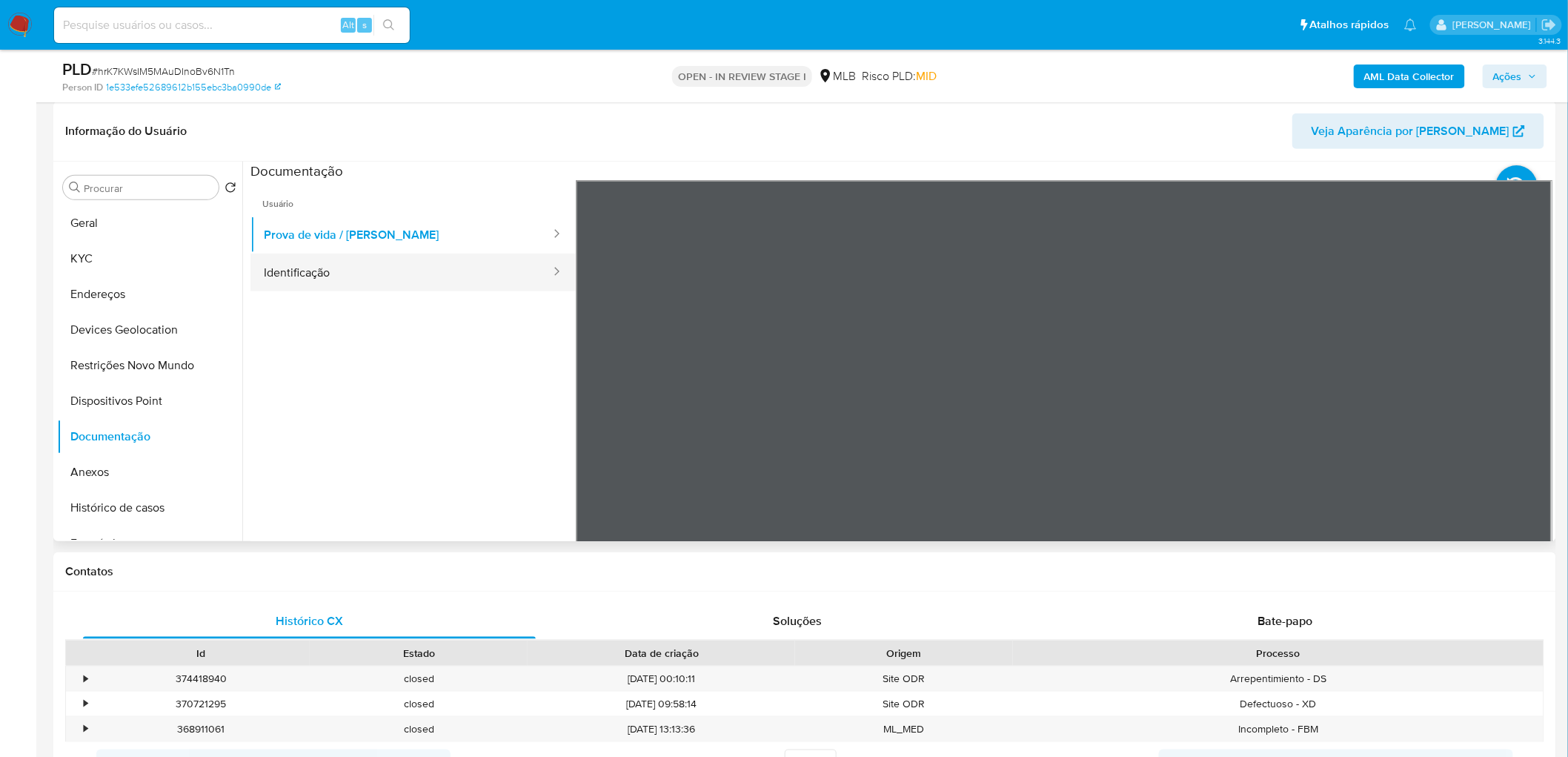 click on "Identificação" at bounding box center [401, 272] 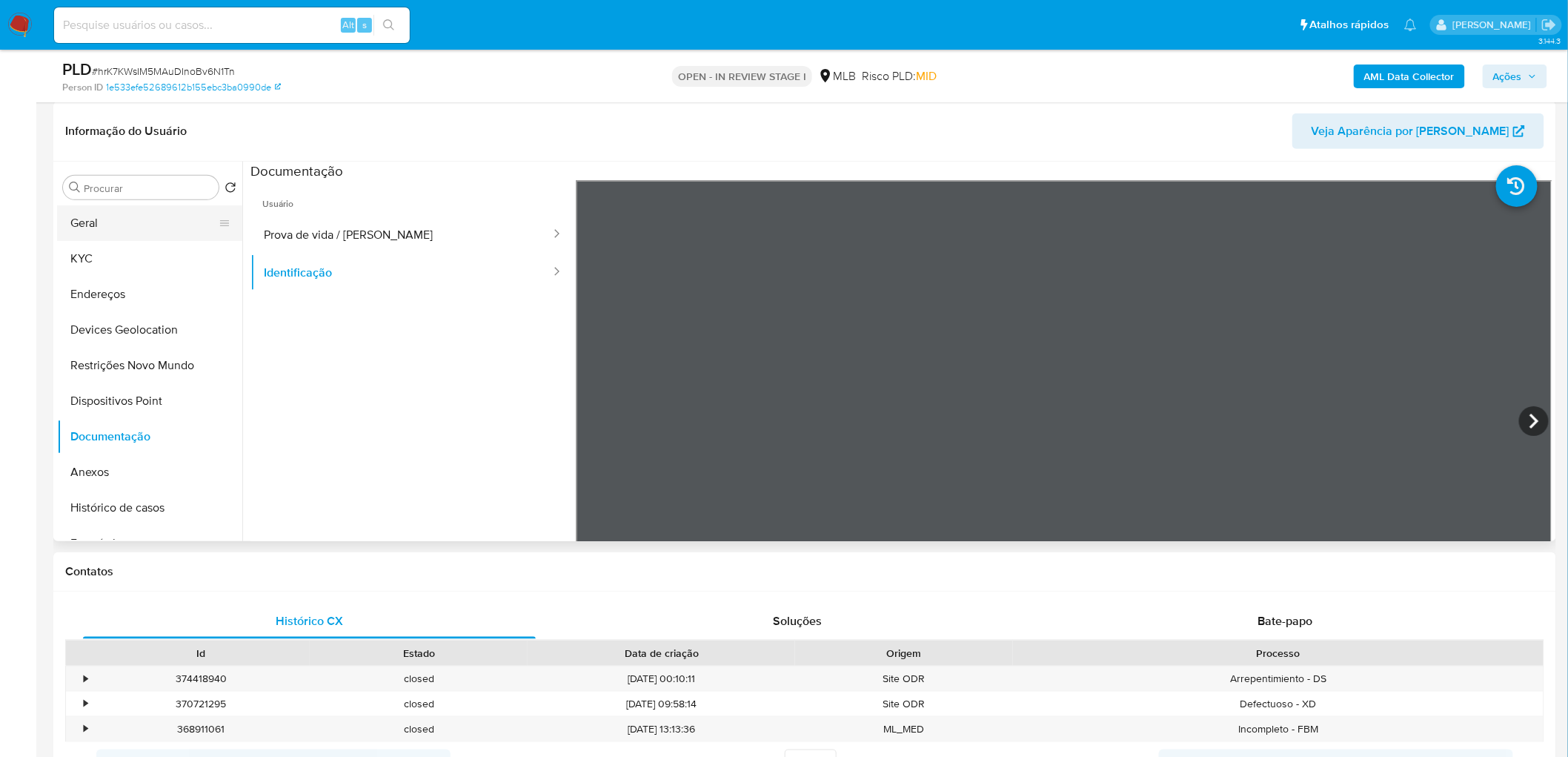 click on "Geral" at bounding box center (144, 223) 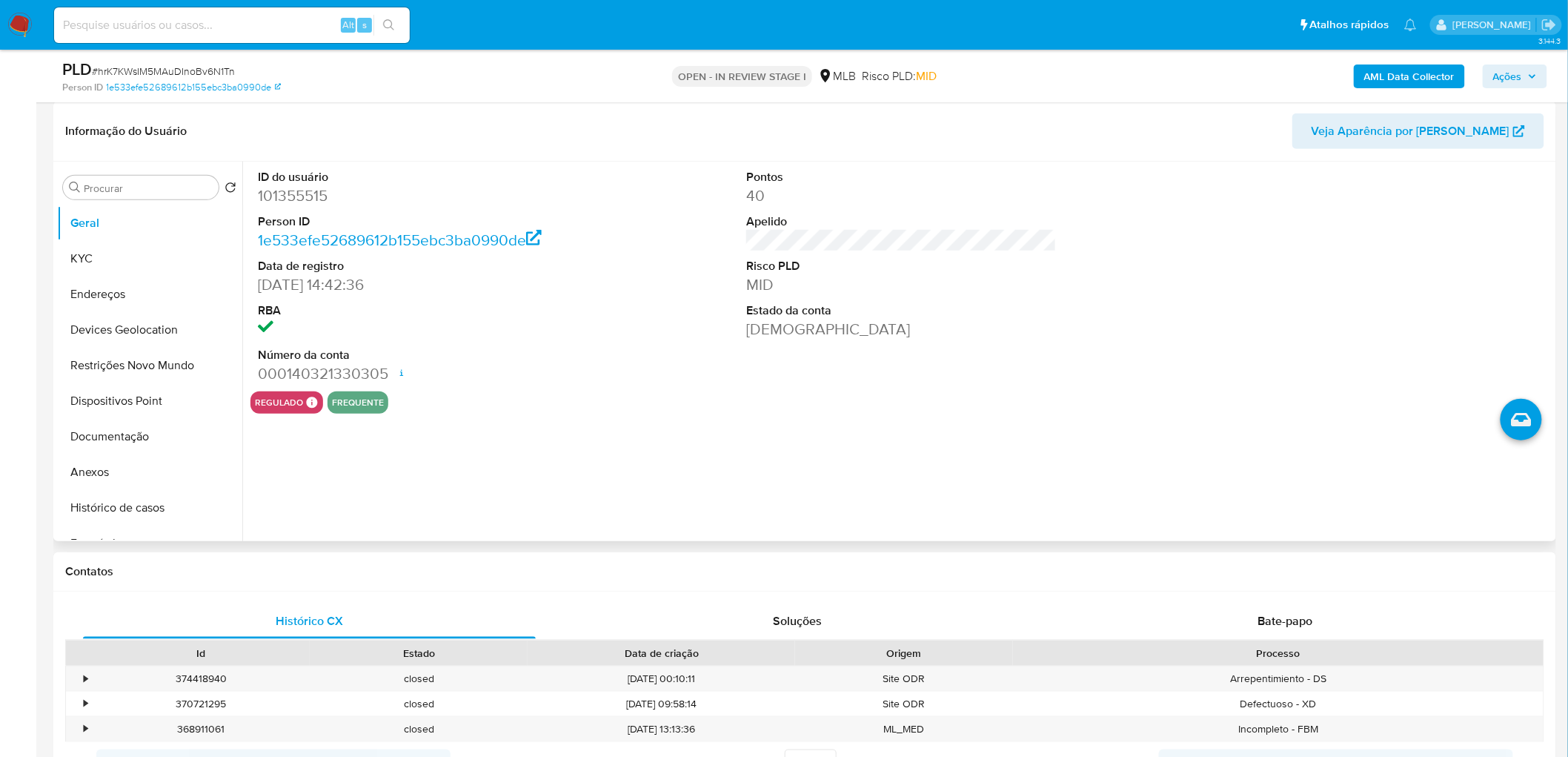 click on "ID do usuário 101355515 Person ID 1e533efe52689612b155ebc3ba0990de Data de registro 30/01/2012 14:42:36 RBA Número da conta 000140321330305   Data de abertura 03/09/2020 12:08 Status ACTIVE" at bounding box center [413, 277] 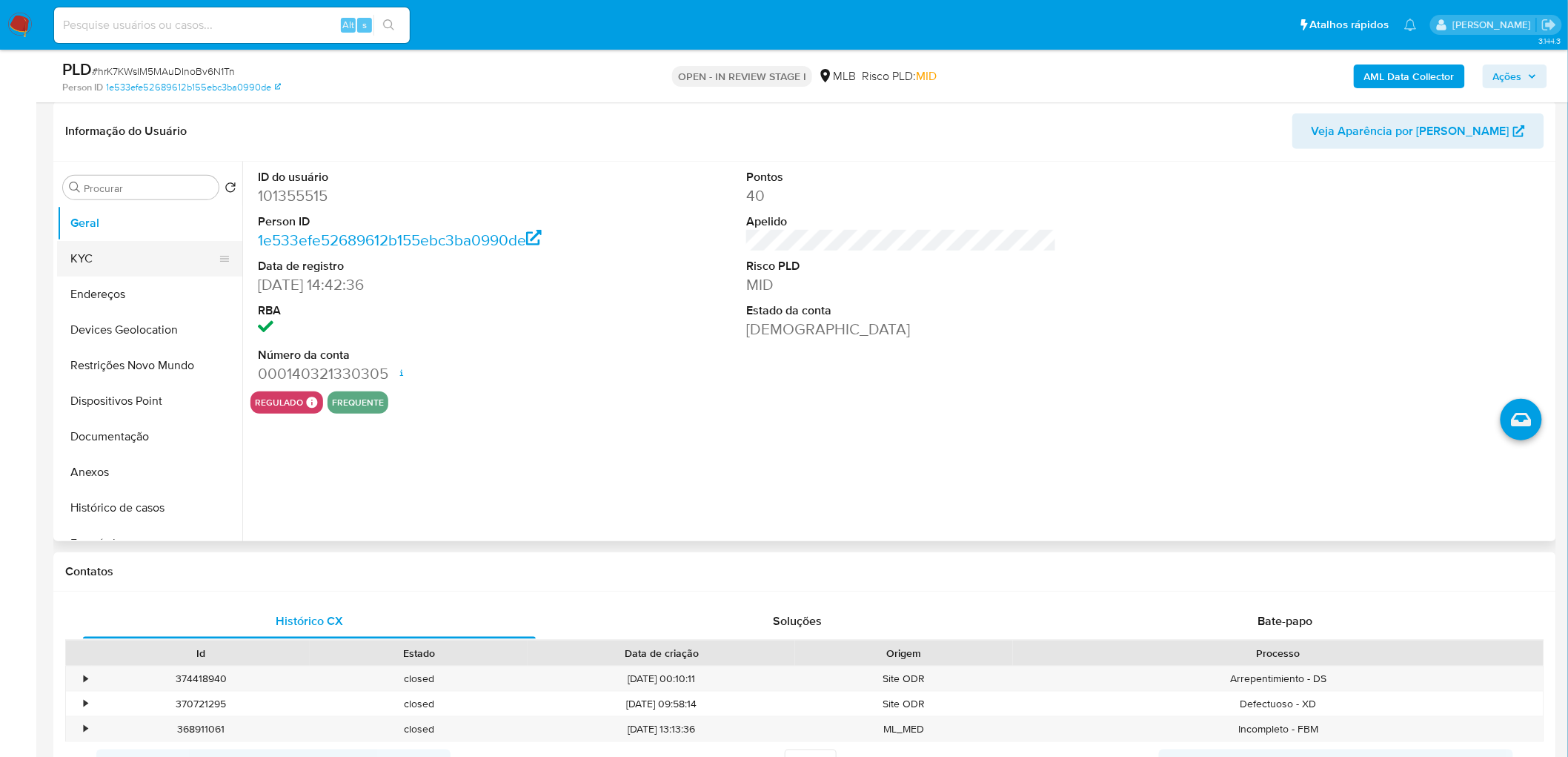 click on "KYC" at bounding box center [144, 259] 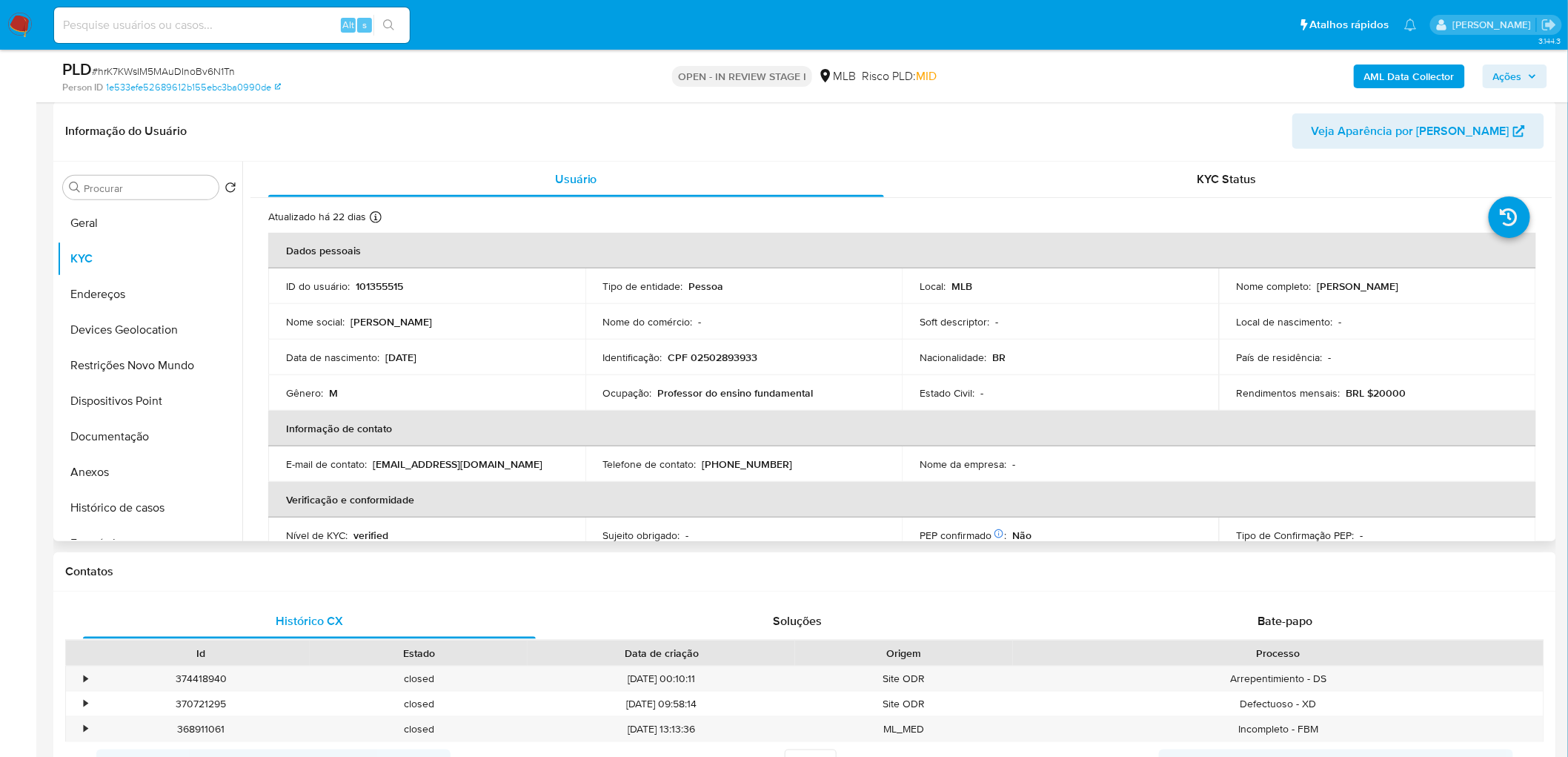 type 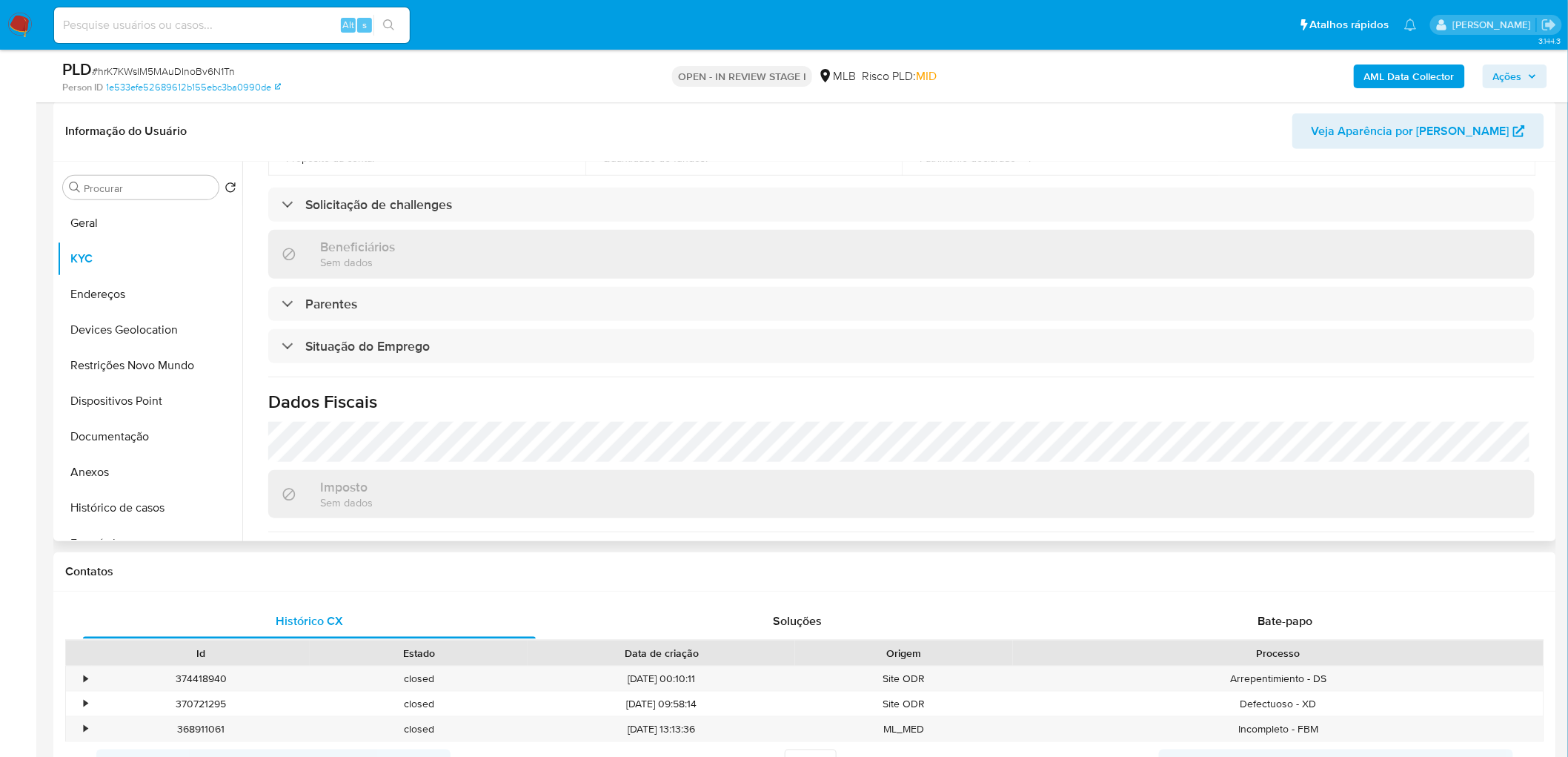 scroll, scrollTop: 617, scrollLeft: 0, axis: vertical 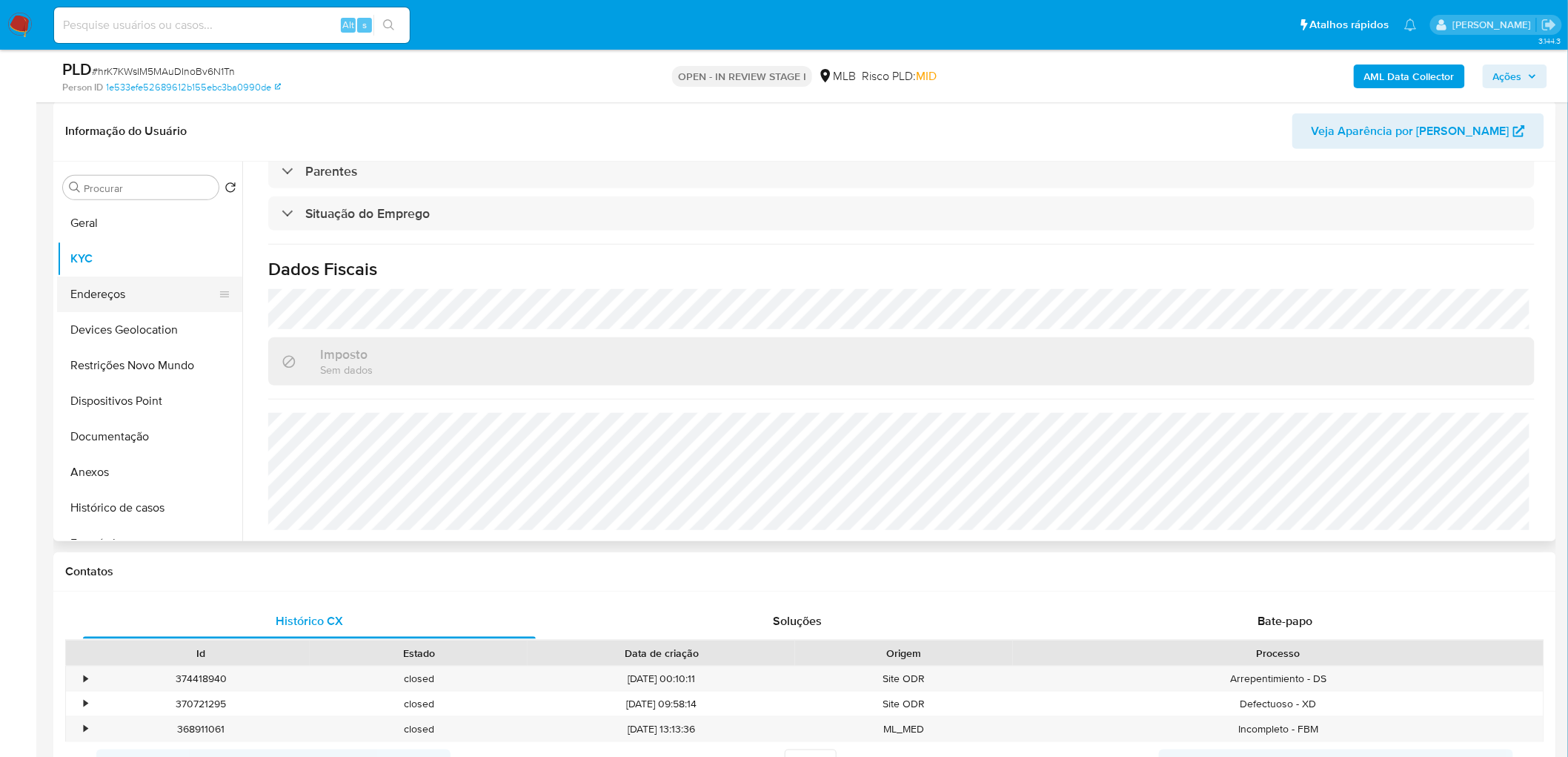 click on "Endereços" at bounding box center (144, 294) 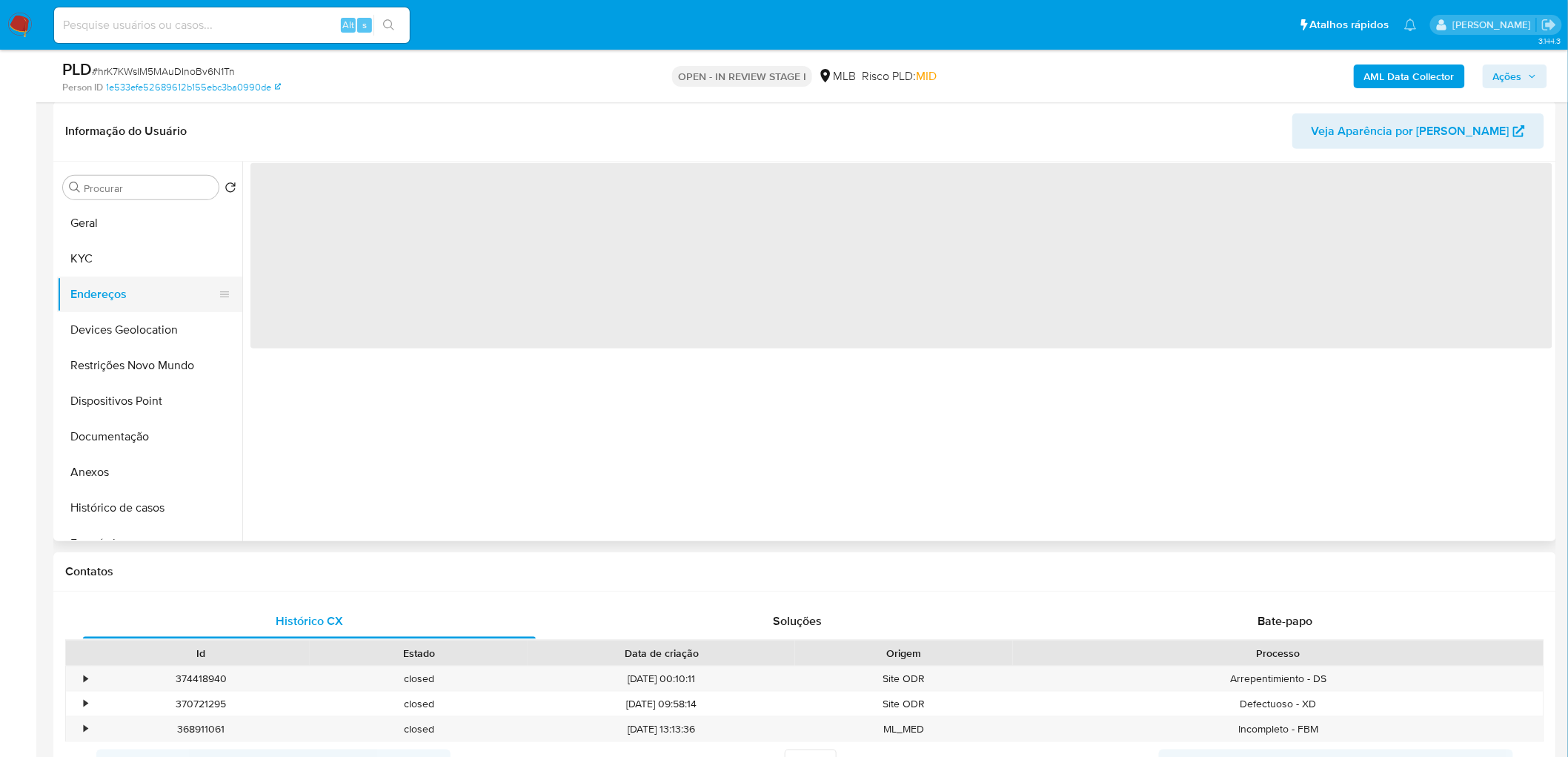 scroll, scrollTop: 0, scrollLeft: 0, axis: both 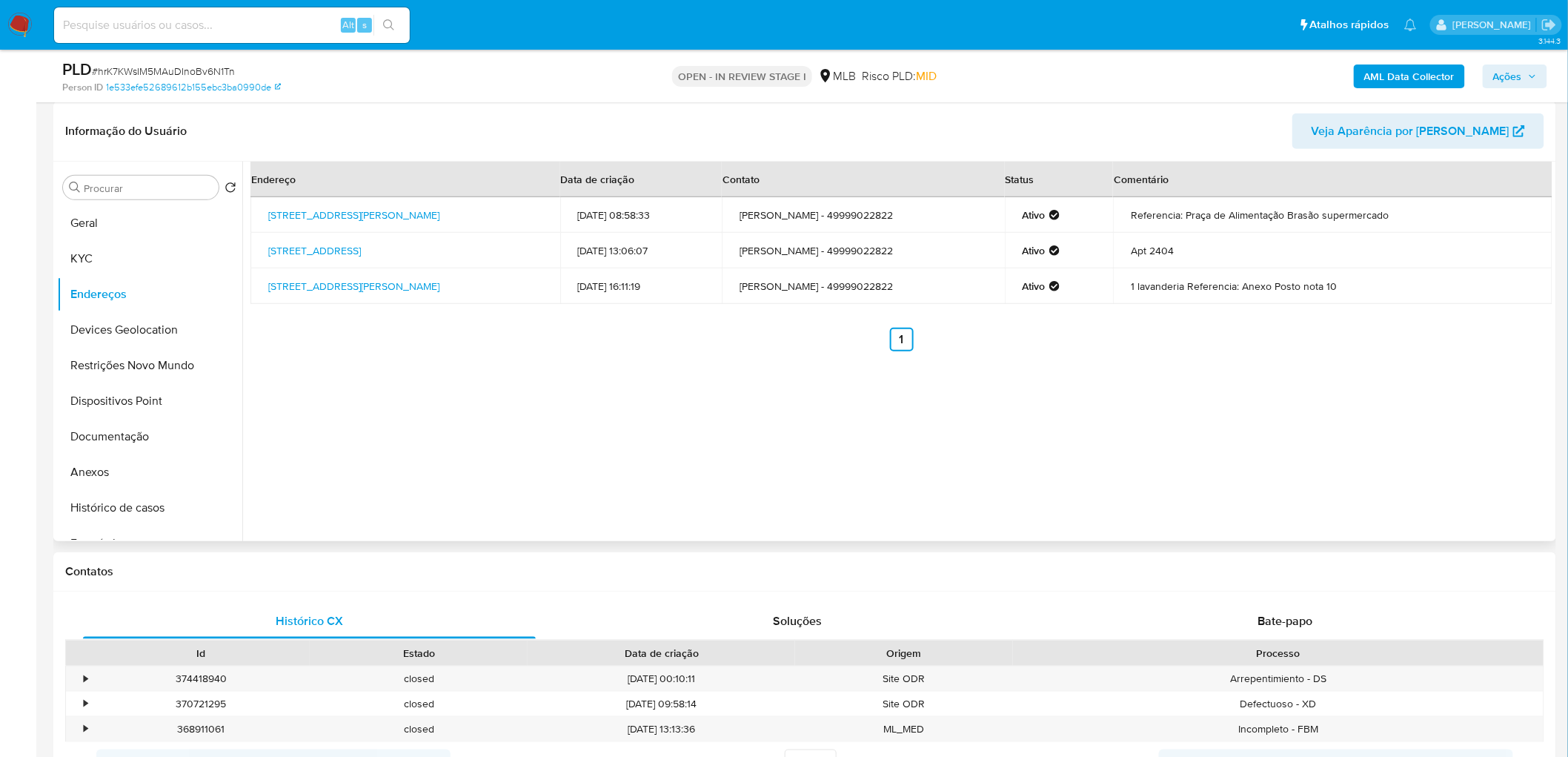 type 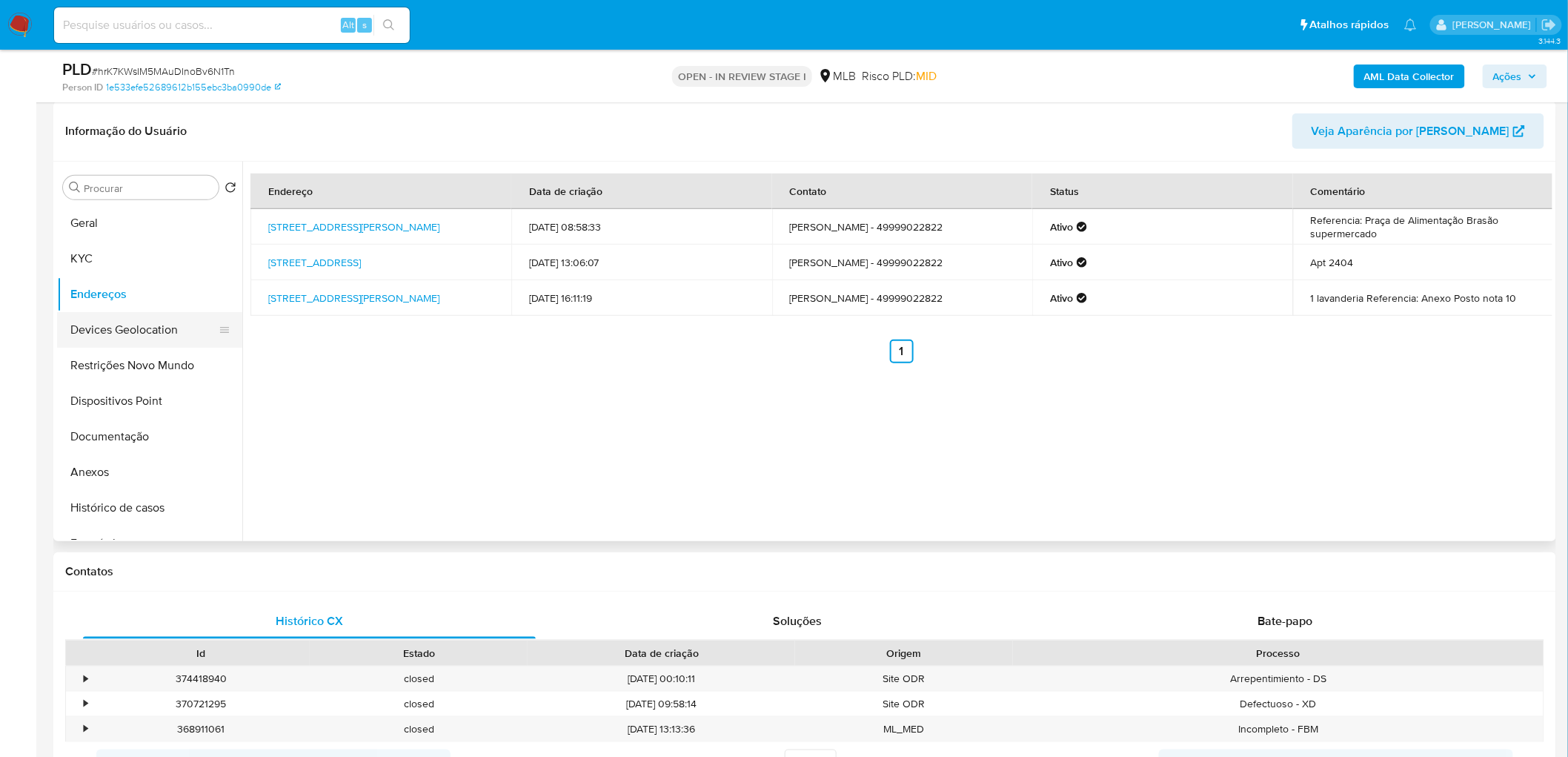 click on "Devices Geolocation" at bounding box center (144, 330) 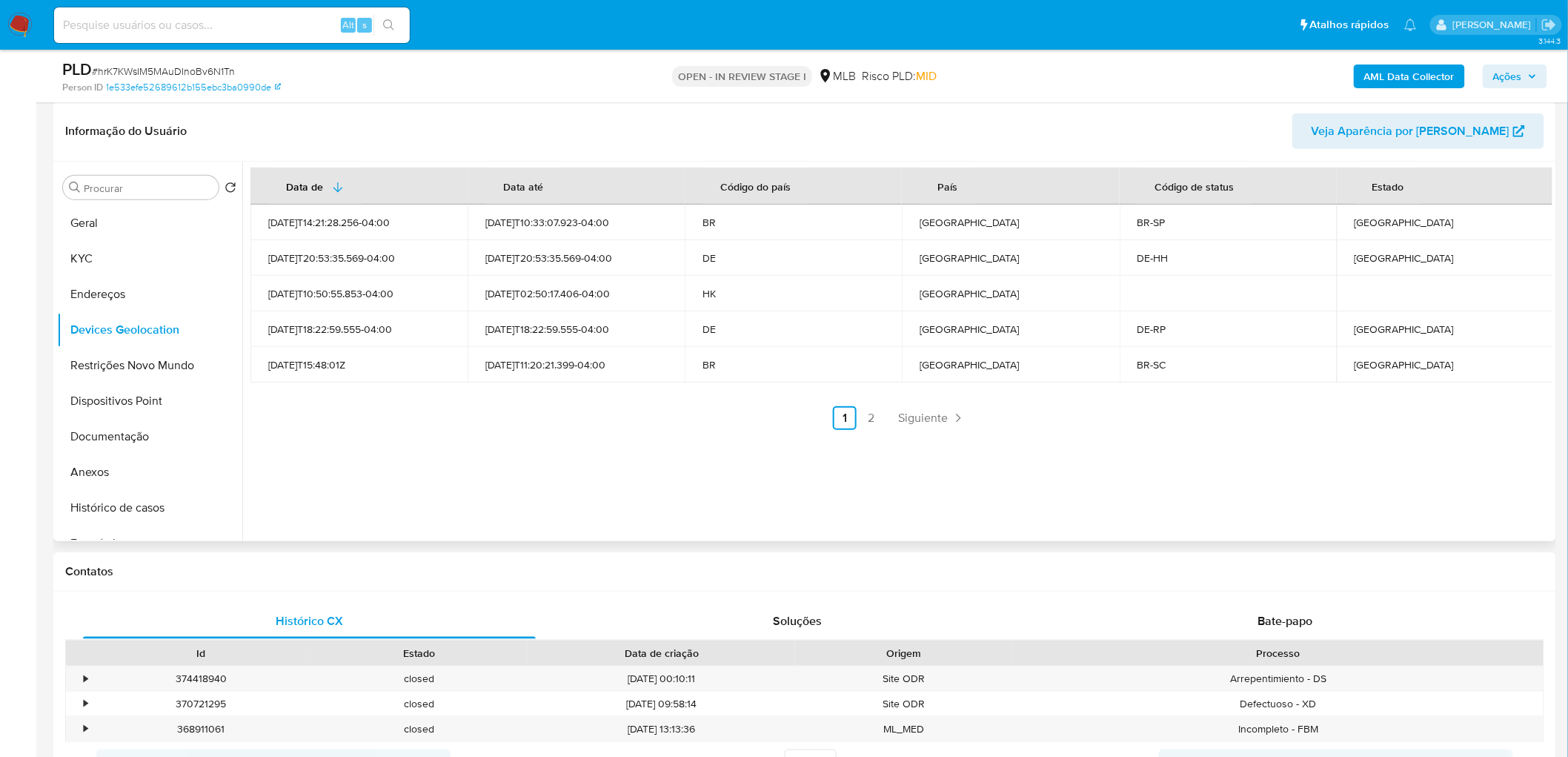 type 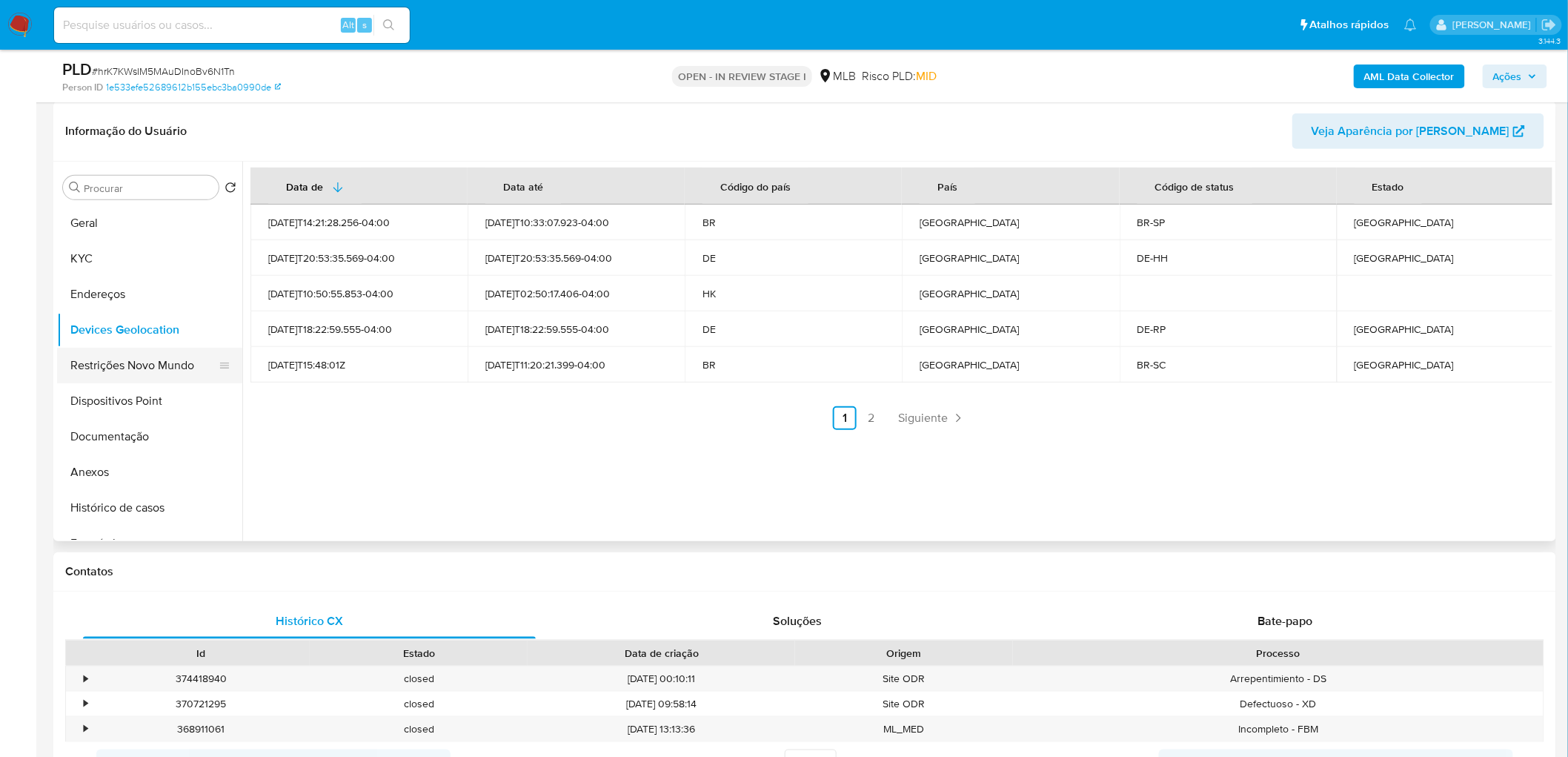 click on "Restrições Novo Mundo" at bounding box center (144, 366) 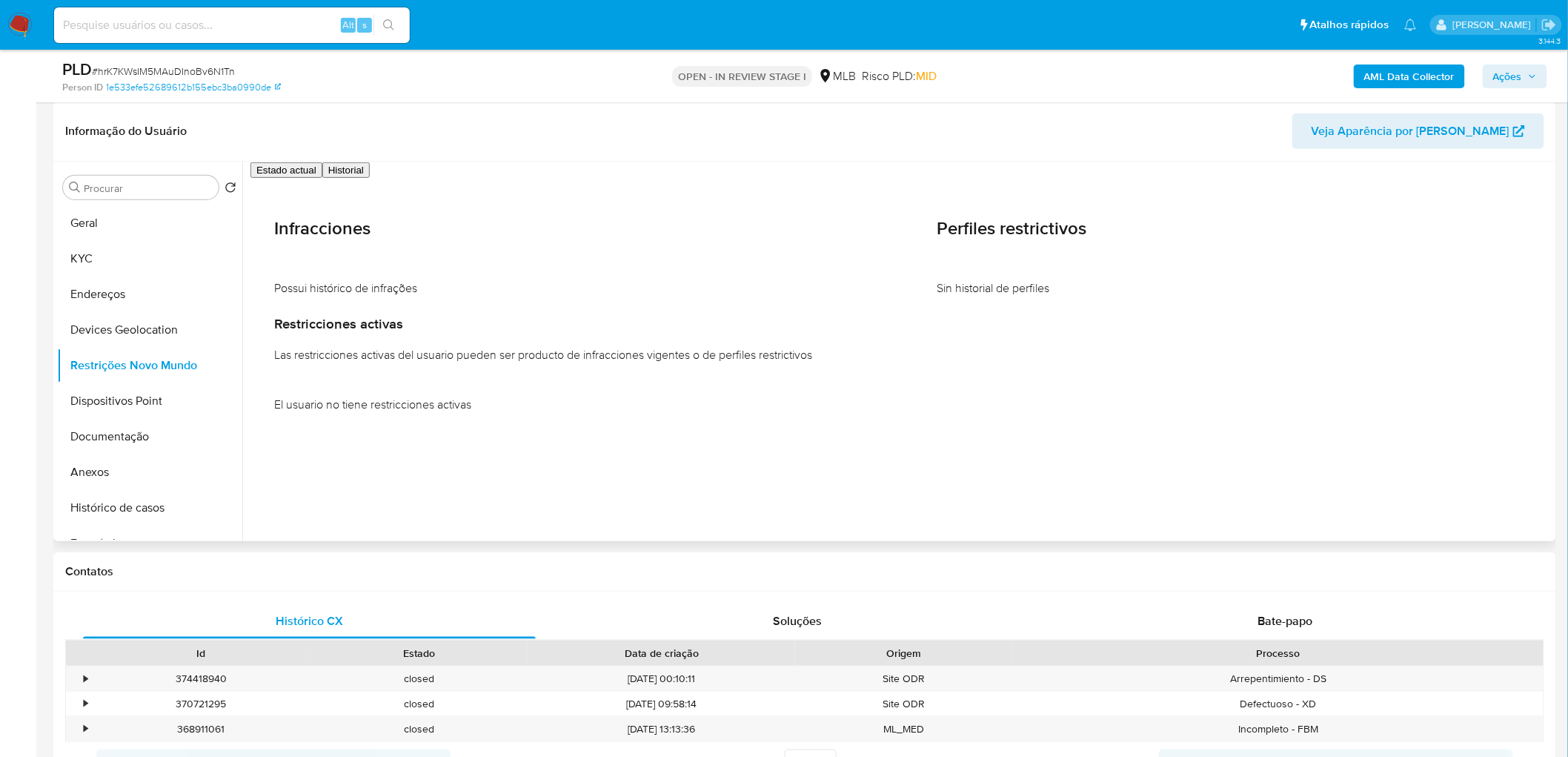 type 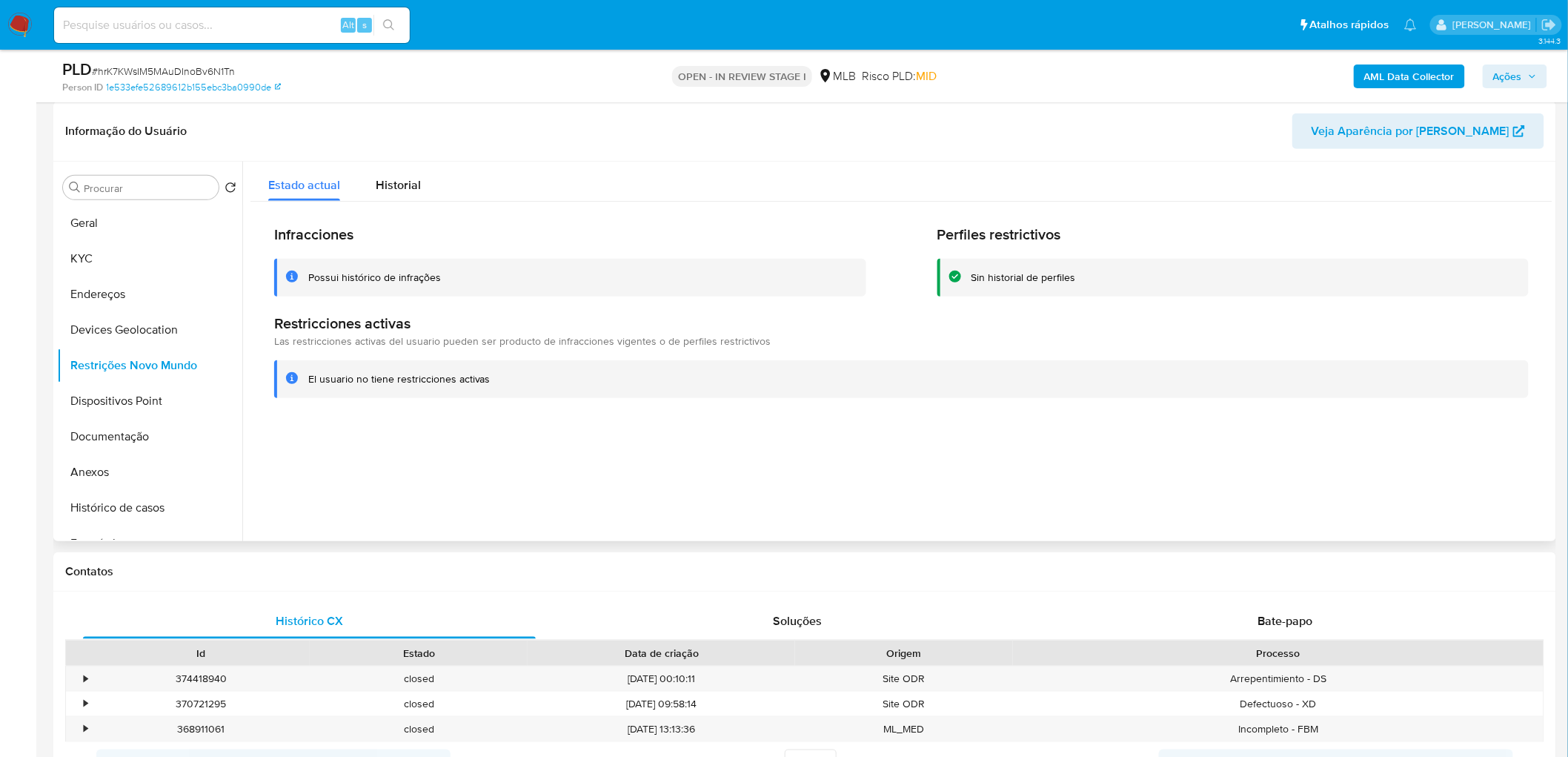 click on "Restricciones activas Las restricciones activas del usuario pueden ser producto de infracciones vigentes o de perfiles restrictivos" at bounding box center [901, 331] 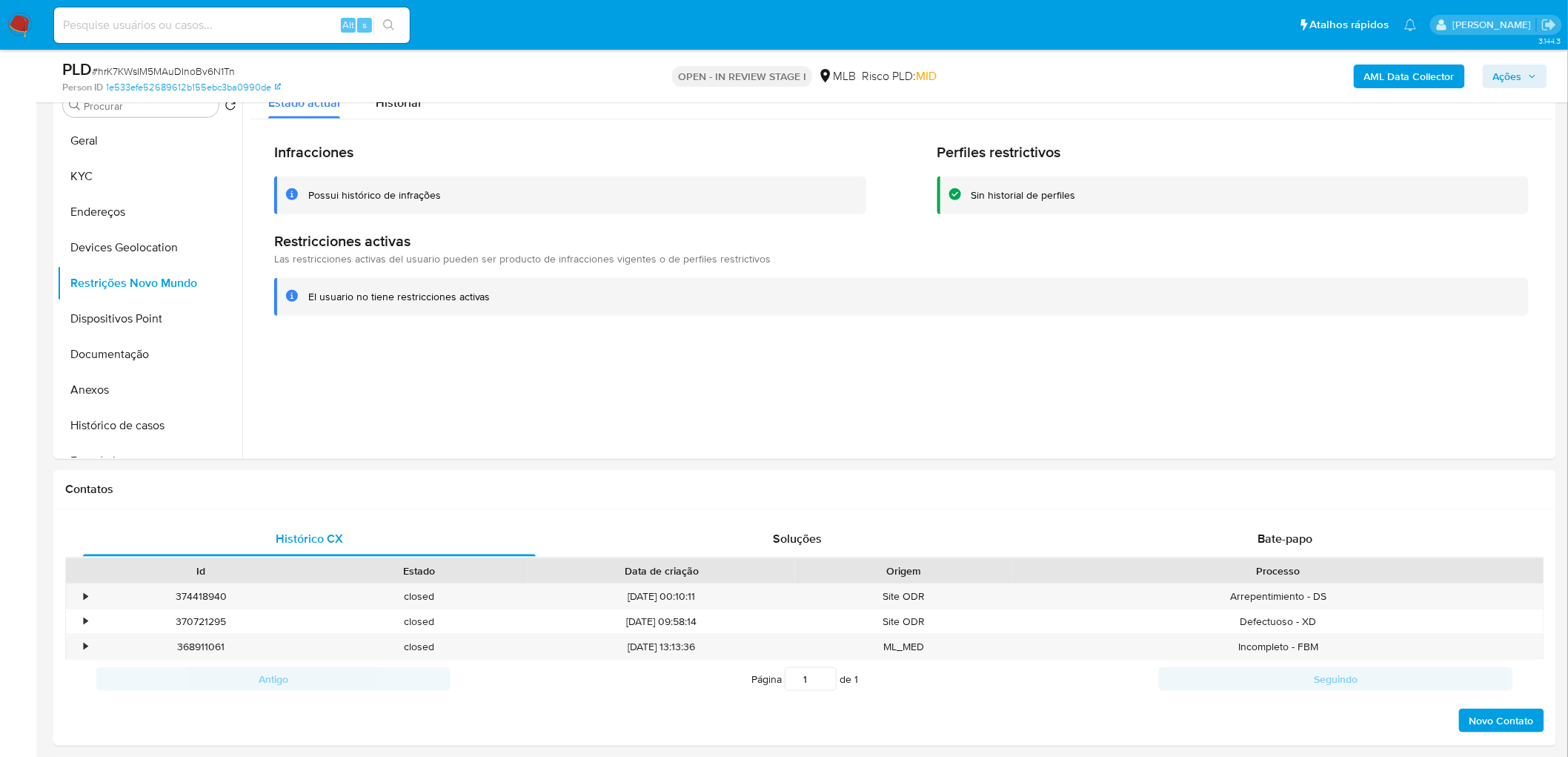 scroll, scrollTop: 411, scrollLeft: 0, axis: vertical 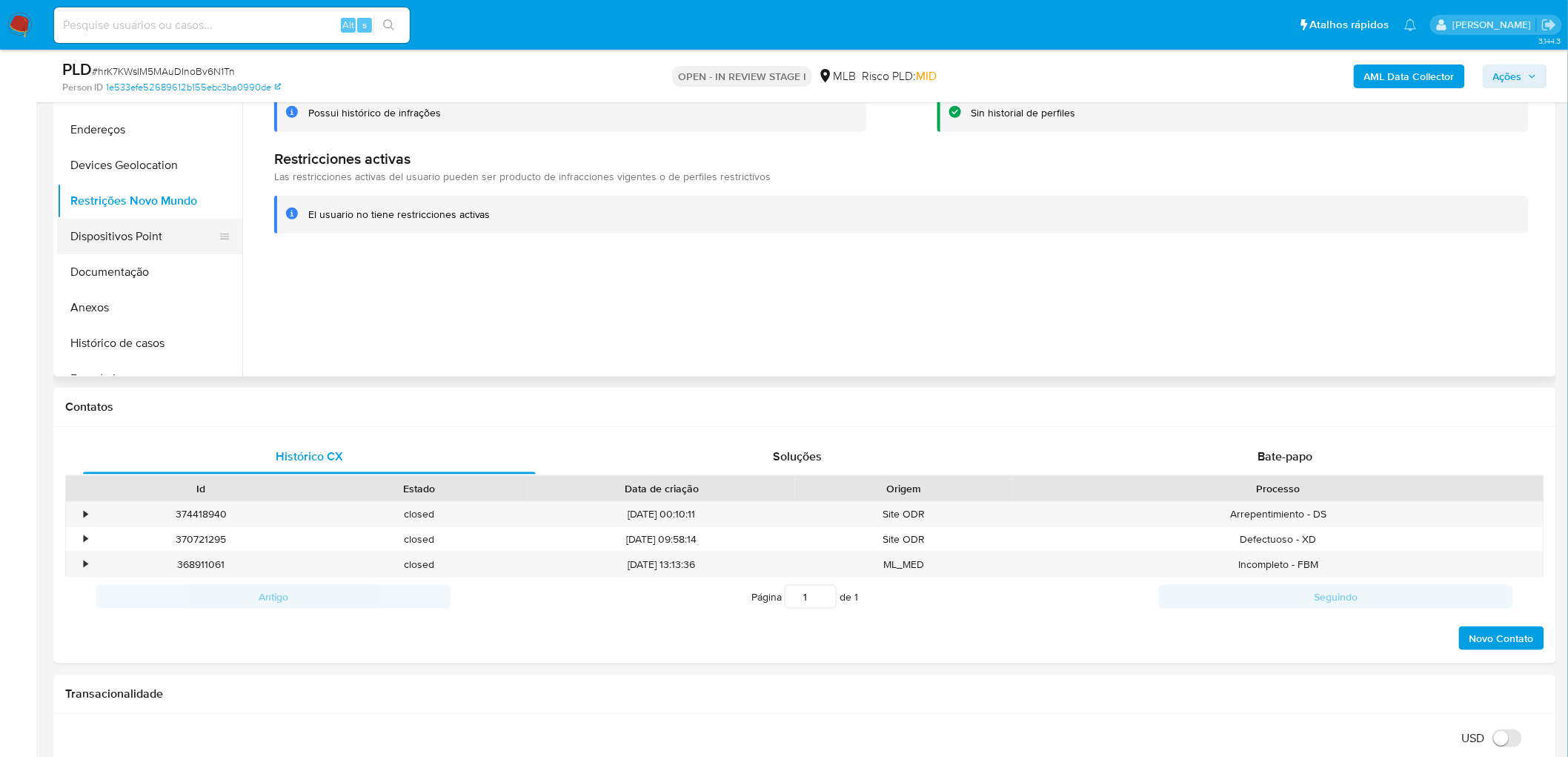click on "Dispositivos Point" at bounding box center [144, 237] 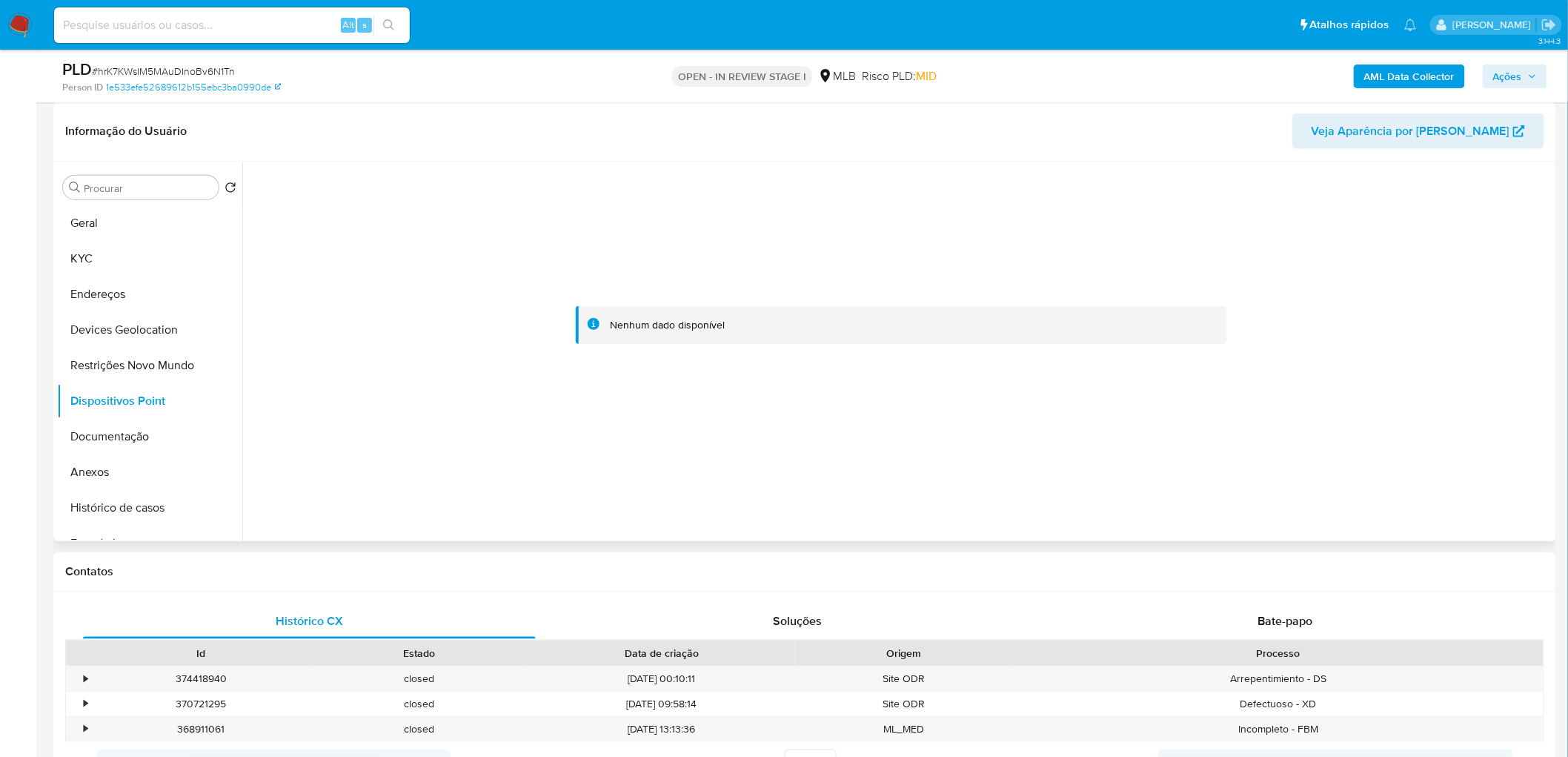scroll, scrollTop: 165, scrollLeft: 0, axis: vertical 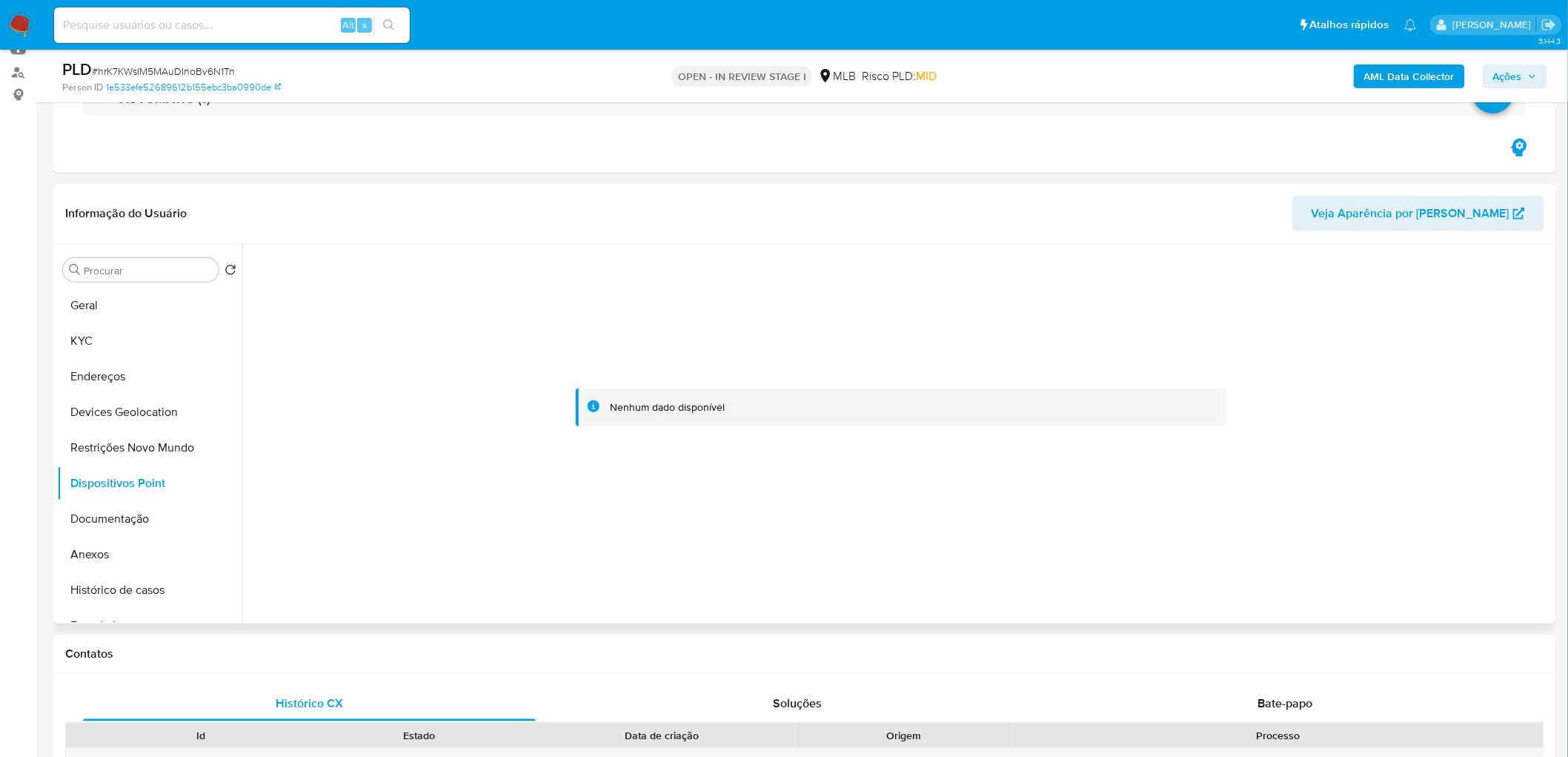 type 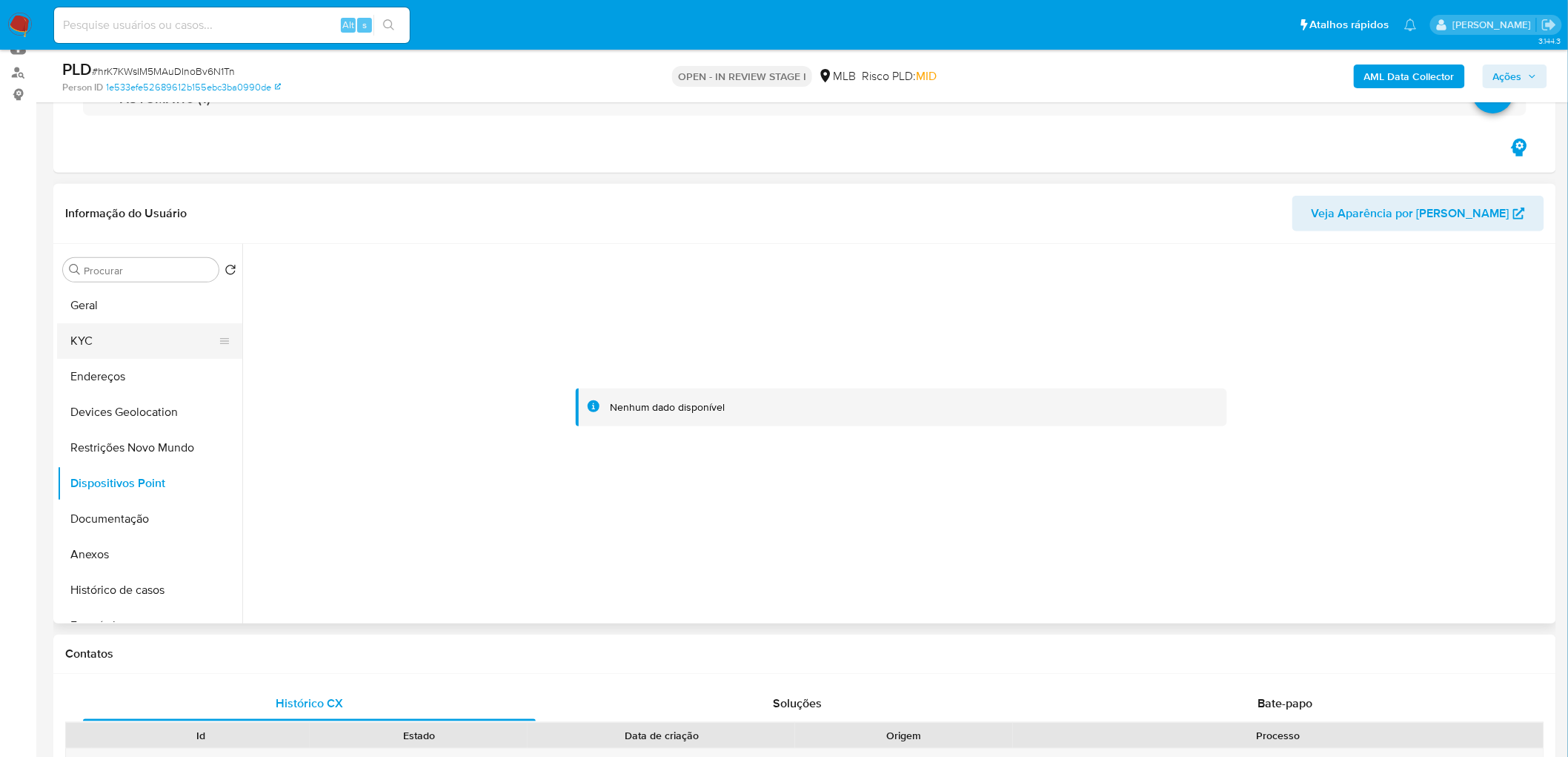 click on "KYC" at bounding box center [144, 341] 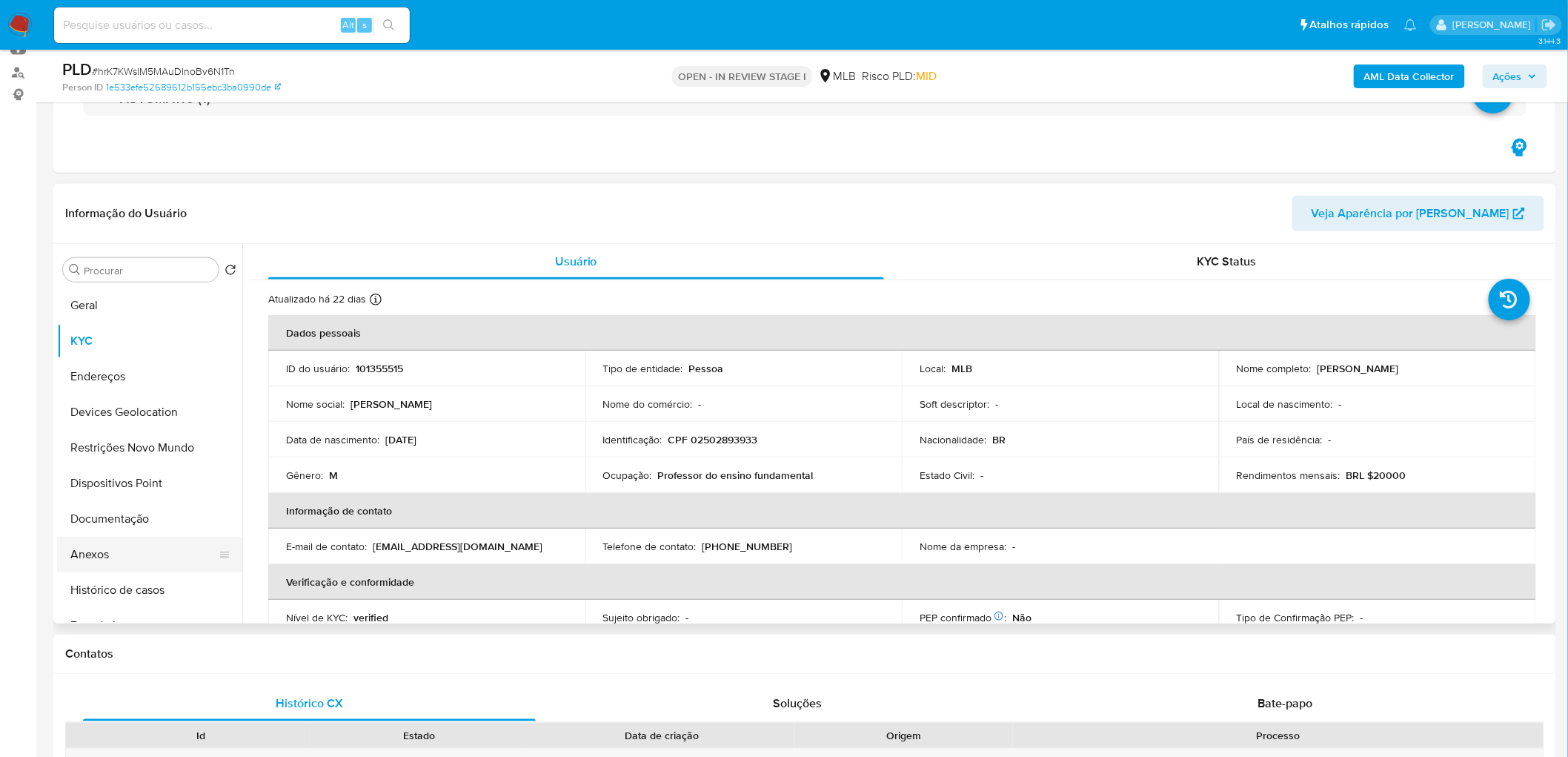 click on "Anexos" at bounding box center [144, 555] 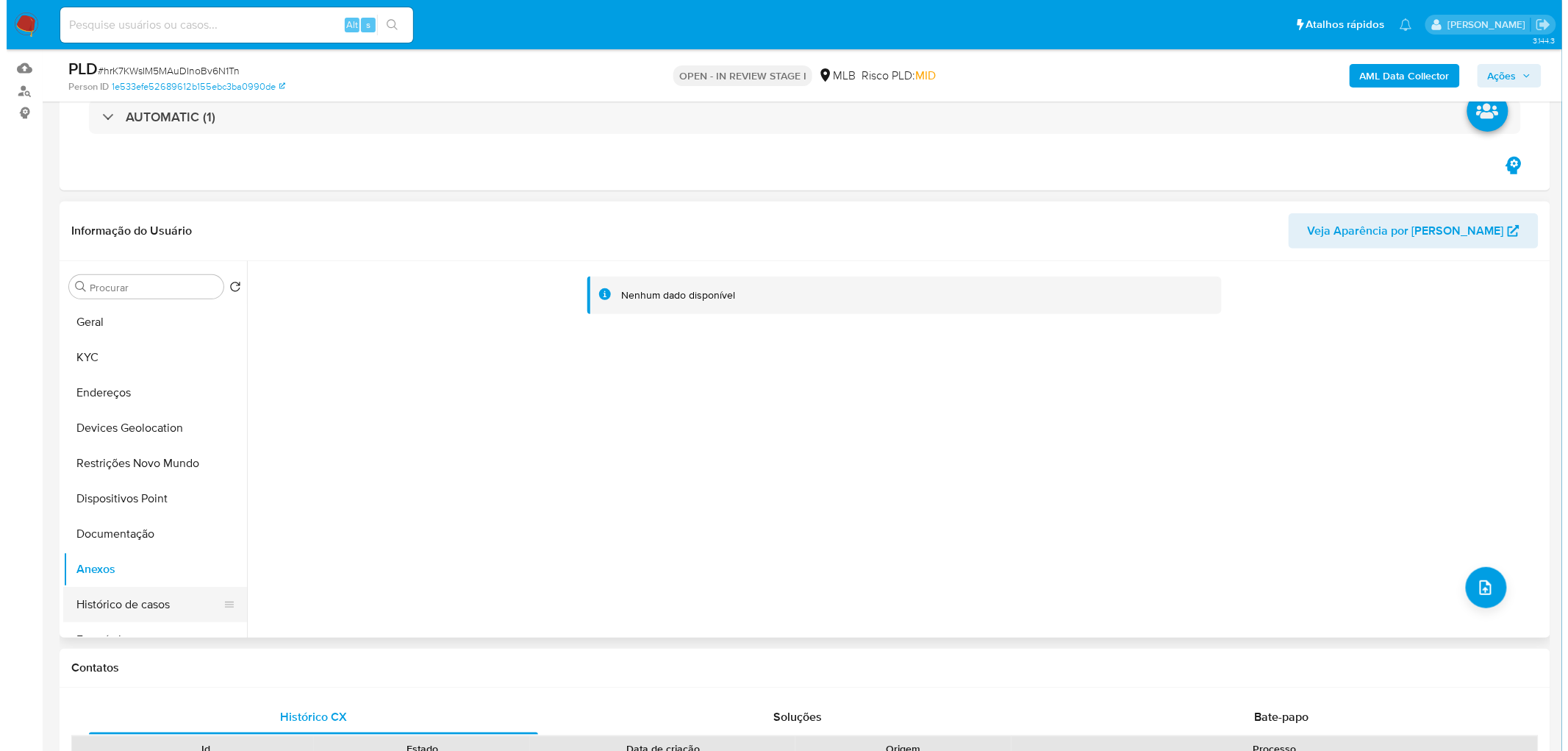 scroll, scrollTop: 163, scrollLeft: 0, axis: vertical 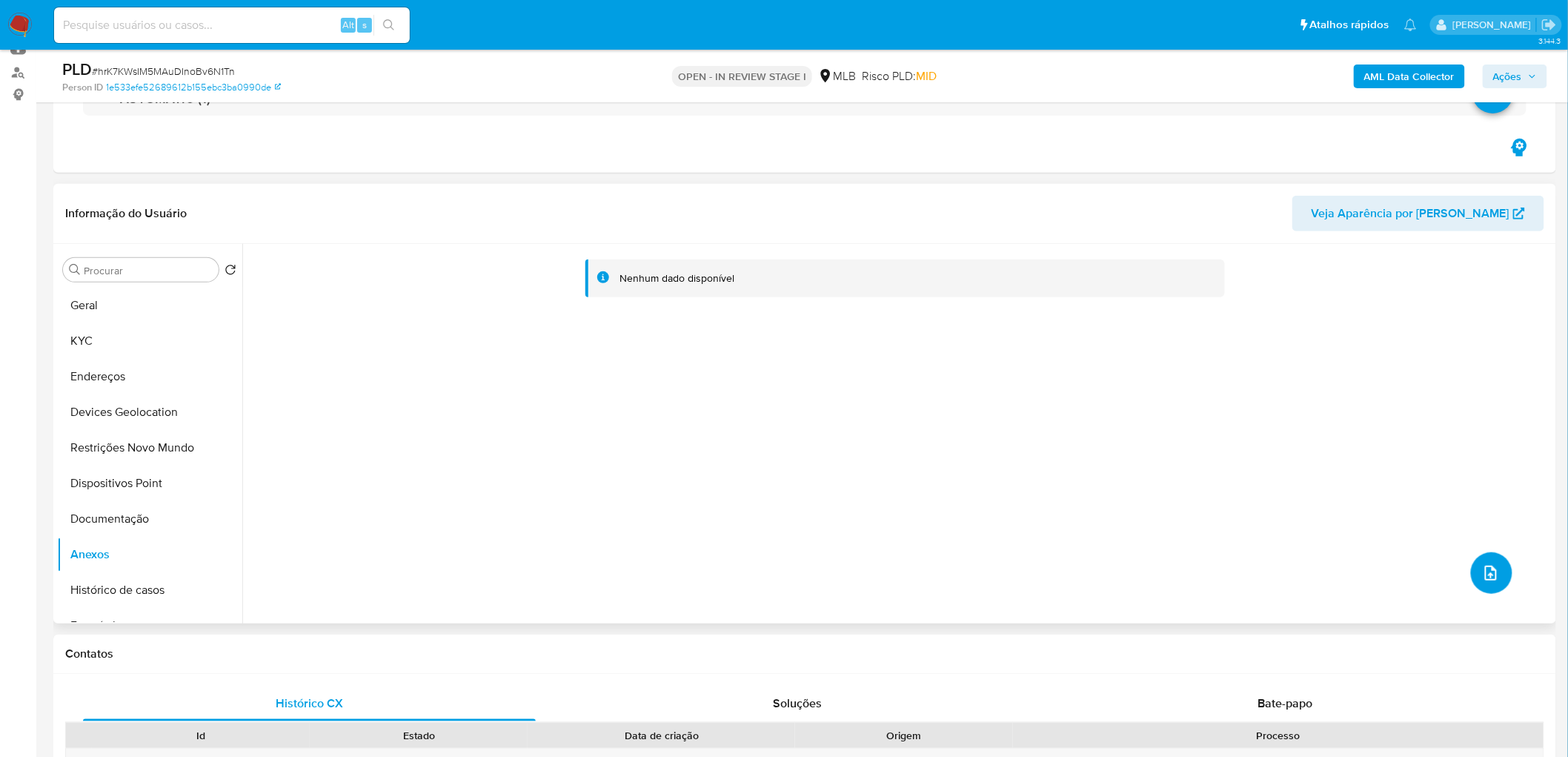 click 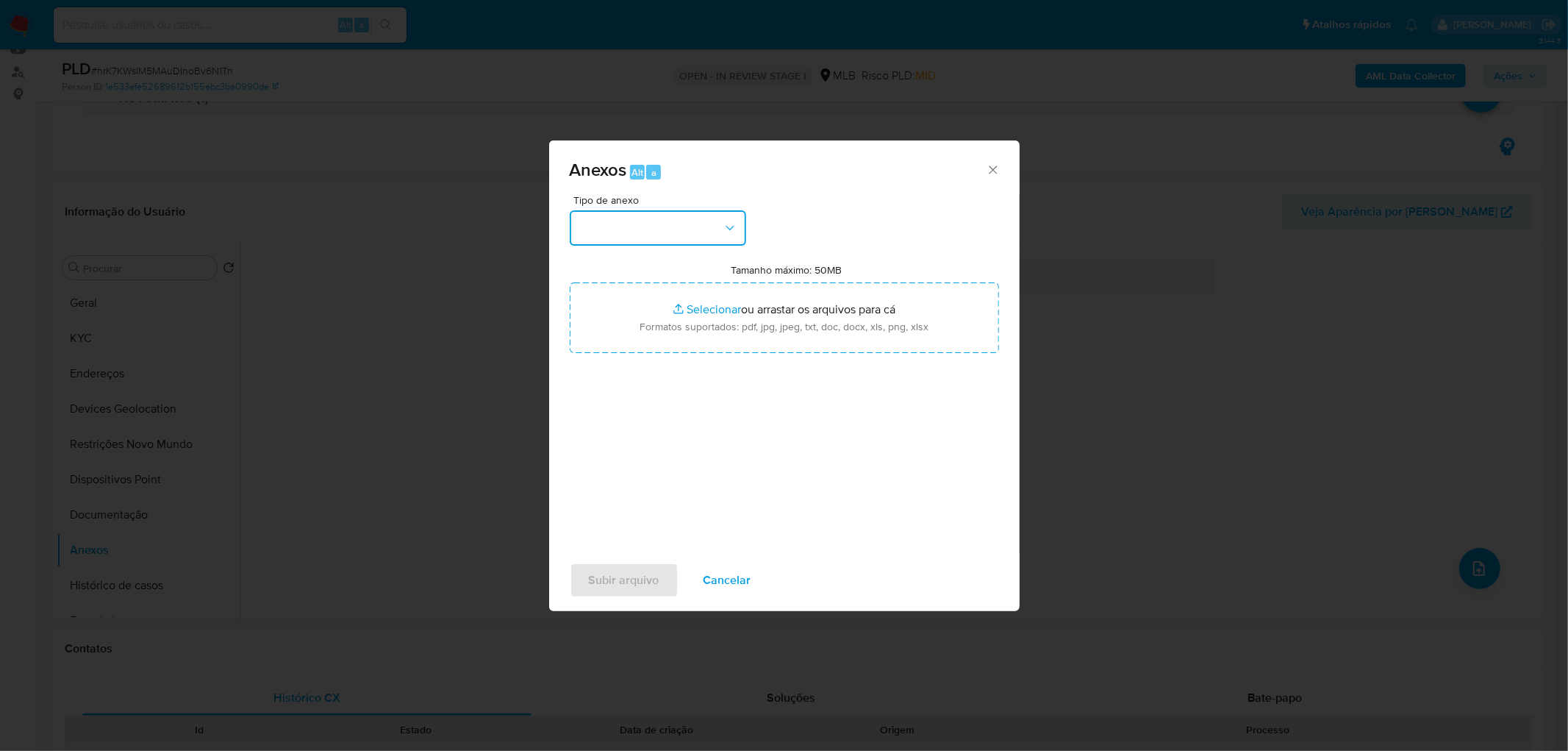click at bounding box center [658, 228] 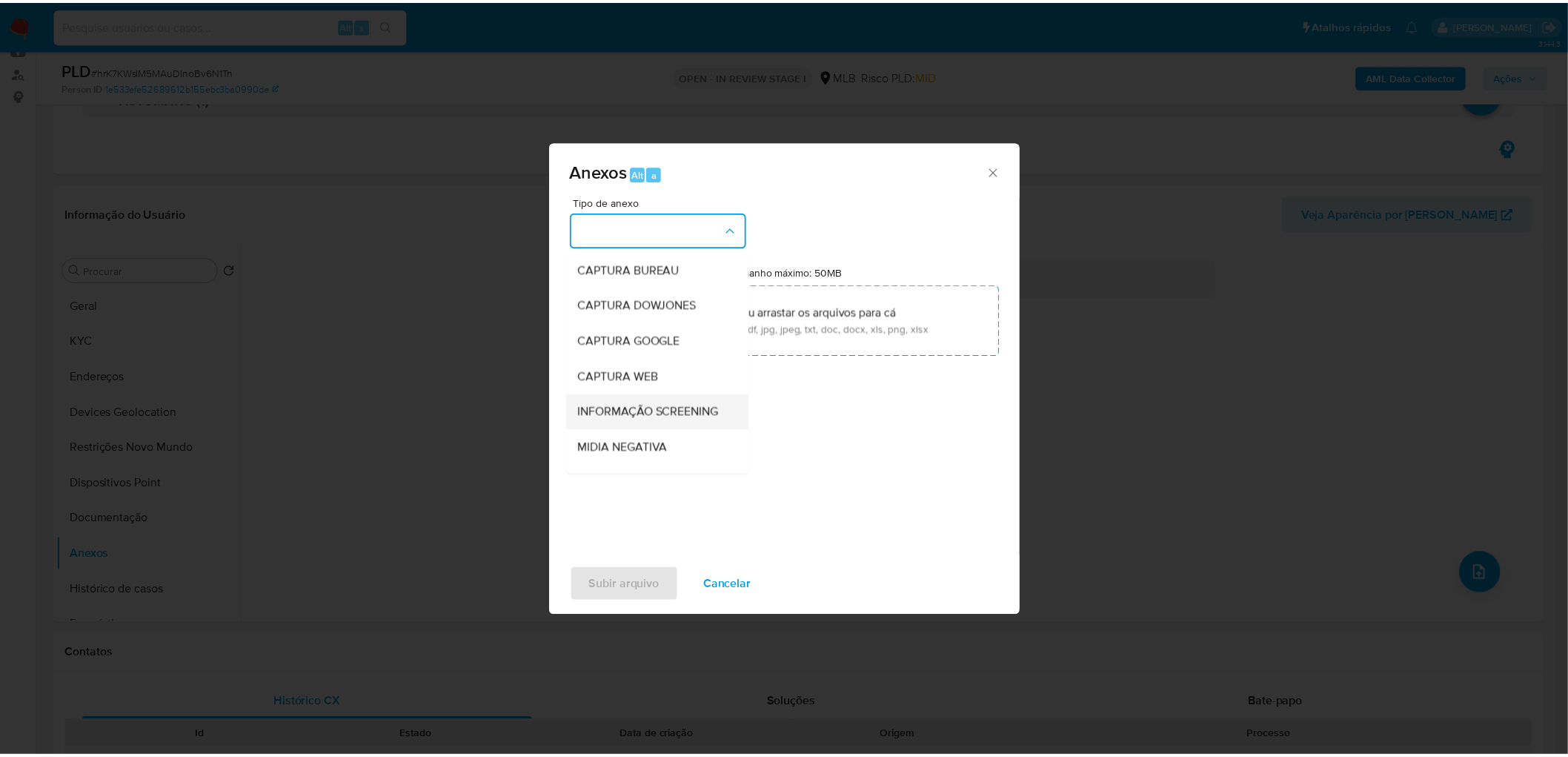 scroll, scrollTop: 165, scrollLeft: 0, axis: vertical 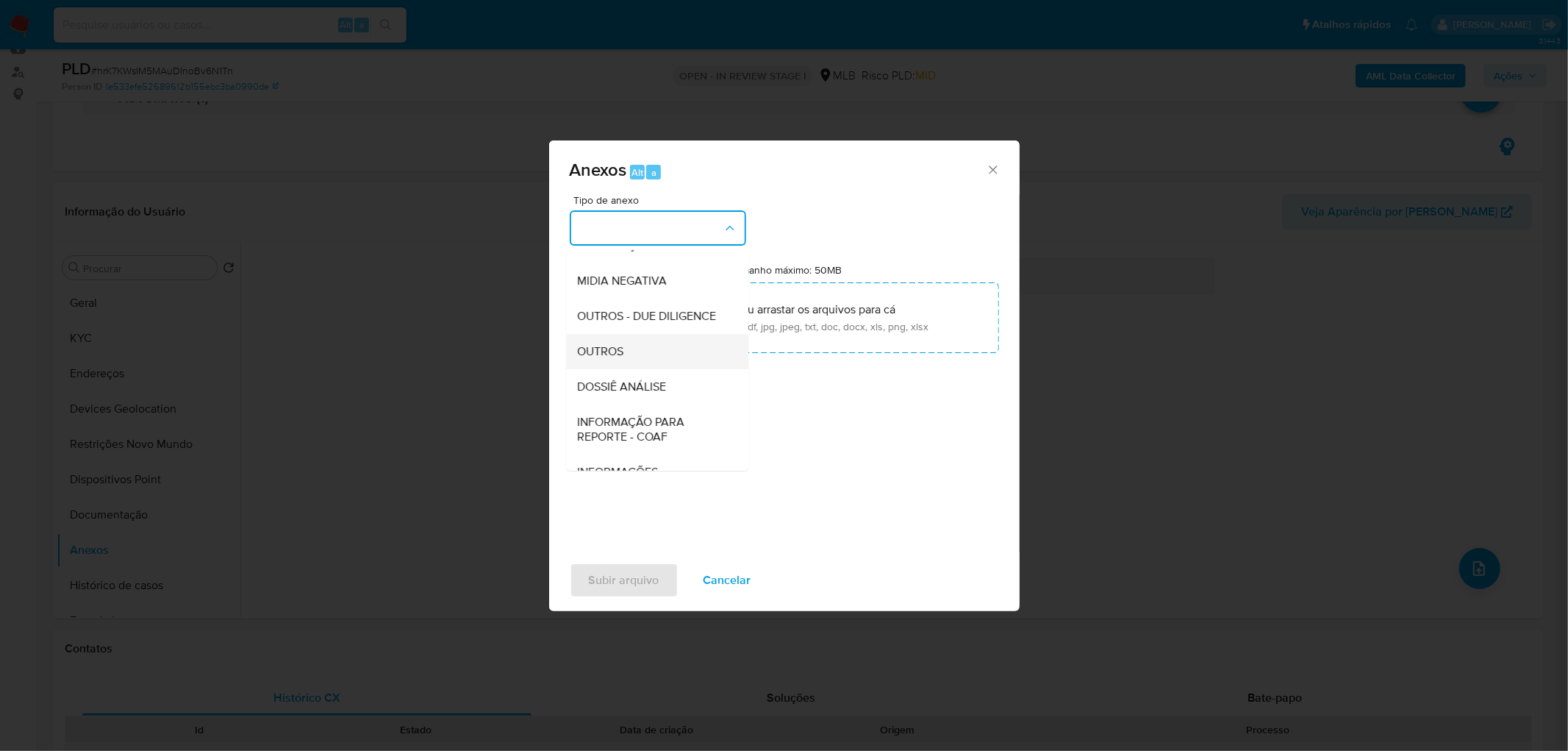 click on "OUTROS" at bounding box center [653, 352] 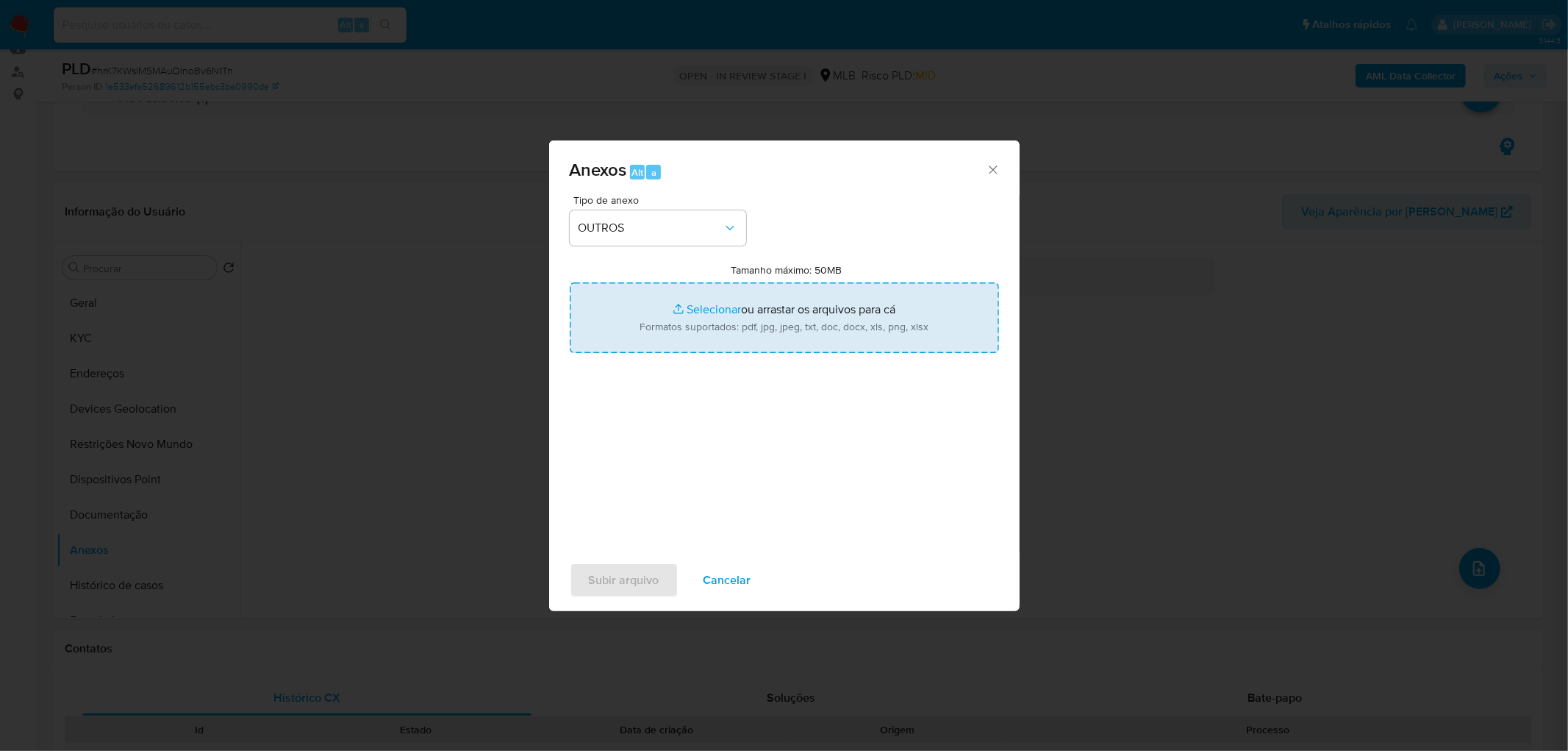 click on "Tamanho máximo: 50MB Selecionar arquivos" at bounding box center (784, 318) 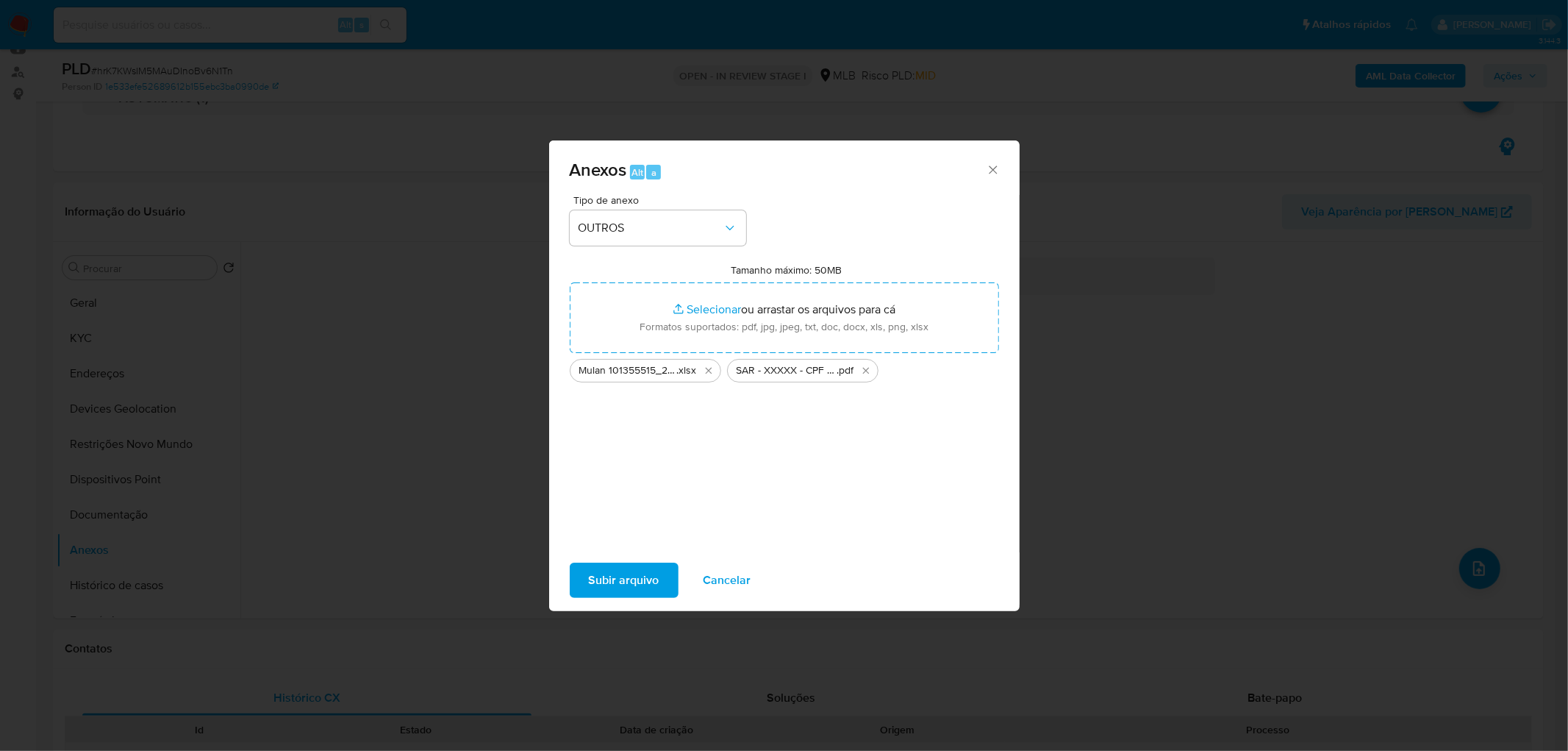 click on "Subir arquivo" at bounding box center (624, 580) 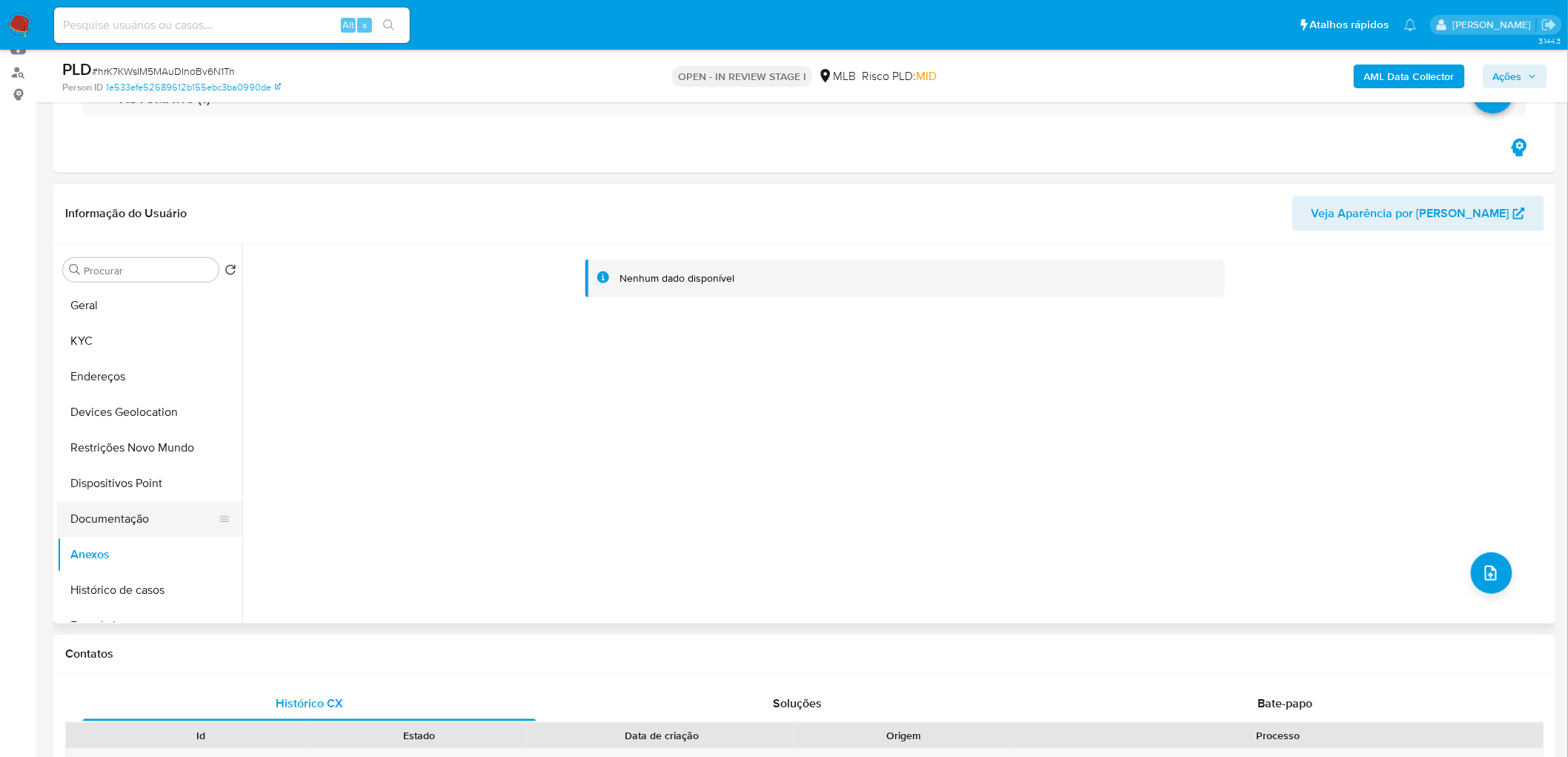 click on "Documentação" at bounding box center (144, 519) 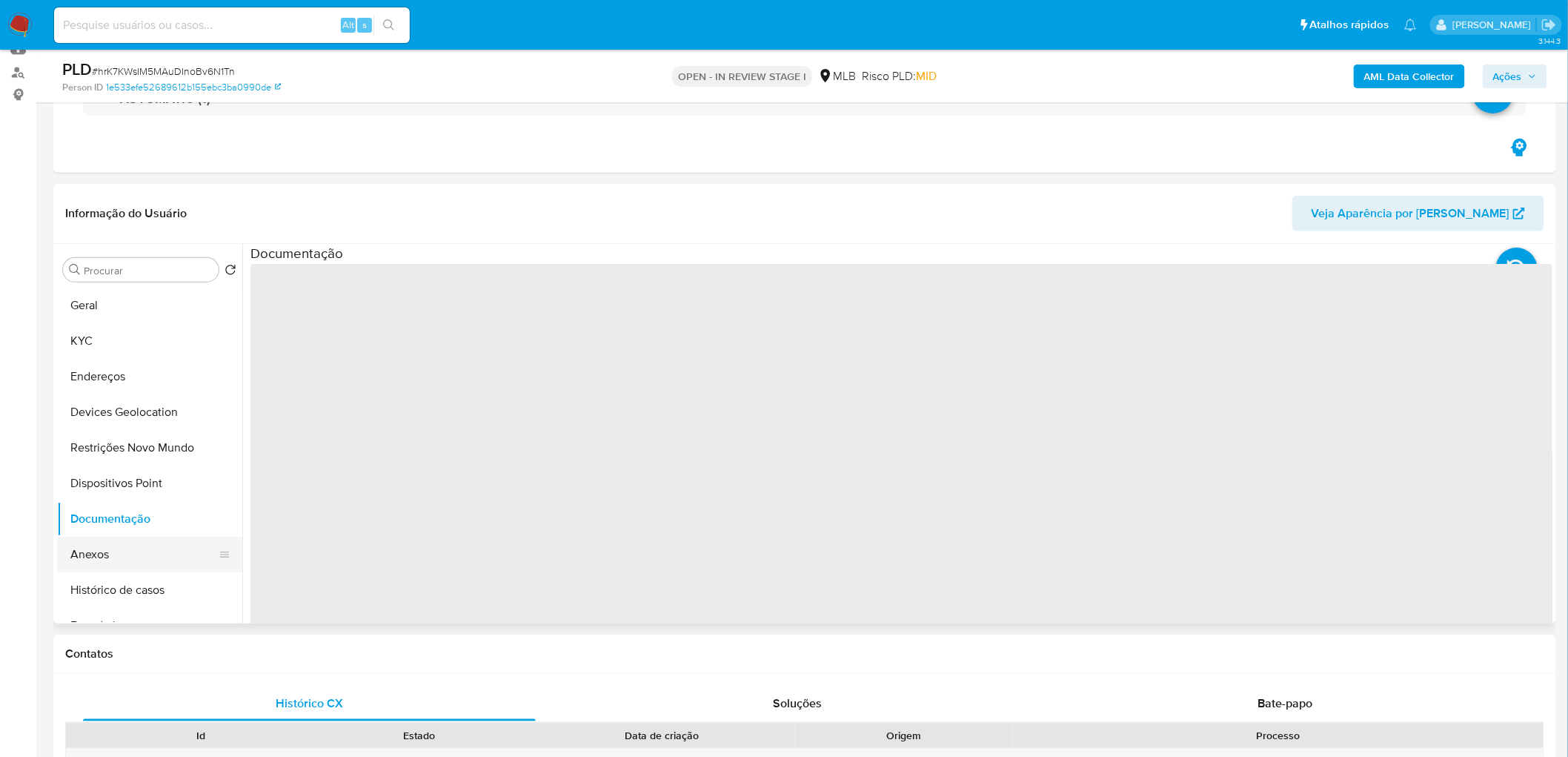 click on "Anexos" at bounding box center [144, 555] 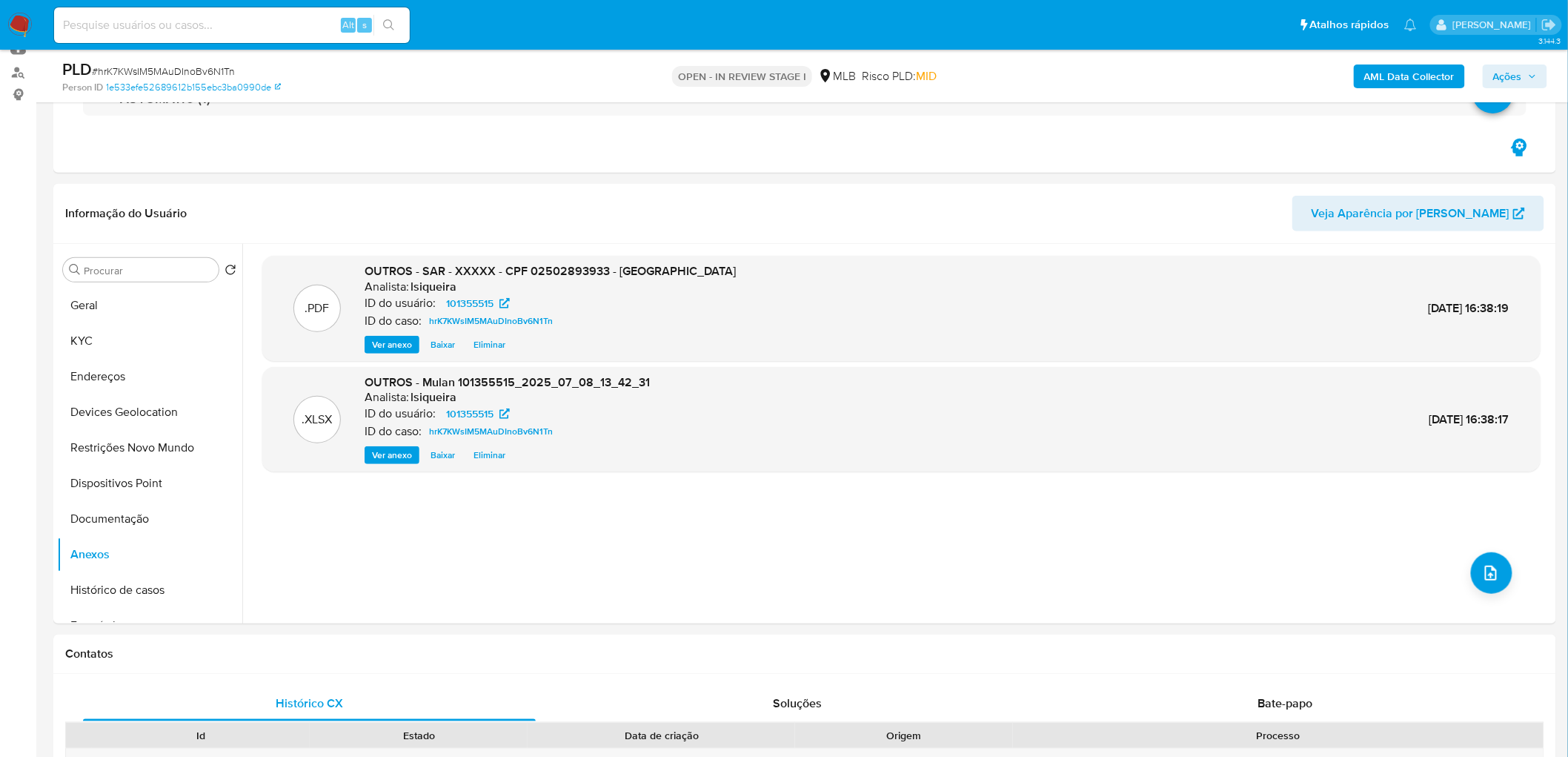 click on "Ações" at bounding box center (1507, 76) 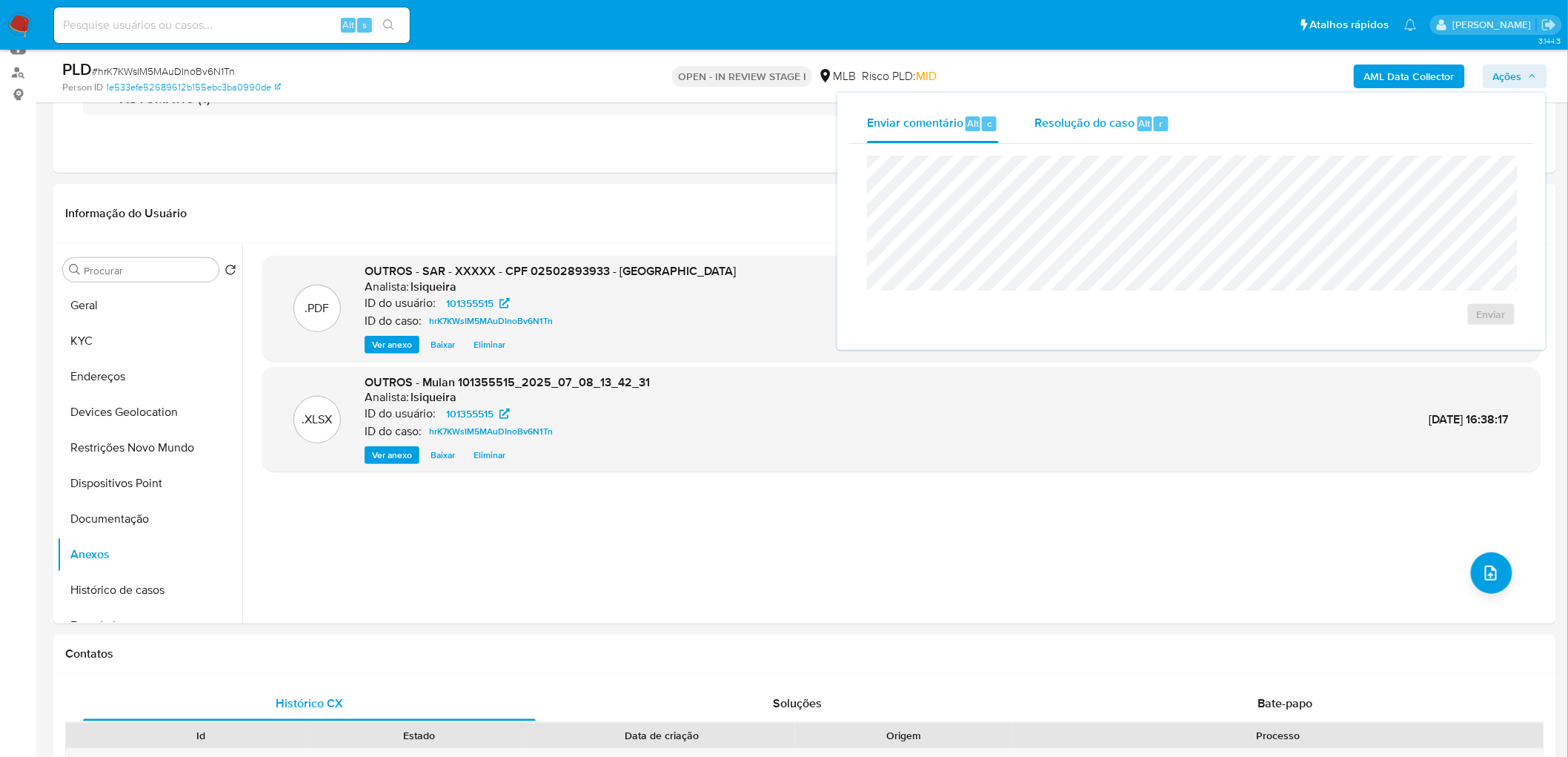 click on "Resolução do caso" at bounding box center [1084, 122] 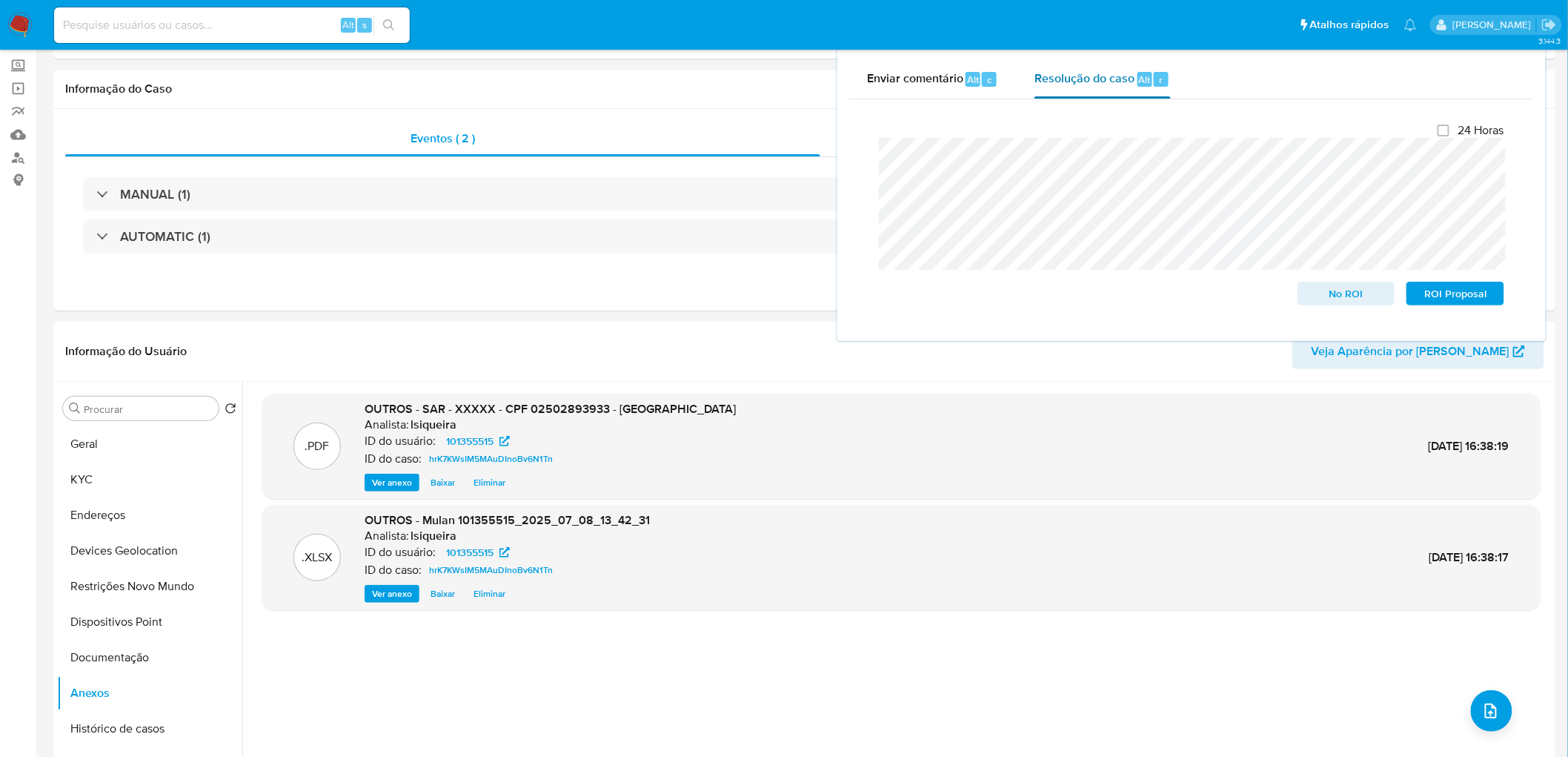 scroll, scrollTop: 0, scrollLeft: 0, axis: both 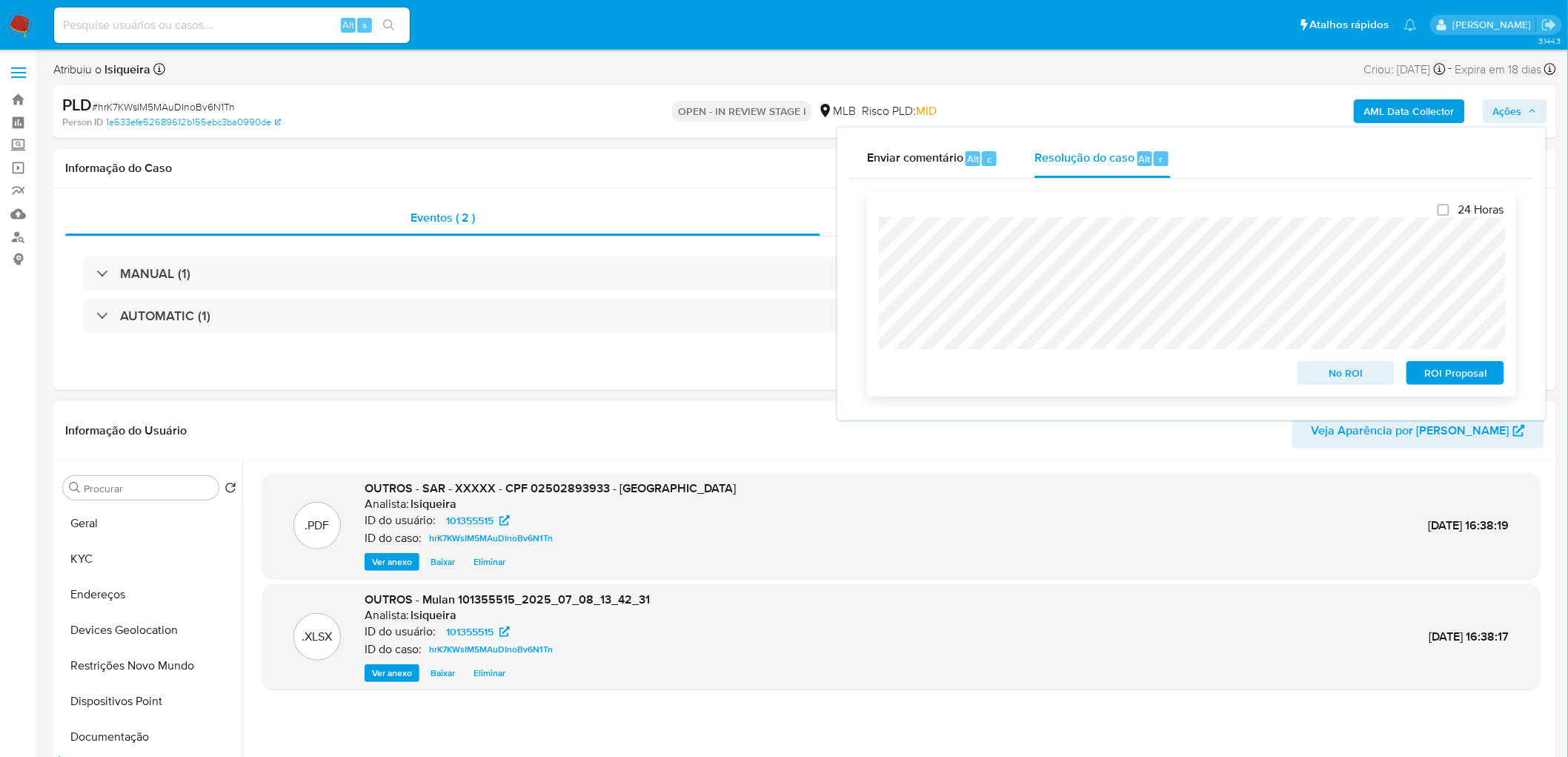 click on "ROI Proposal" at bounding box center [1455, 373] 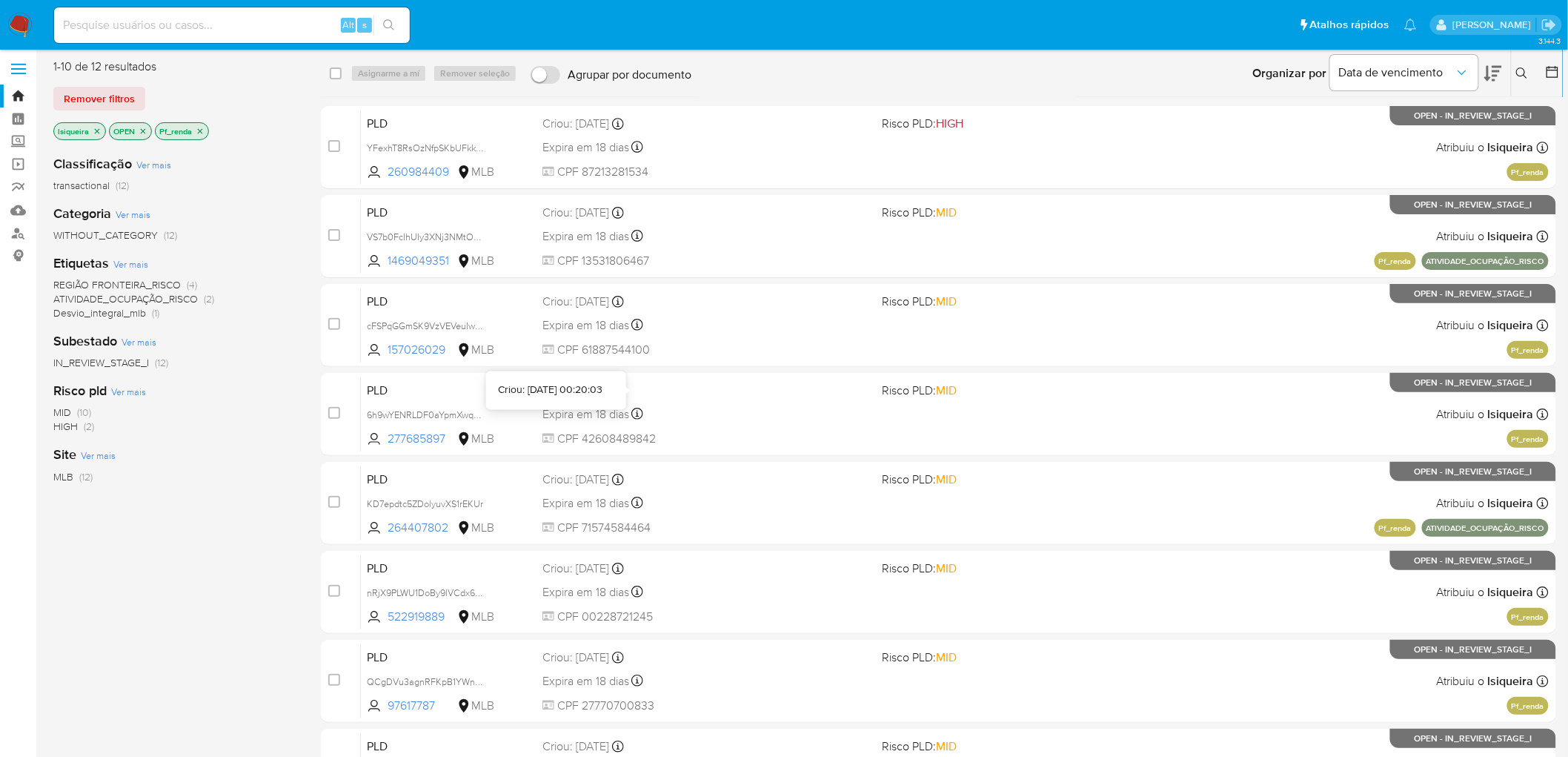 scroll, scrollTop: 0, scrollLeft: 0, axis: both 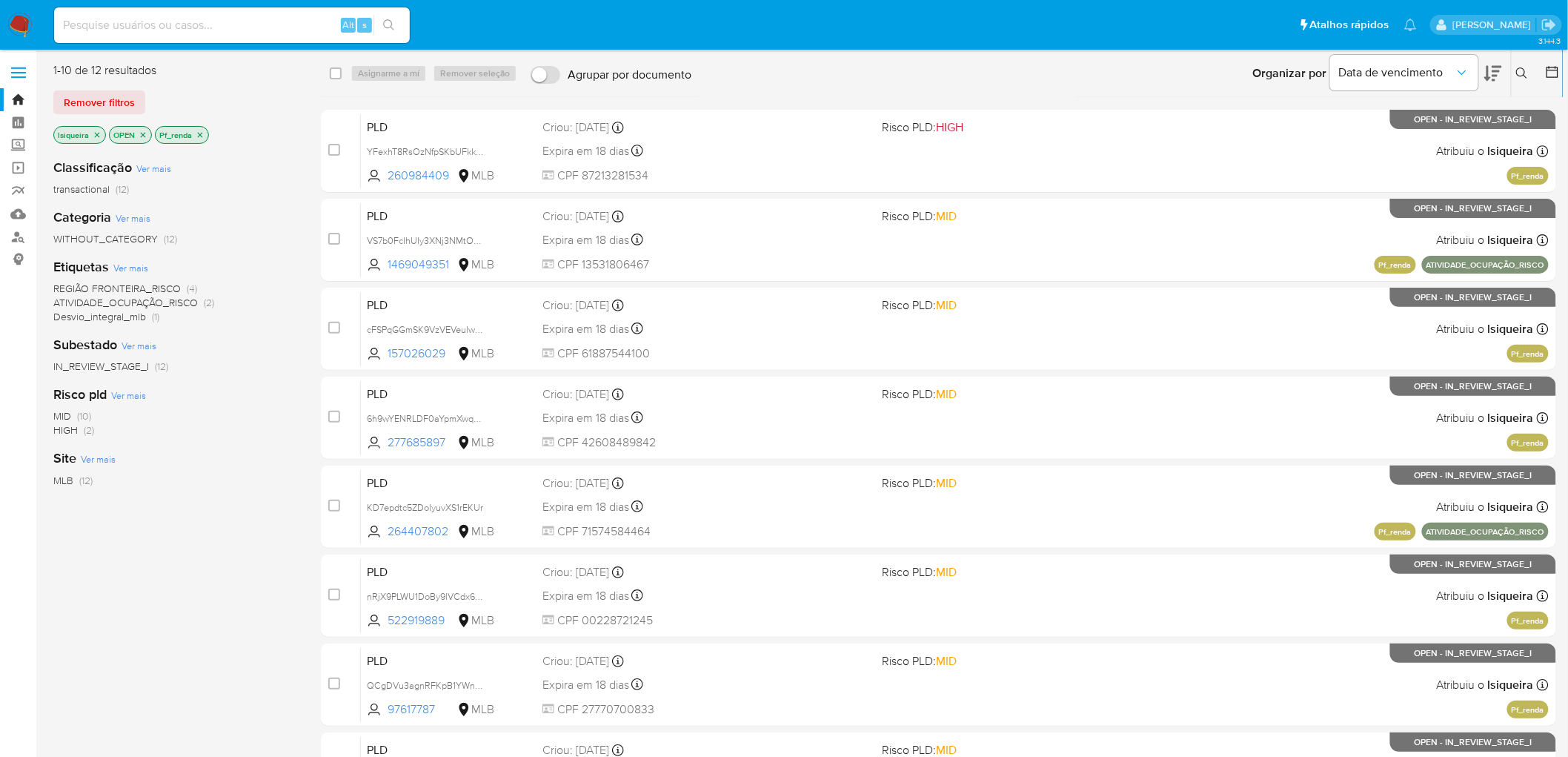 click at bounding box center [20, 25] 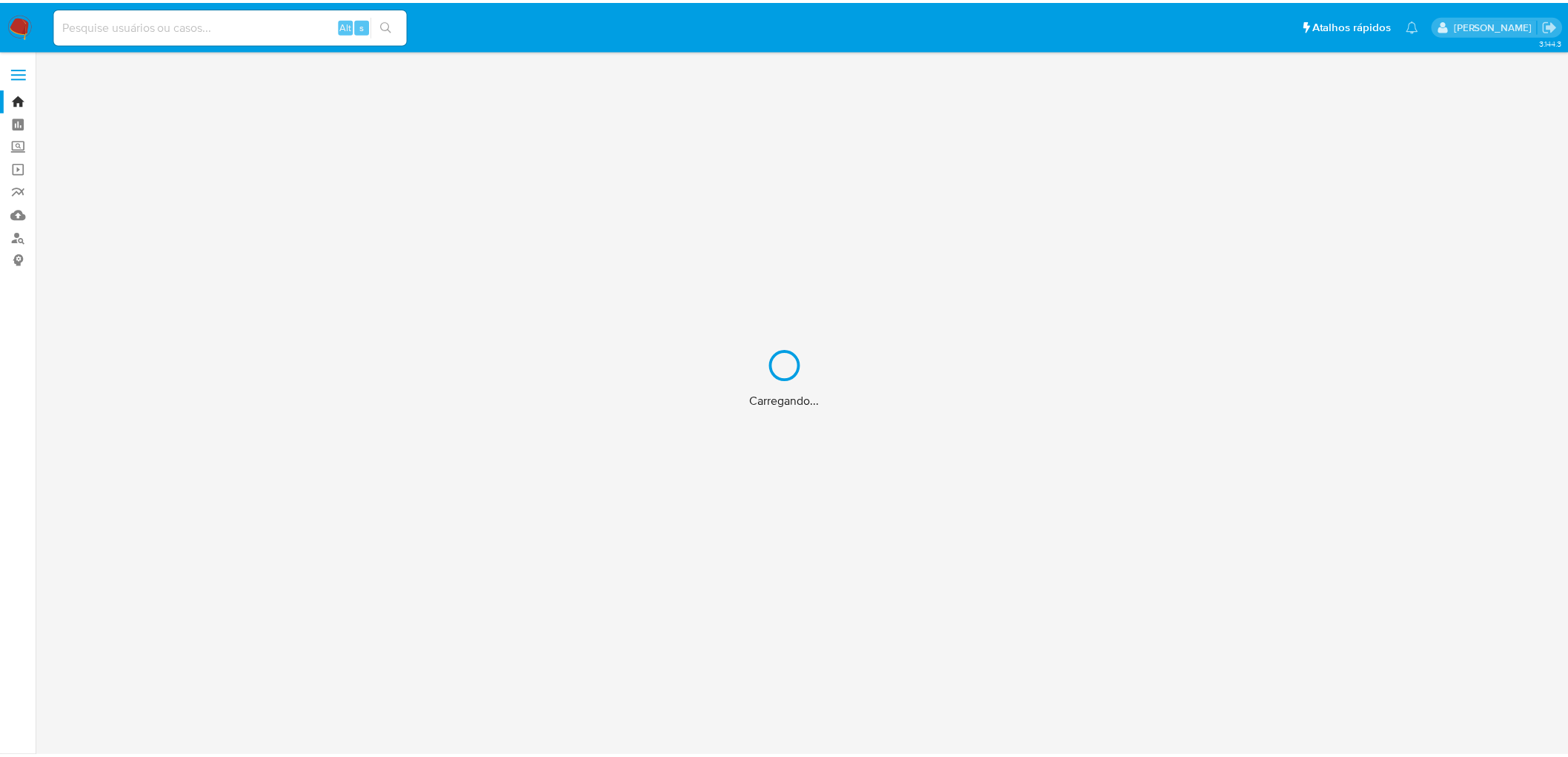 scroll, scrollTop: 0, scrollLeft: 0, axis: both 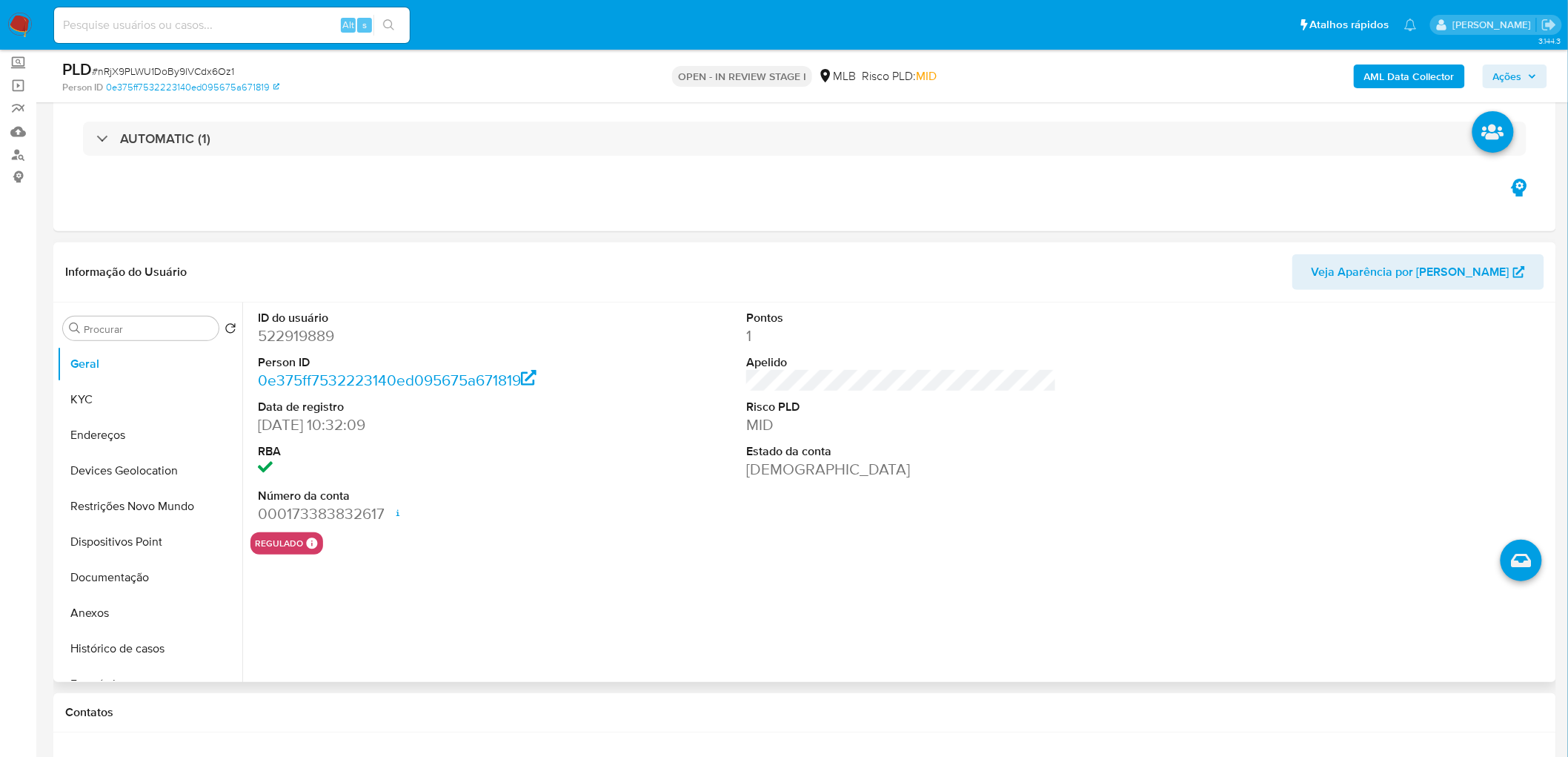 select on "10" 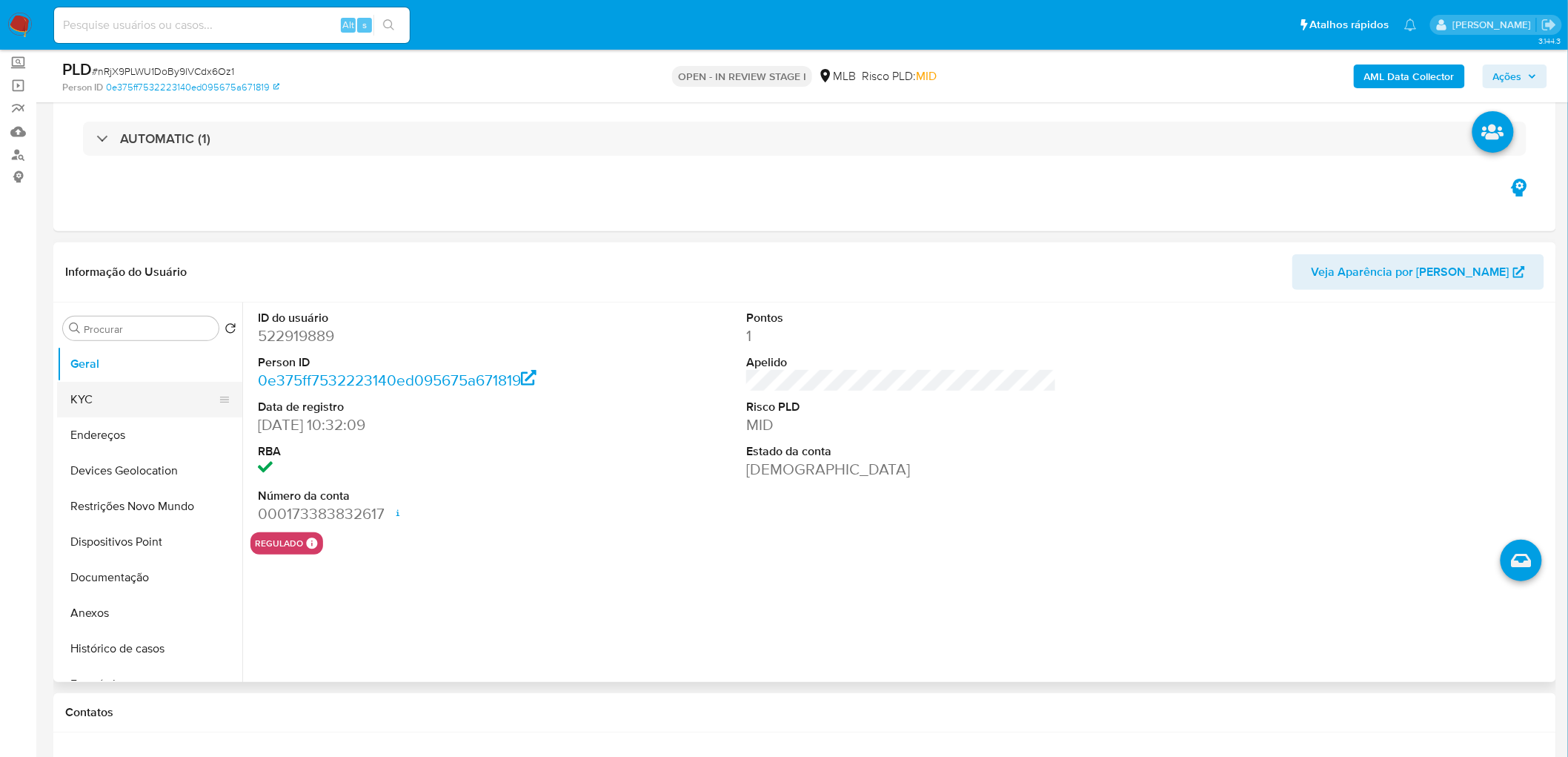 click on "KYC" at bounding box center (144, 400) 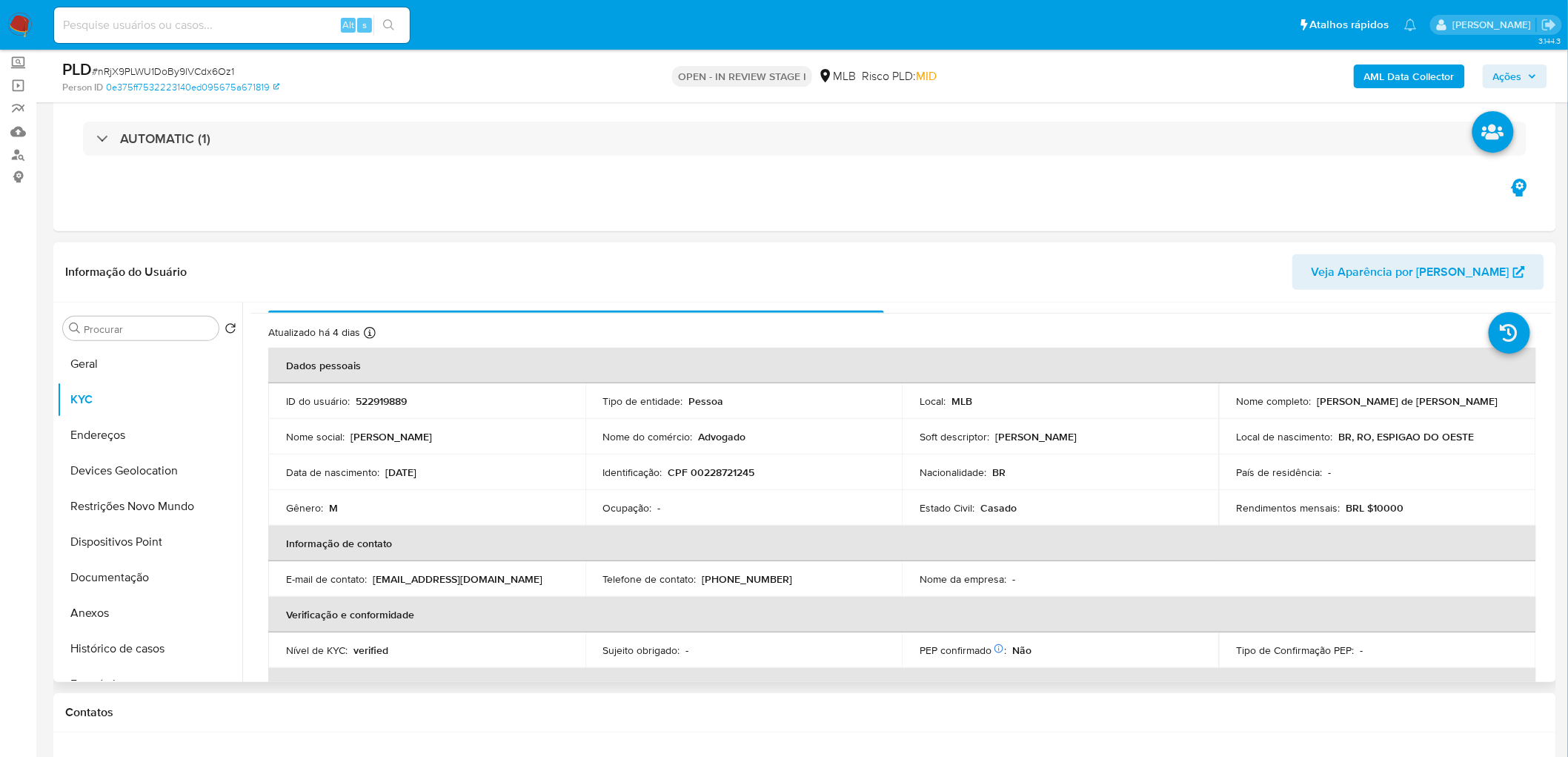 scroll, scrollTop: 0, scrollLeft: 0, axis: both 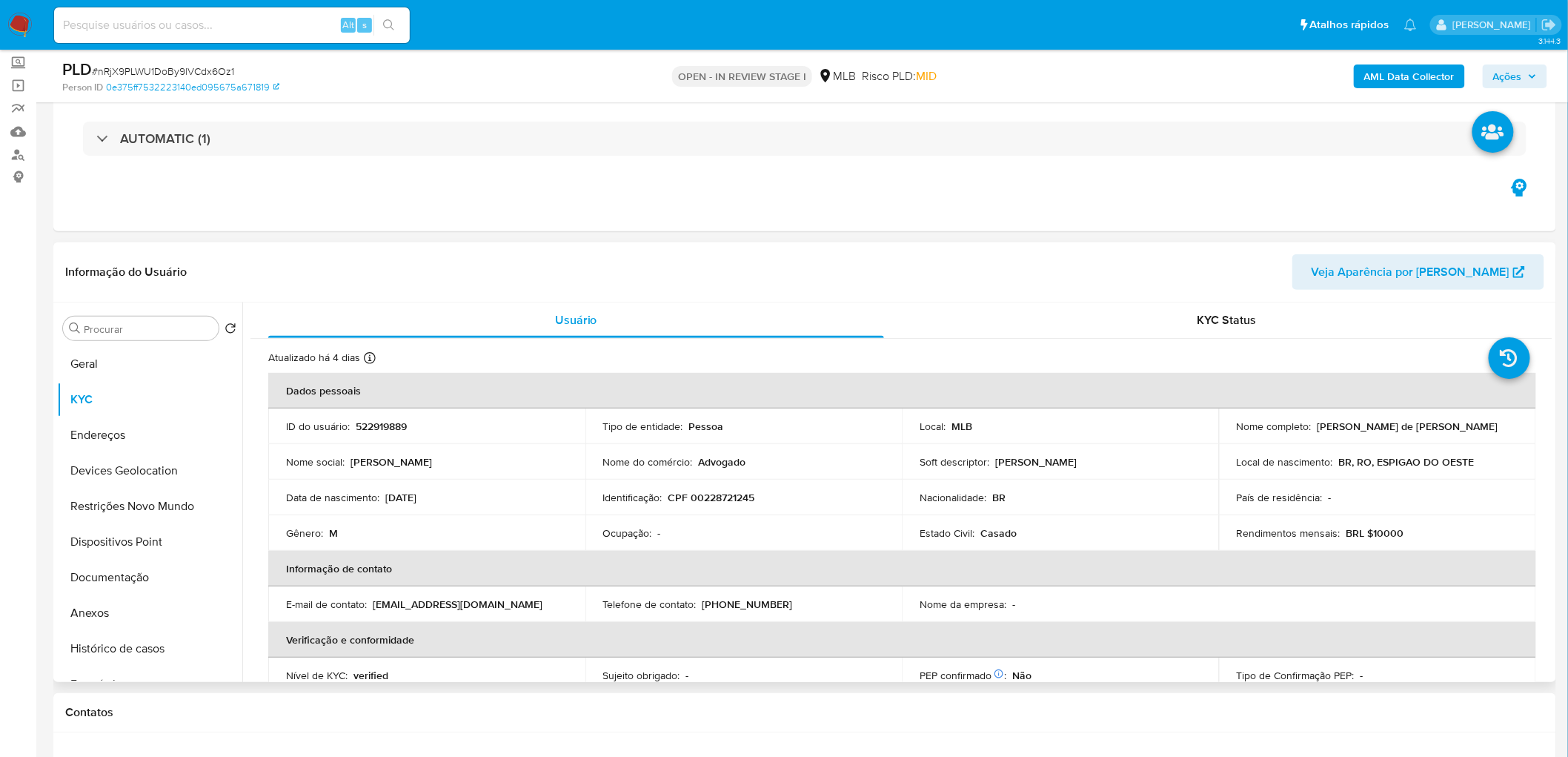type 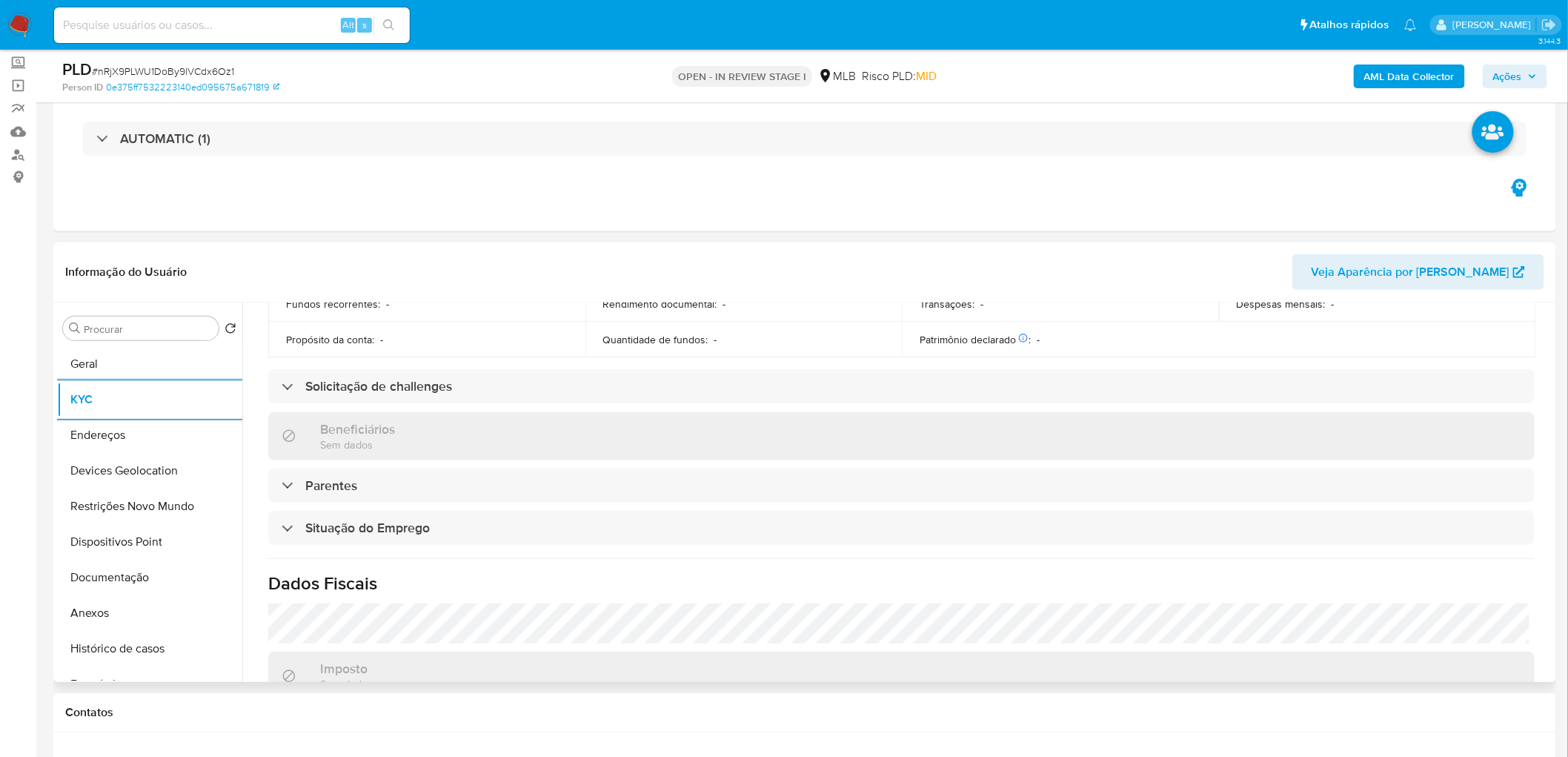 scroll, scrollTop: 576, scrollLeft: 0, axis: vertical 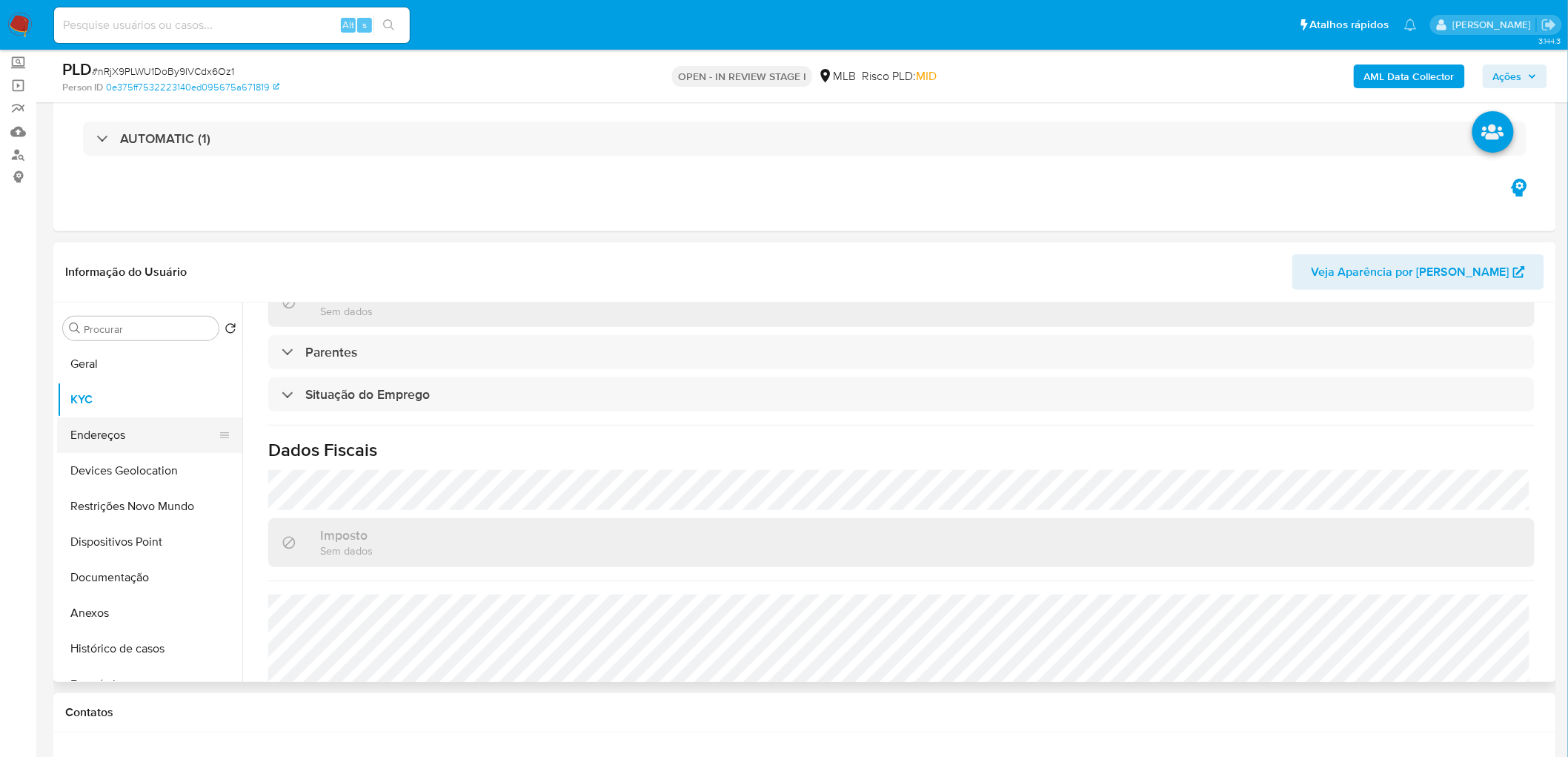 click on "Endereços" at bounding box center (144, 435) 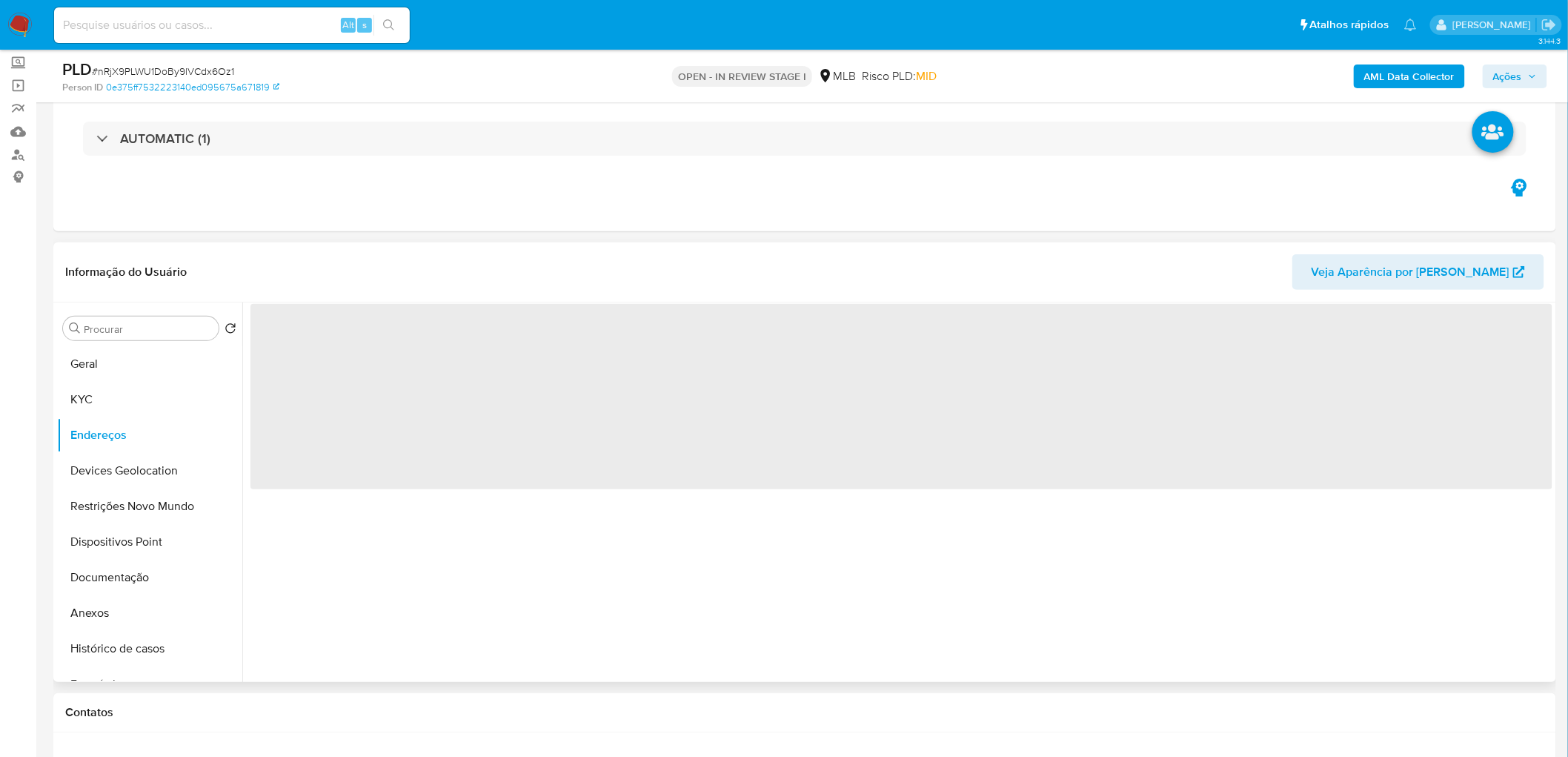 scroll, scrollTop: 0, scrollLeft: 0, axis: both 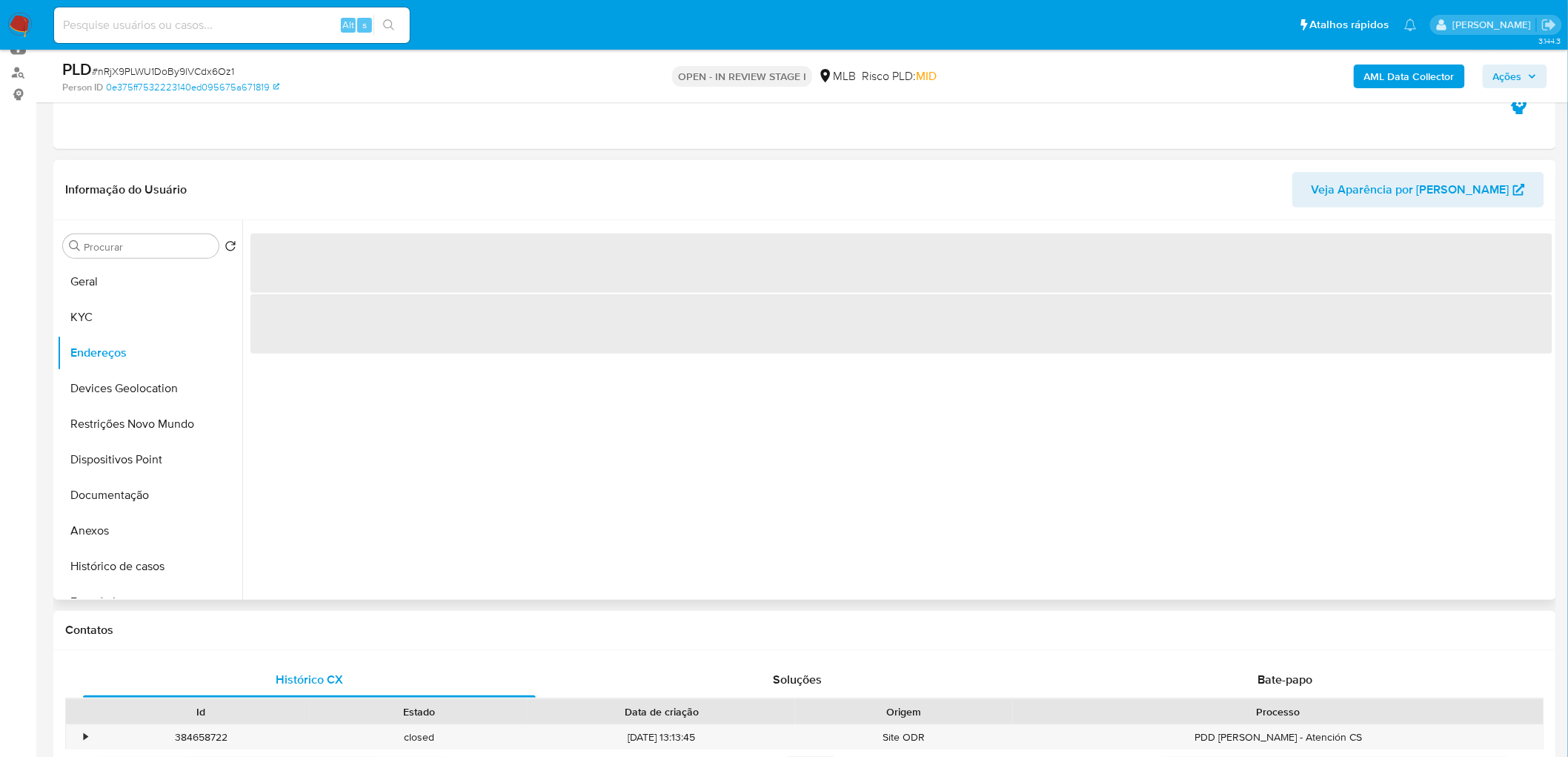type 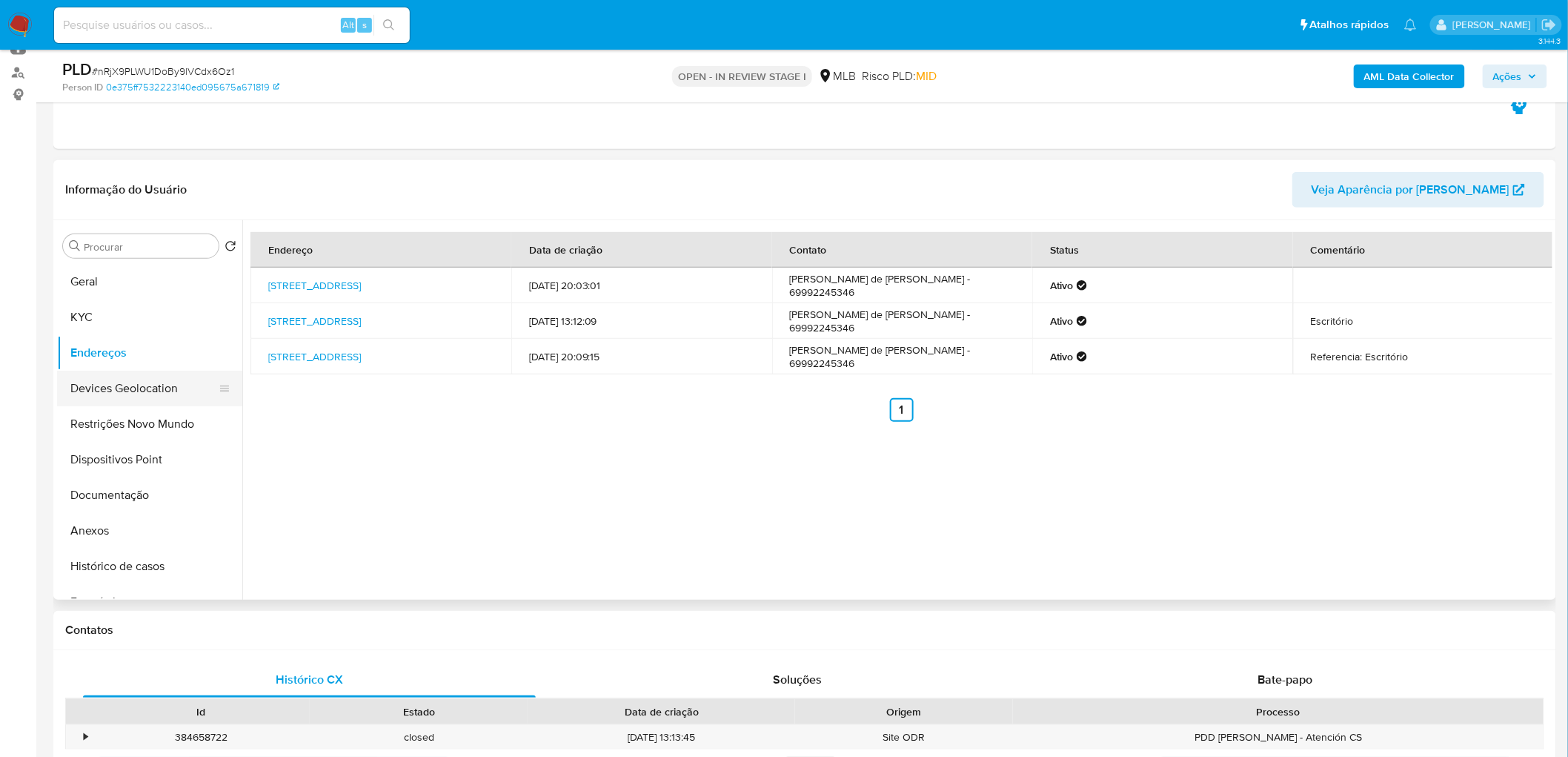 click on "Devices Geolocation" at bounding box center (144, 389) 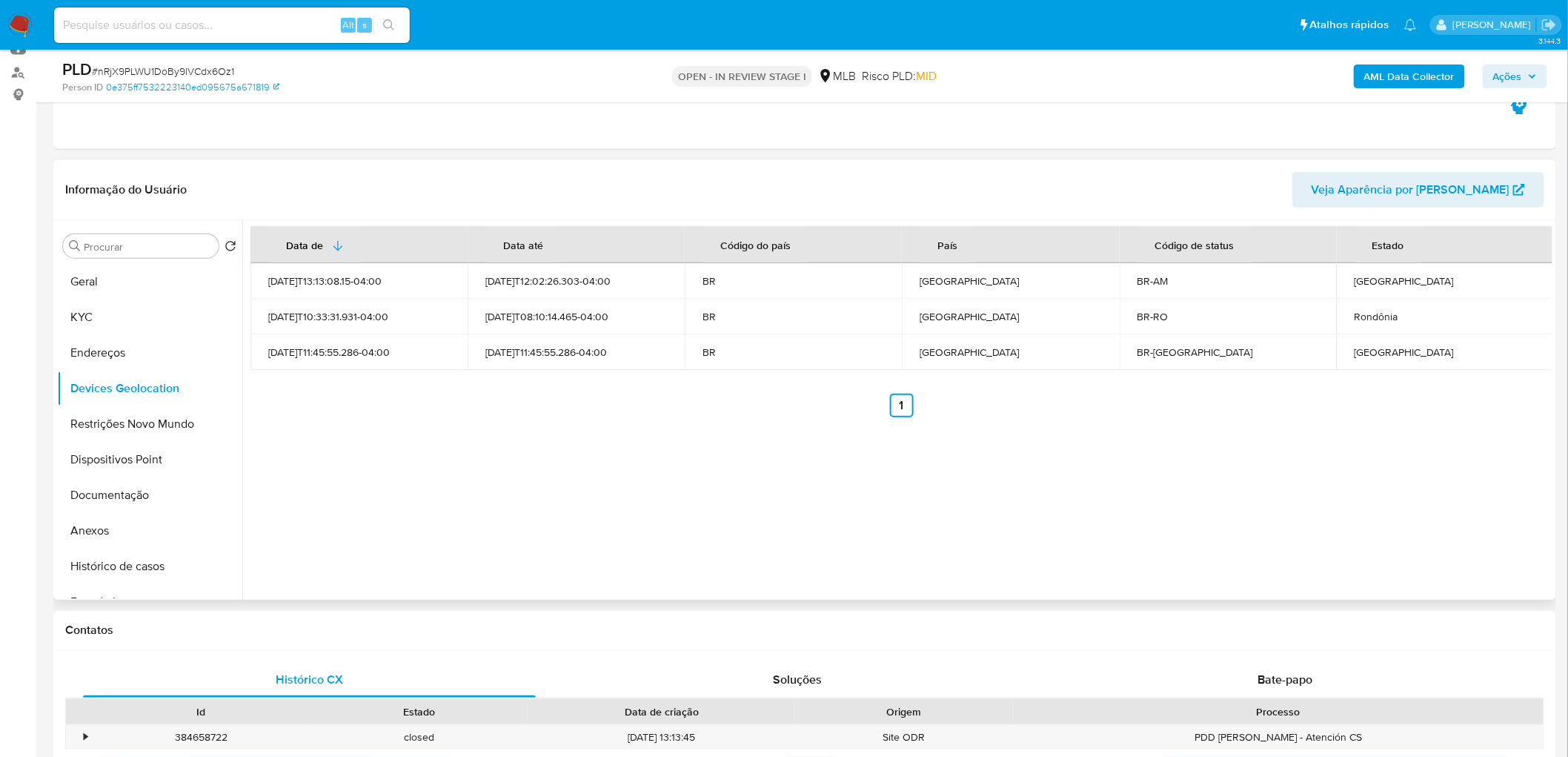 click on "Data de     Data até     Código do país     País     Código de status     Estado     [DATE]T13:13:08.15-04:00     [DATE]T12:02:26.303-04:00     BR     [GEOGRAPHIC_DATA]     BR-AM     [GEOGRAPHIC_DATA]     [DATE]T10:33:31.931-04:00     [DATE]T08:10:14.465-04:00     BR     [GEOGRAPHIC_DATA]     BR-[GEOGRAPHIC_DATA]     [DATE]T11:45:55.286-04:00     [DATE]T11:45:55.286-04:00     BR     [GEOGRAPHIC_DATA]     BR-DF     Distrito Federal   Anterior 1 [GEOGRAPHIC_DATA]" at bounding box center (897, 410) 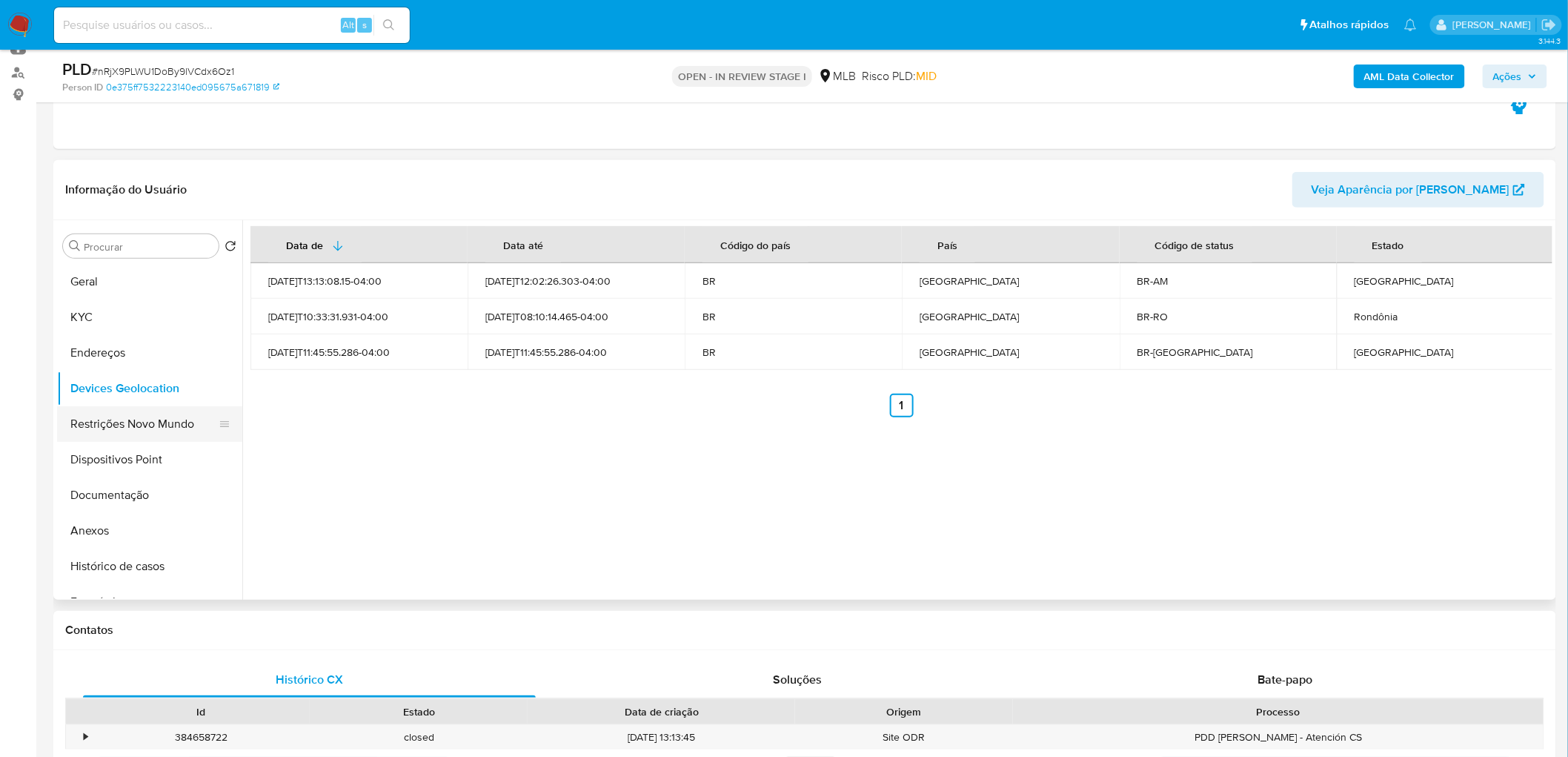 click on "Restrições Novo Mundo" at bounding box center (144, 424) 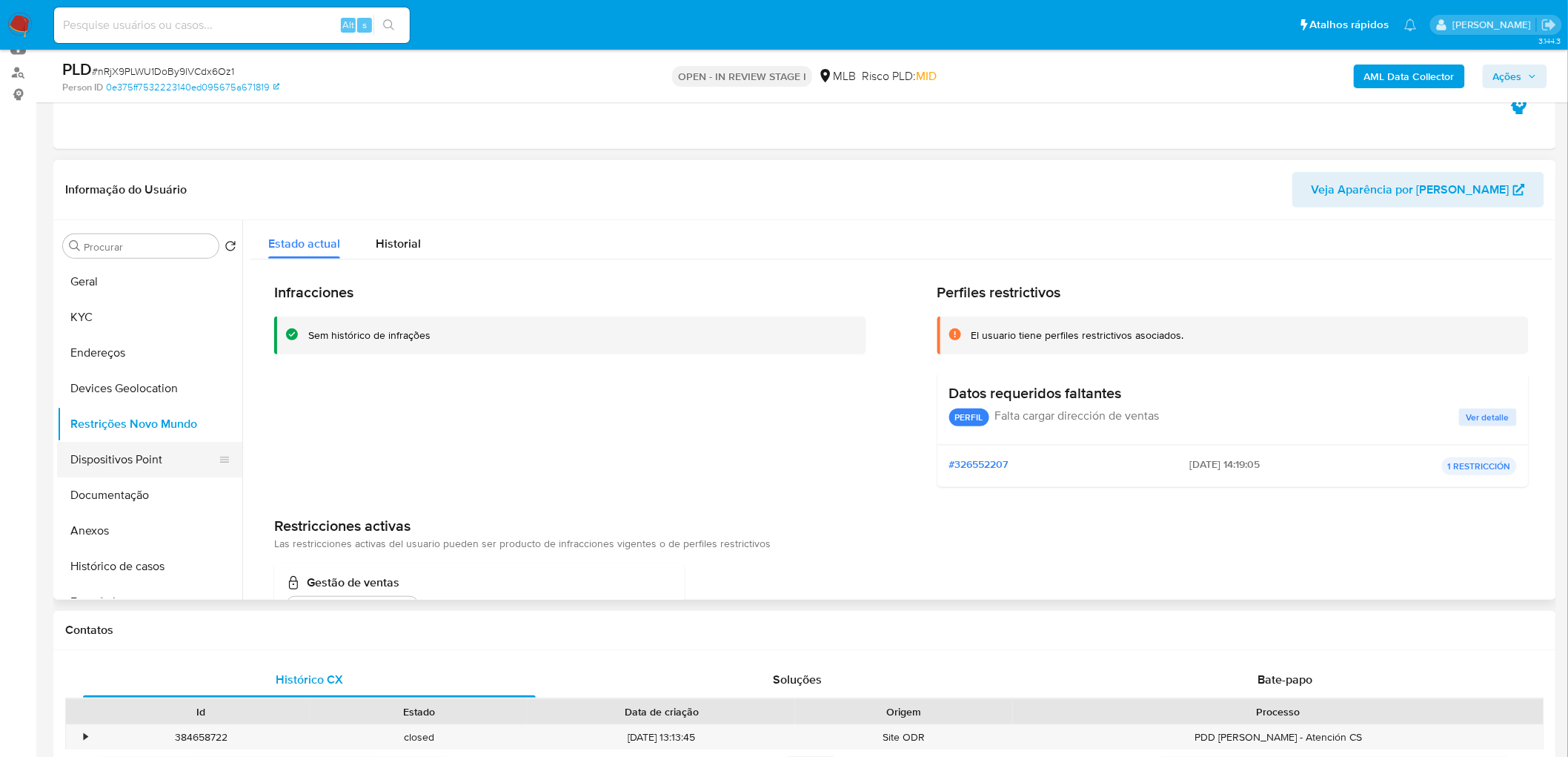click on "Dispositivos Point" at bounding box center [144, 460] 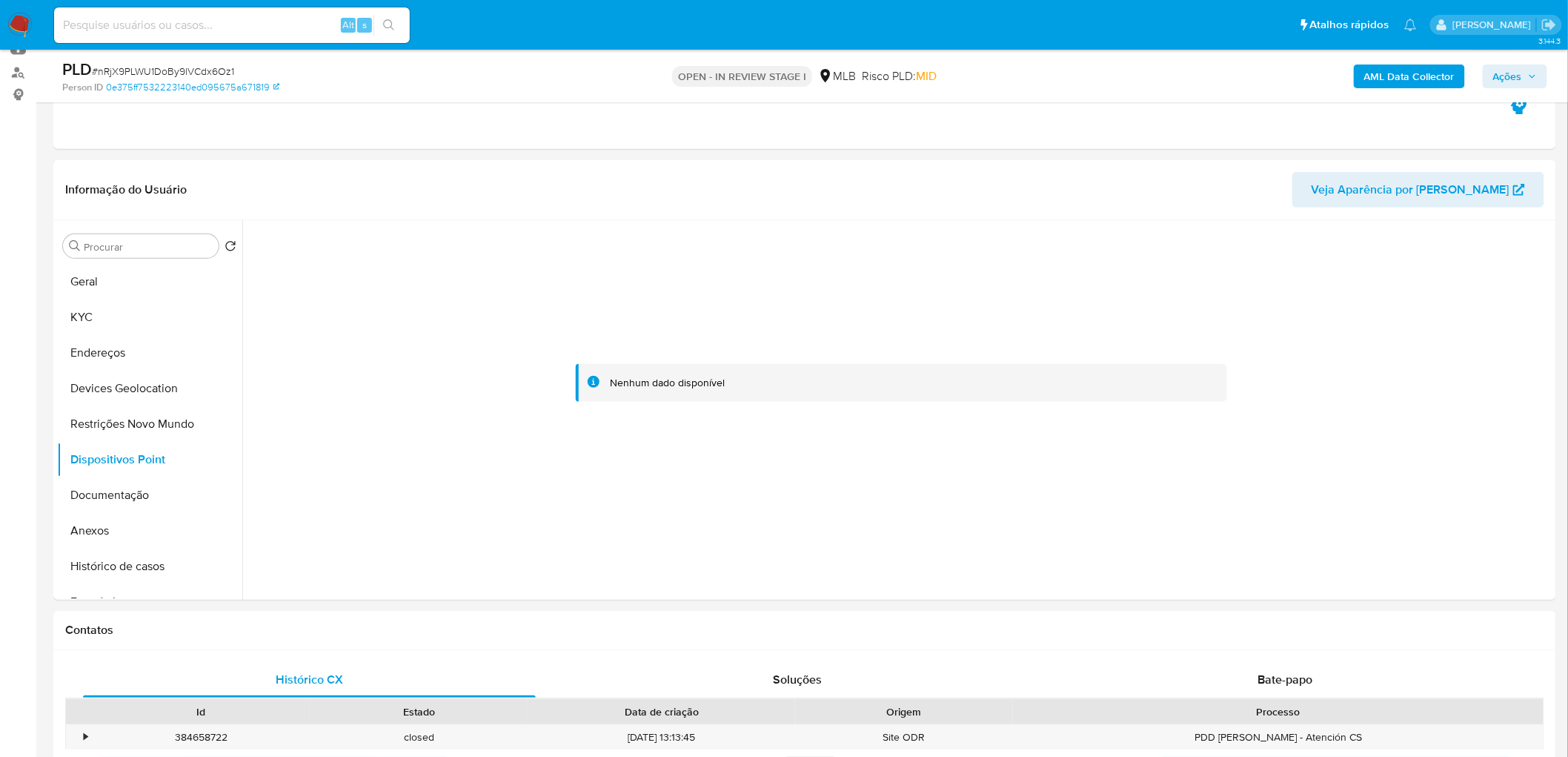 type 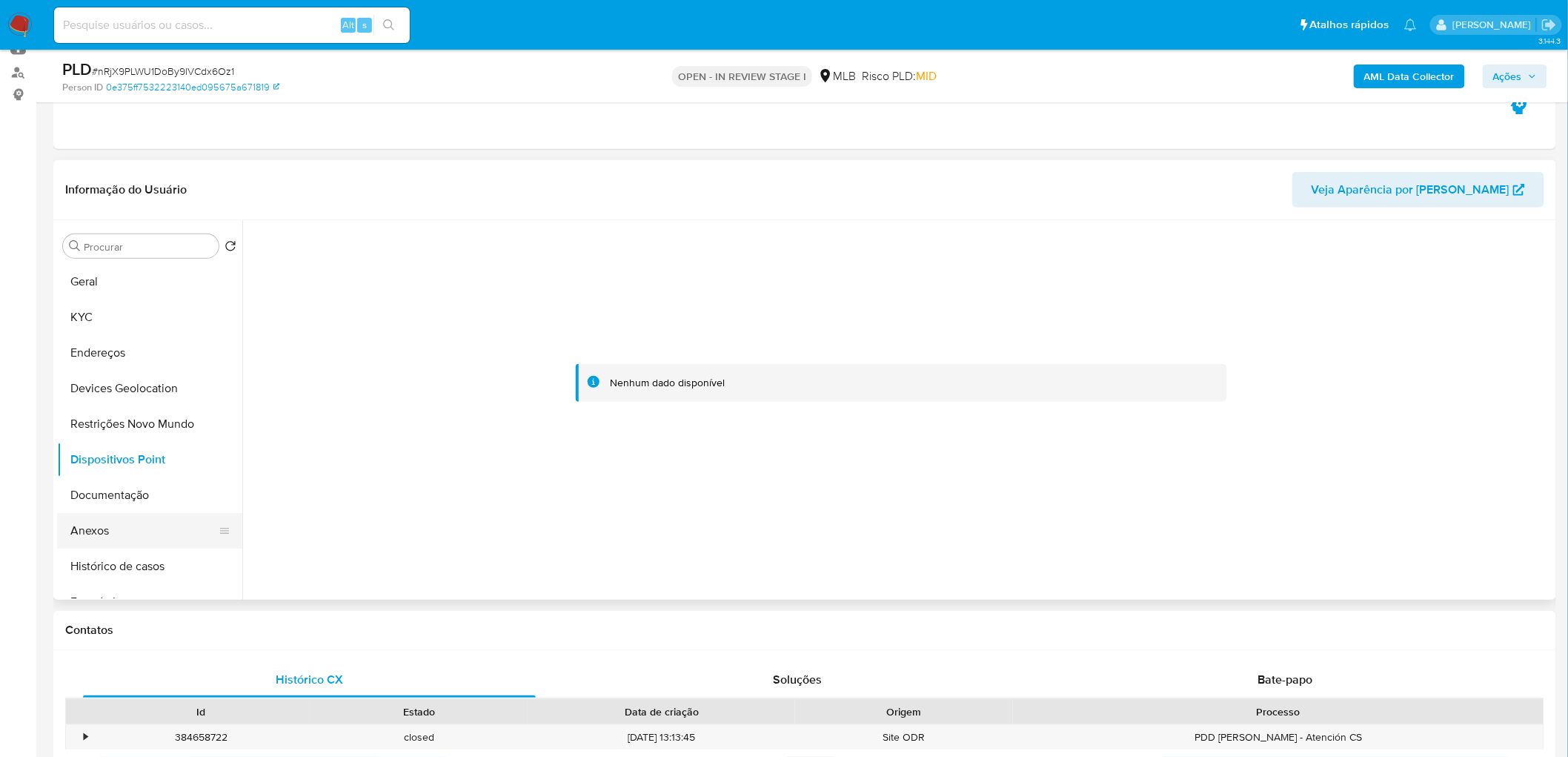 click on "Anexos" at bounding box center [144, 531] 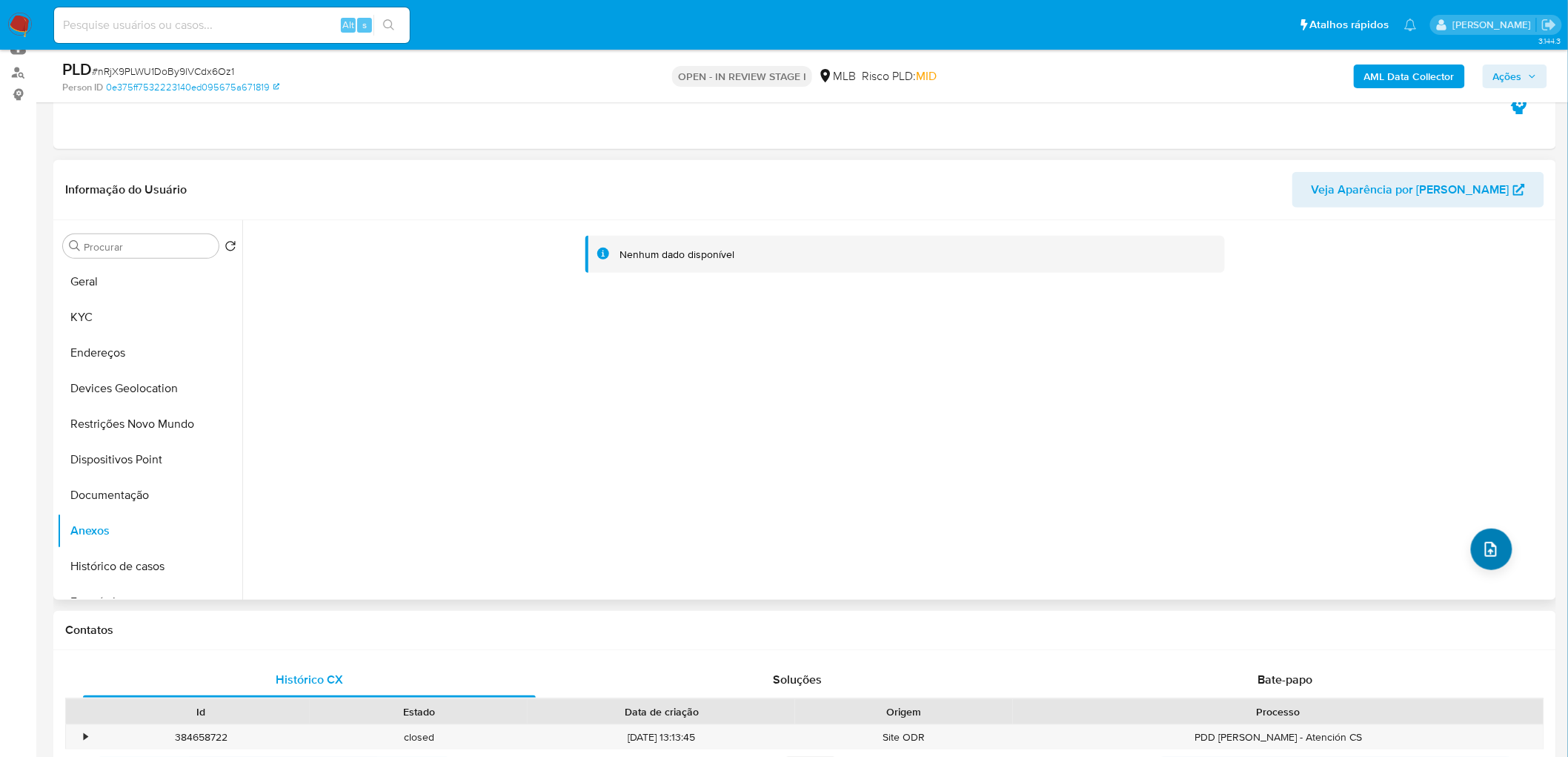 click 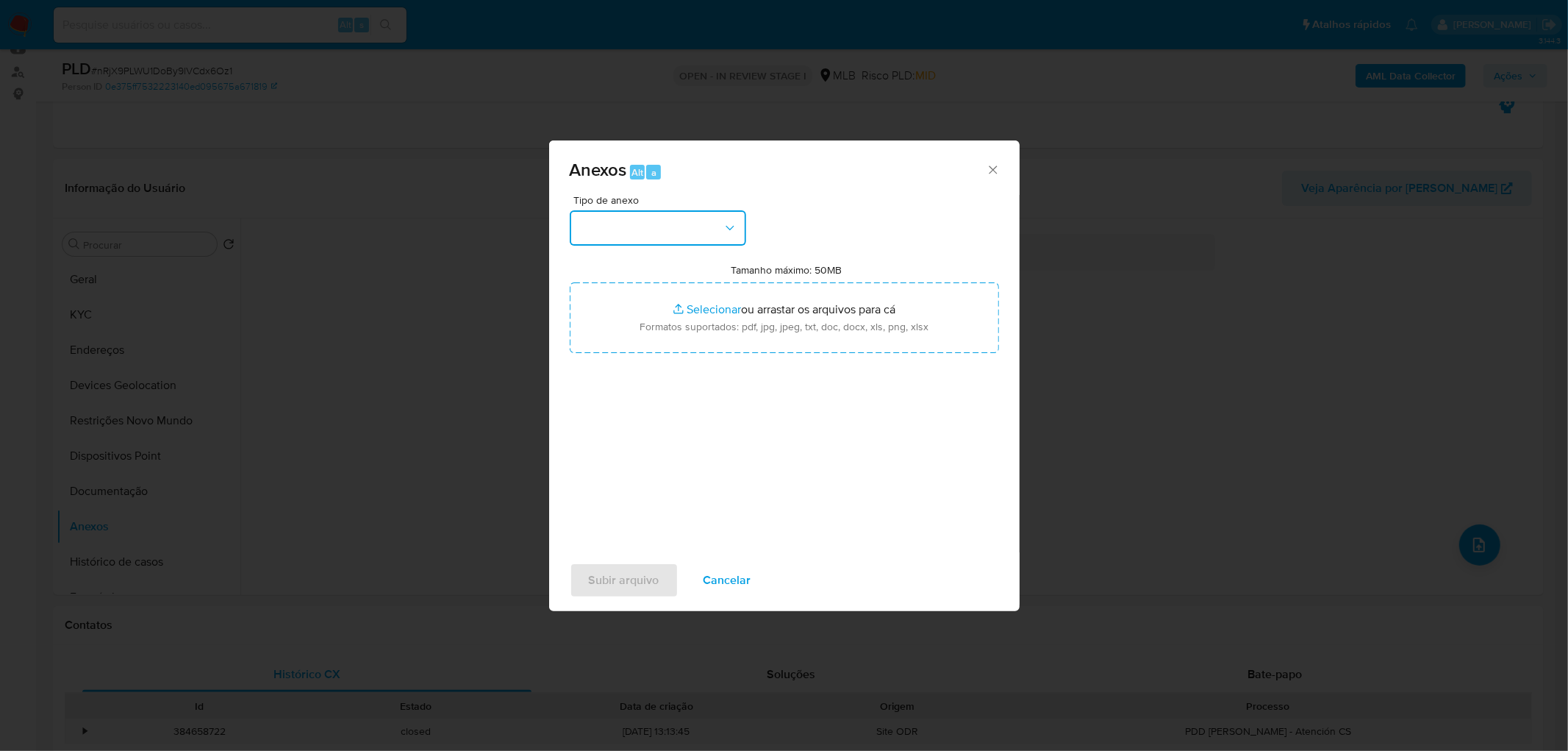 click at bounding box center [658, 228] 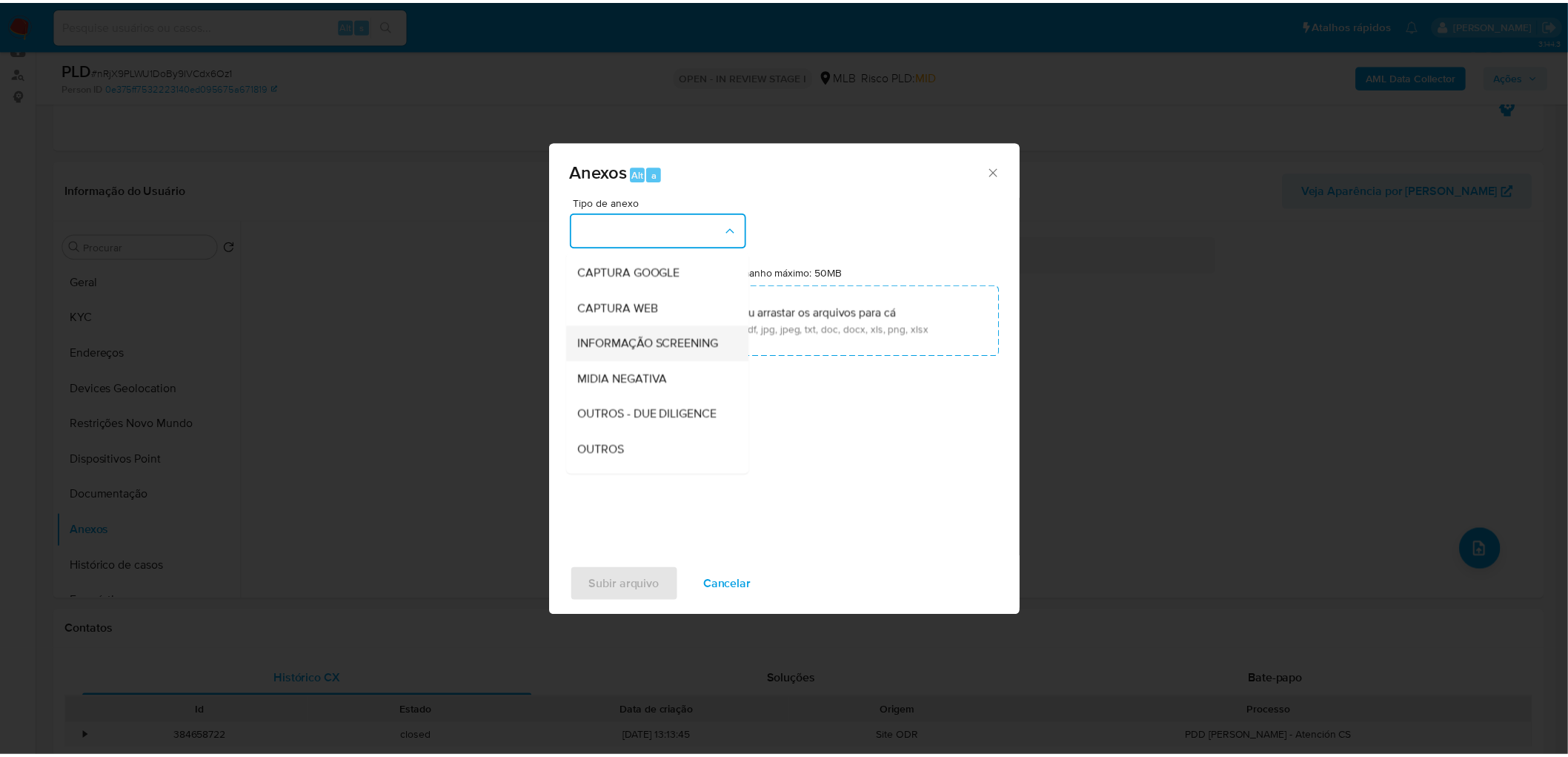 scroll, scrollTop: 165, scrollLeft: 0, axis: vertical 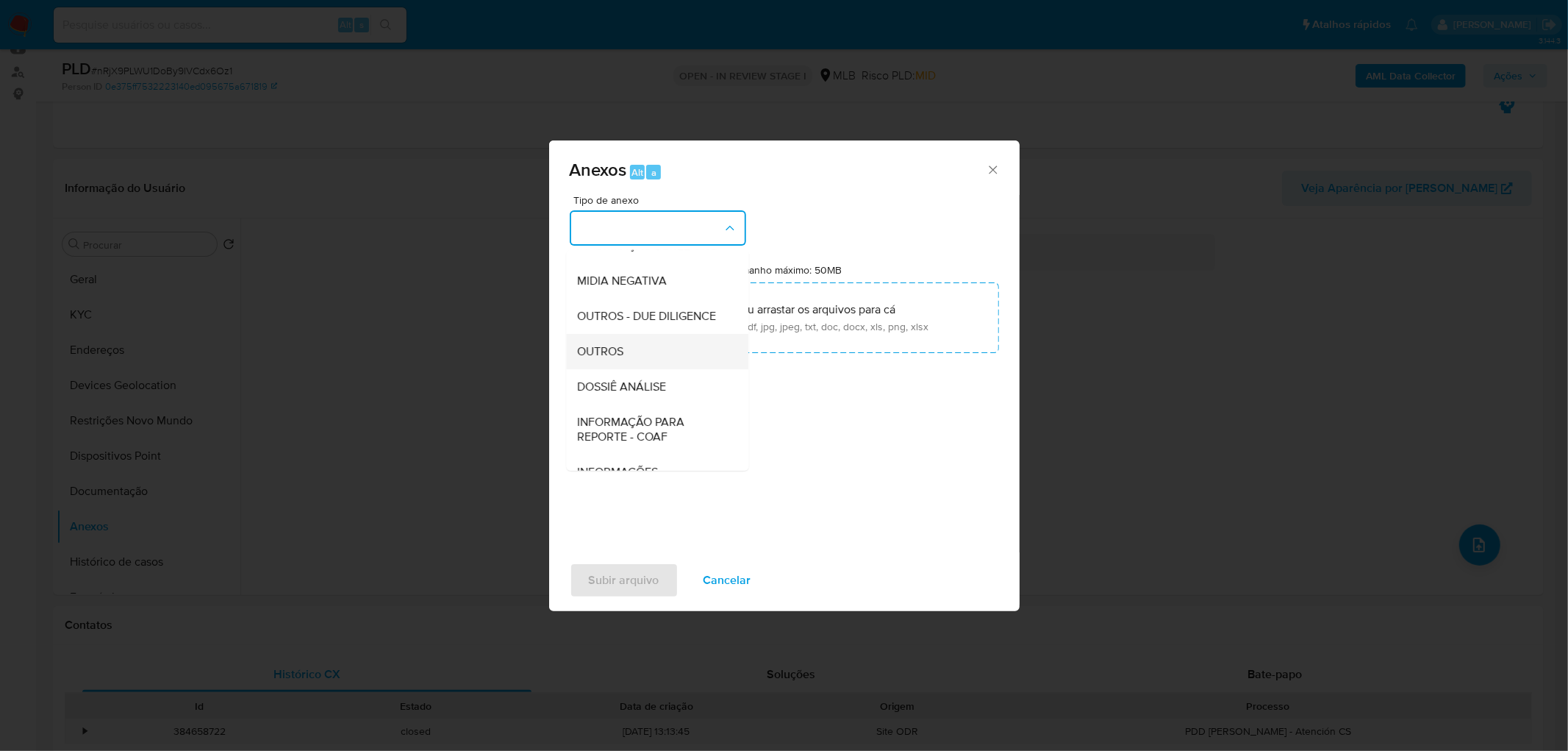 click on "OUTROS" at bounding box center [653, 352] 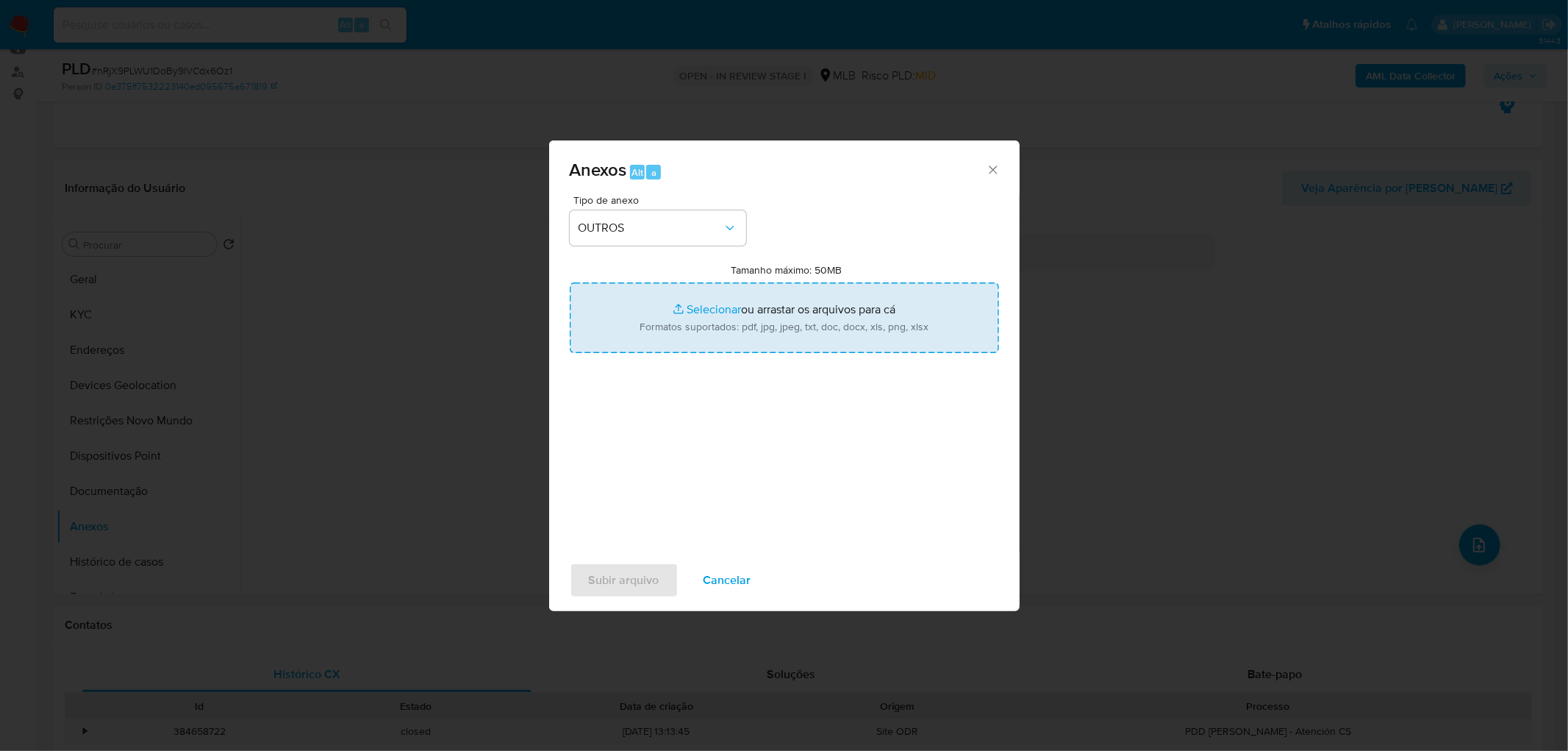 click on "Tamanho máximo: 50MB Selecionar arquivos" at bounding box center (784, 318) 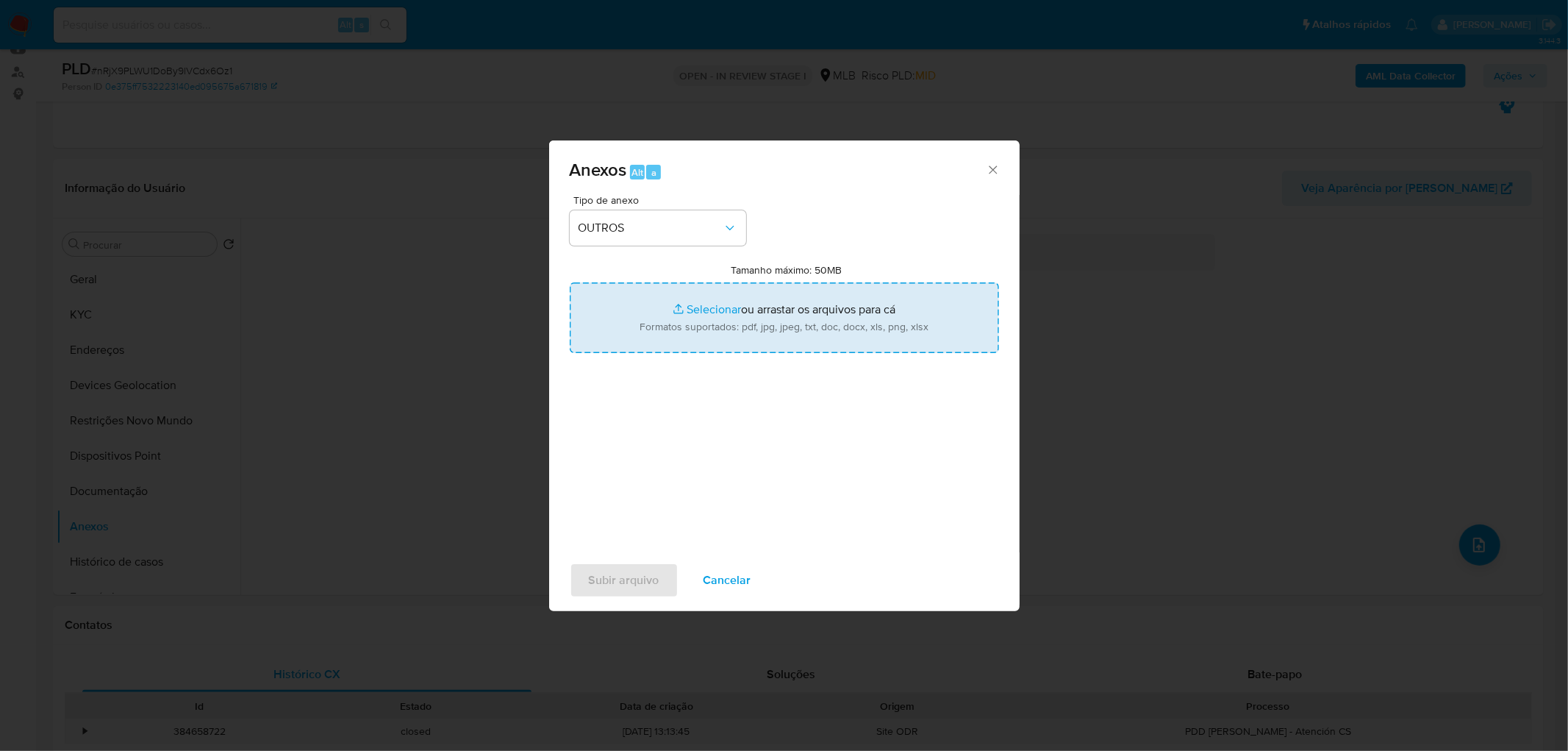 type on "C:\fakepath\Mulan 522919889_2025_07_08_13_41_04.xlsx" 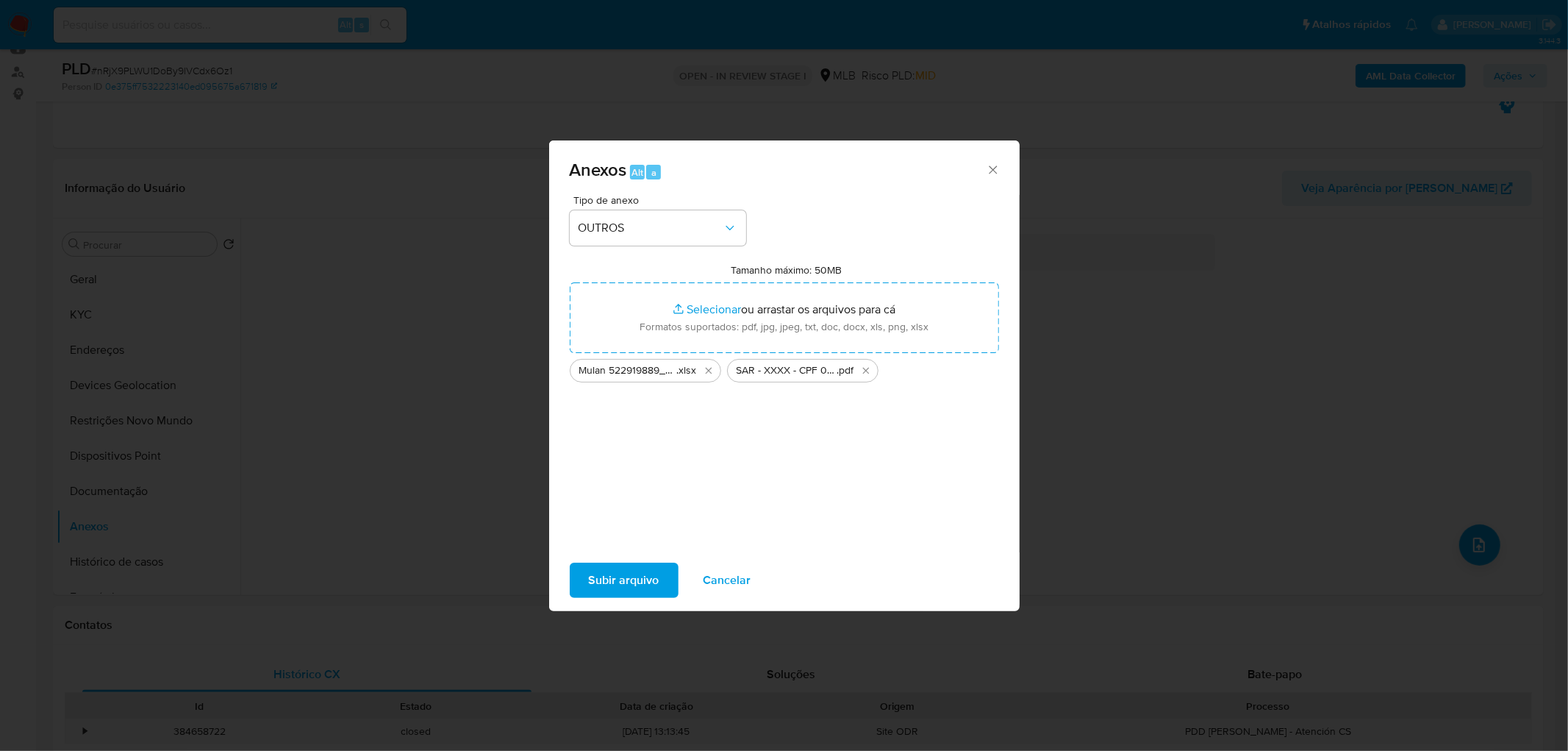 click on "Subir arquivo" at bounding box center (624, 580) 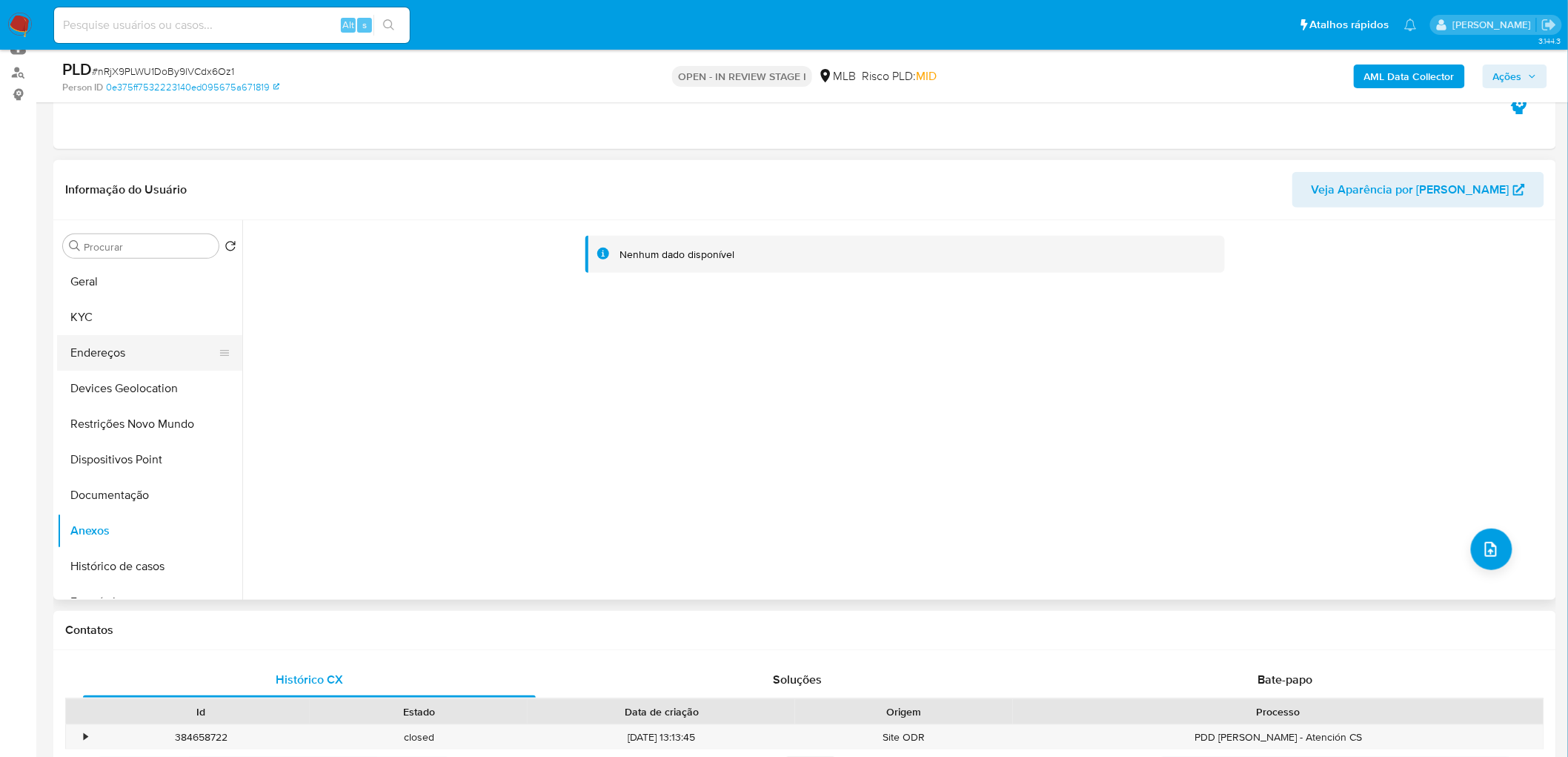 click on "Endereços" at bounding box center (144, 353) 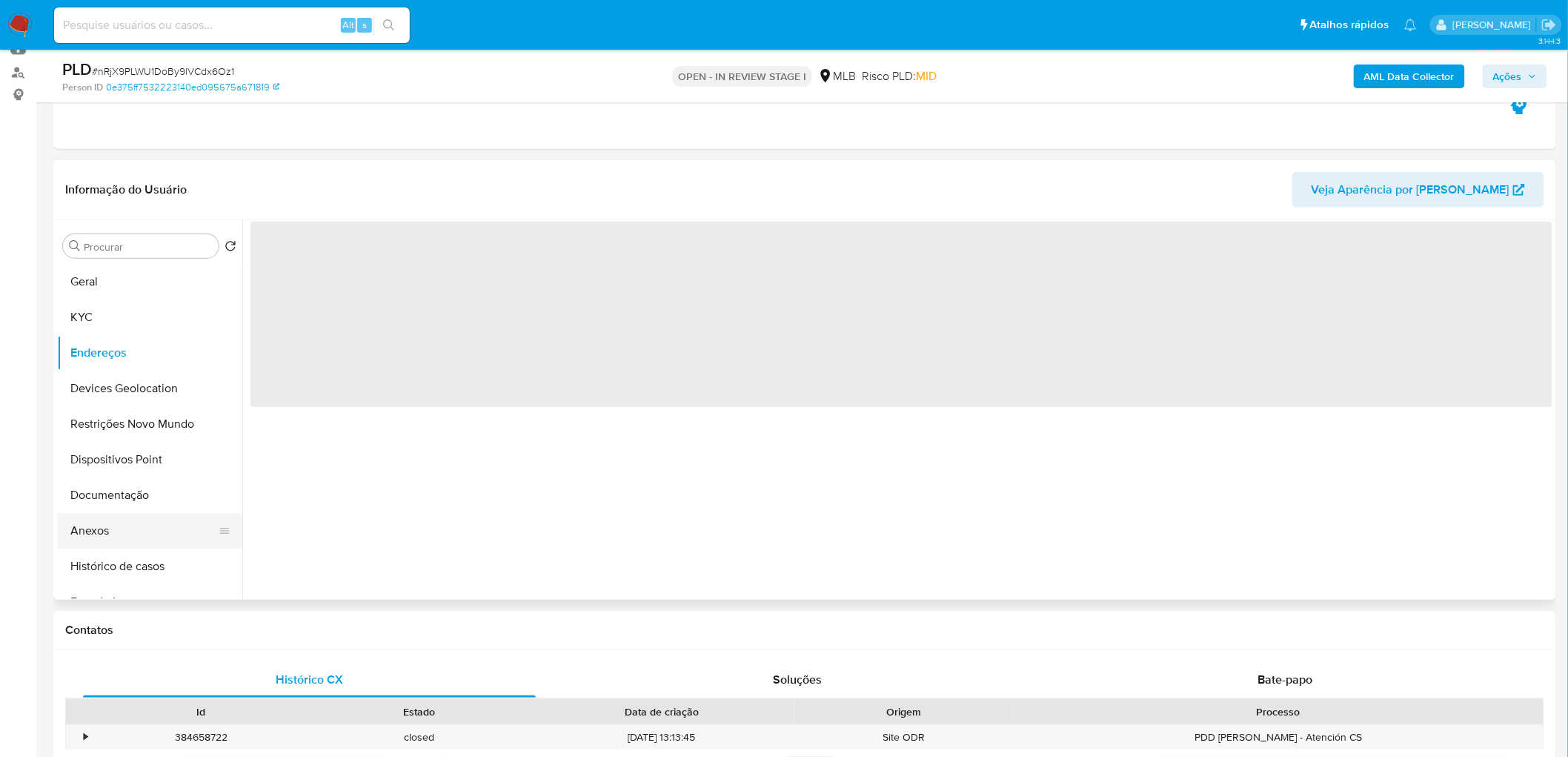 click on "Anexos" at bounding box center (144, 531) 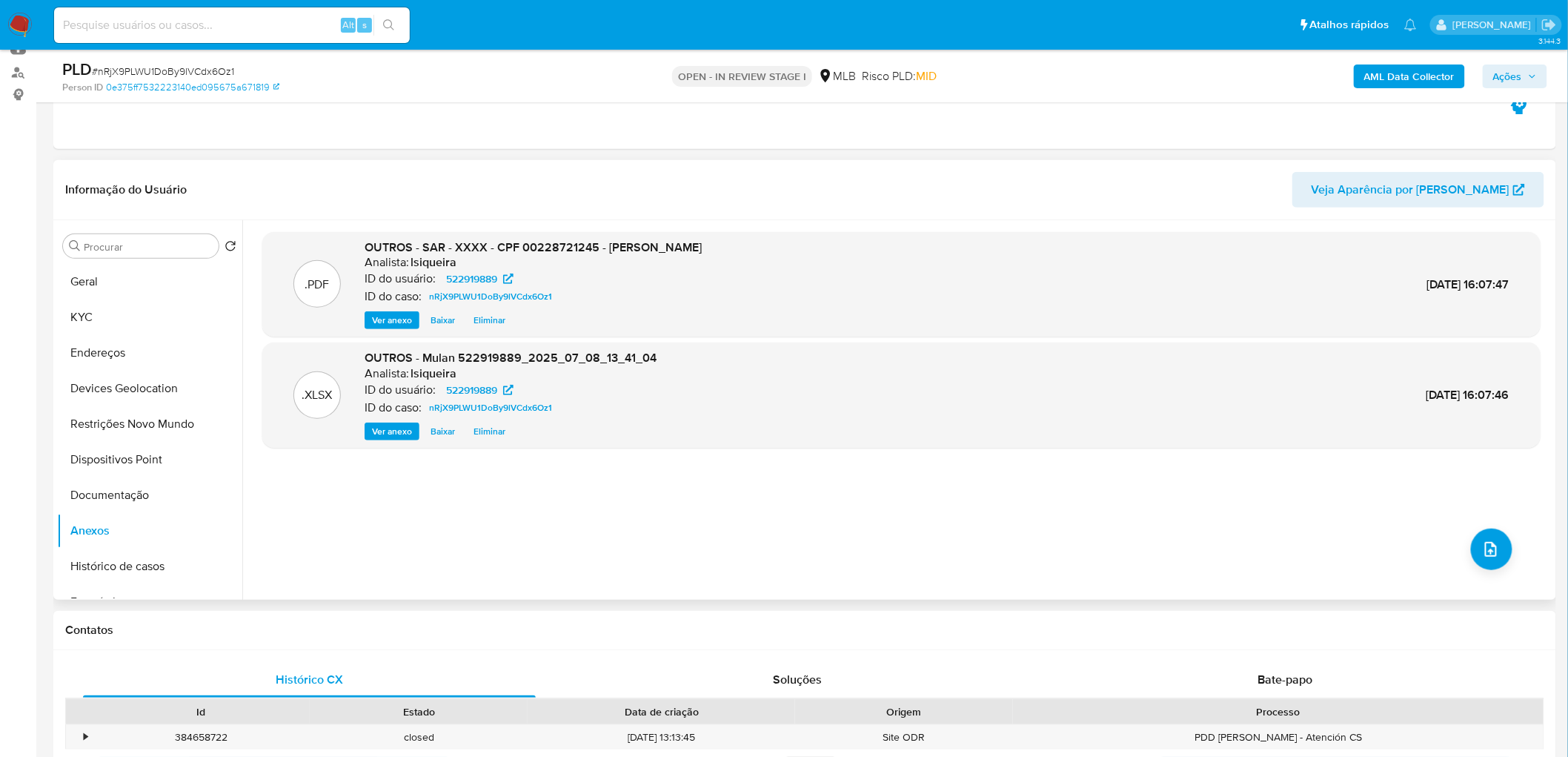 click on ".PDF OUTROS - SAR - XXXX - CPF 00228721245 - MICHEL KAUAN DE ALCANTARA ROCHA Analista: lsiqueira ID do usuário: 522919889 ID do caso: nRjX9PLWU1DoBy9lVCdx6Oz1 Ver anexo Baixar Eliminar 08/Jul/2025 16:07:47 .XLSX OUTROS - Mulan 522919889_2025_07_08_13_41_04 Analista: lsiqueira ID do usuário: 522919889 ID do caso: nRjX9PLWU1DoBy9lVCdx6Oz1 Ver anexo Baixar Eliminar 08/Jul/2025 16:07:46" at bounding box center (901, 410) 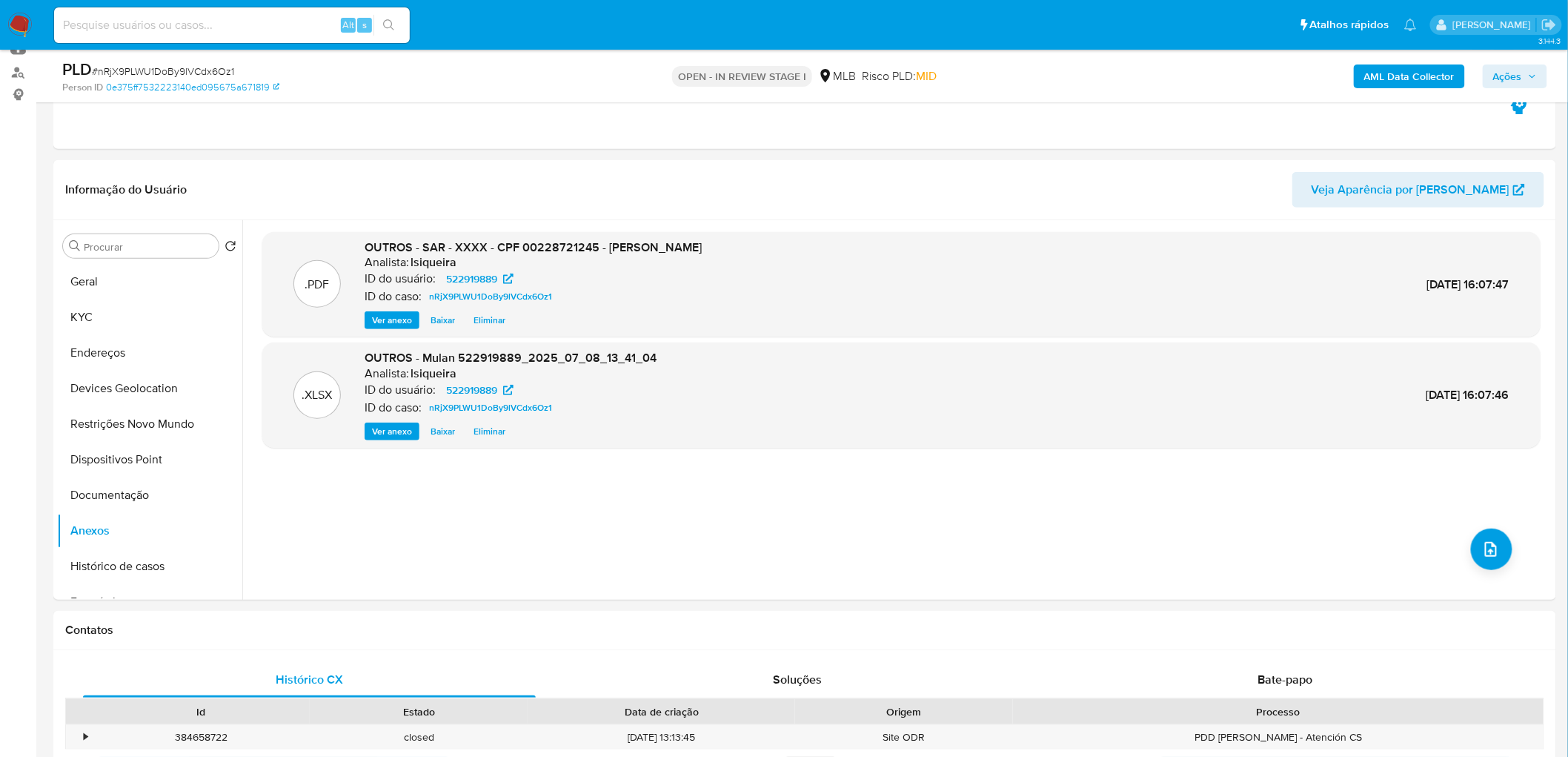 click on "Ações" at bounding box center (1515, 76) 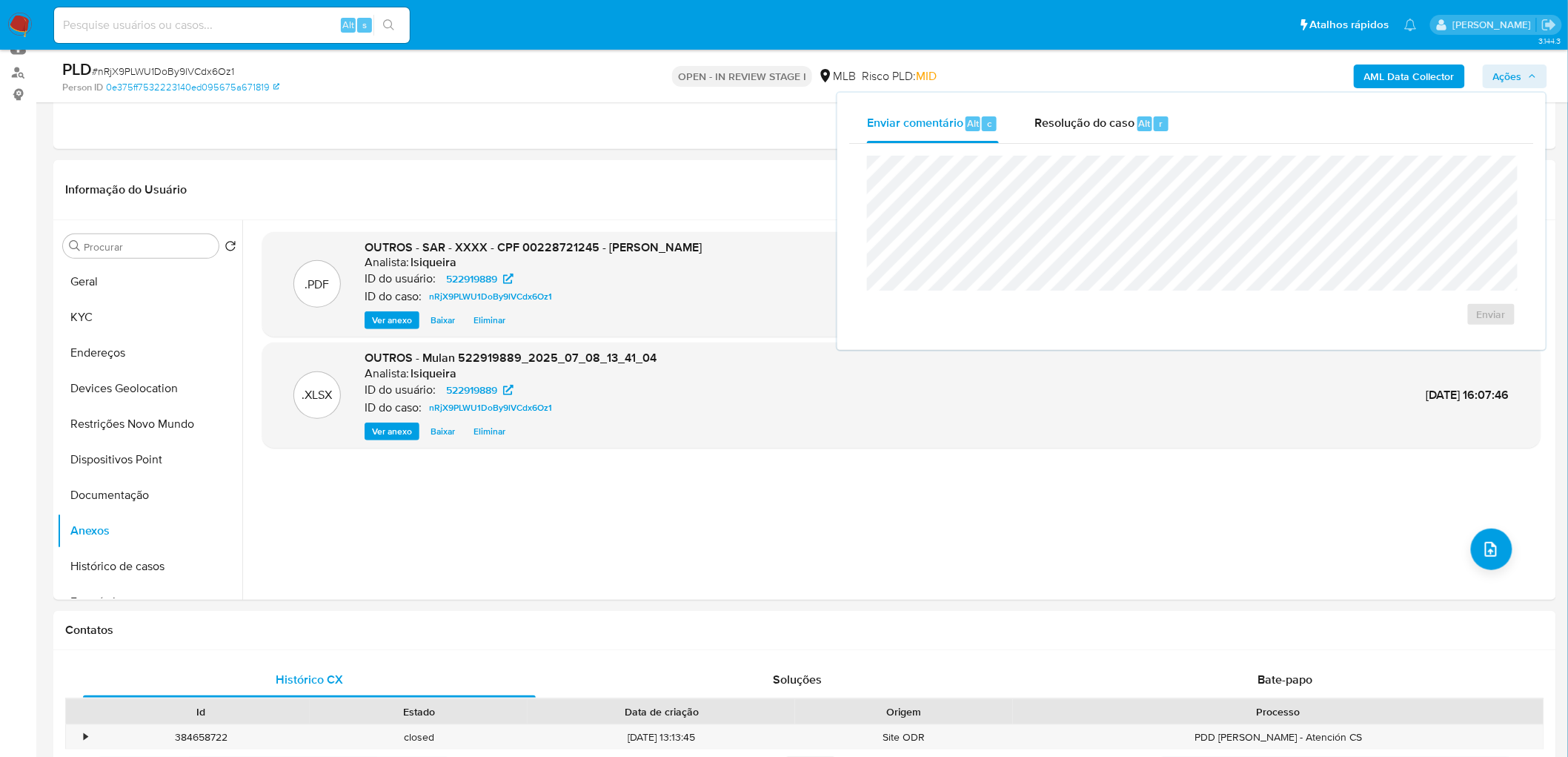 drag, startPoint x: 1112, startPoint y: 123, endPoint x: 1106, endPoint y: 153, distance: 30.594117 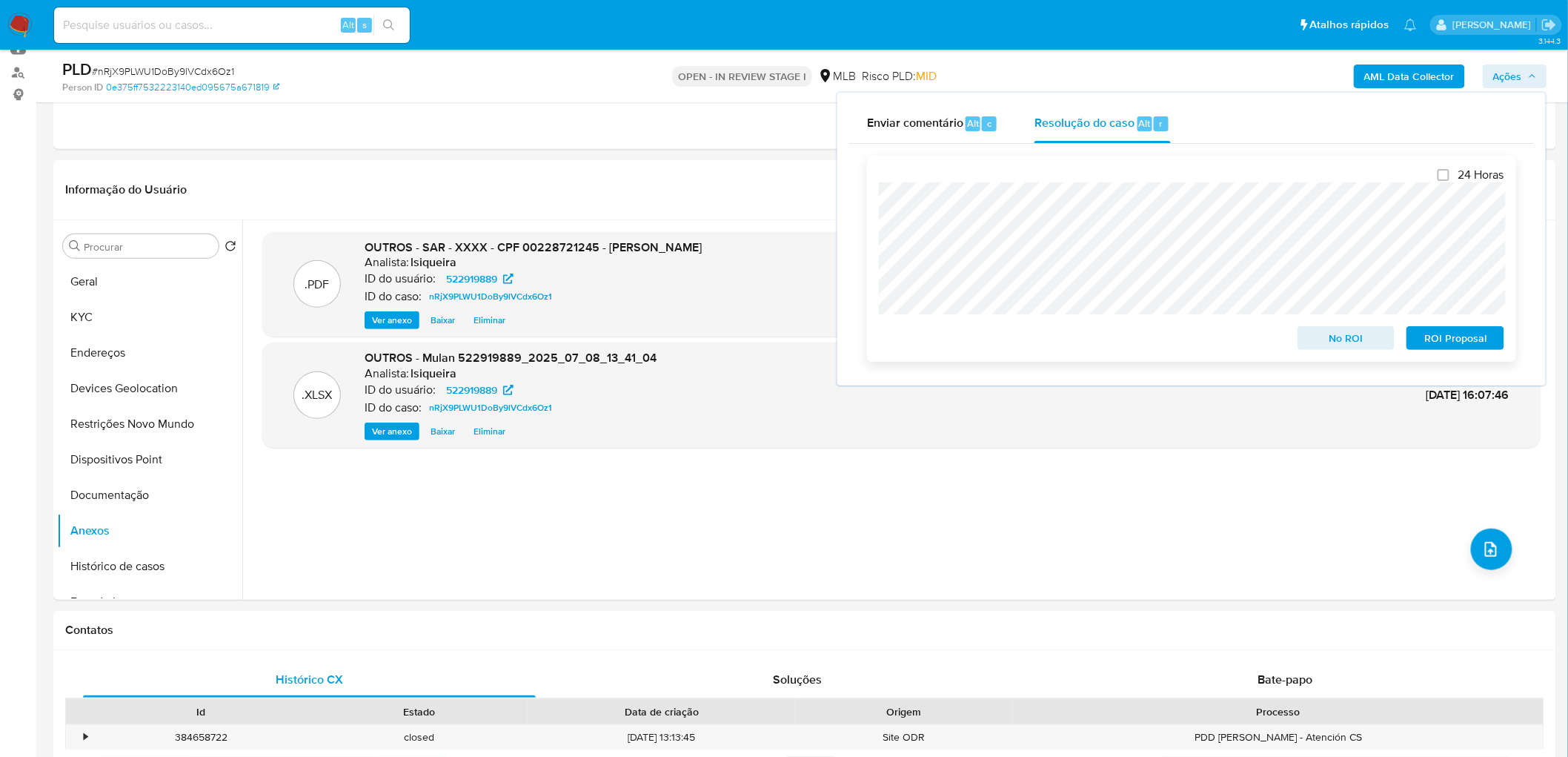 click on "ROI Proposal" at bounding box center [1455, 338] 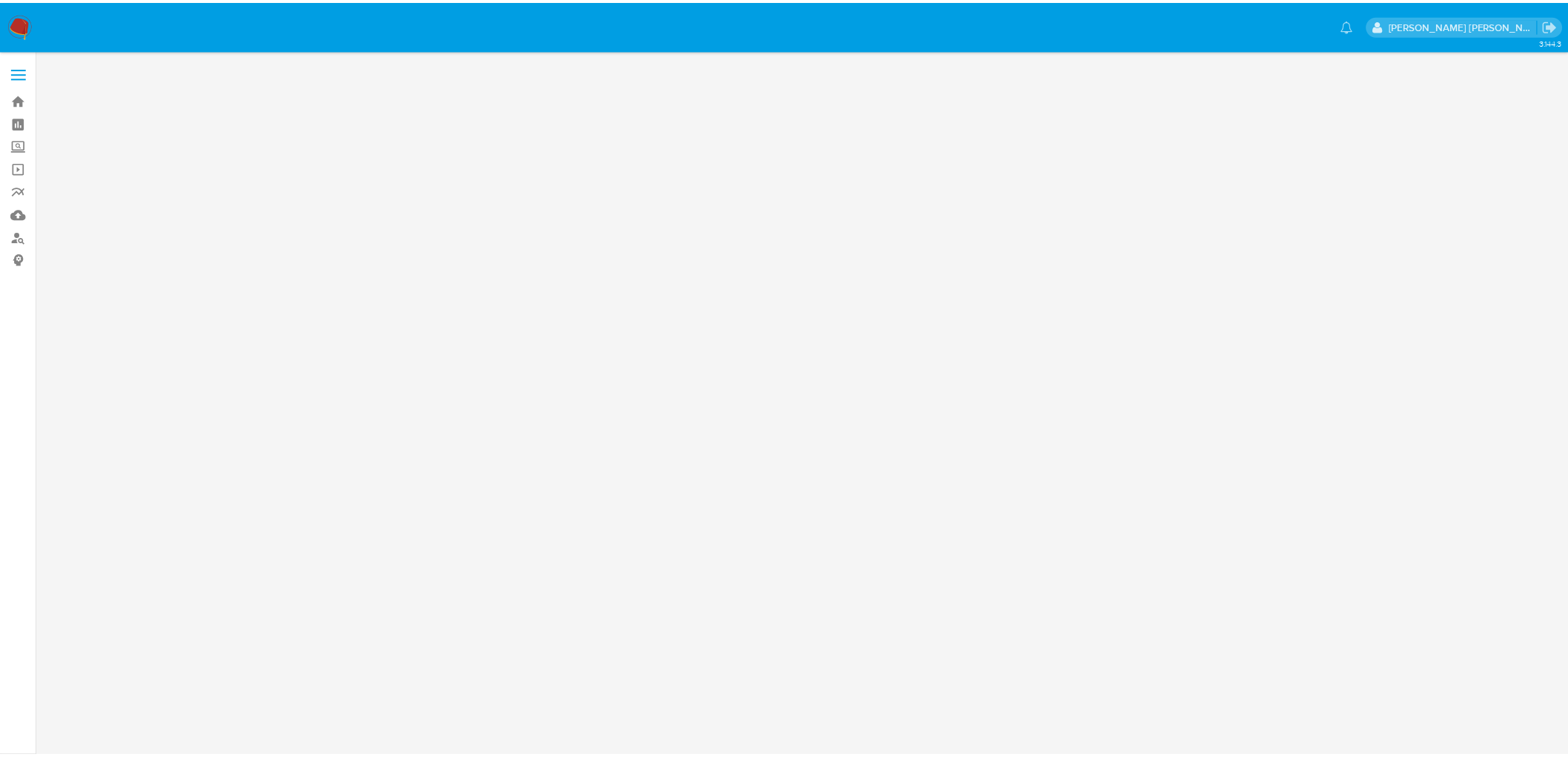 scroll, scrollTop: 0, scrollLeft: 0, axis: both 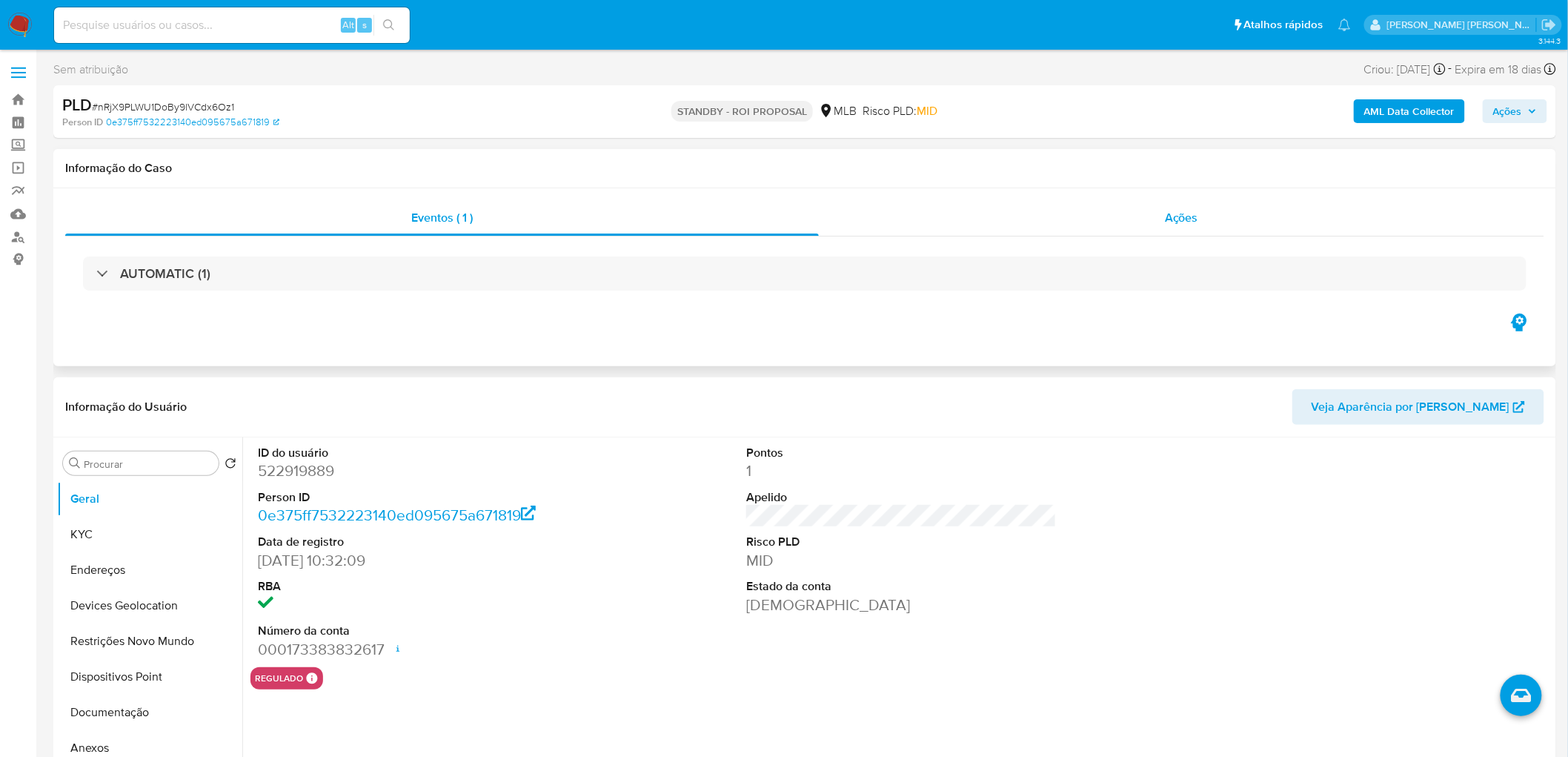select on "10" 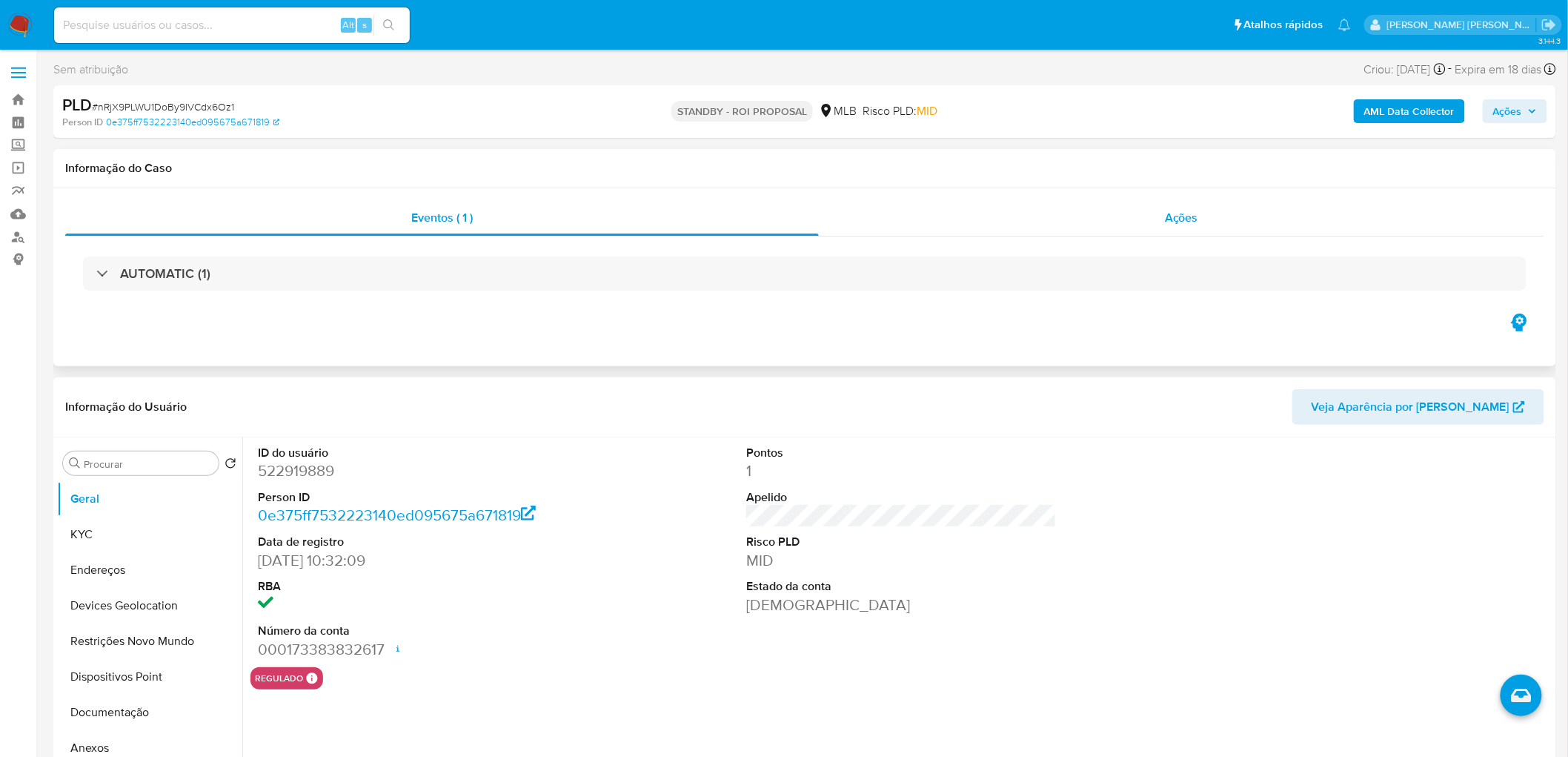 click on "Ações" at bounding box center (1181, 218) 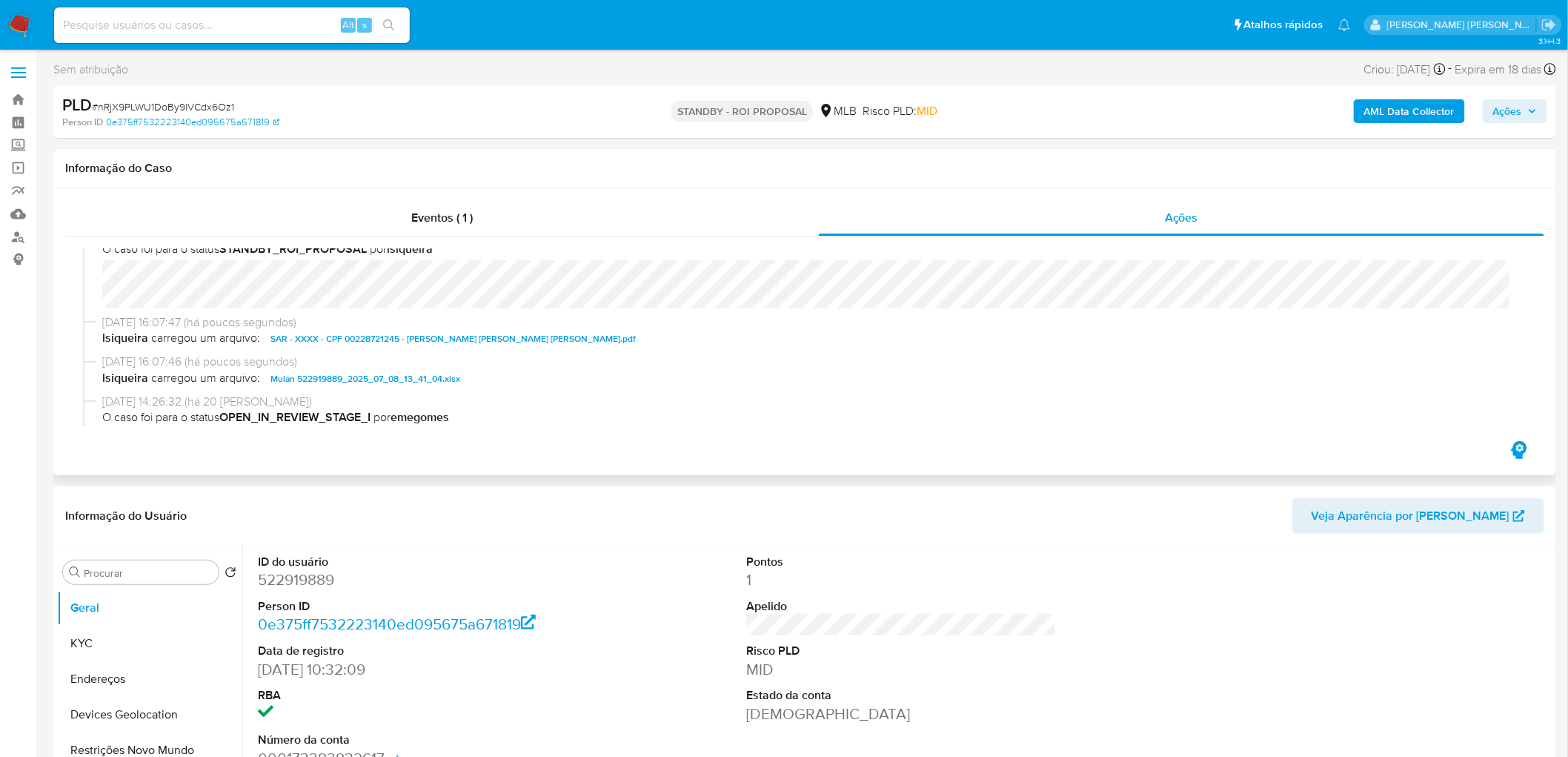 scroll, scrollTop: 0, scrollLeft: 0, axis: both 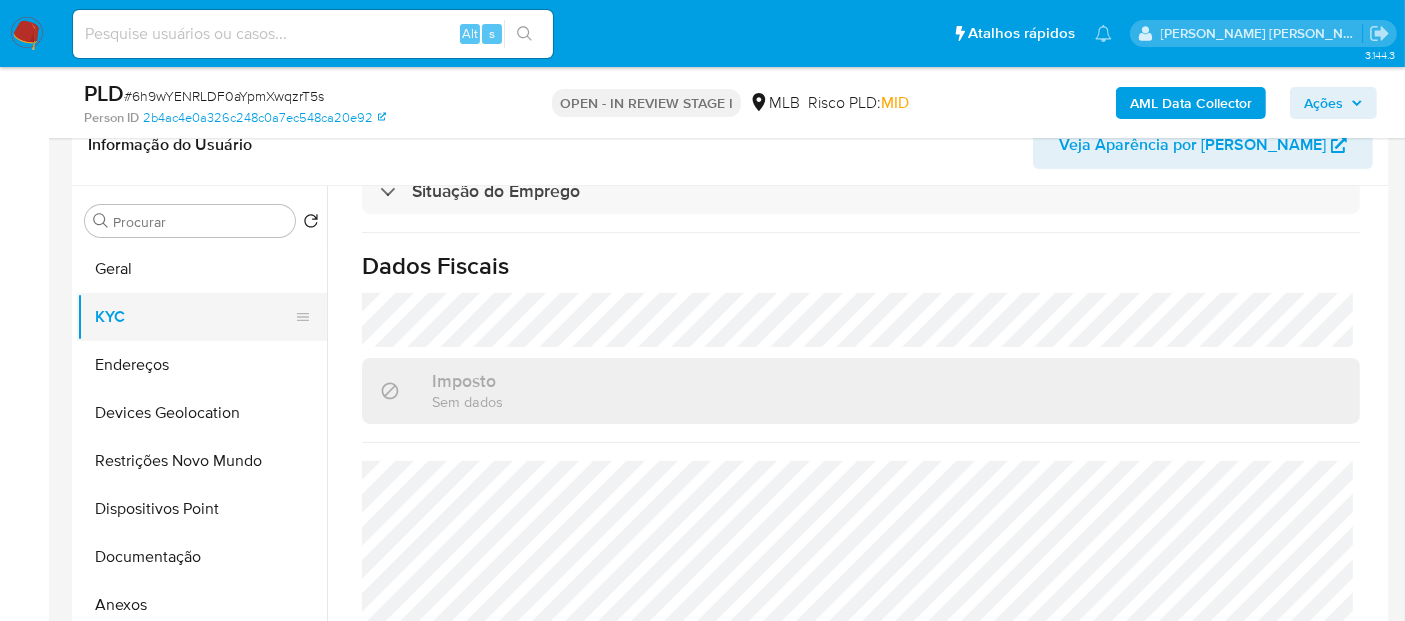 click on "KYC" at bounding box center (194, 317) 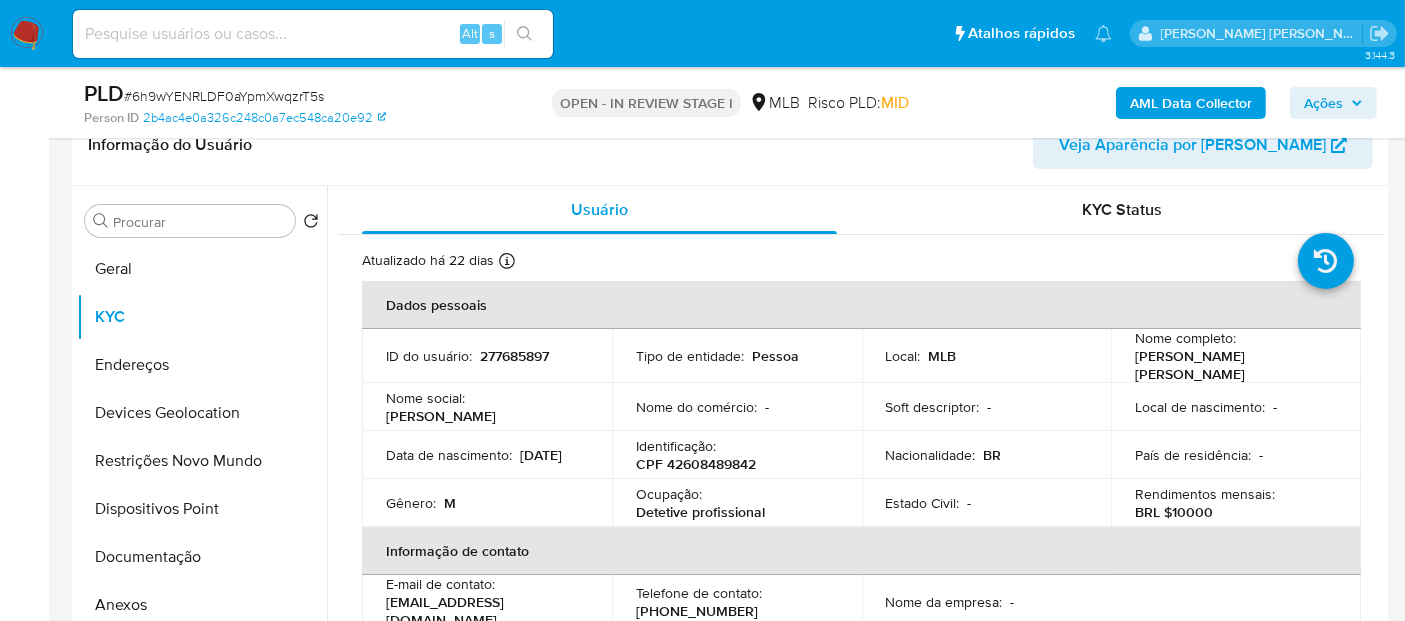 scroll, scrollTop: 0, scrollLeft: 0, axis: both 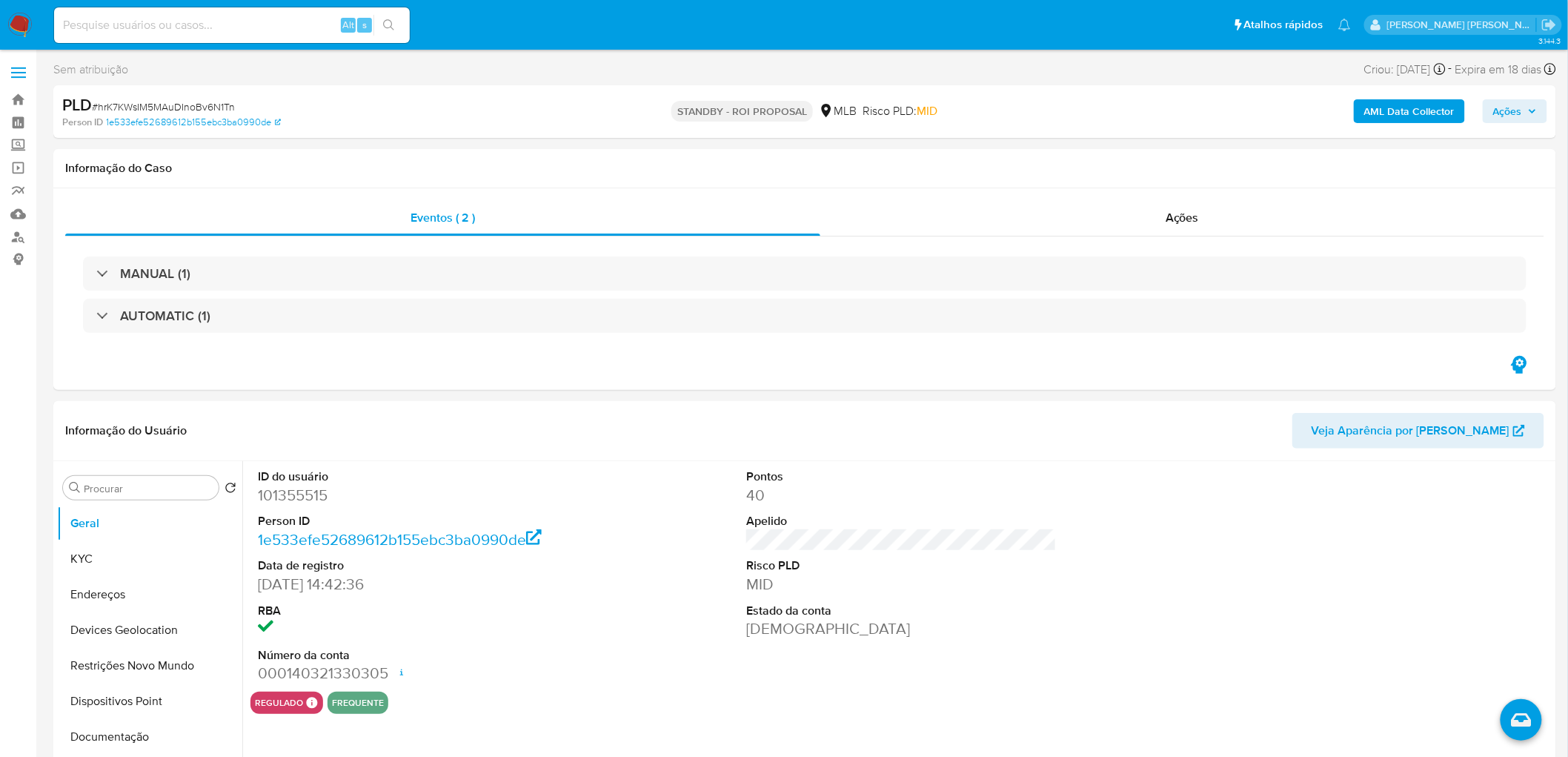 select on "10" 